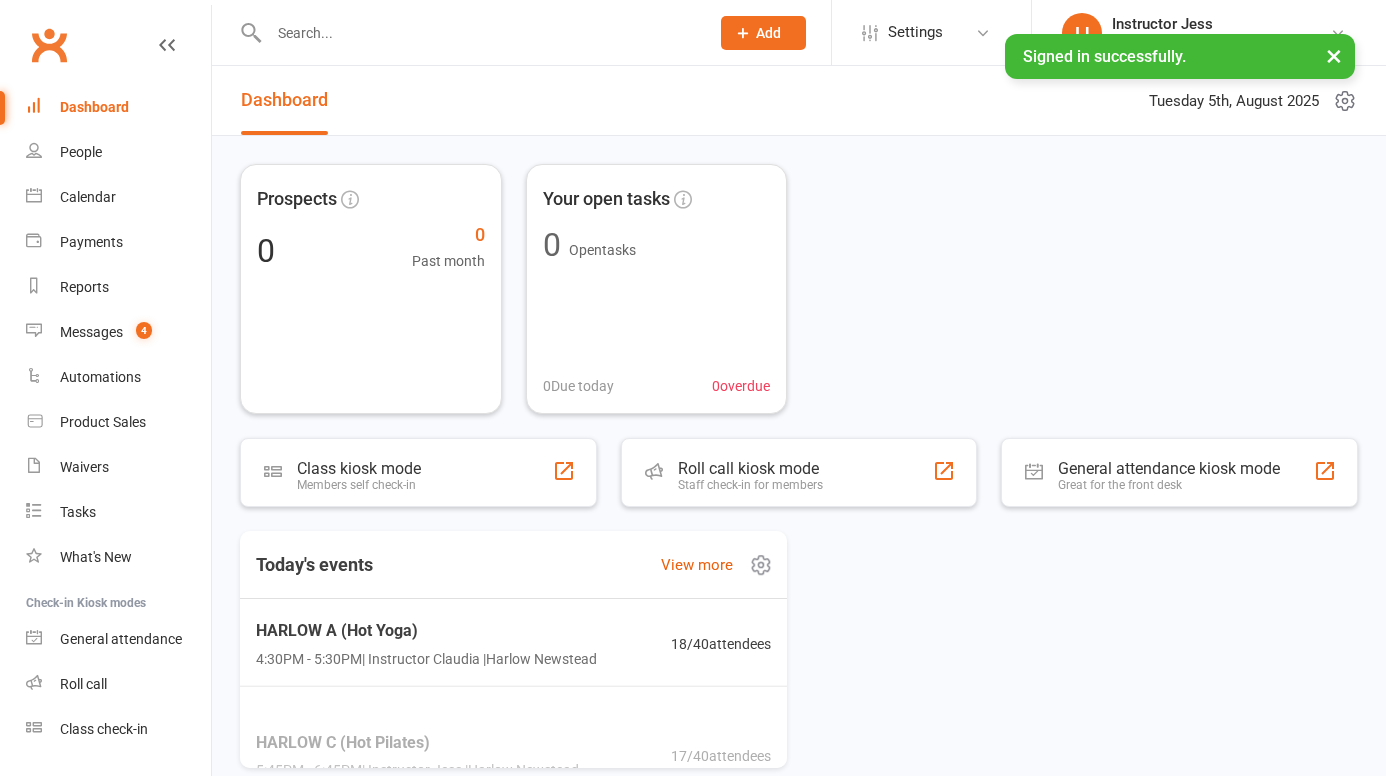 scroll, scrollTop: 0, scrollLeft: 0, axis: both 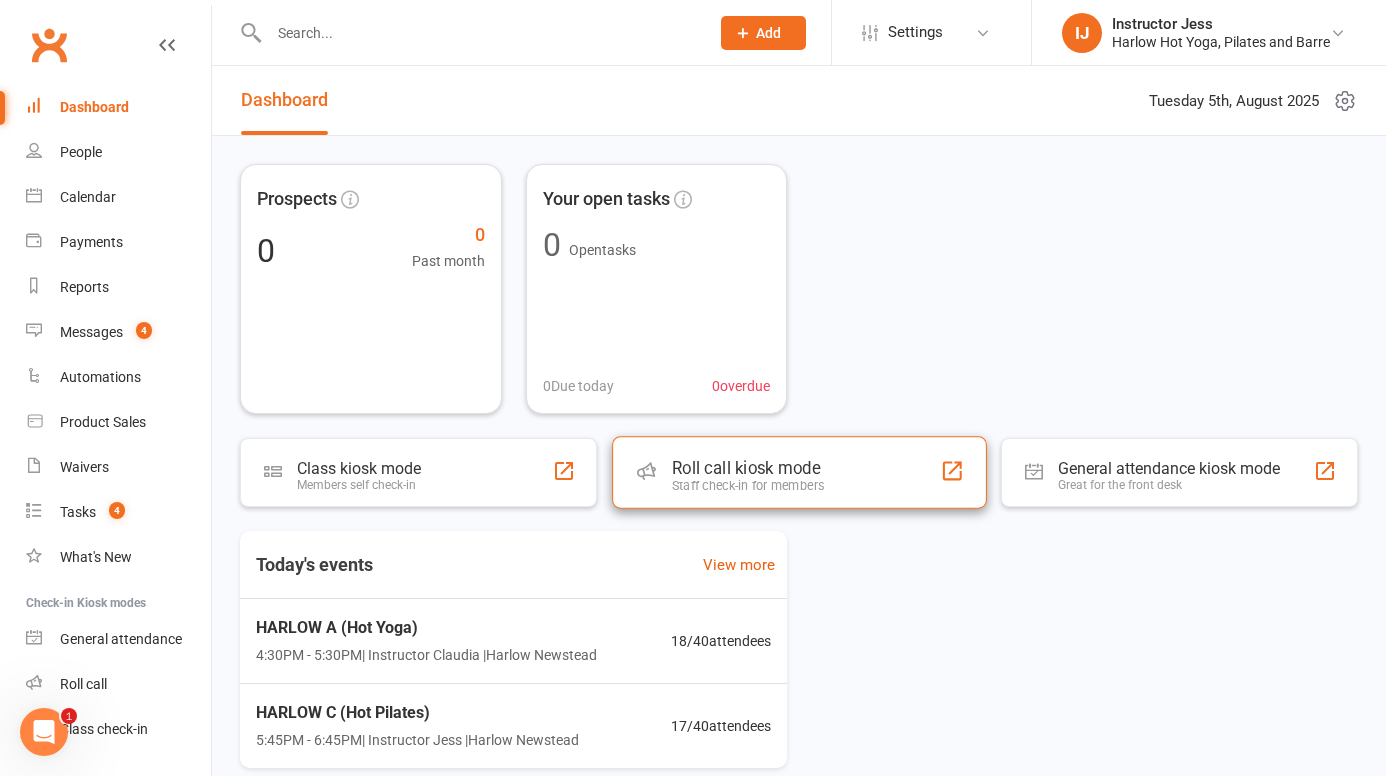 click on "Roll call kiosk mode Staff check-in for members" at bounding box center (799, 472) 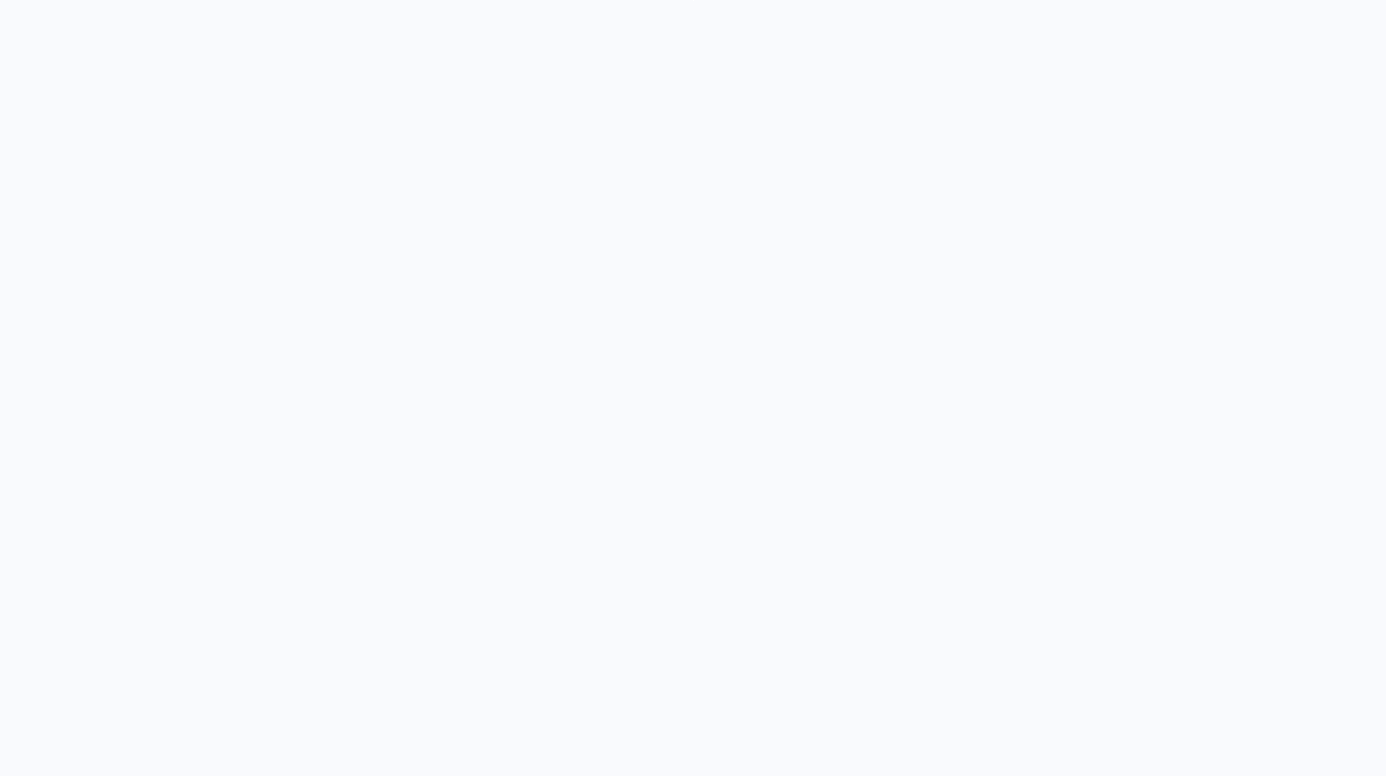 scroll, scrollTop: 0, scrollLeft: 0, axis: both 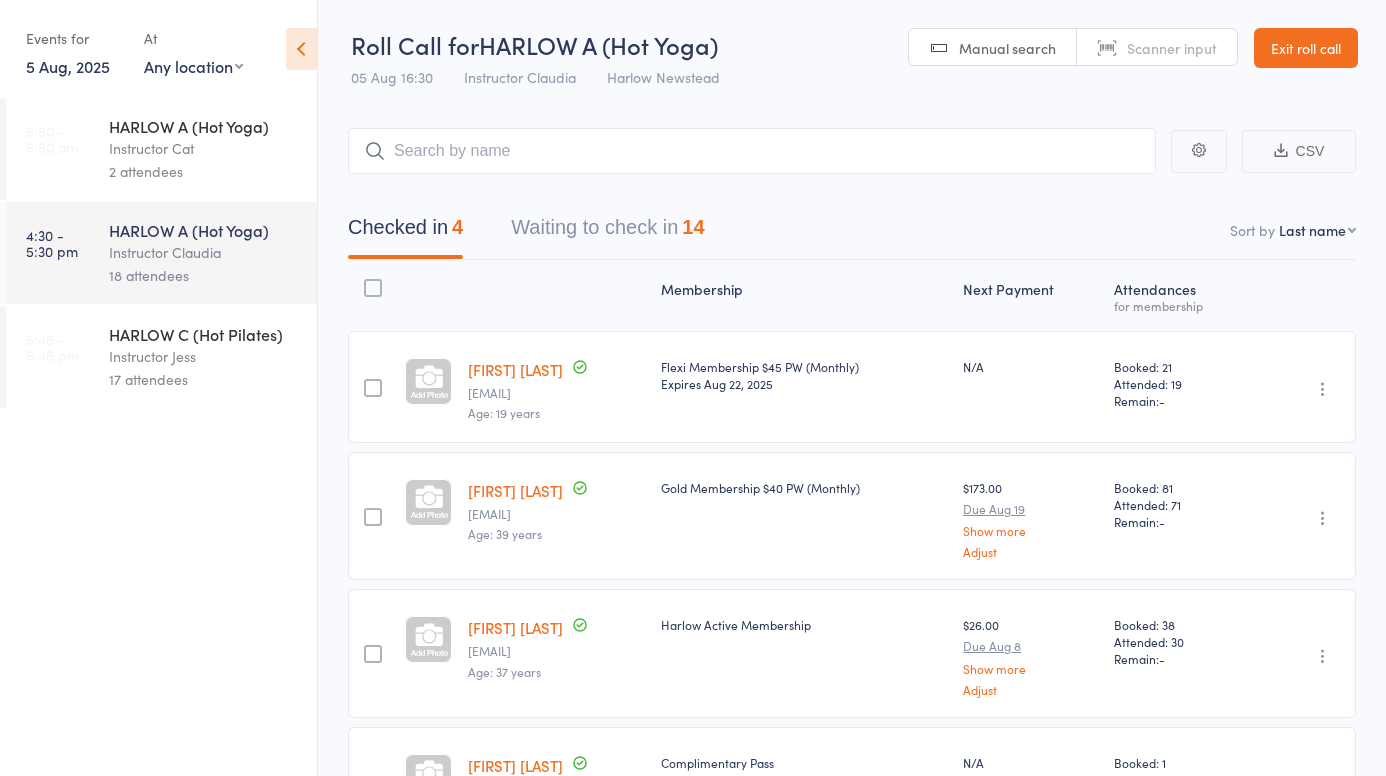 click on "5 Aug, 2025" at bounding box center [68, 66] 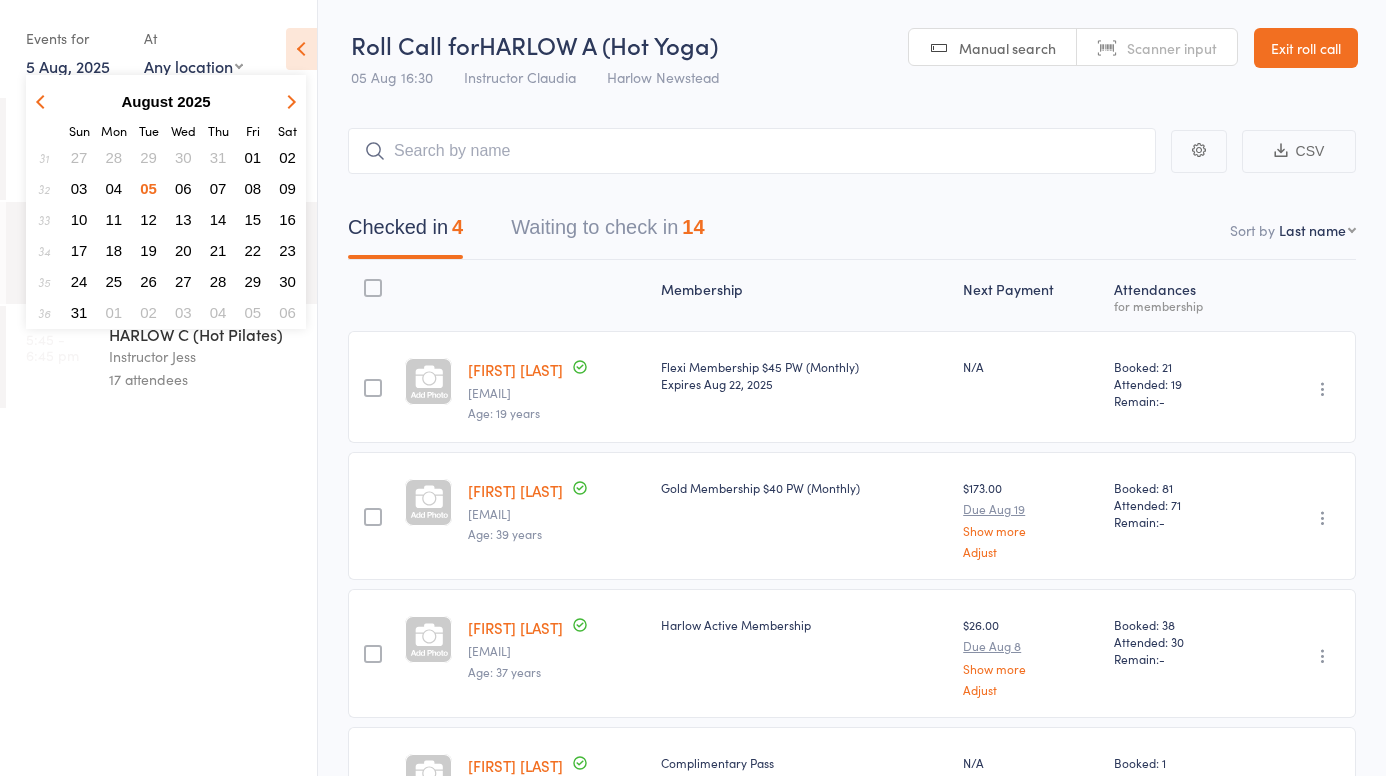 click at bounding box center (44, 101) 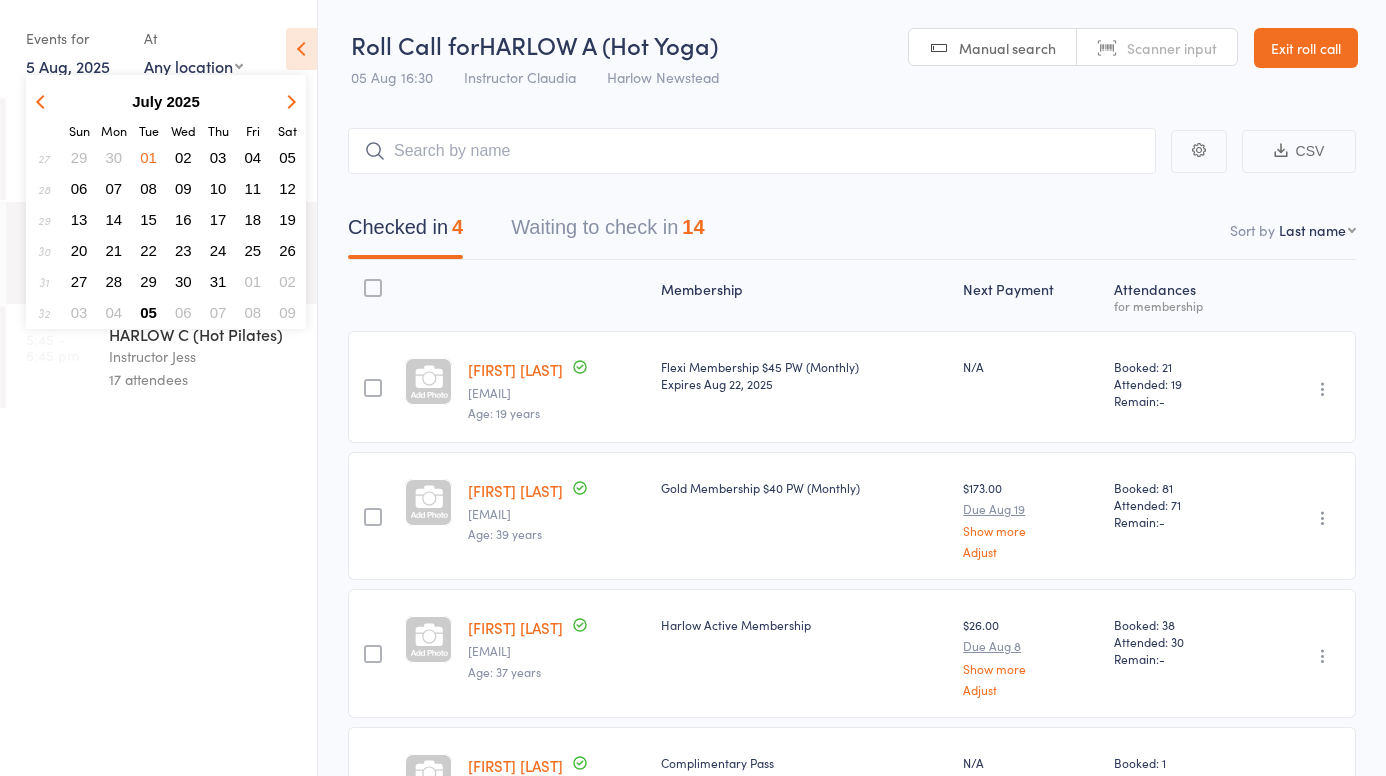 click on "04" at bounding box center (253, 157) 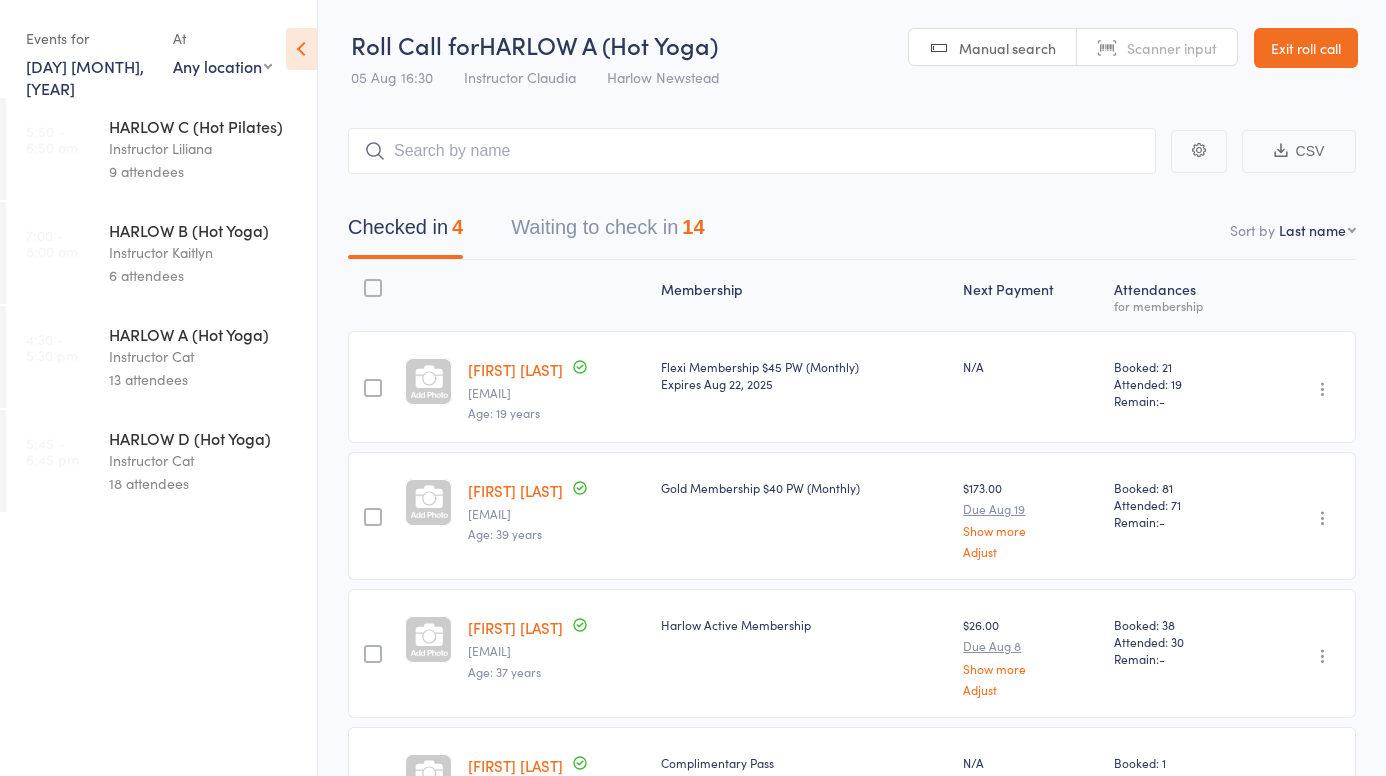 click on "9 attendees" at bounding box center (204, 171) 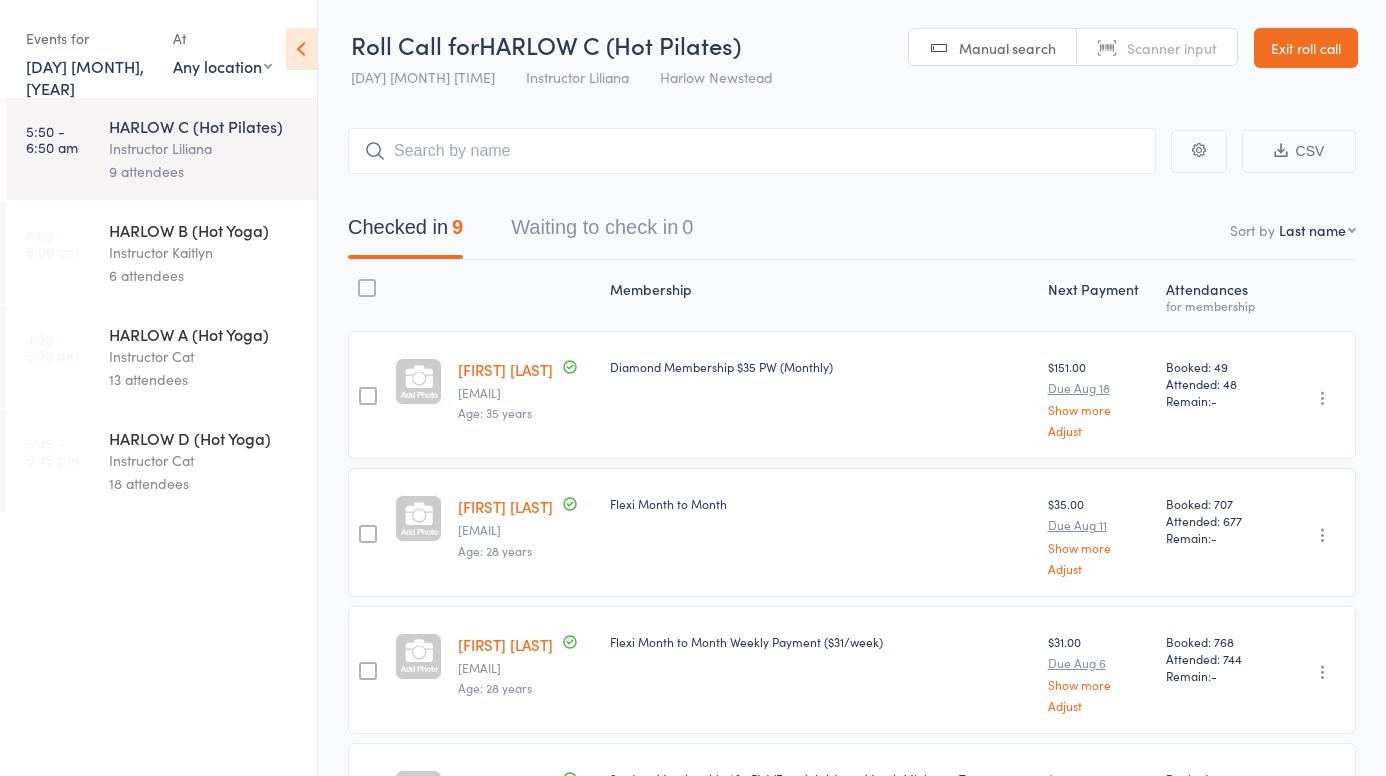 click on "Instructor Kaitlyn" at bounding box center [204, 252] 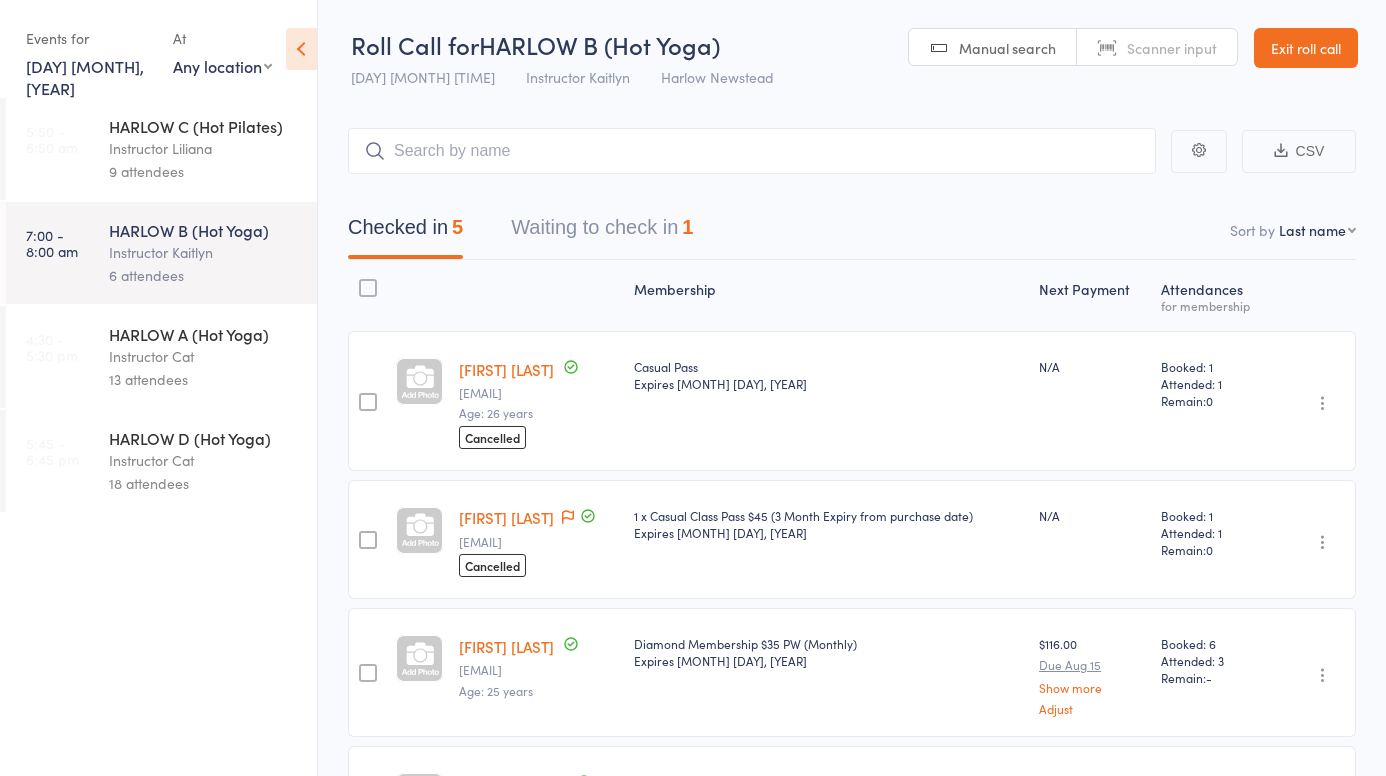 click on "4 Jul, 2025" at bounding box center (85, 77) 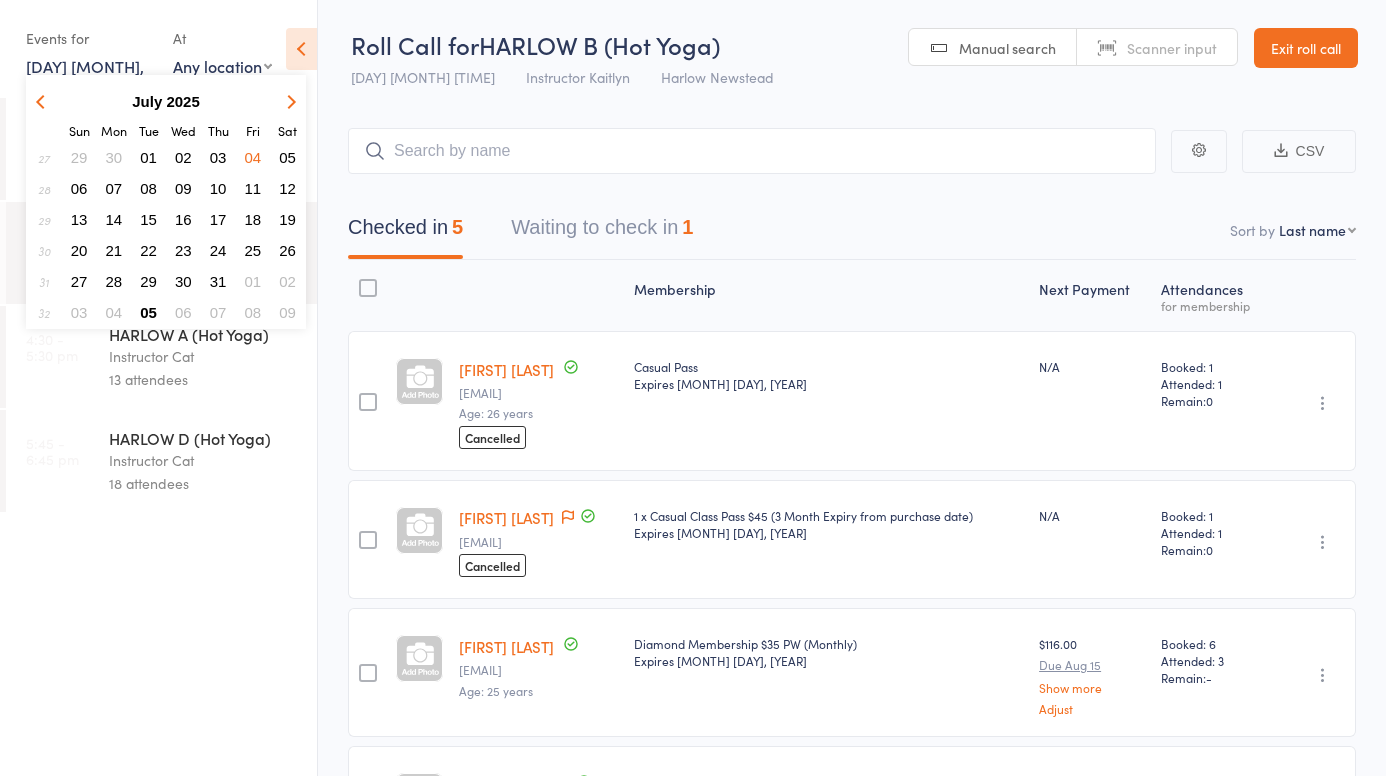click on "5:50 - 6:50 am HARLOW C (Hot Pilates) Instructor Liliana 9 attendees 7:00 - 8:00 am HARLOW B (Hot Yoga) Instructor Kaitlyn 6 attendees 4:30 - 5:30 pm HARLOW A (Hot Yoga) Instructor Cat 13 attendees 5:45 - 6:45 pm HARLOW D (Hot Yoga) Instructor Cat 18 attendees" at bounding box center (158, 437) 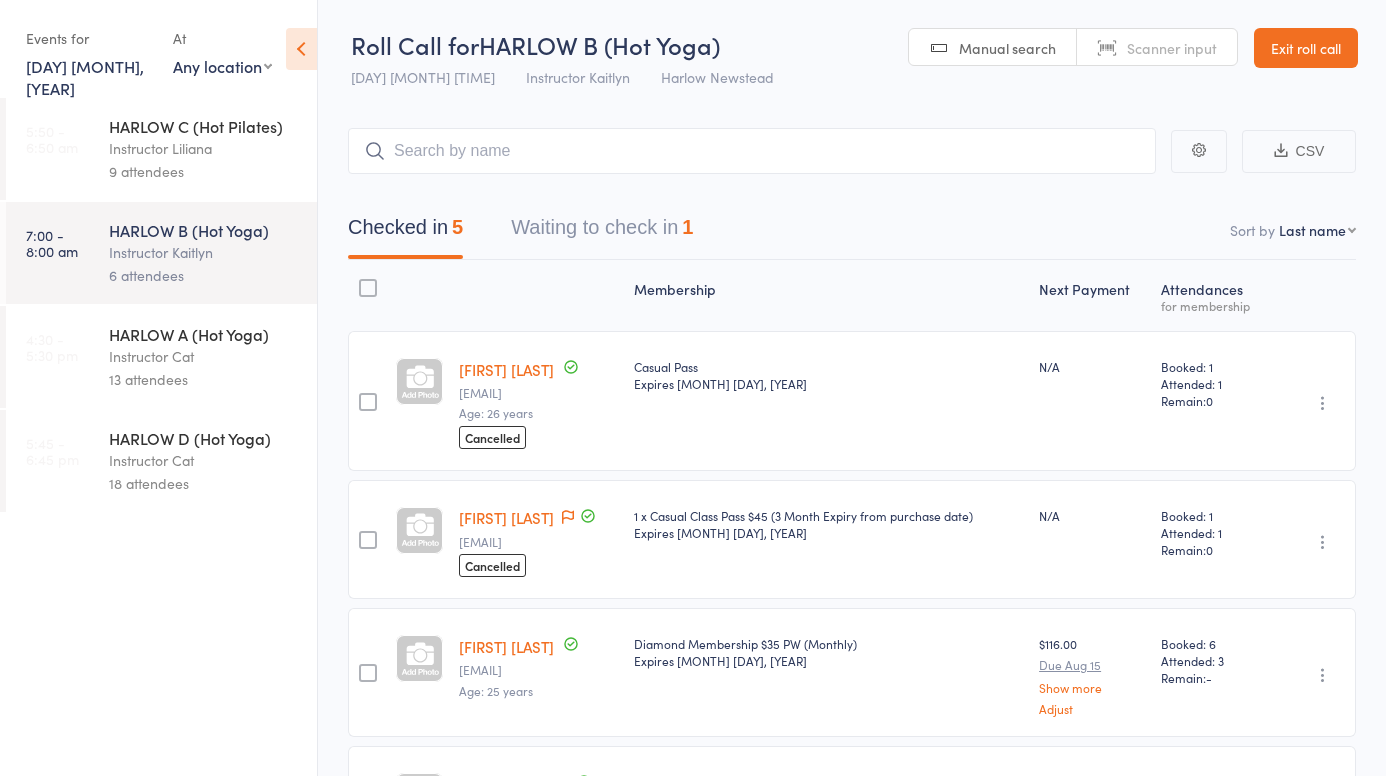 click on "Exit roll call" at bounding box center (1306, 48) 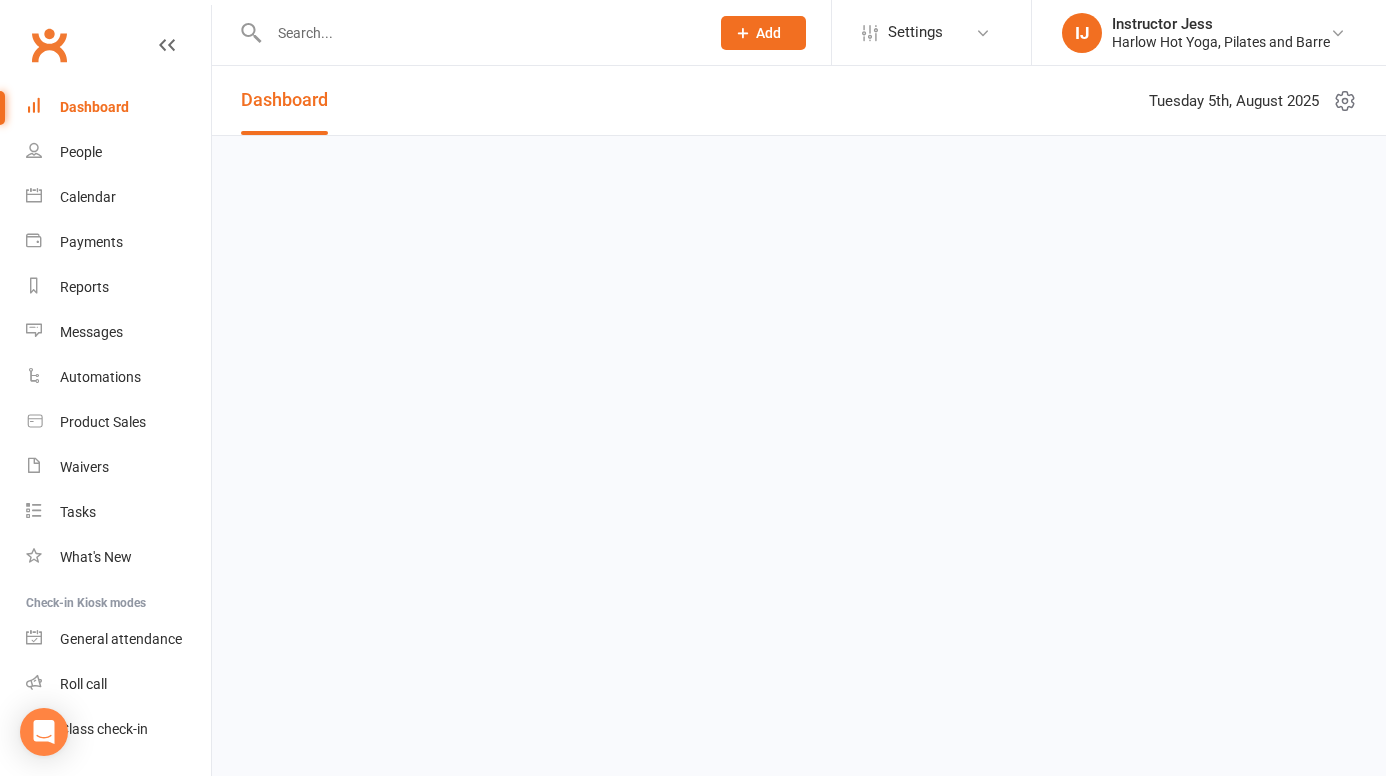 scroll, scrollTop: 0, scrollLeft: 0, axis: both 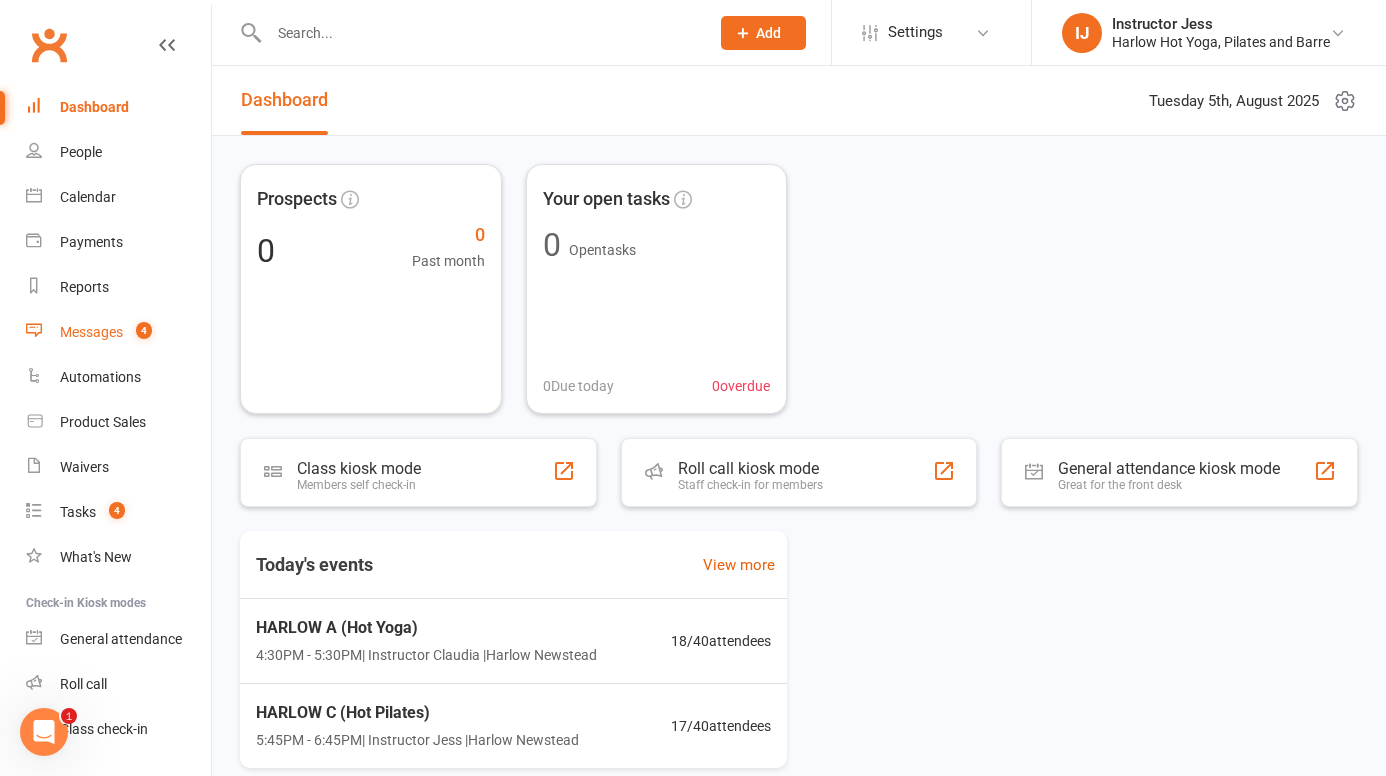 click on "Messages   4" at bounding box center [118, 332] 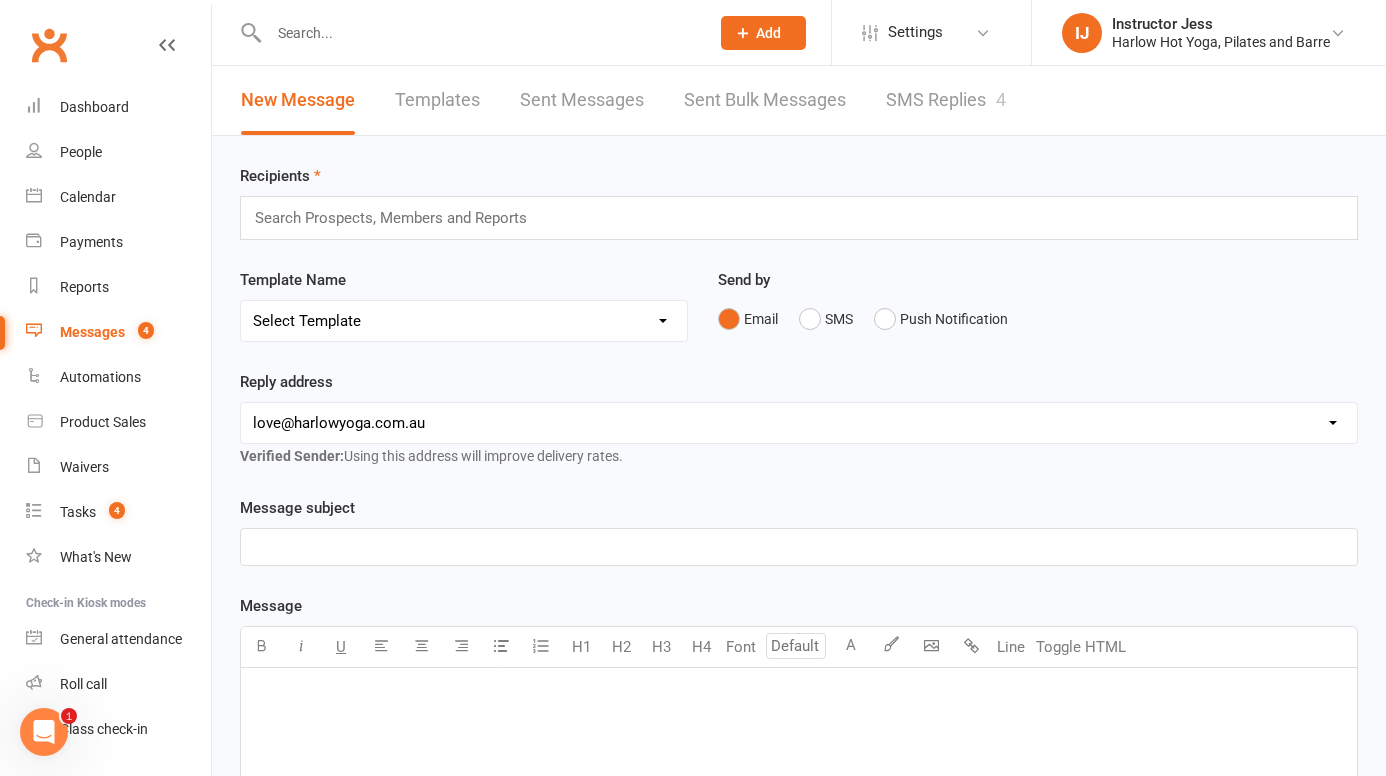 click on "SMS Replies  4" at bounding box center (946, 100) 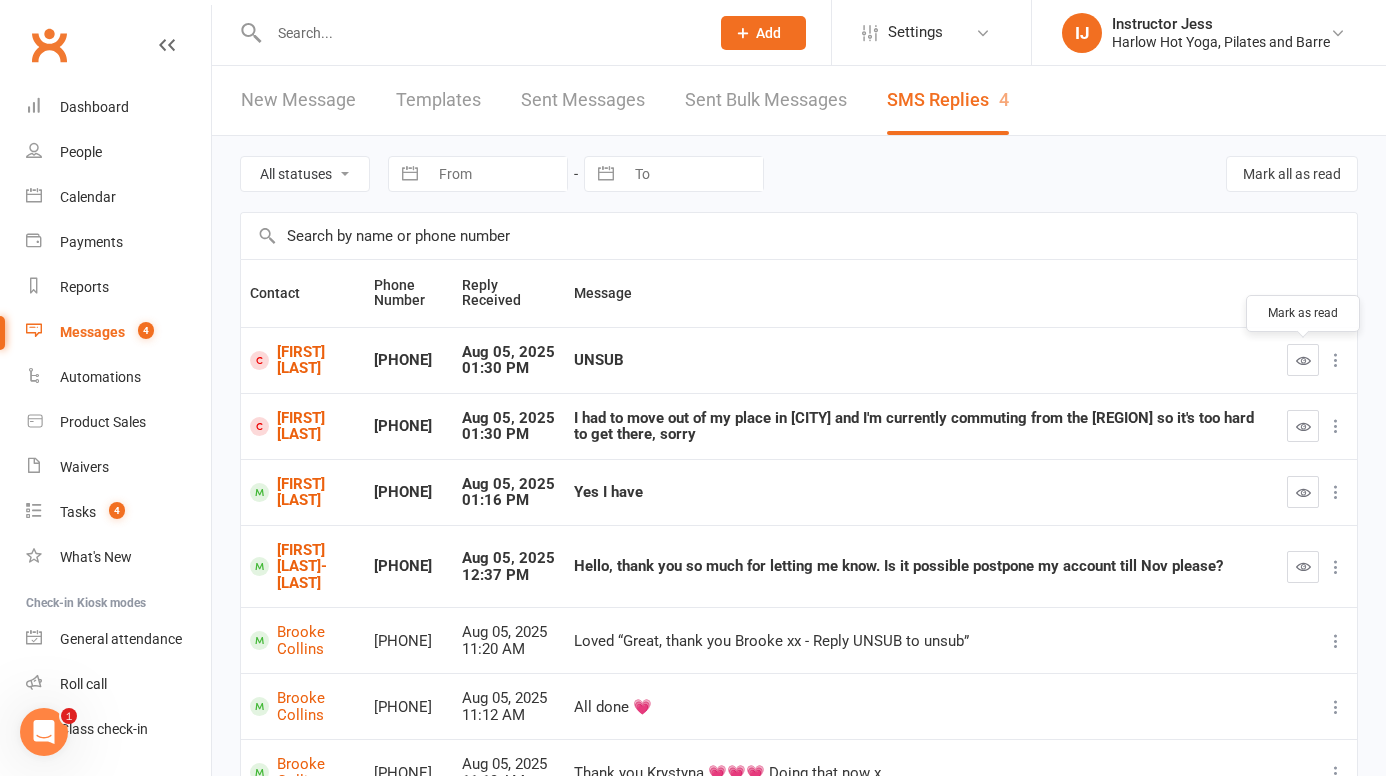 click at bounding box center (1303, 360) 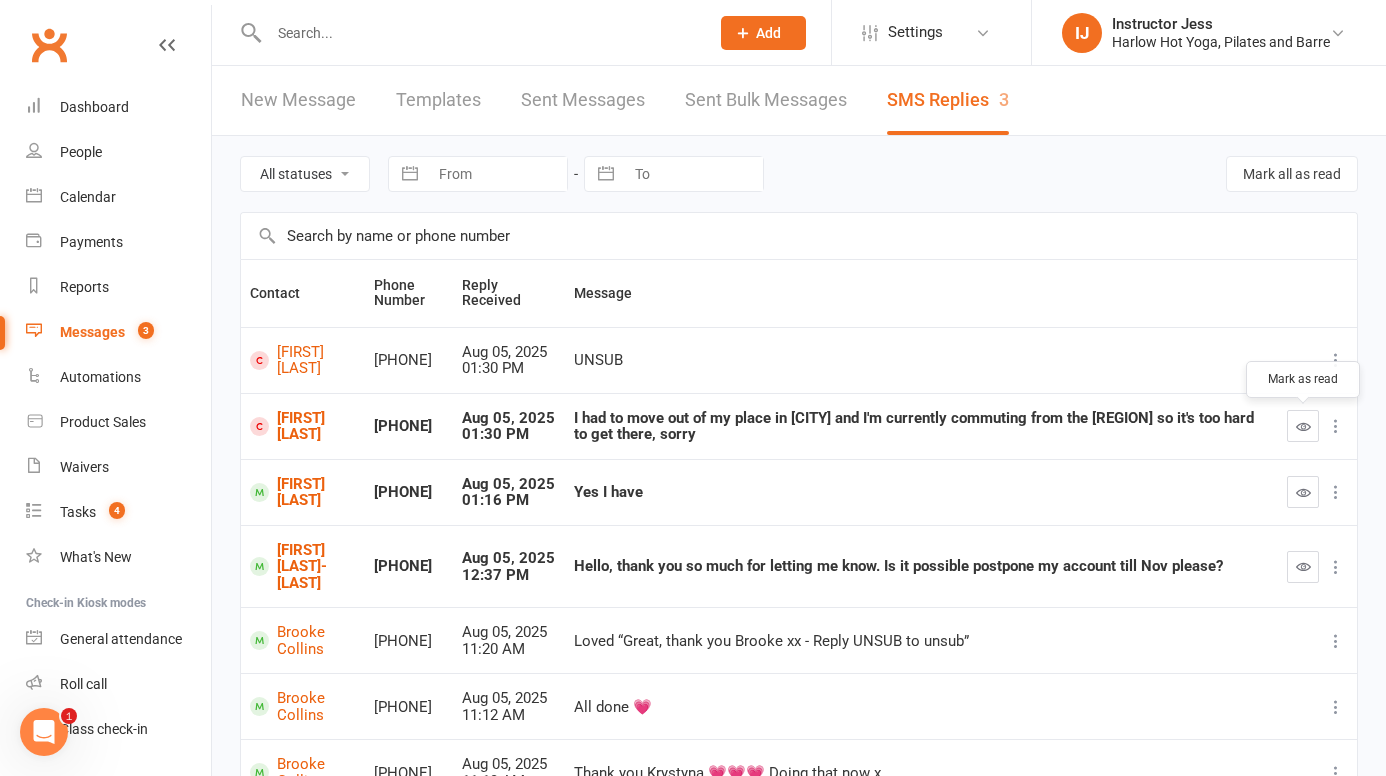 click at bounding box center [1303, 426] 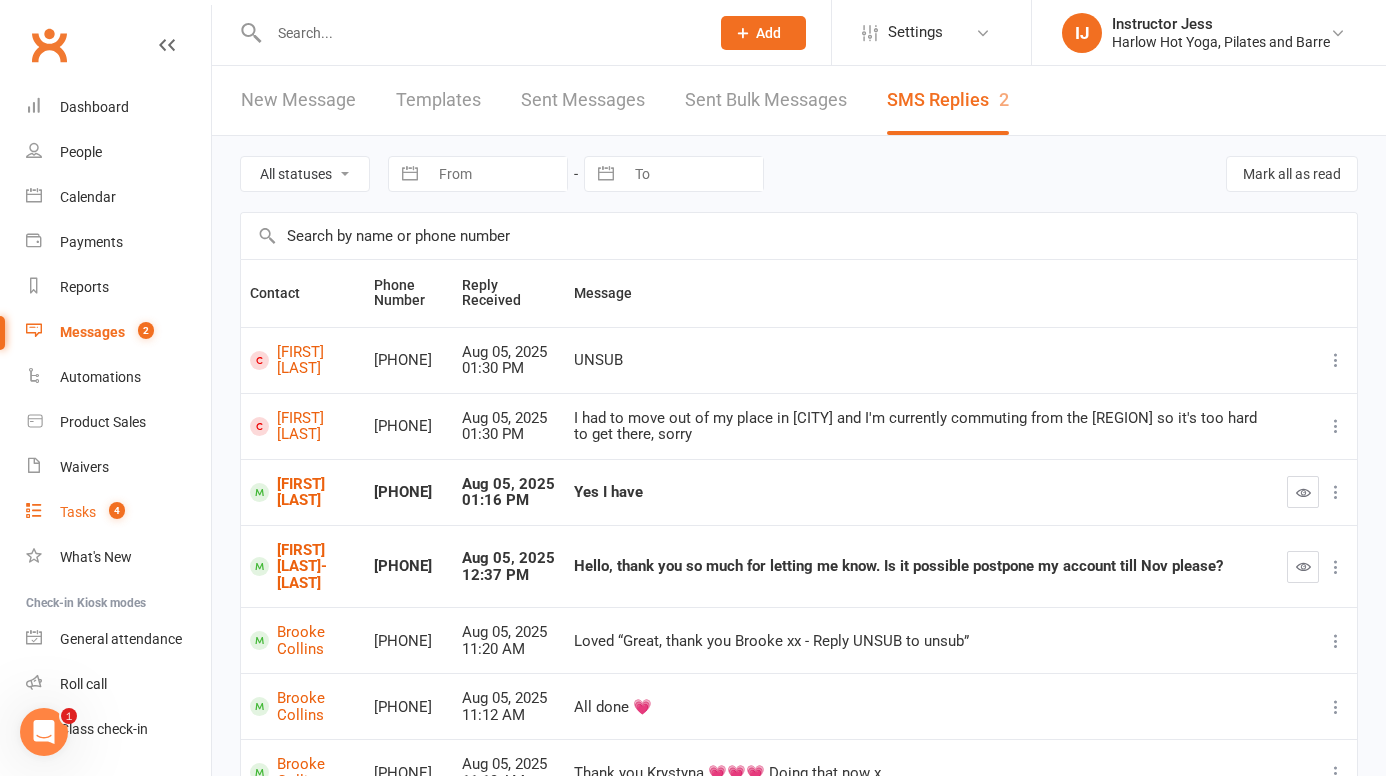 click on "Tasks   4" at bounding box center [118, 512] 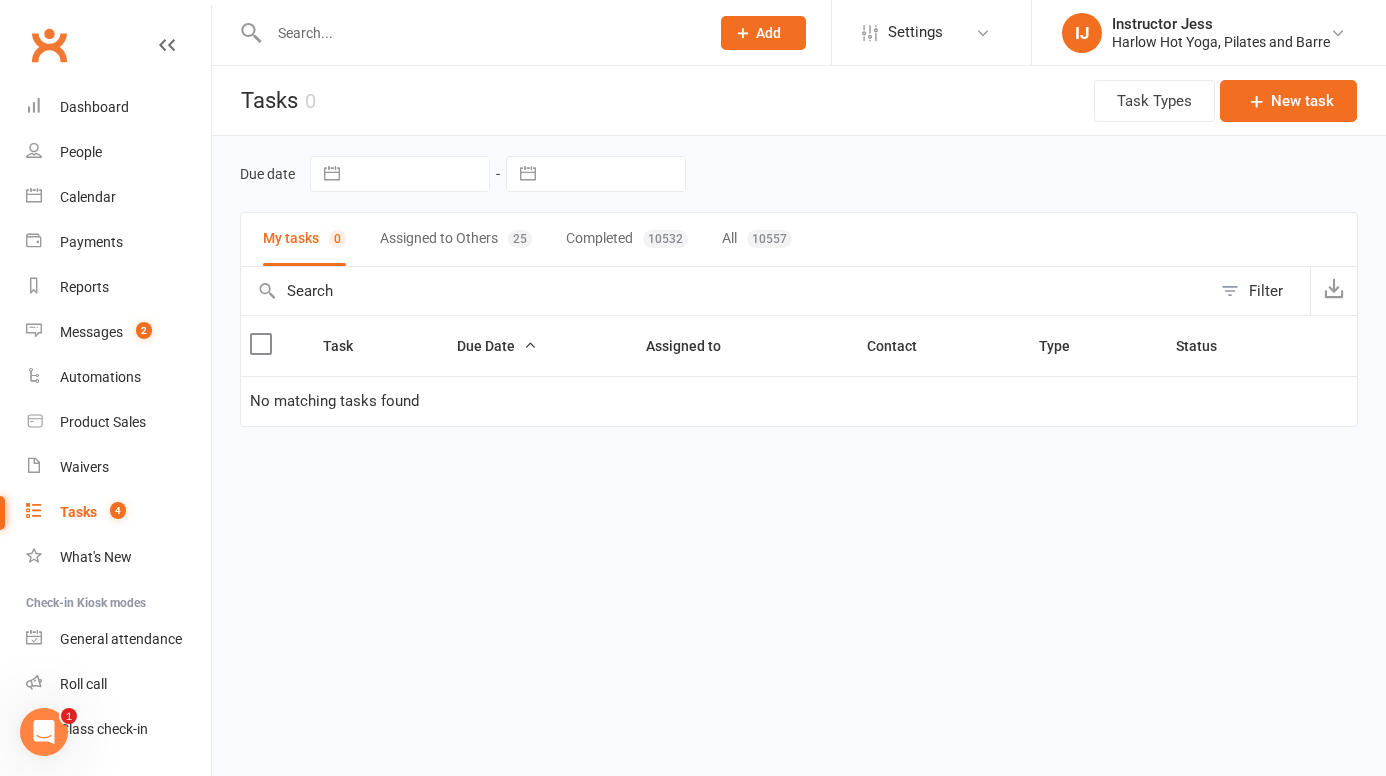 click on "Assigned to Others 25" at bounding box center [456, 239] 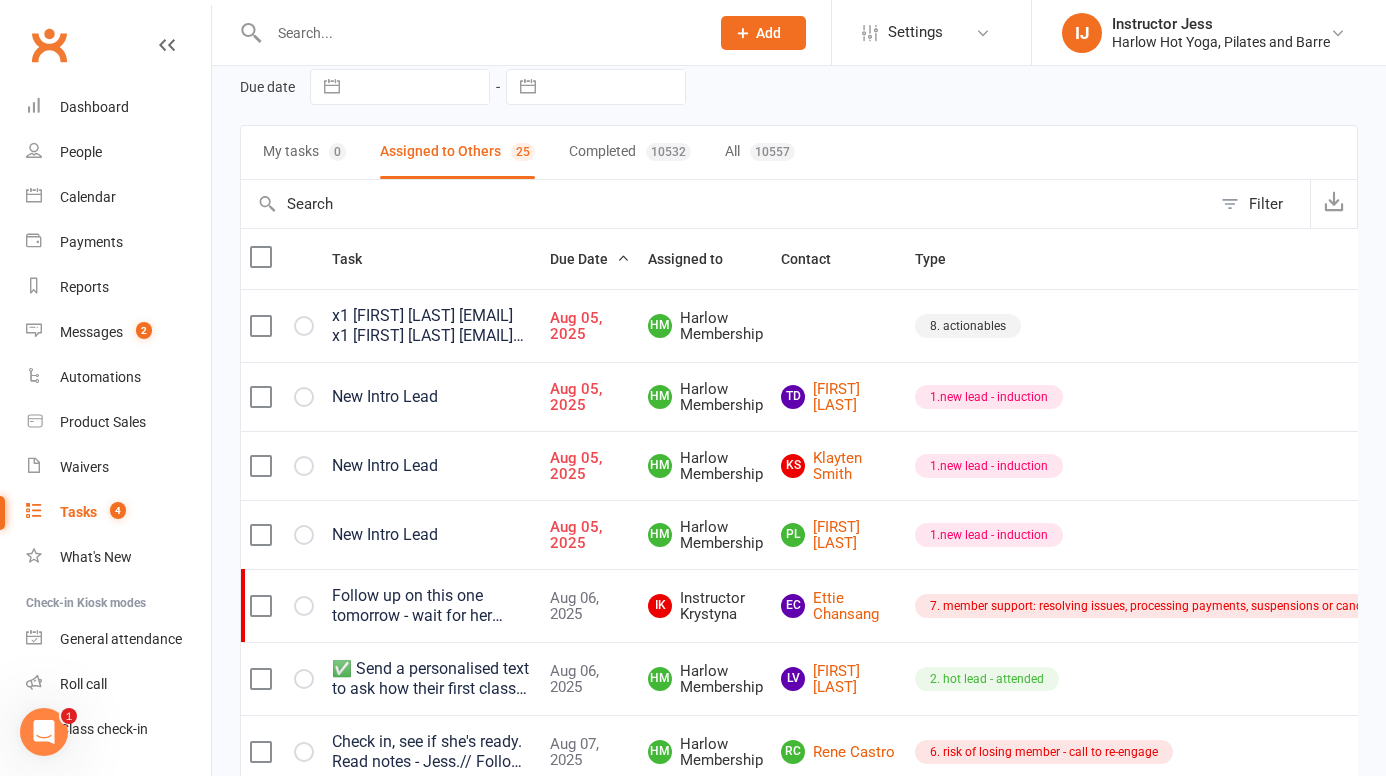 scroll, scrollTop: 89, scrollLeft: 0, axis: vertical 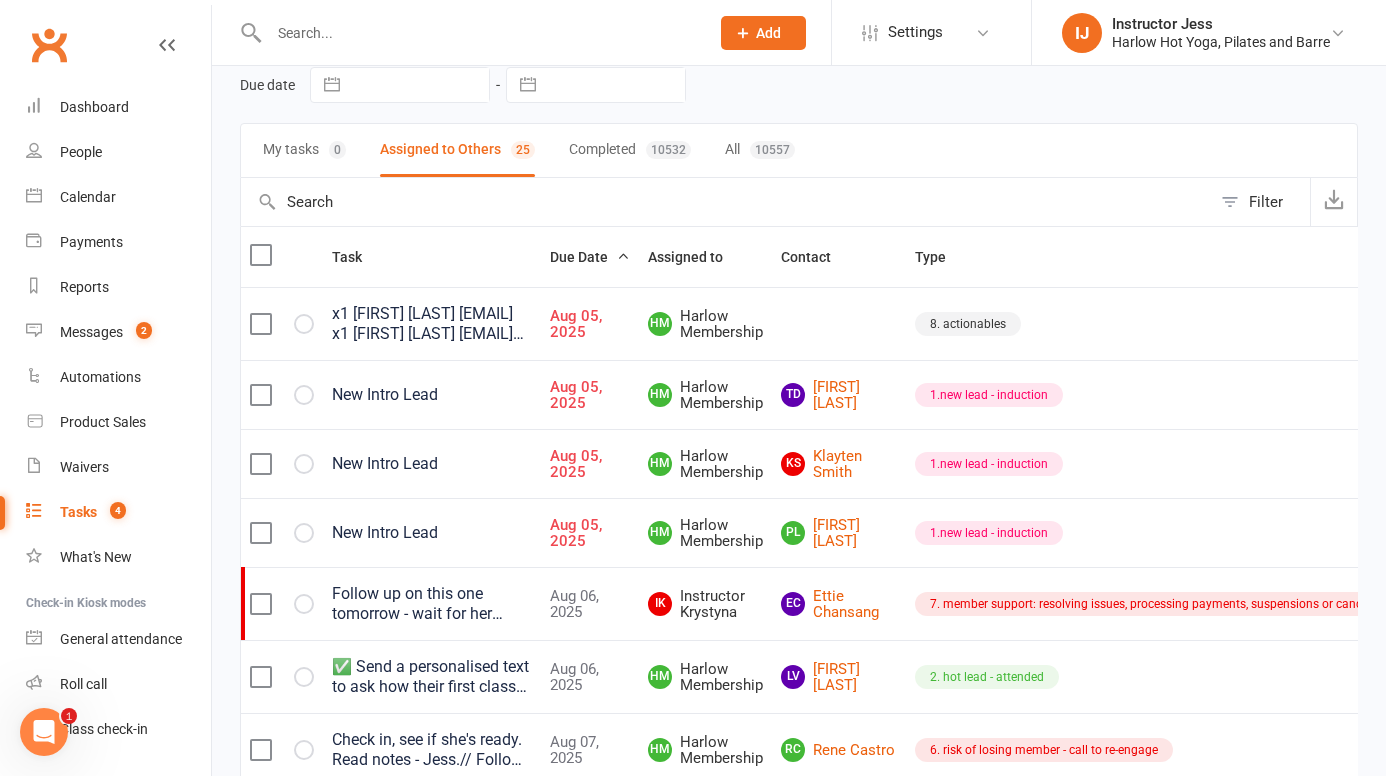 click on "Just waiting on 2 x more phone numbers
x1 Shaunagh Murphy murphyshaunagh@gmail.com
x1 Bronte Stevenson bronteshiley@gmail.com
// I'll get you to follow up with these as they are potential leads... reply to ebony and set each one up with a pass and welcome them and get them booked in and add to pipeline as a lead ♡https://mail.google.com/mail/u/0/#inbox/FMfcgzQbgJRrjJTSldWdPxTHBCBznZdM" at bounding box center (432, 324) 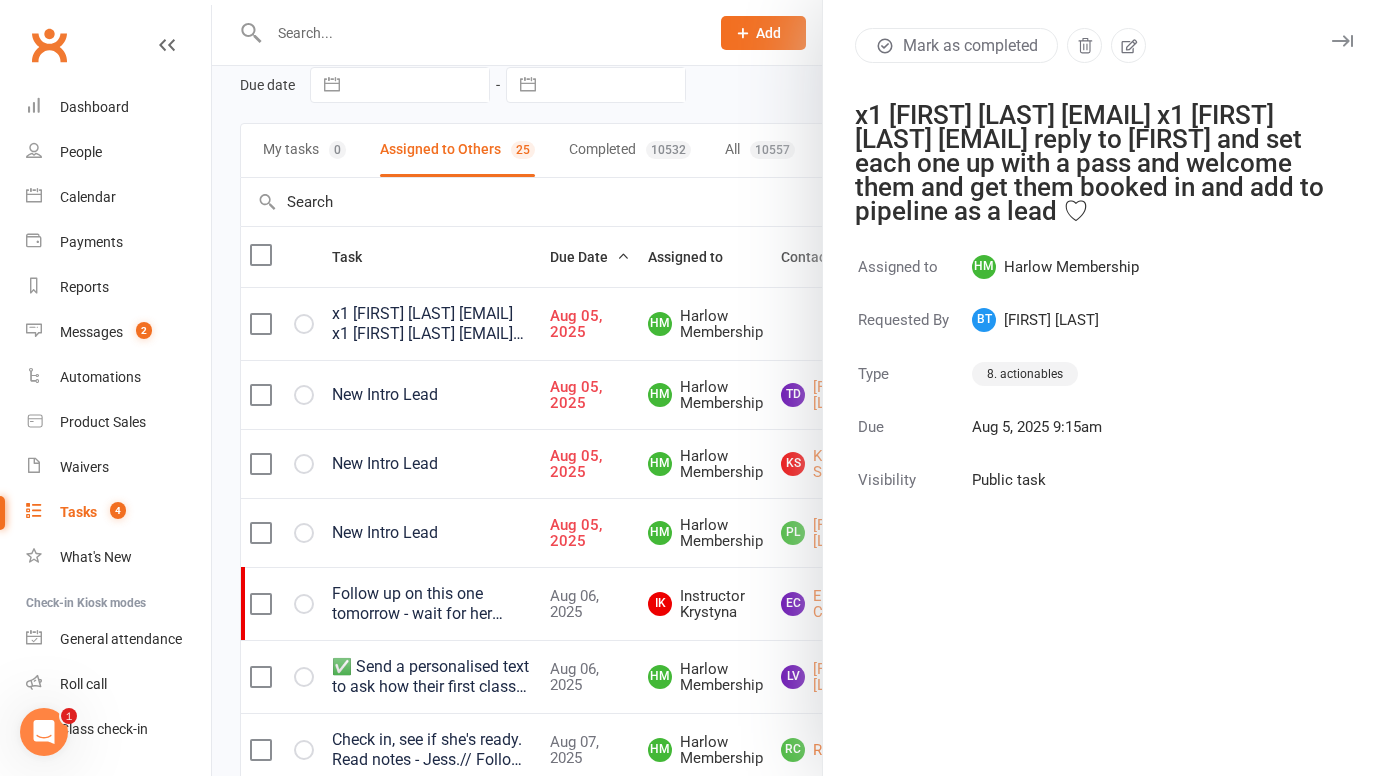 click at bounding box center (1342, 41) 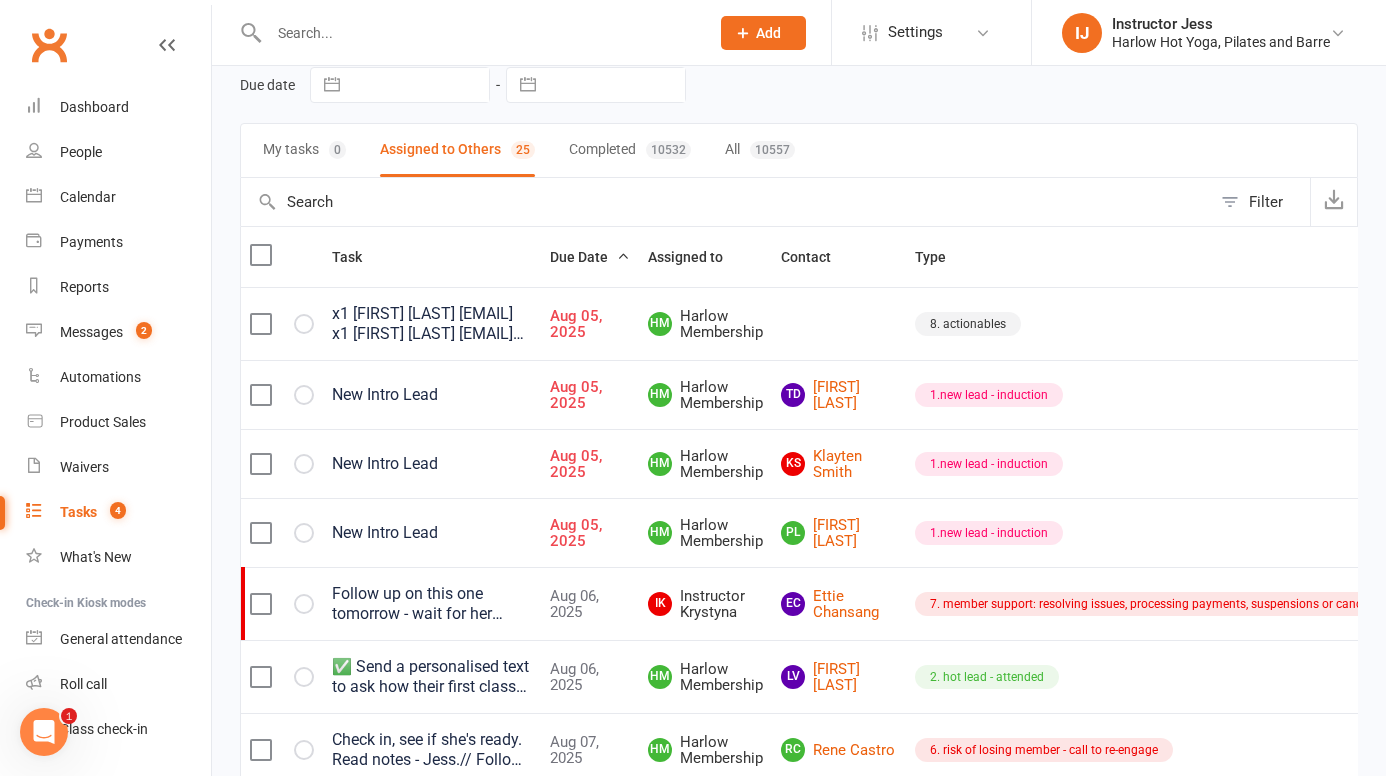 click on "Follow up on this one tomorrow - wait for her email to come through so I can call her again with Bec's instructions //
〰️ For this one... Id just say to her we are happy to do it as just a once off this one time... but that would be the last suspension for the year then just give her a gentle reminder that its only 4 weeks suspension in year... from there just say maybe a 40 class pack would work better for her that way she has 12 months to use them and it wont effect suspensions... (don't do a discount) just give her the option to do a 40 class pass instead if they prefers that say we can as a once off suspend your membership for an extra 4 weeks this year only but then very gently set the expectation going forward with suspensions and make it sound like we are doing her a pretty good favour.. because if you give someone like this way too much wiggle room they will take full advantage and it becomes a lot.. 〰️" at bounding box center (432, 604) 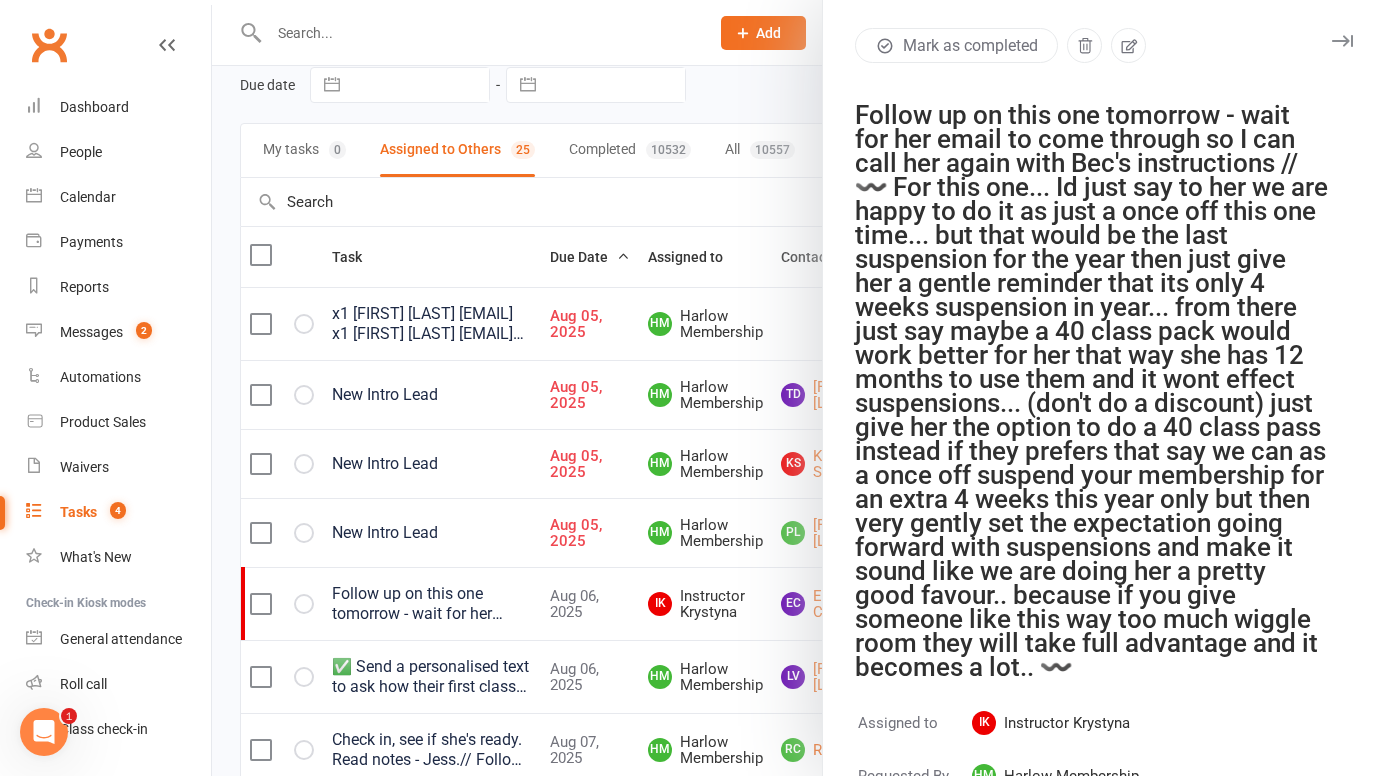 click at bounding box center [1342, 41] 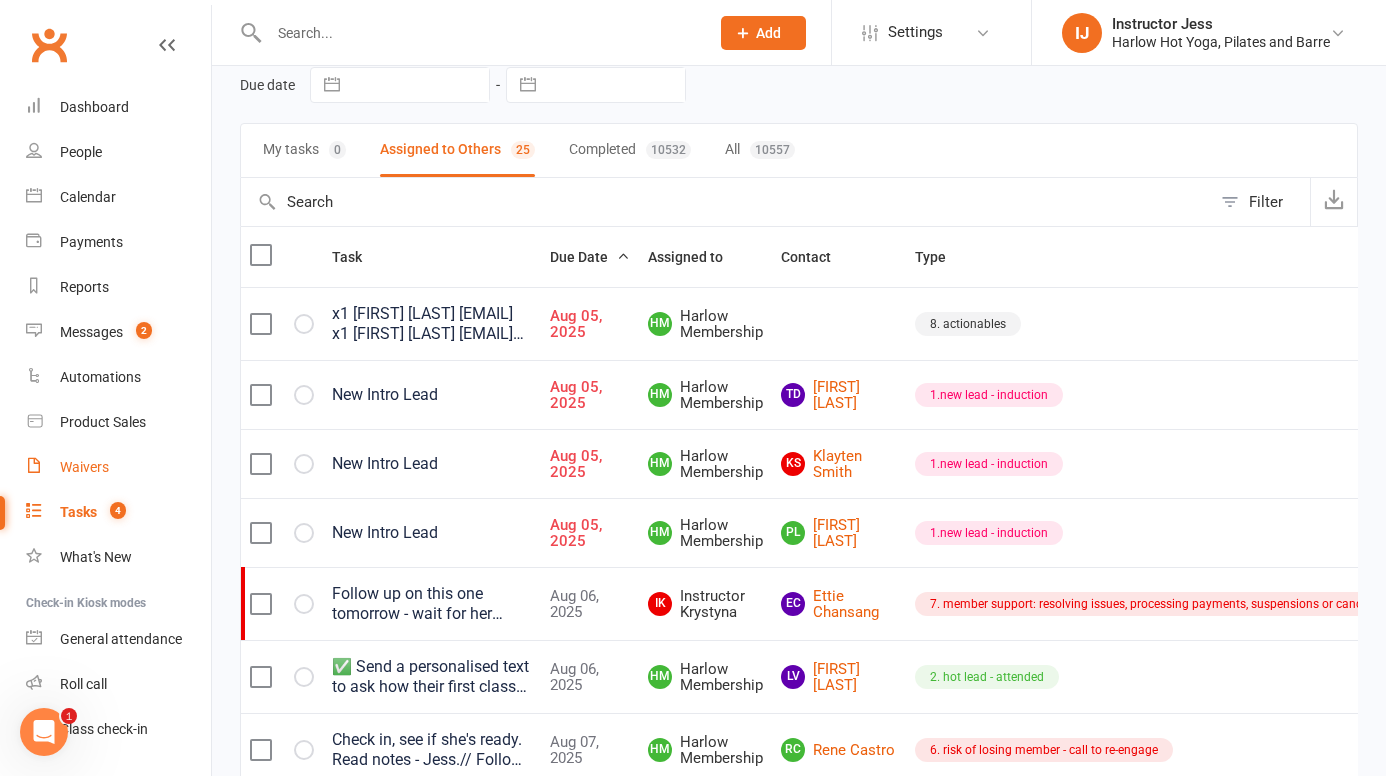 click on "Waivers" at bounding box center [84, 467] 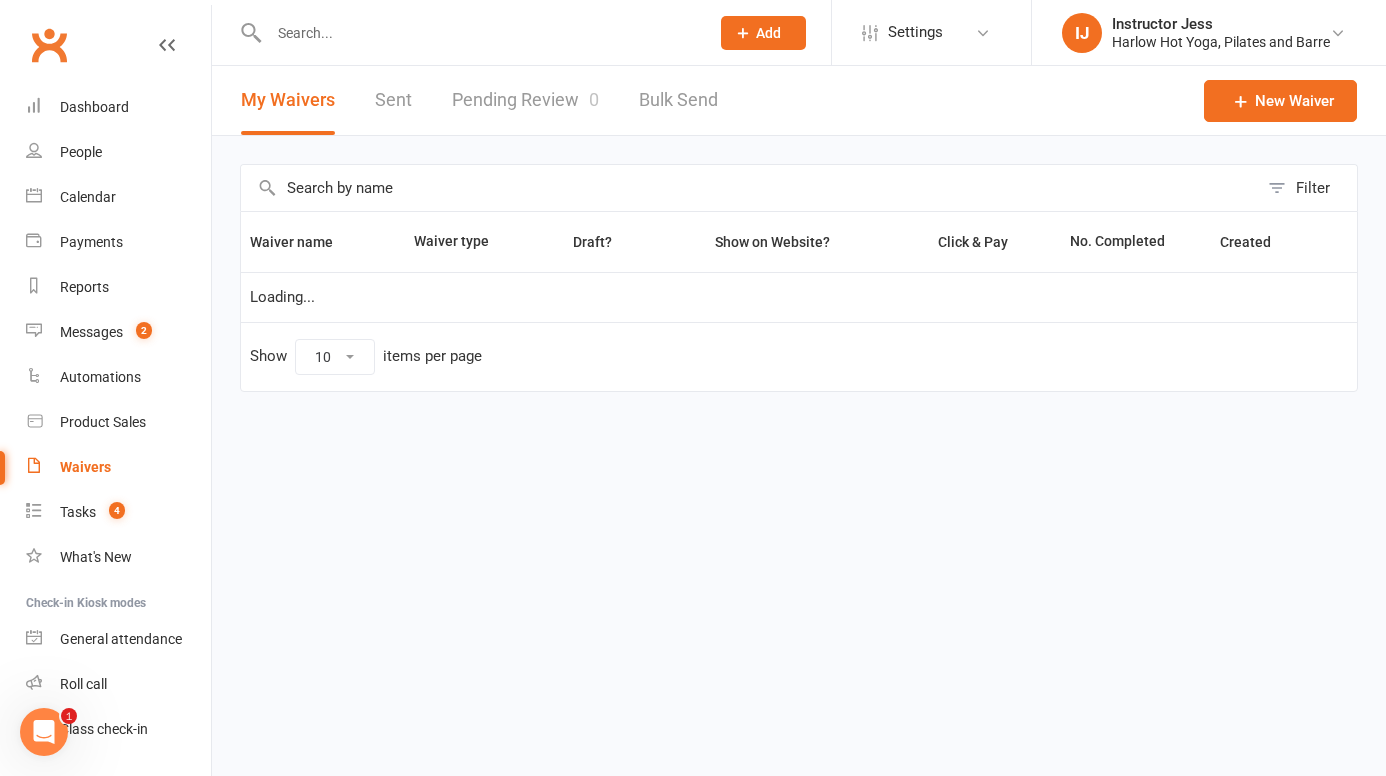 click on "Pending Review 0" at bounding box center (525, 100) 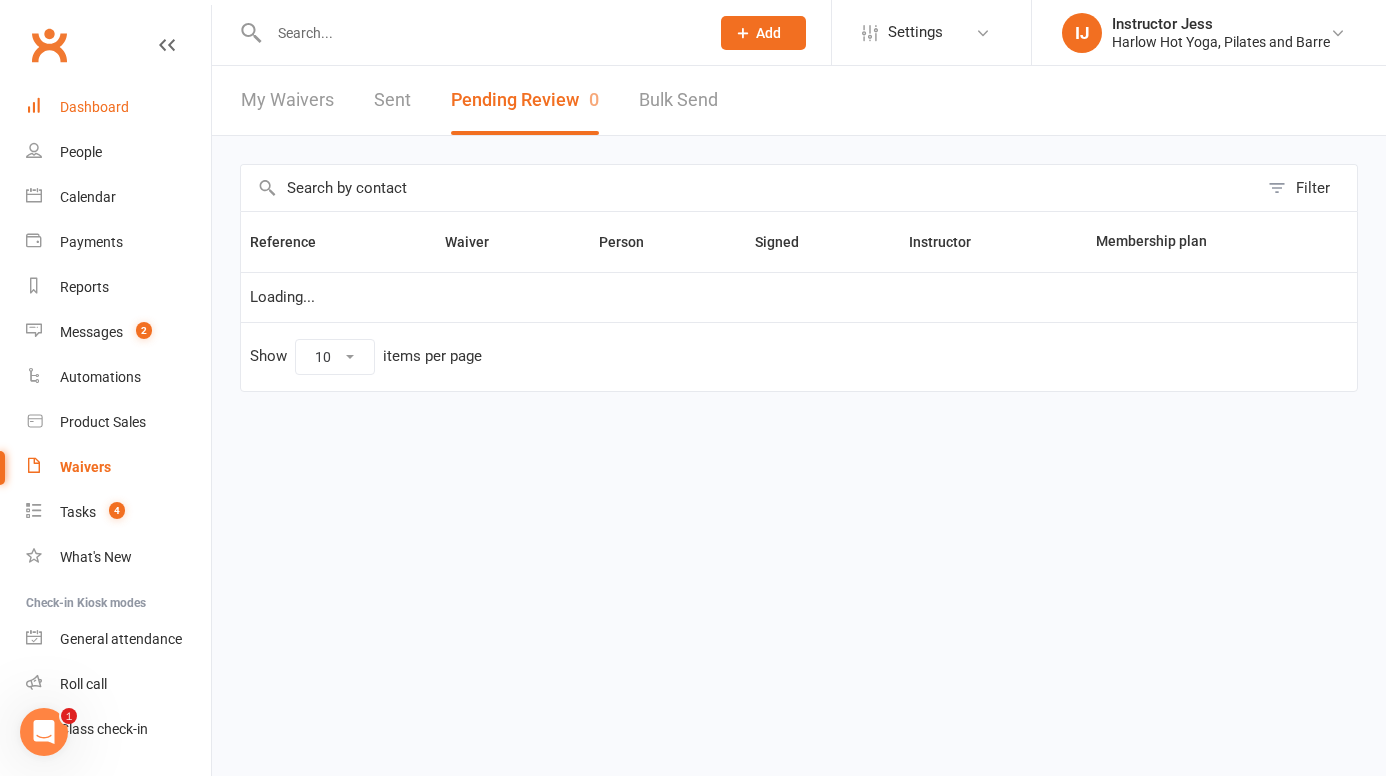 click on "Dashboard" at bounding box center (118, 107) 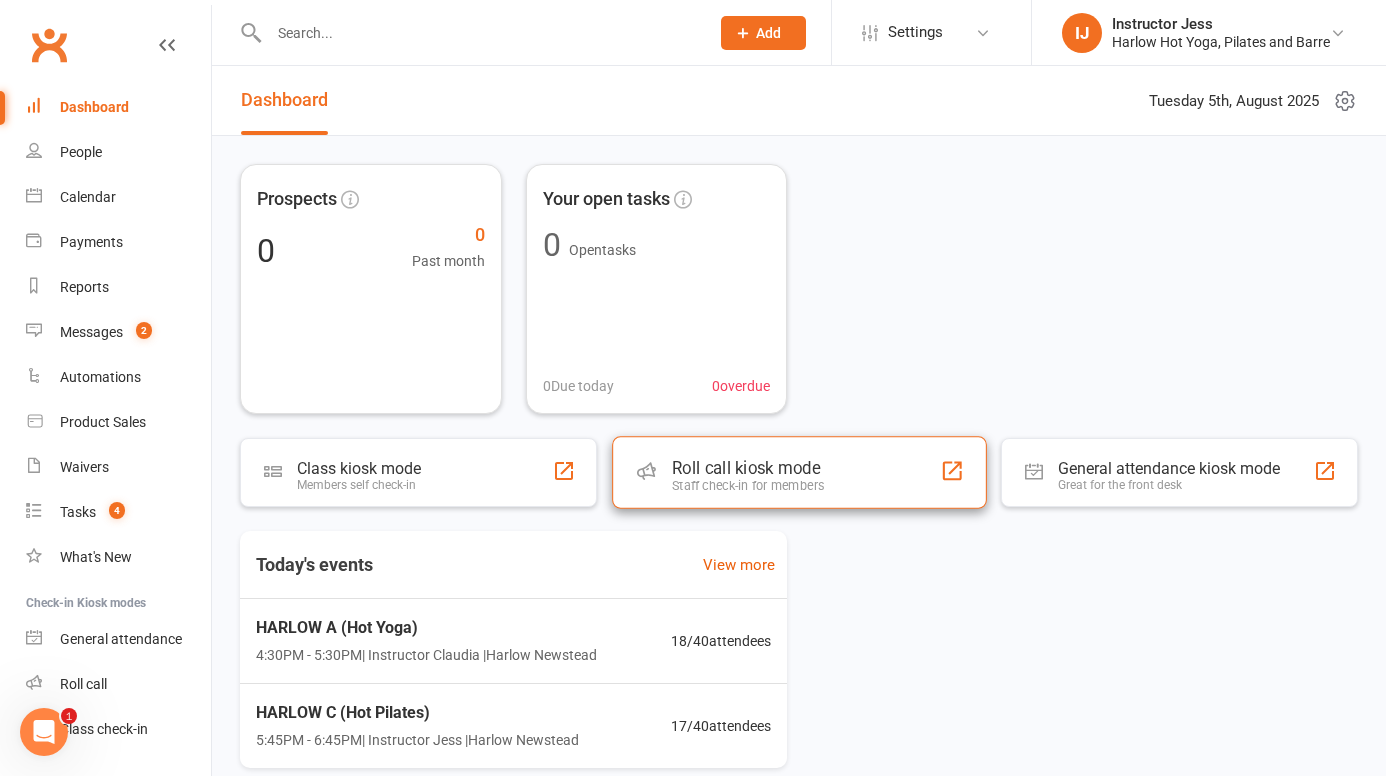 click on "Roll call kiosk mode Staff check-in for members" at bounding box center [799, 472] 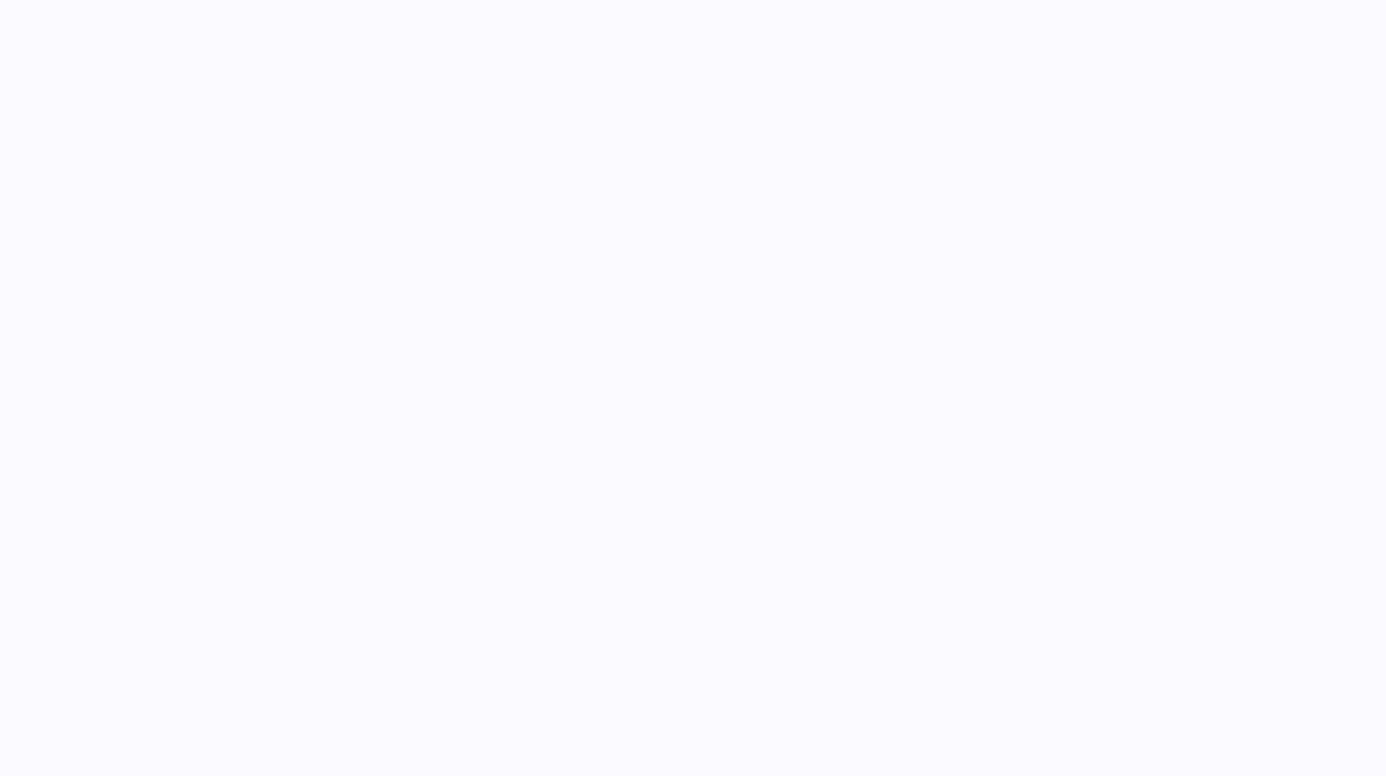 scroll, scrollTop: 0, scrollLeft: 0, axis: both 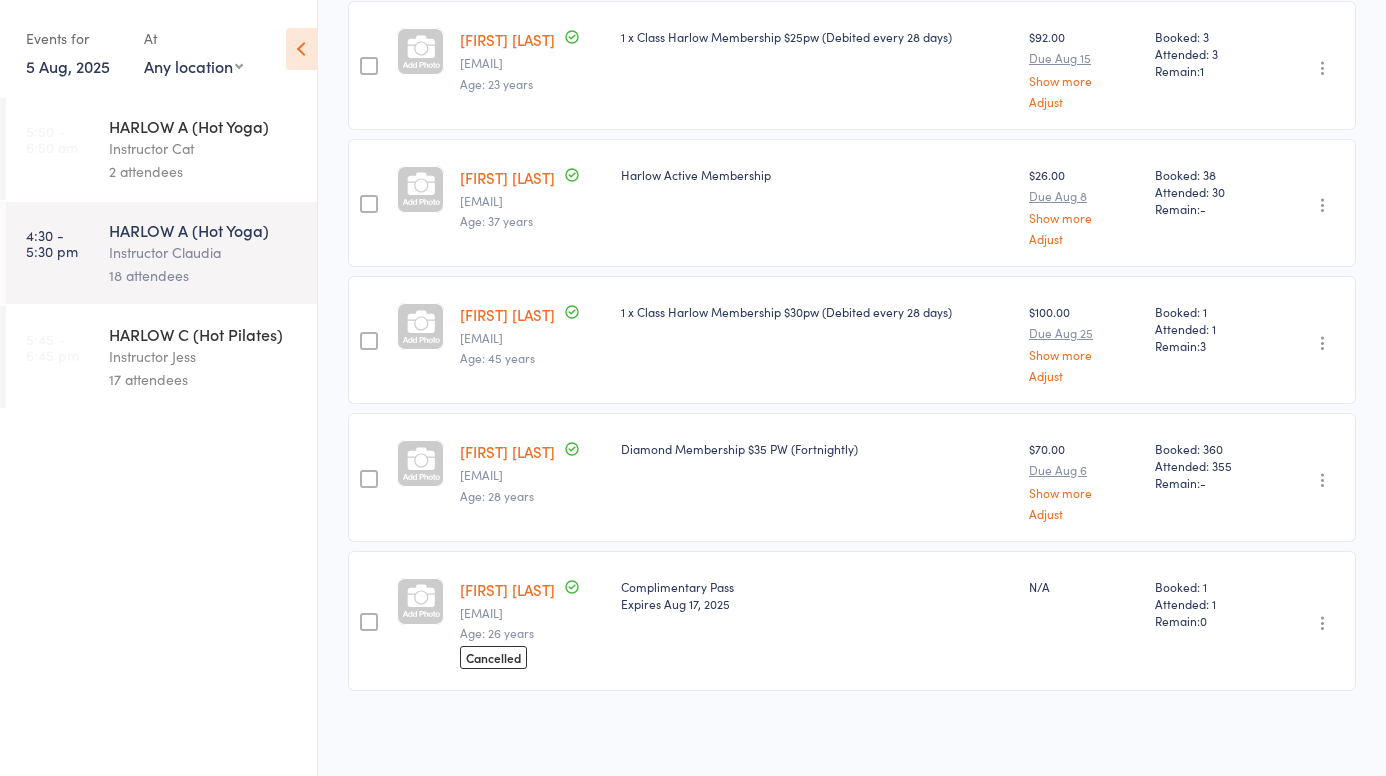 click on "Instructor Jess" at bounding box center (204, 356) 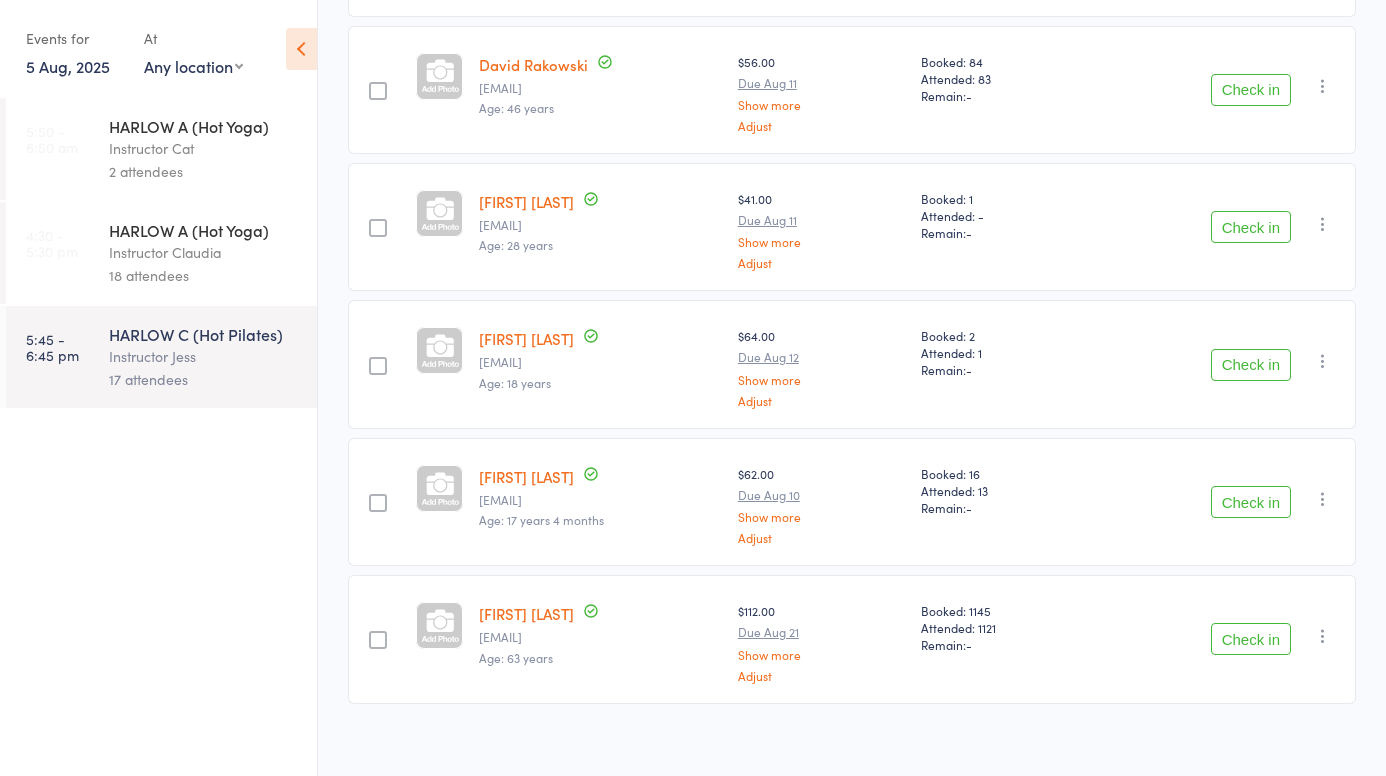 scroll, scrollTop: 1962, scrollLeft: 0, axis: vertical 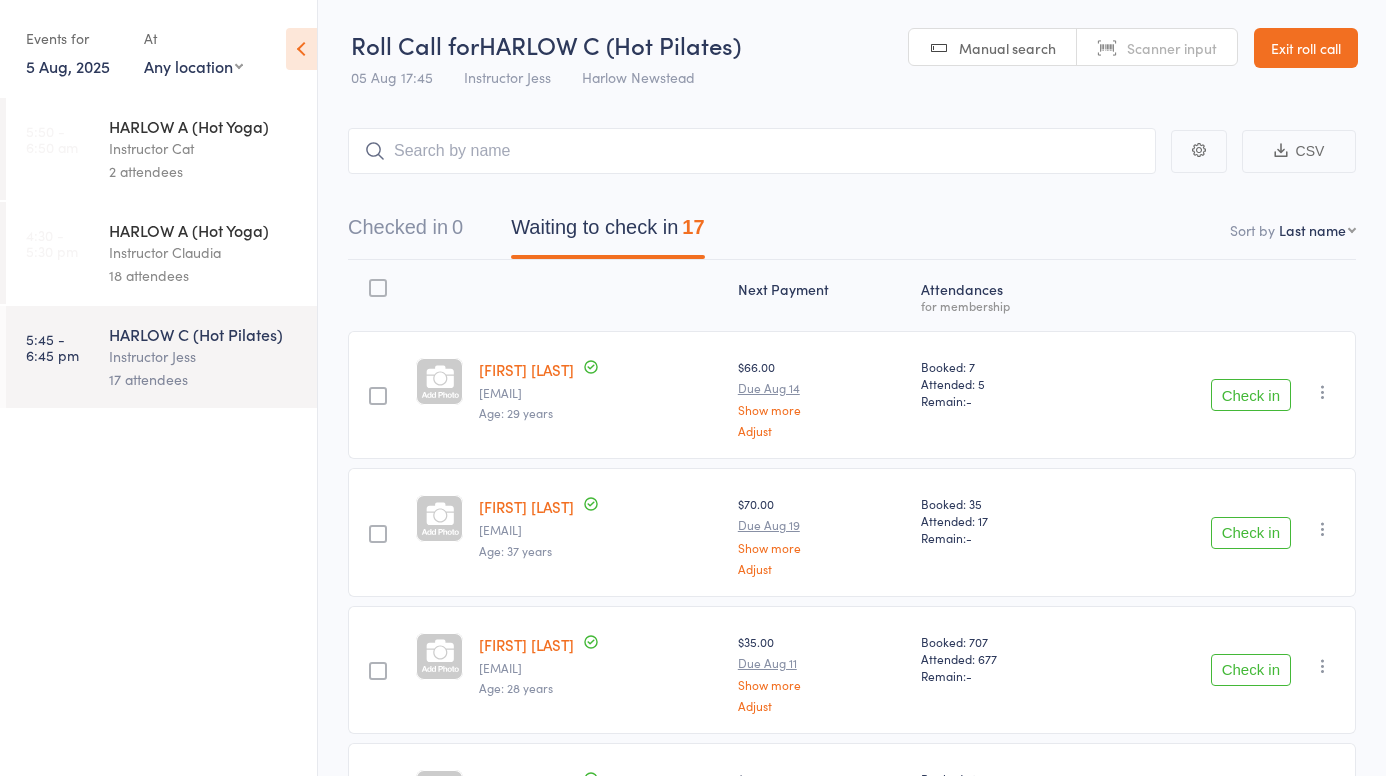 click on "5 Aug, 2025" at bounding box center [68, 66] 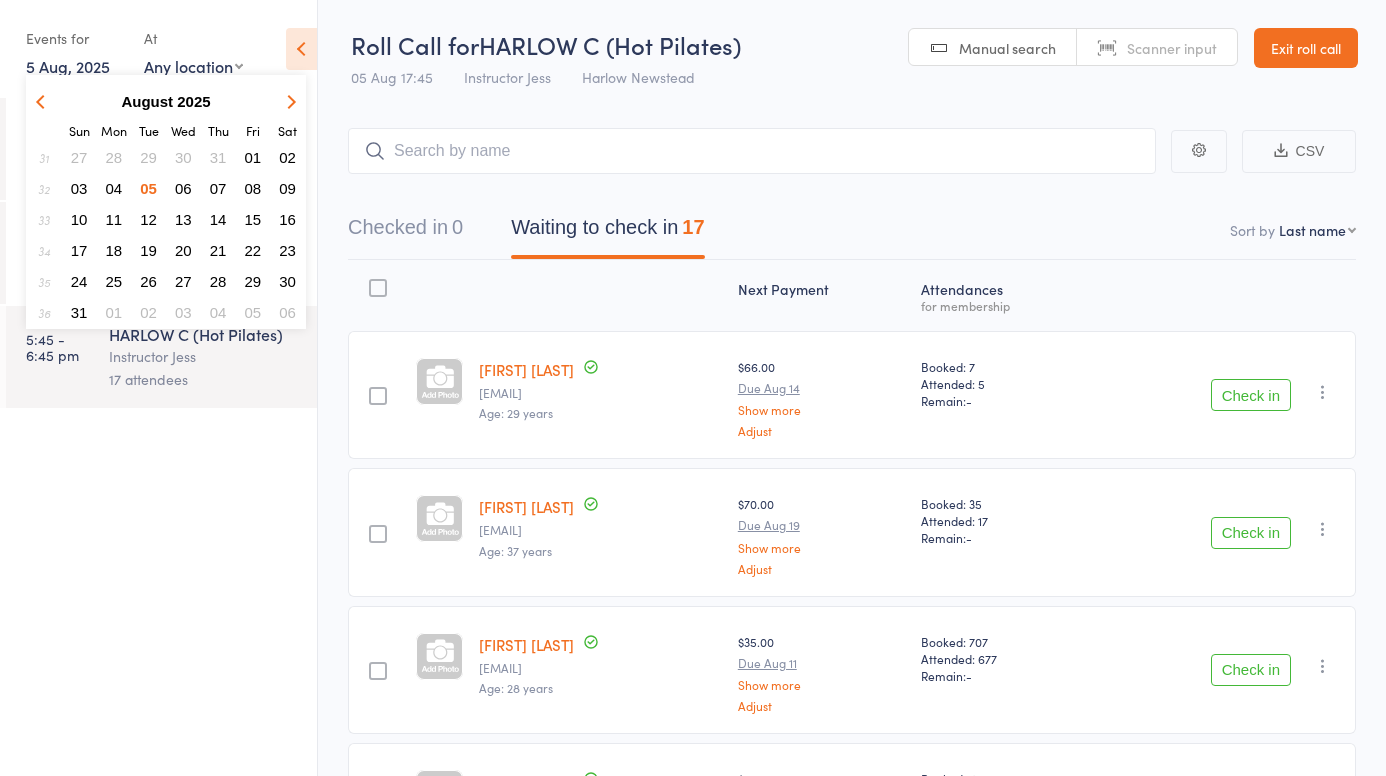 drag, startPoint x: 223, startPoint y: 191, endPoint x: 252, endPoint y: 188, distance: 29.15476 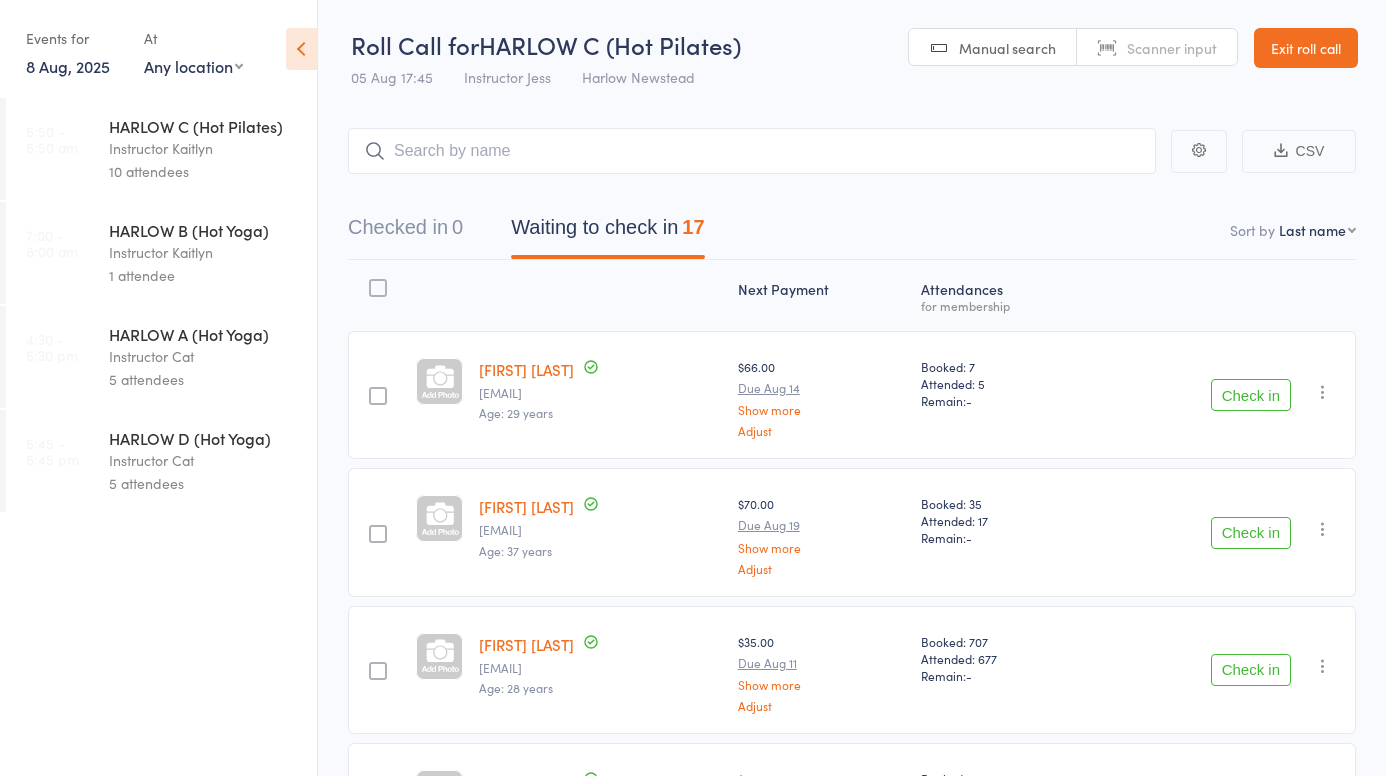 click on "10 attendees" at bounding box center [204, 171] 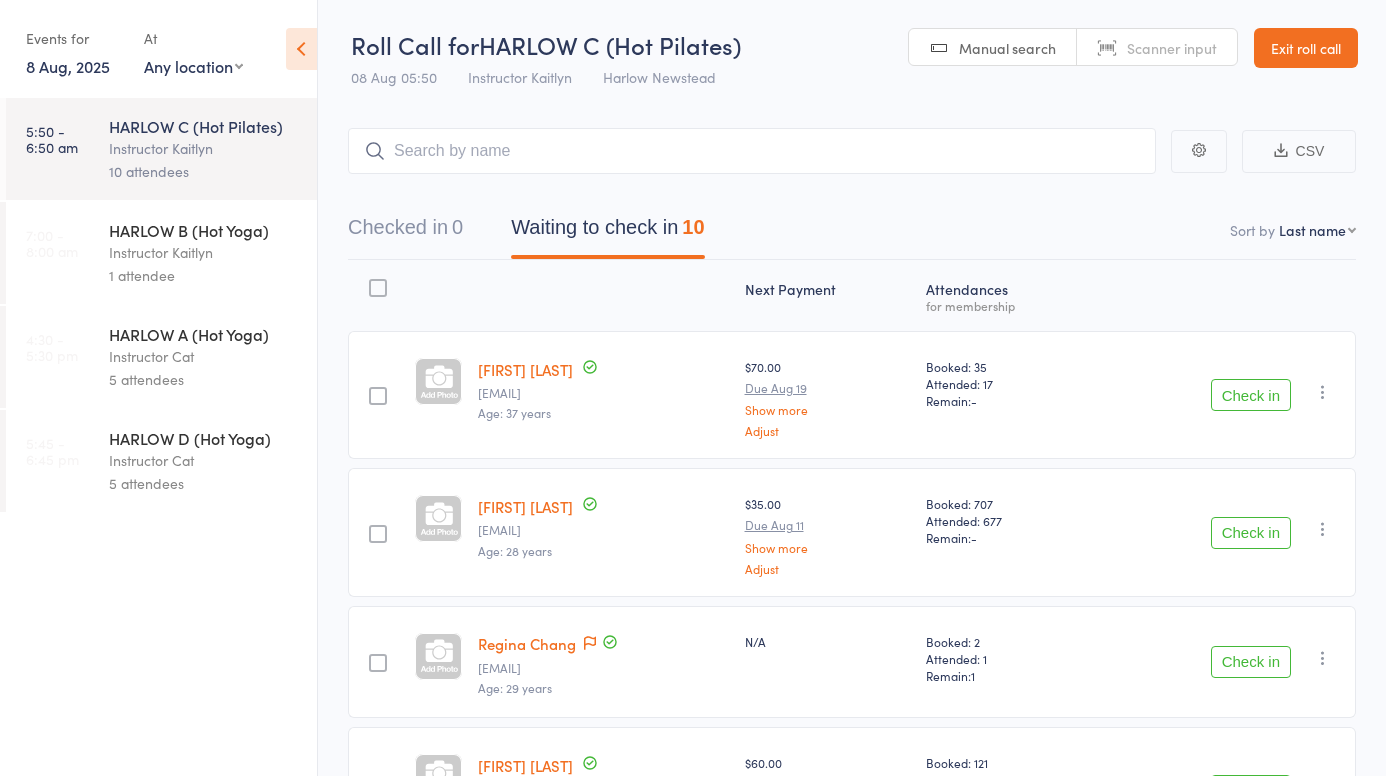 click on "HARLOW B (Hot Yoga)" at bounding box center [204, 230] 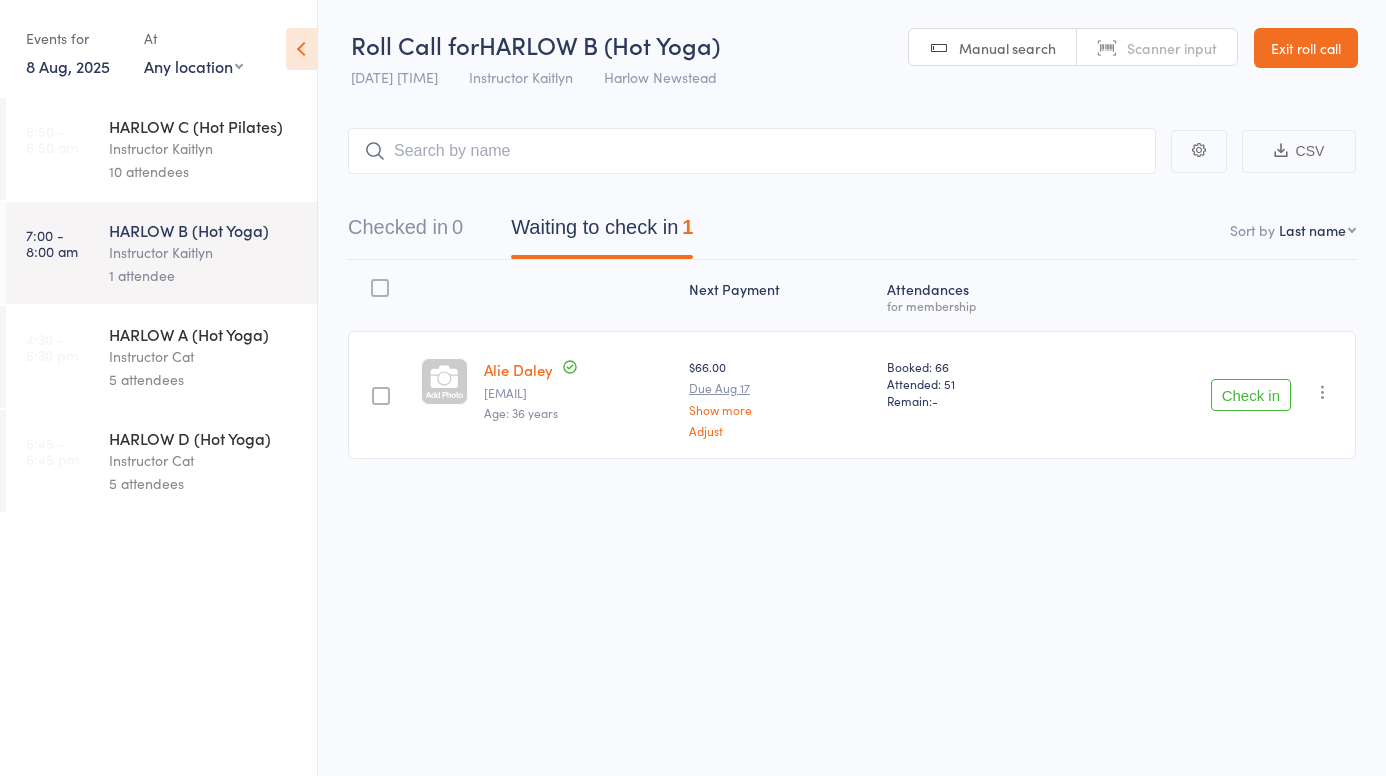 click on "8 Aug, 2025" at bounding box center (68, 66) 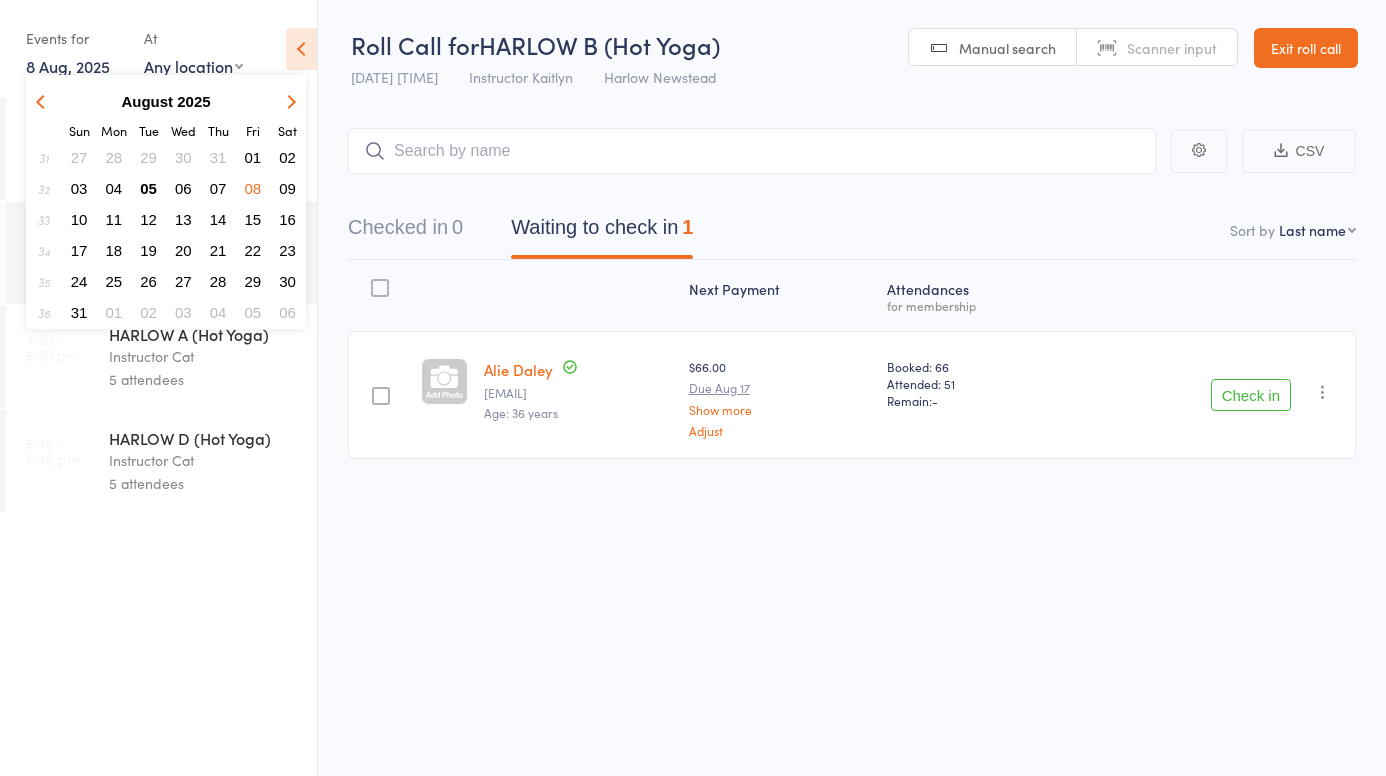 click on "05" at bounding box center [148, 188] 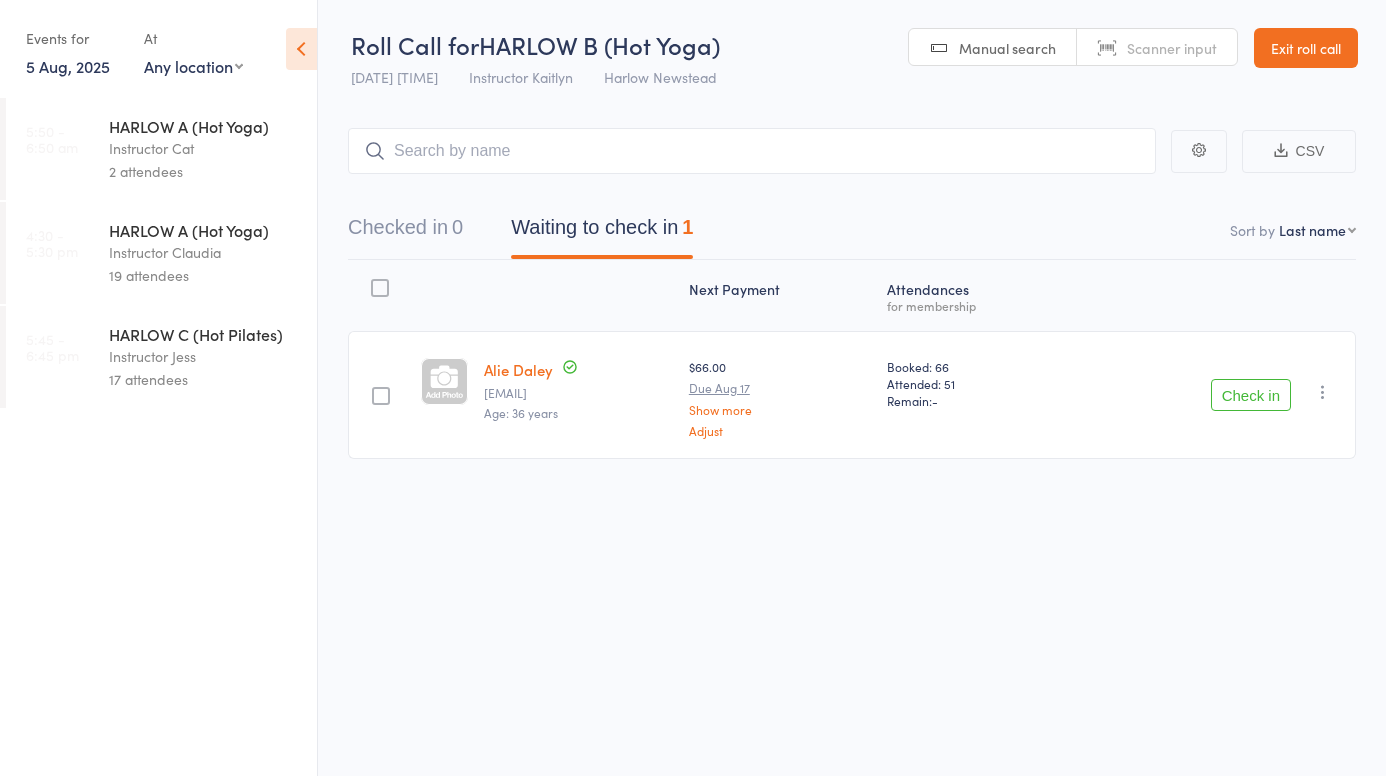 click on "Instructor Claudia" at bounding box center (204, 252) 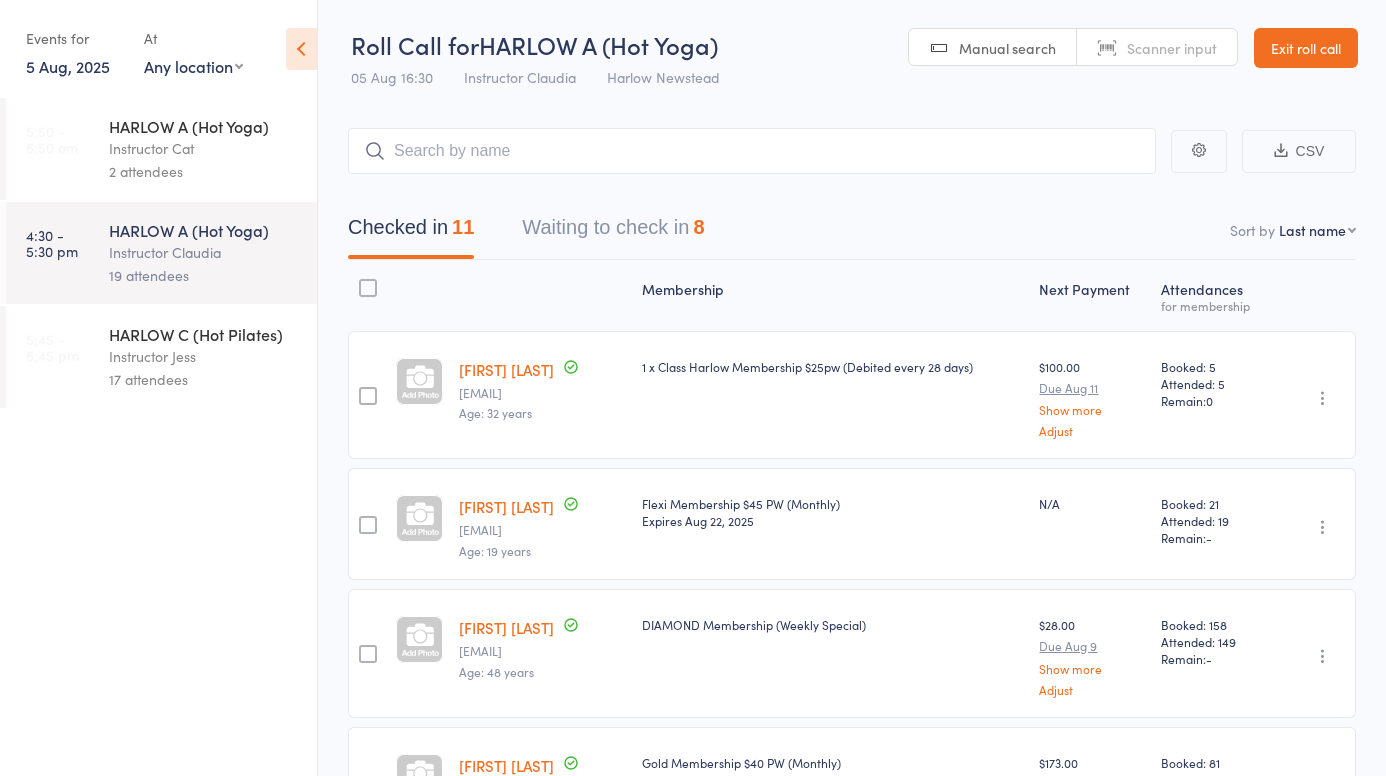 click on "Waiting to check in  8" at bounding box center [613, 232] 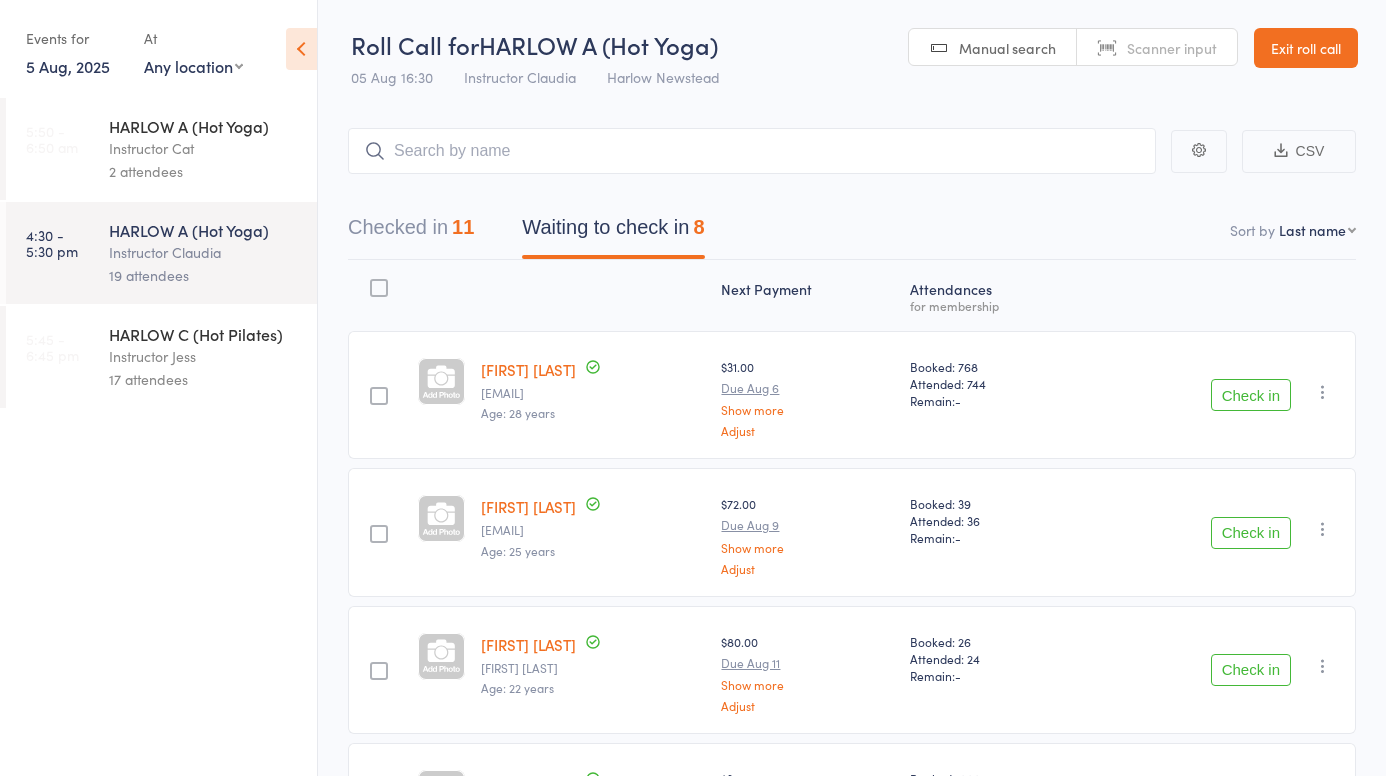 click on "17 attendees" at bounding box center [204, 379] 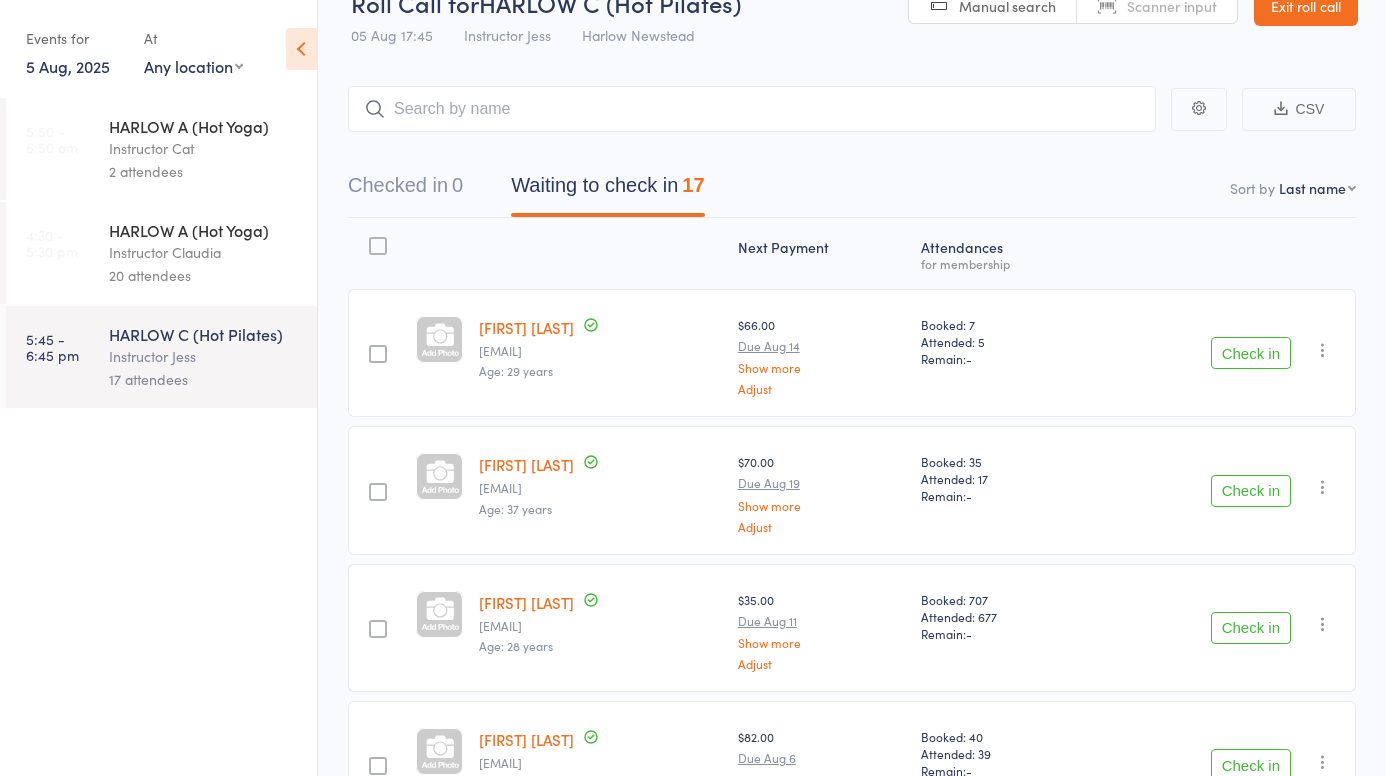 scroll, scrollTop: 0, scrollLeft: 0, axis: both 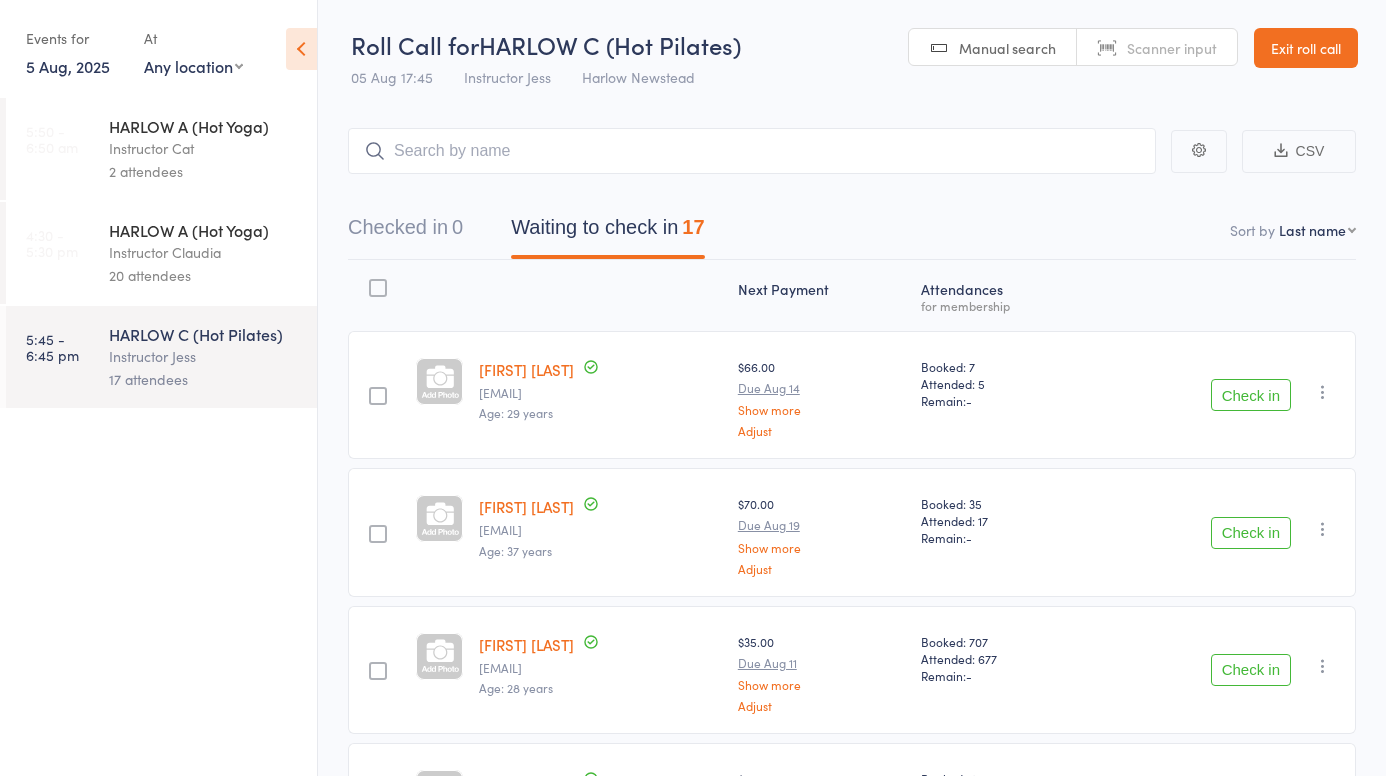 click on "5 Aug, 2025" at bounding box center [68, 66] 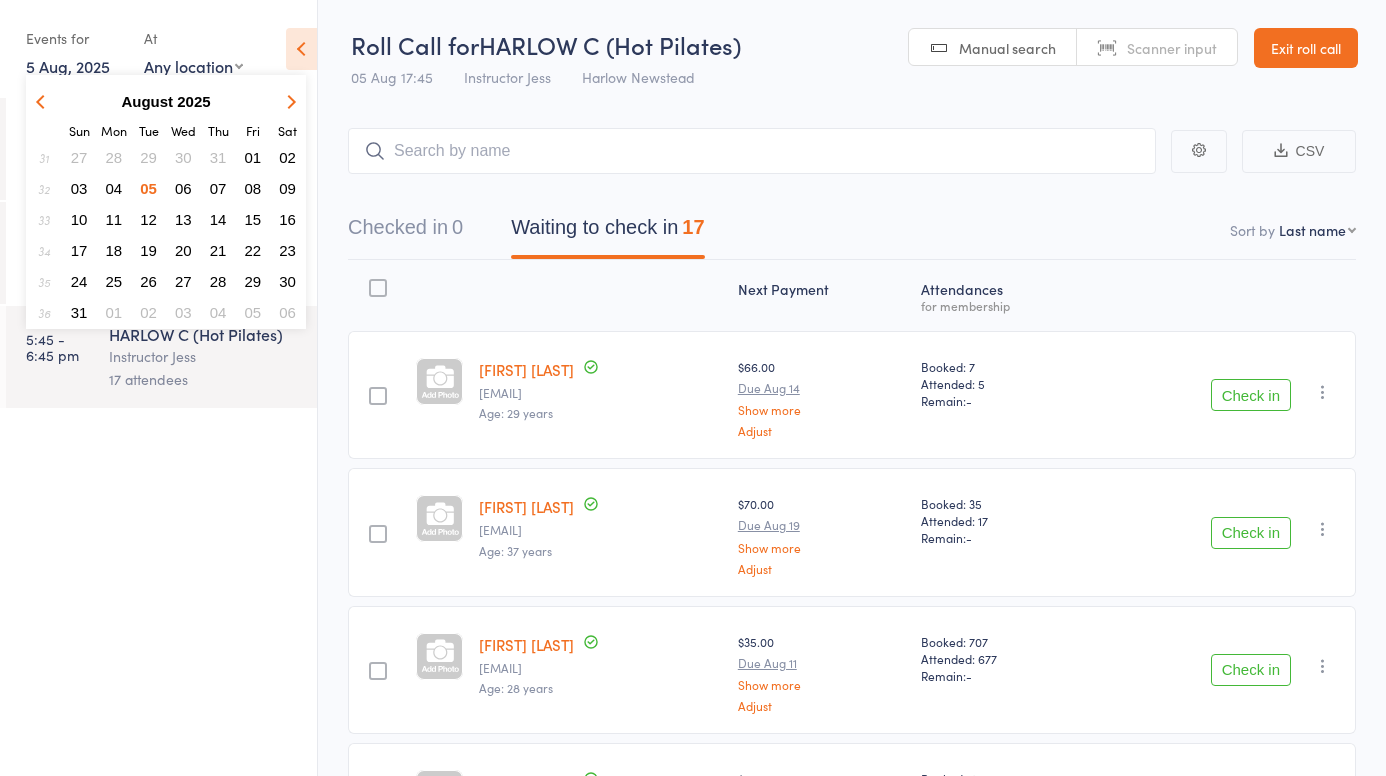 click at bounding box center [44, 101] 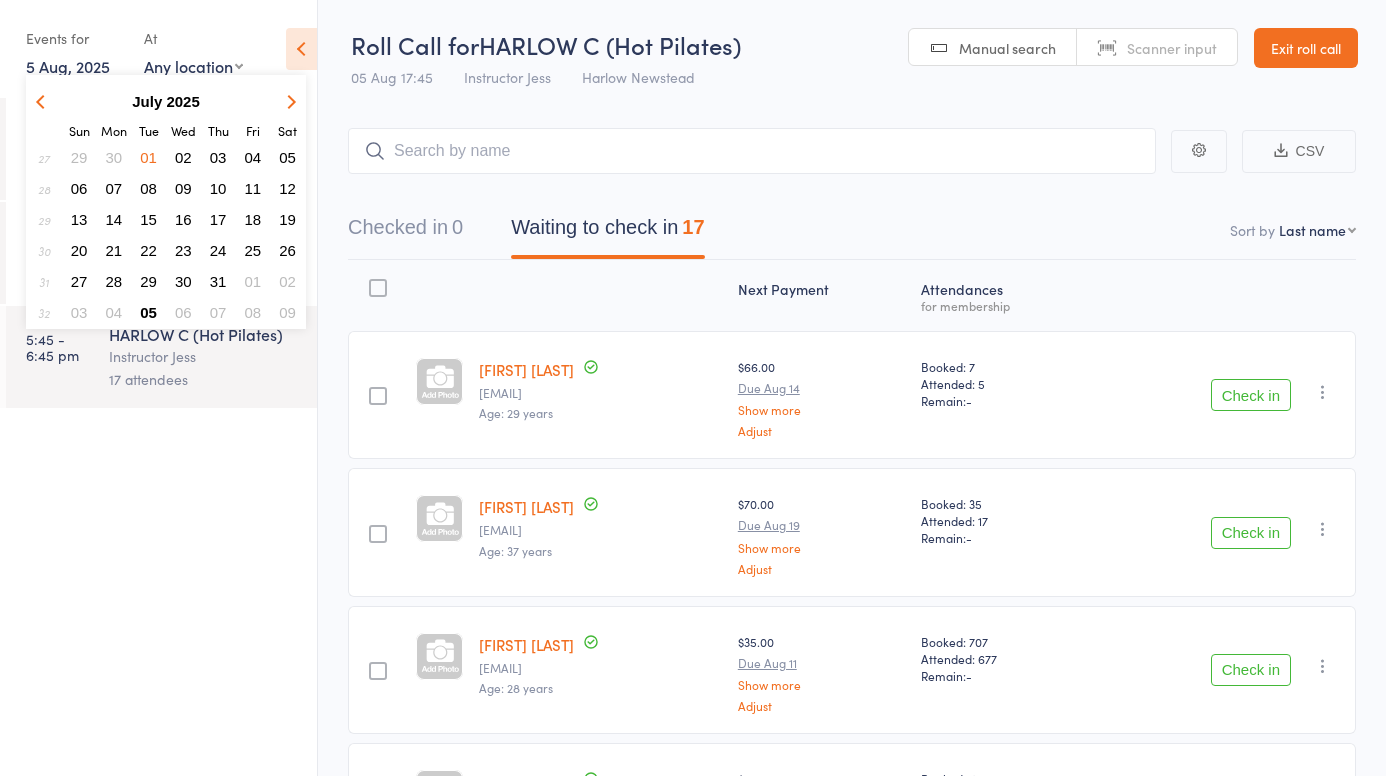 click on "04" at bounding box center (253, 157) 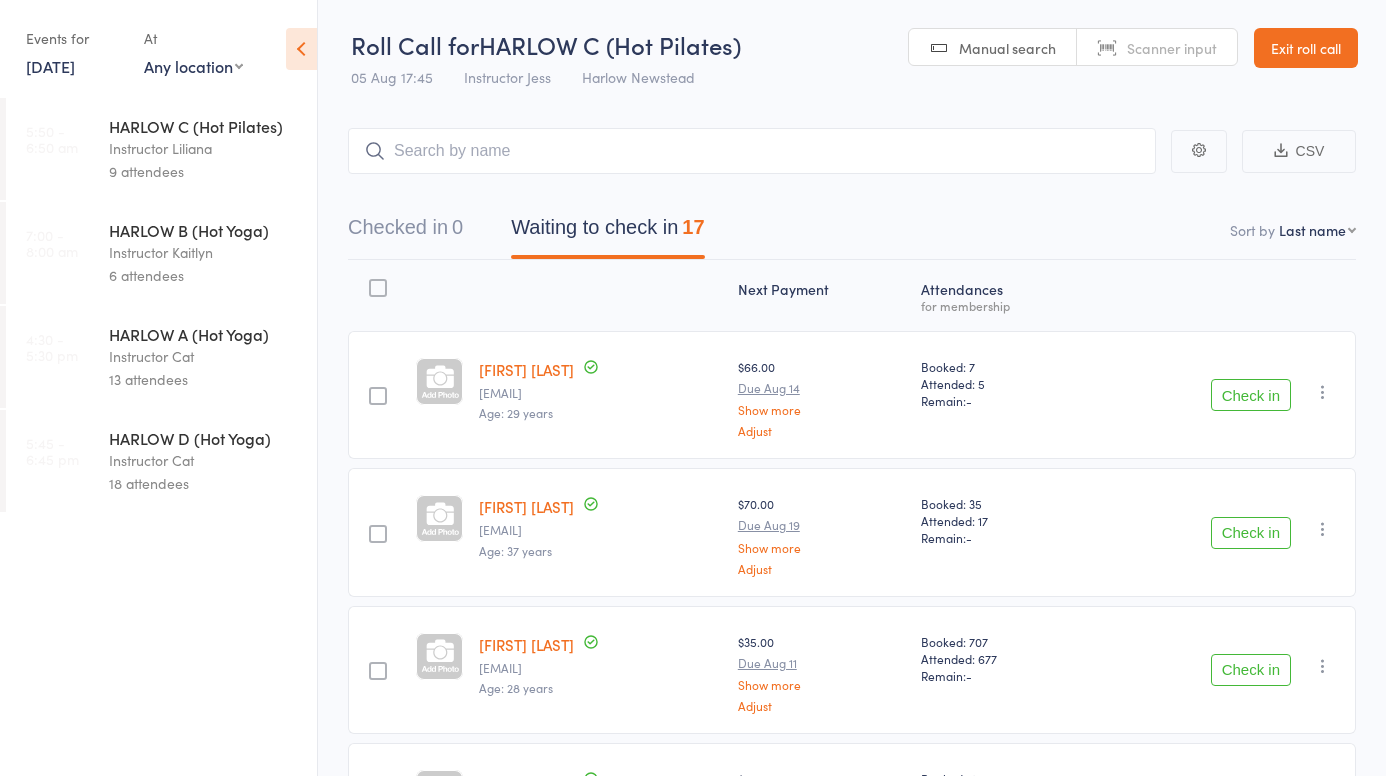 click on "9 attendees" at bounding box center (204, 171) 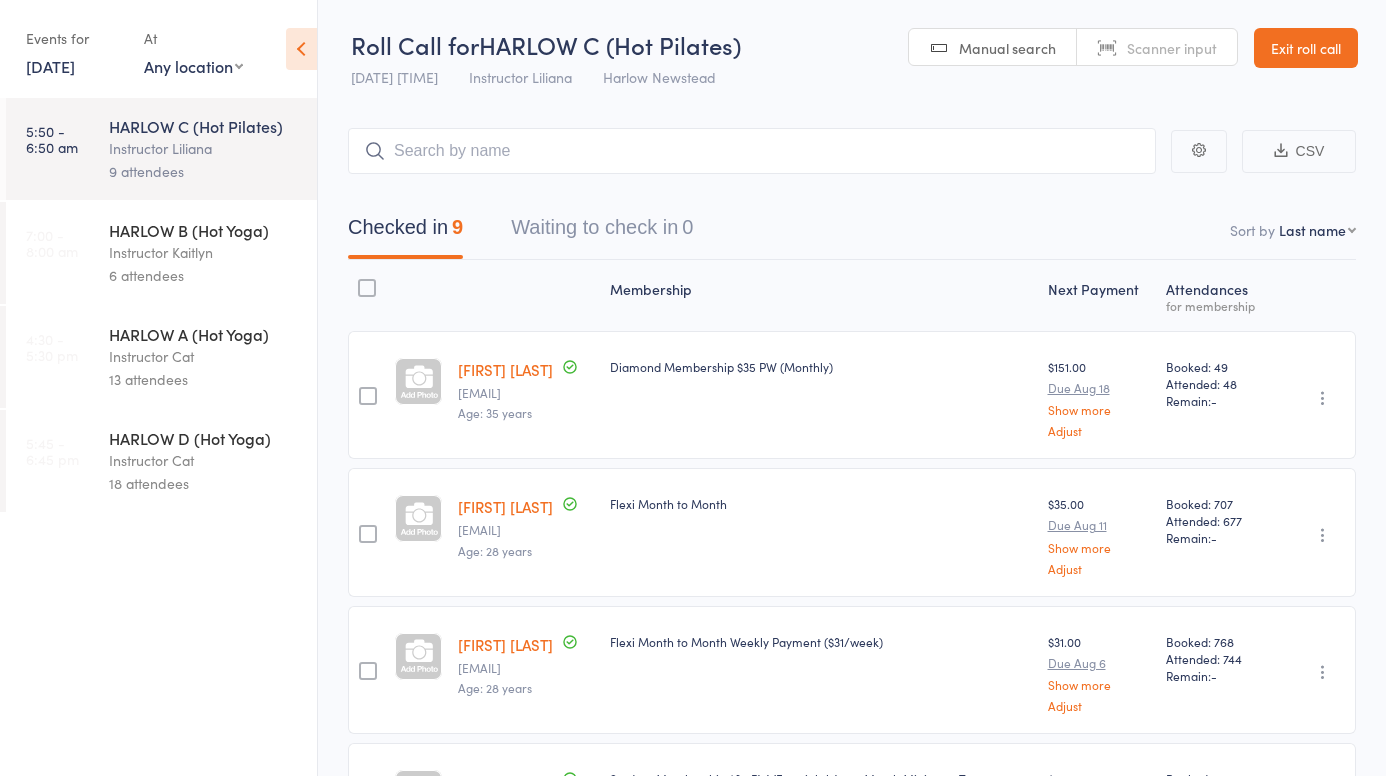 click on "HARLOW B (Hot Yoga)" at bounding box center (204, 230) 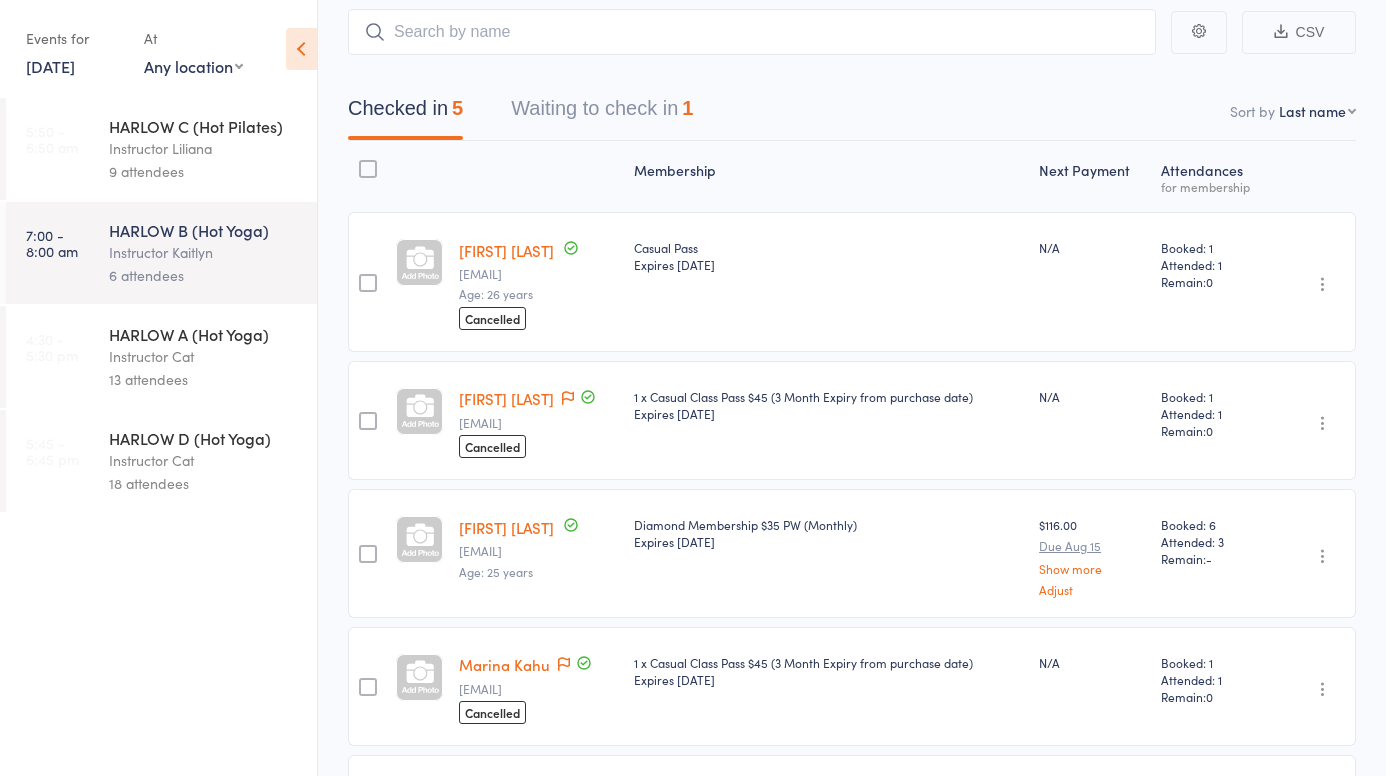 scroll, scrollTop: 120, scrollLeft: 0, axis: vertical 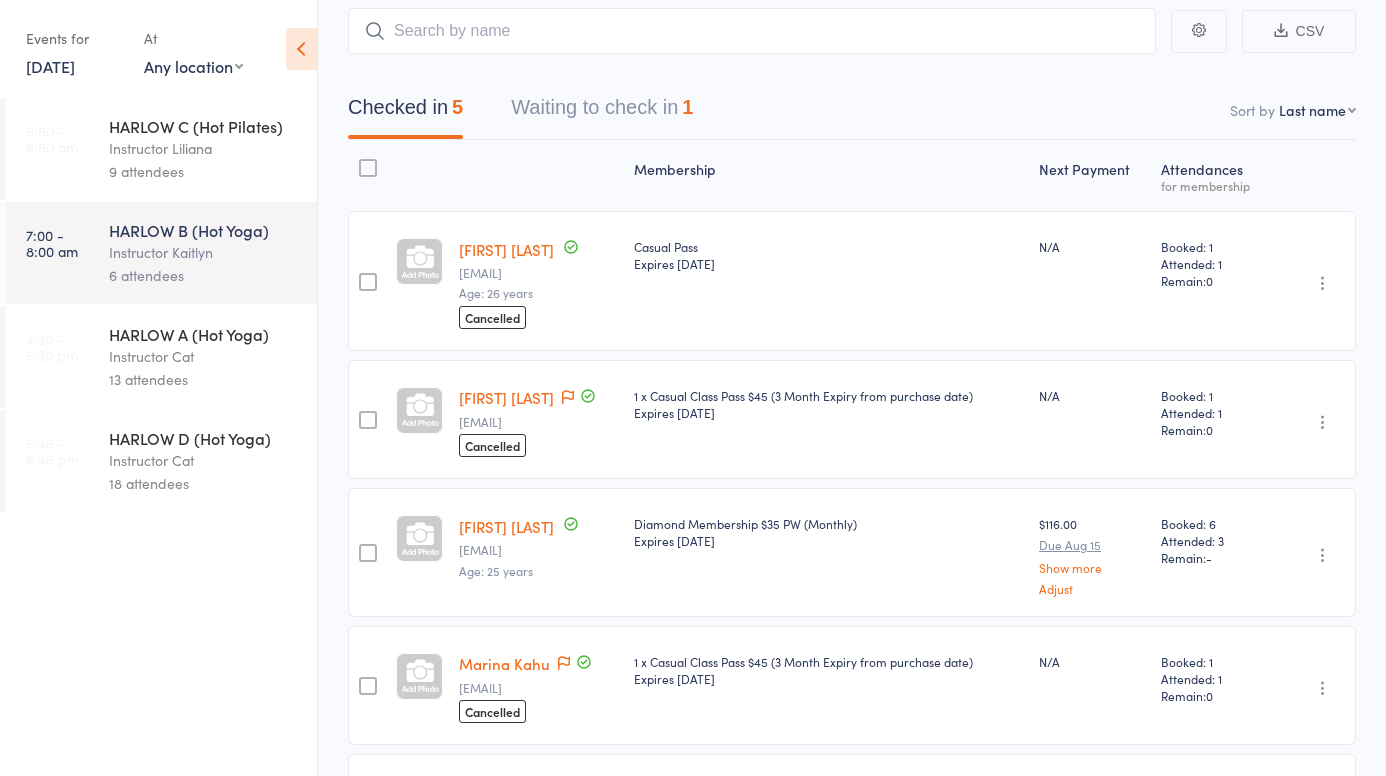 click on "Ben Cooper" at bounding box center (506, 397) 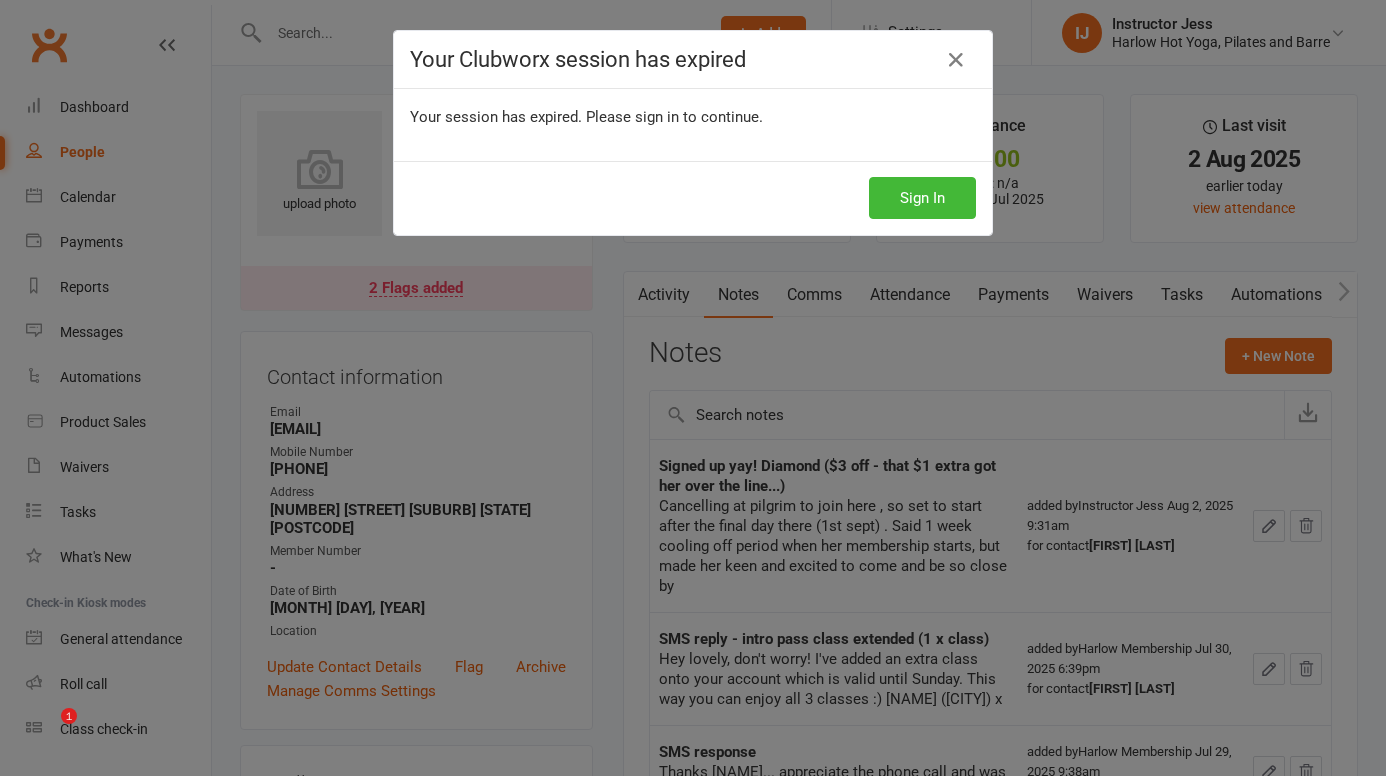 scroll, scrollTop: 0, scrollLeft: 0, axis: both 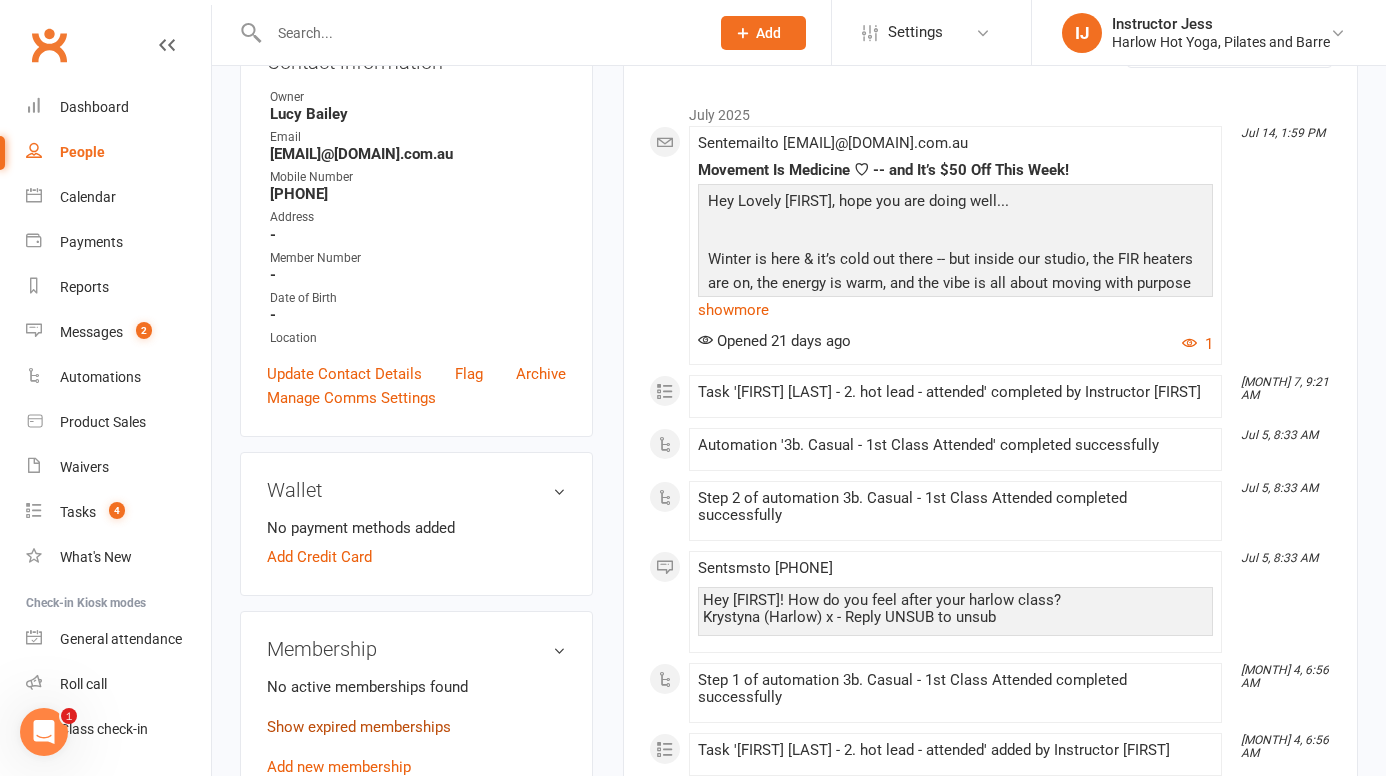 click on "Show expired memberships" at bounding box center (359, 727) 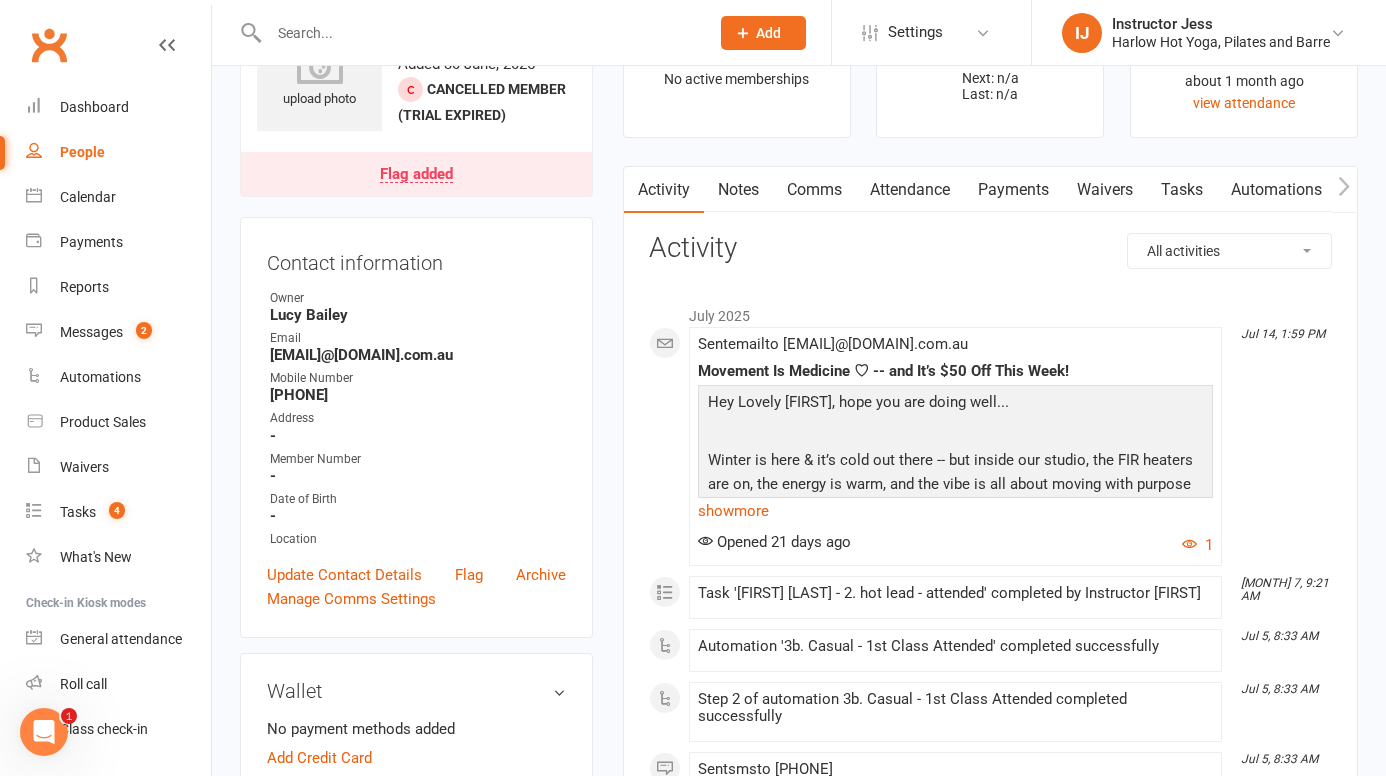 scroll, scrollTop: 0, scrollLeft: 0, axis: both 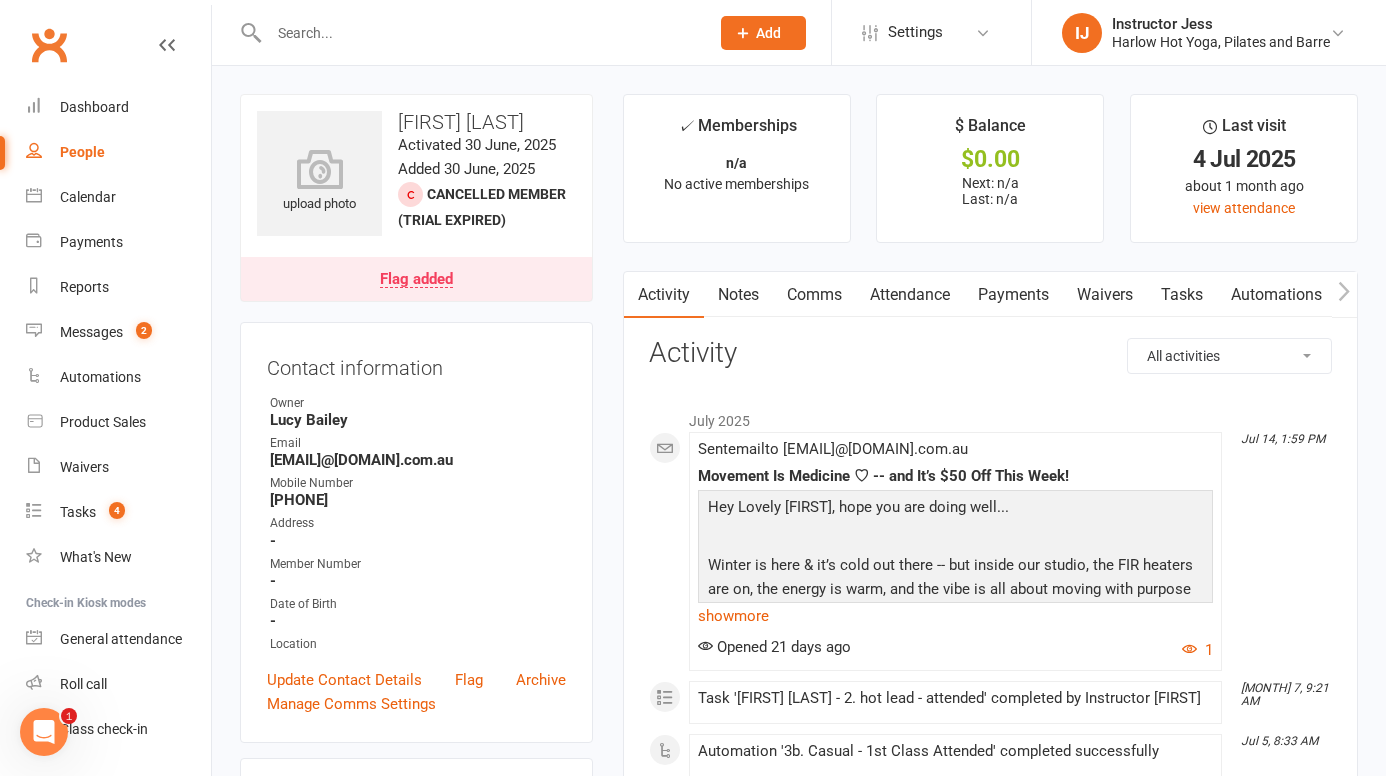 click on "Notes" at bounding box center (738, 295) 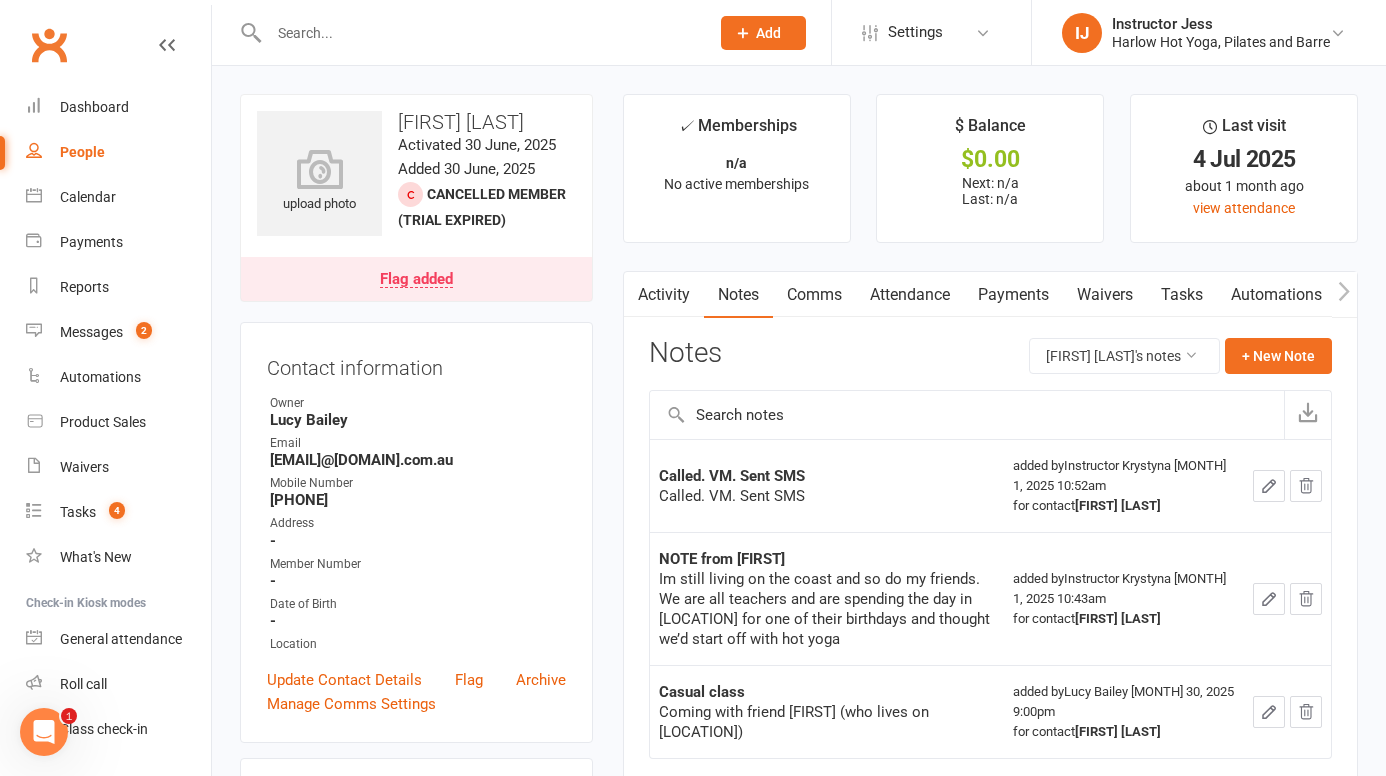 click on "Notes [FIRST] [LAST]'s notes   + New Note" at bounding box center [990, 364] 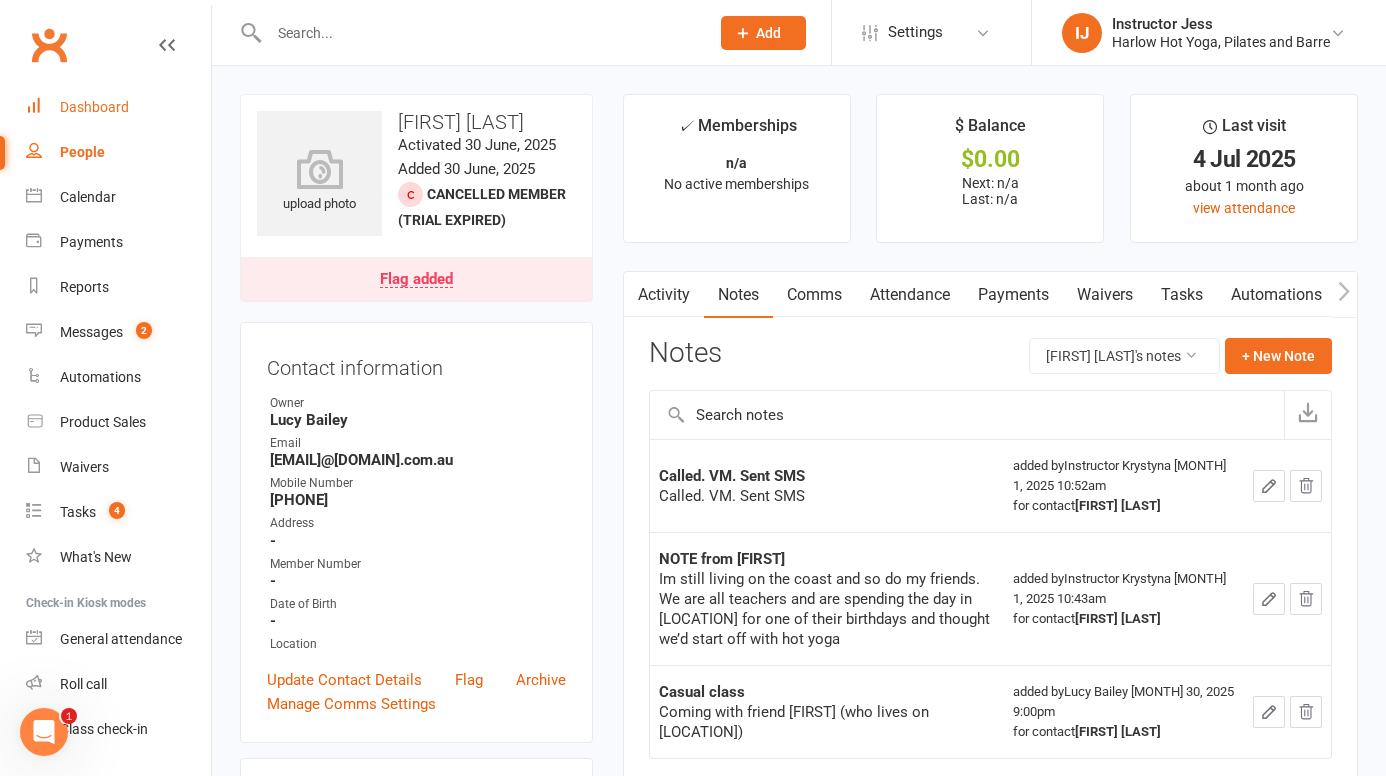 click on "Dashboard" at bounding box center [94, 107] 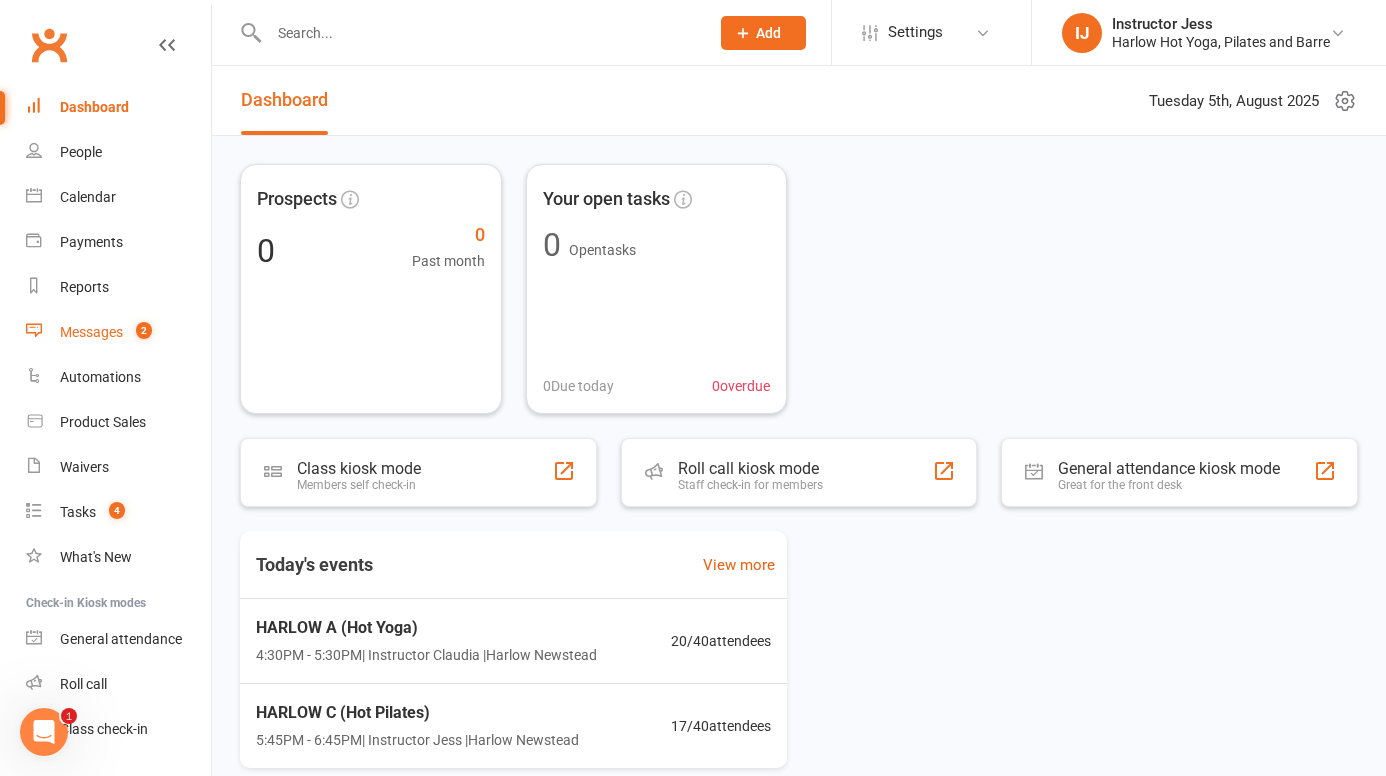 click on "Messages   2" at bounding box center [118, 332] 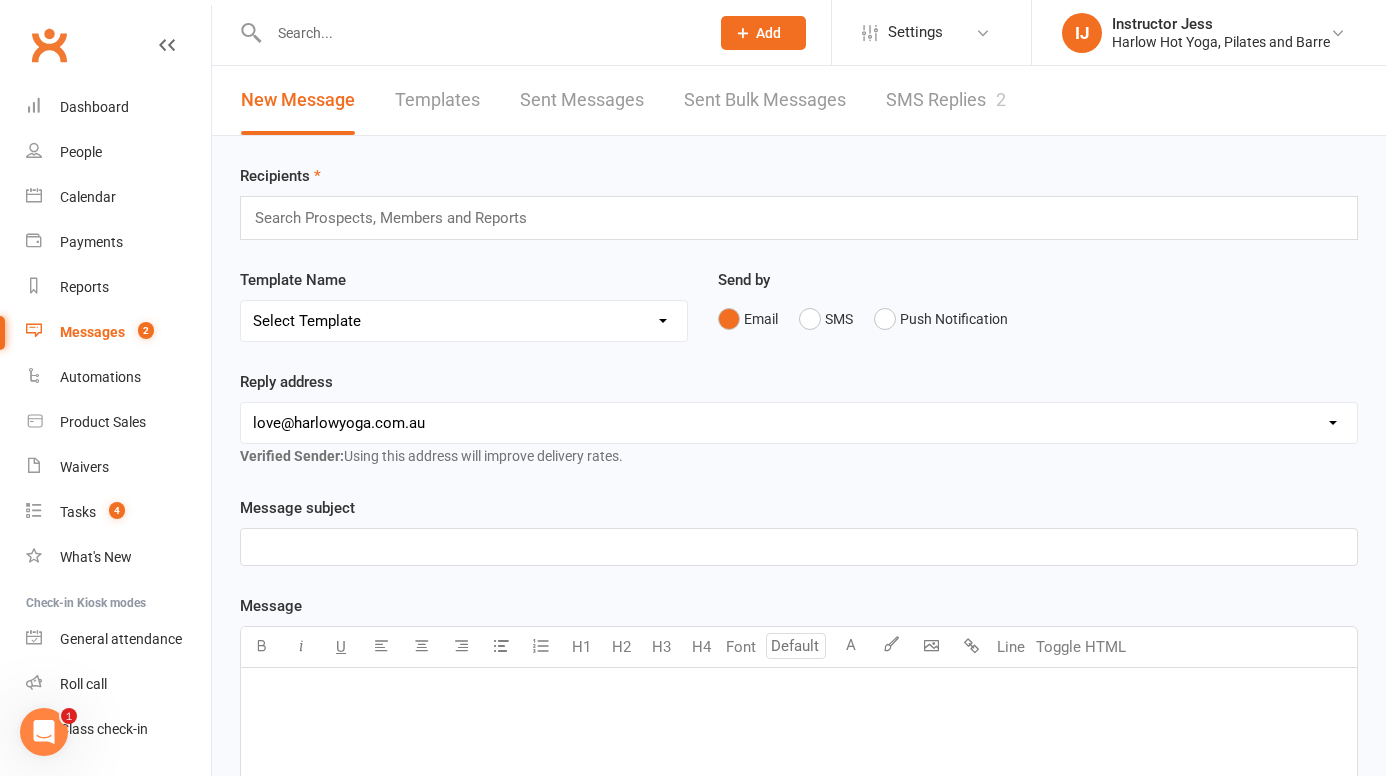 click on "SMS Replies  2" at bounding box center (946, 100) 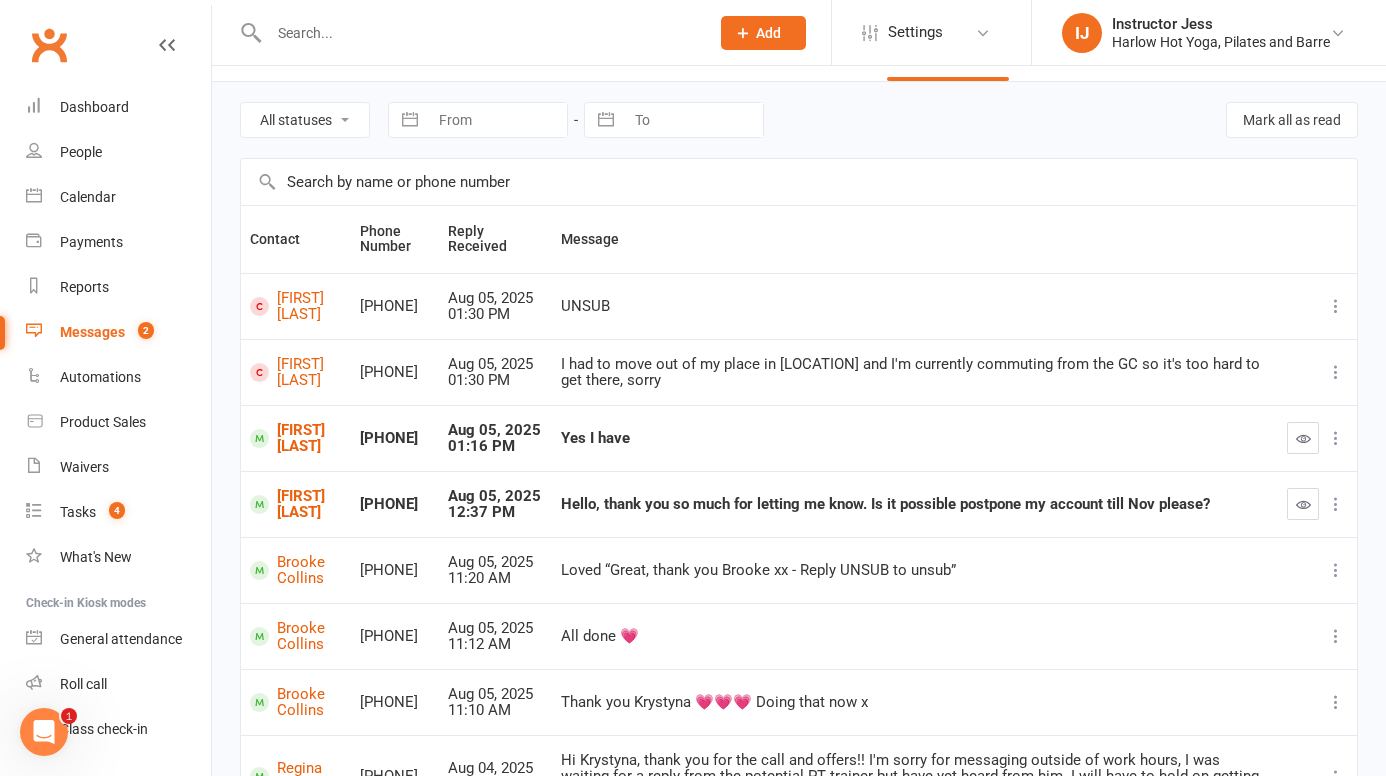 scroll, scrollTop: 65, scrollLeft: 0, axis: vertical 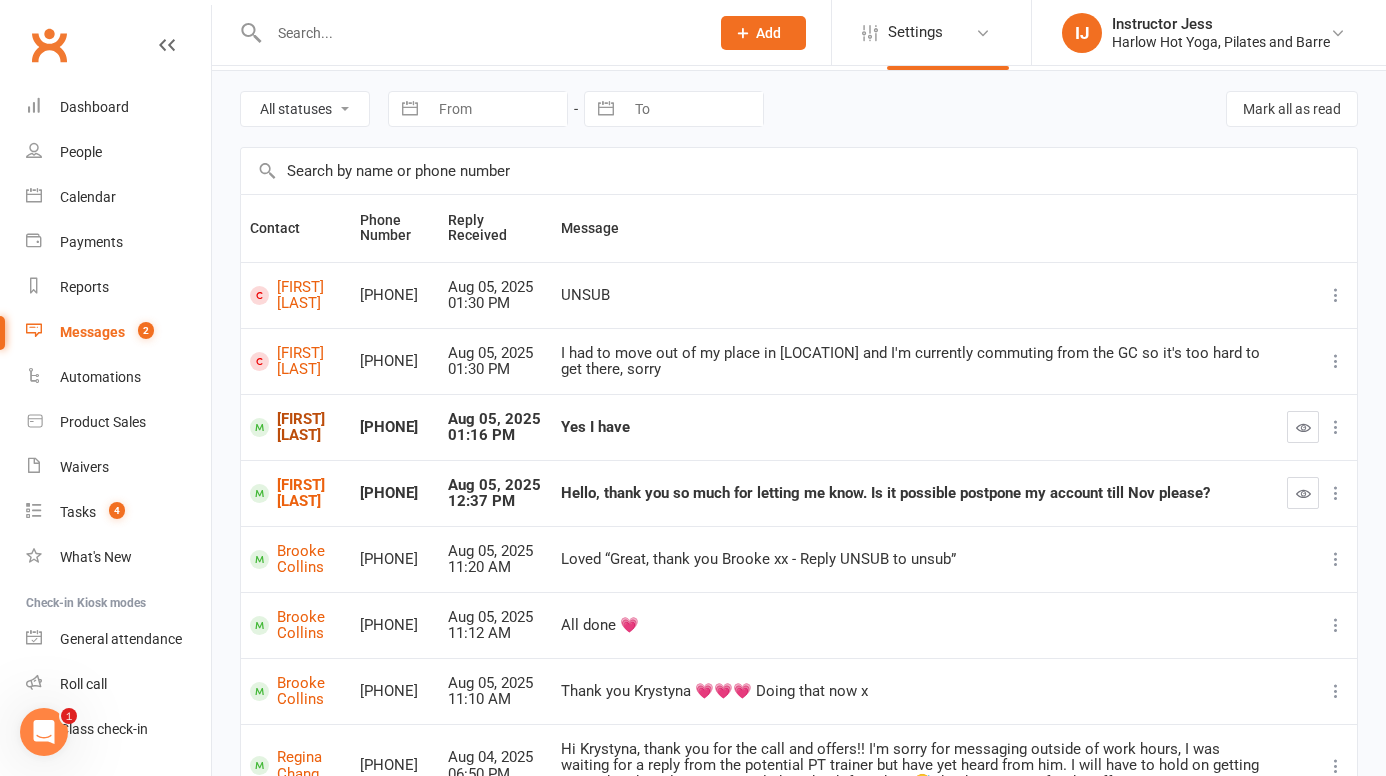 click on "[FIRST] [LAST]" at bounding box center (296, 427) 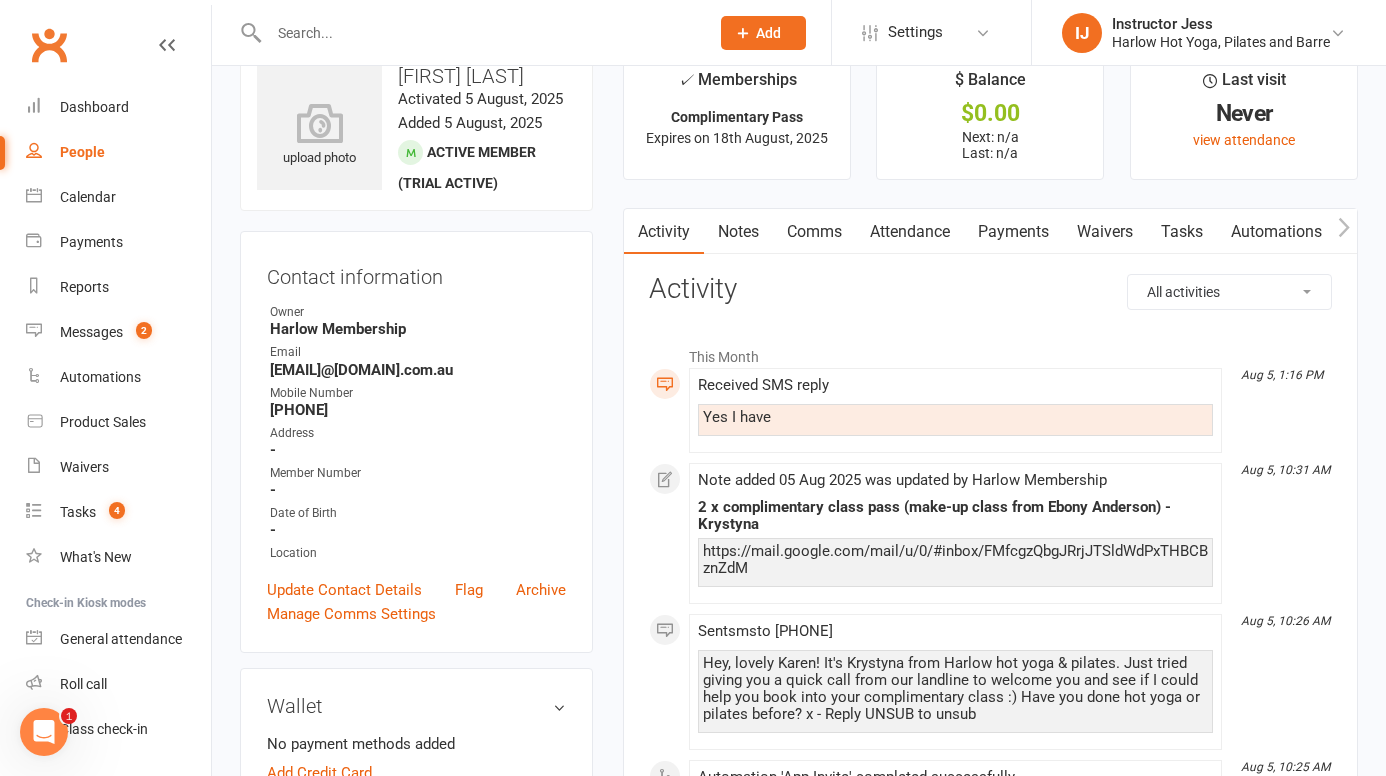 scroll, scrollTop: 0, scrollLeft: 0, axis: both 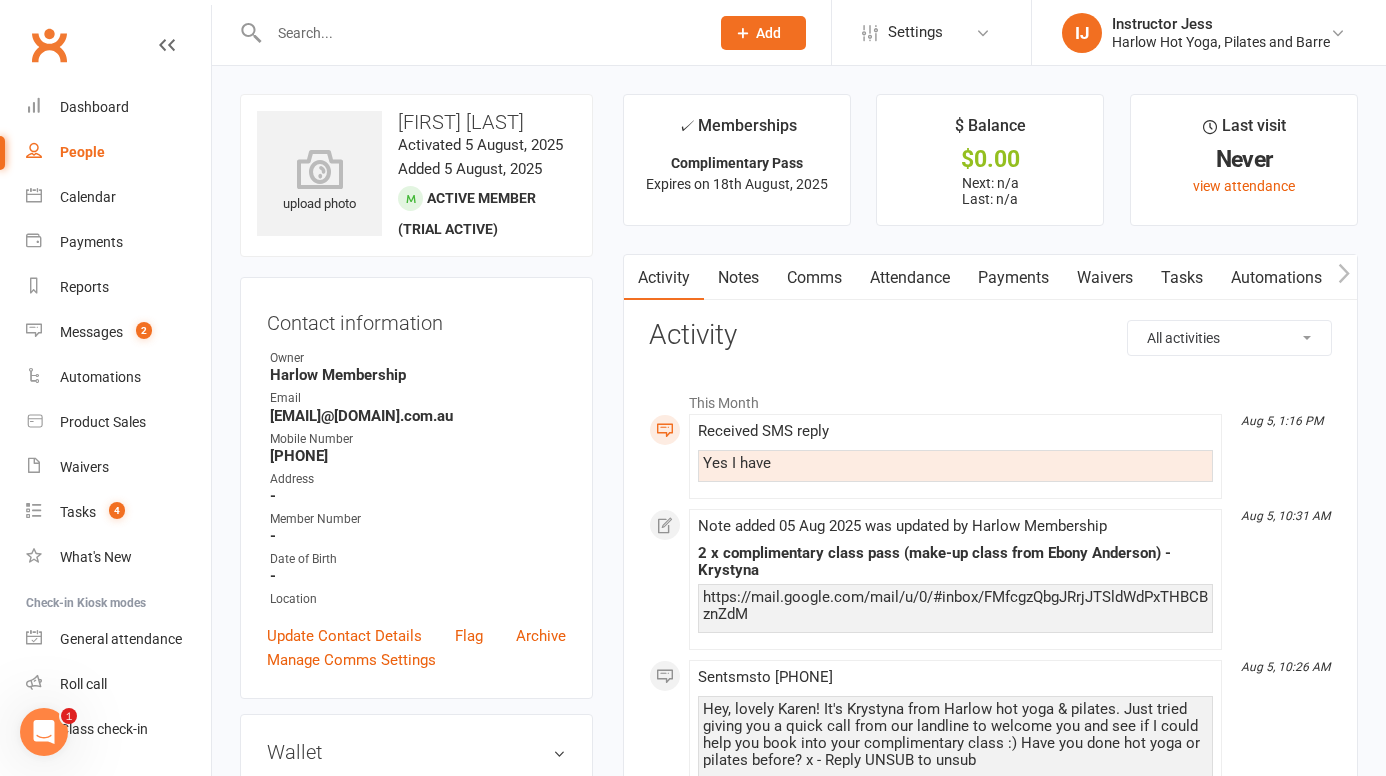 click on "Comms" at bounding box center [814, 278] 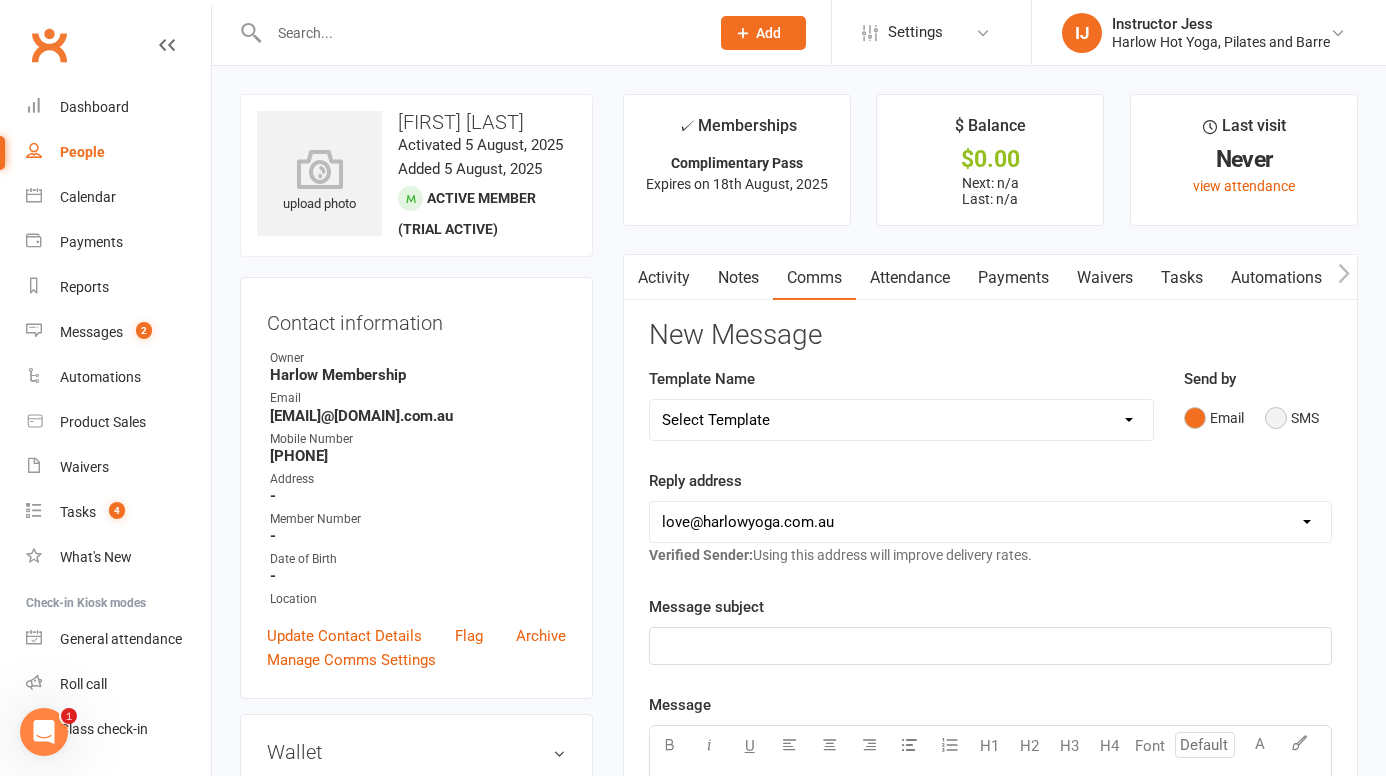 click on "SMS" at bounding box center (1292, 418) 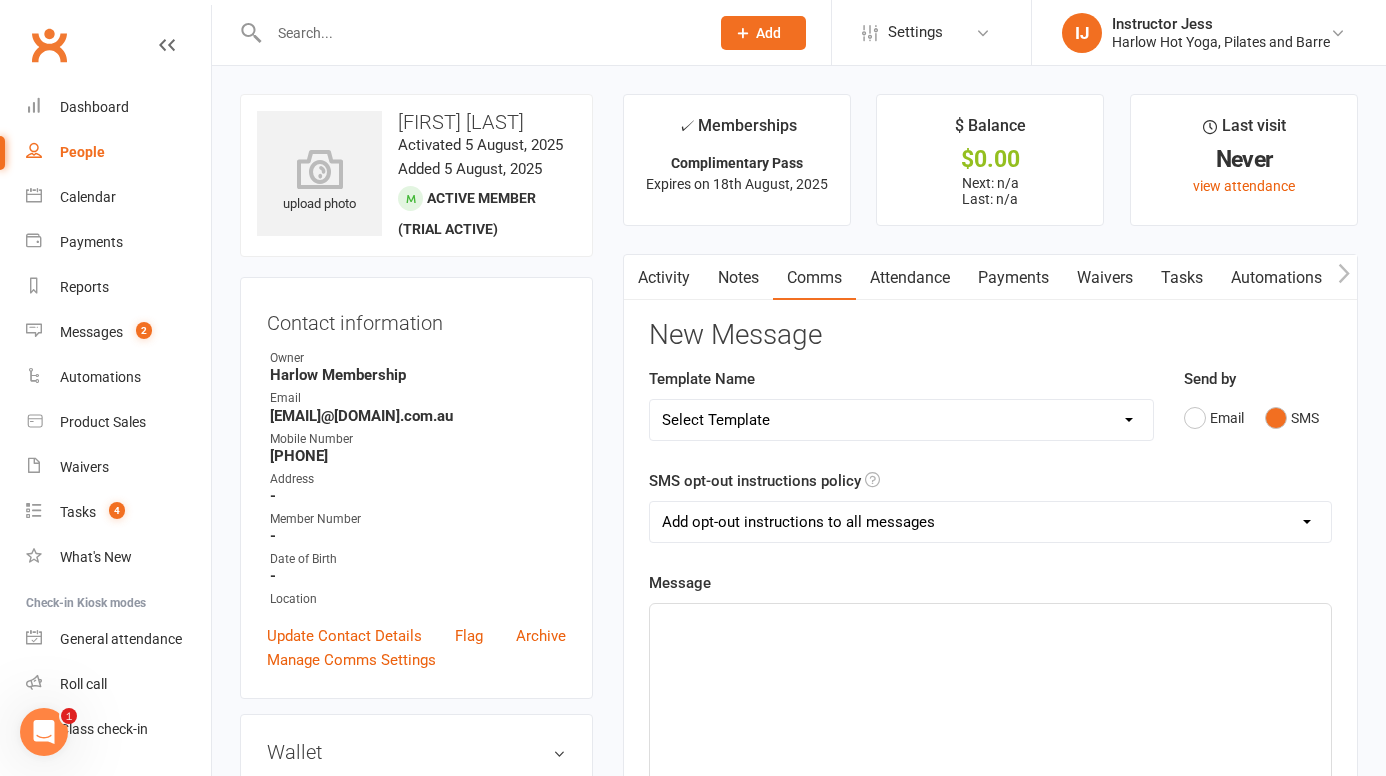 click on "﻿" 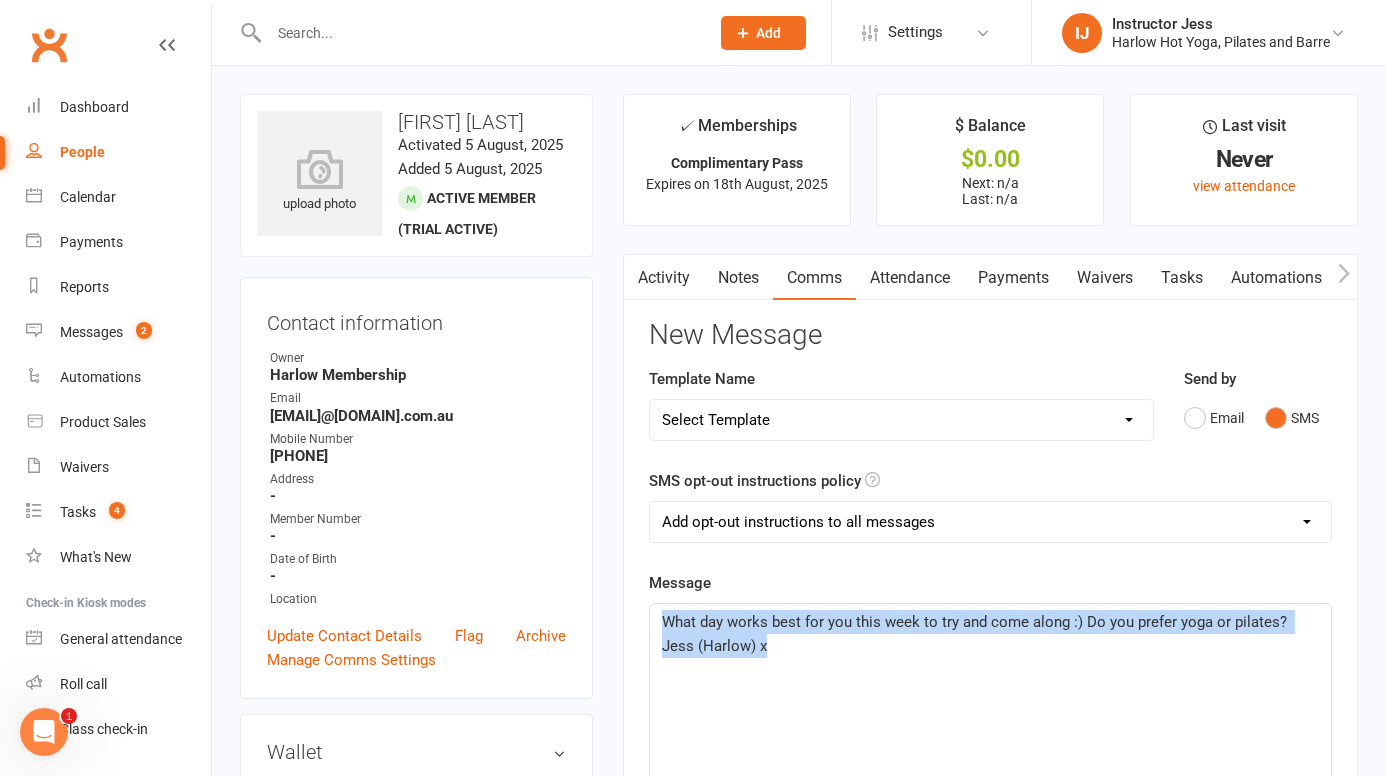 drag, startPoint x: 763, startPoint y: 647, endPoint x: 635, endPoint y: 592, distance: 139.3162 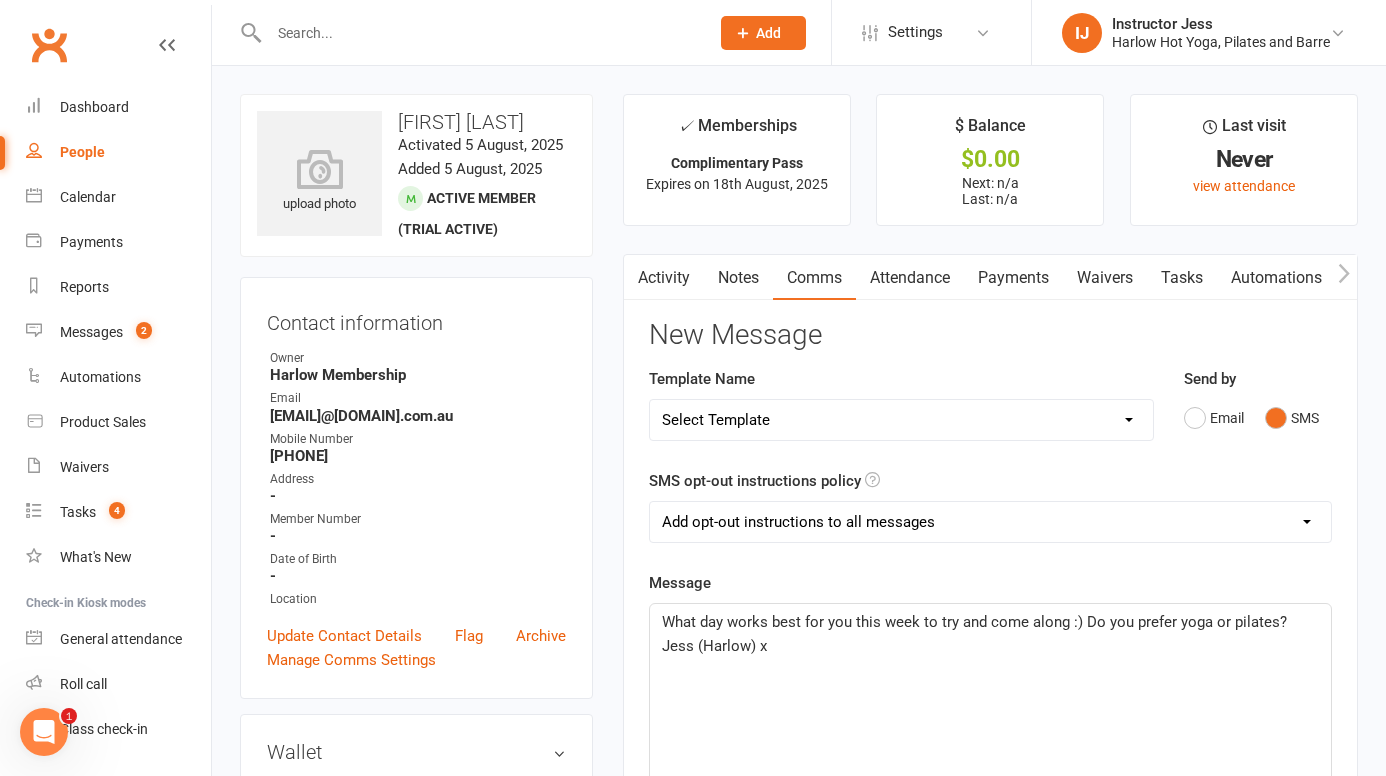click on "What day works best for you this week to try and come along :) Do you prefer yoga or pilates? Jess (Harlow) x" 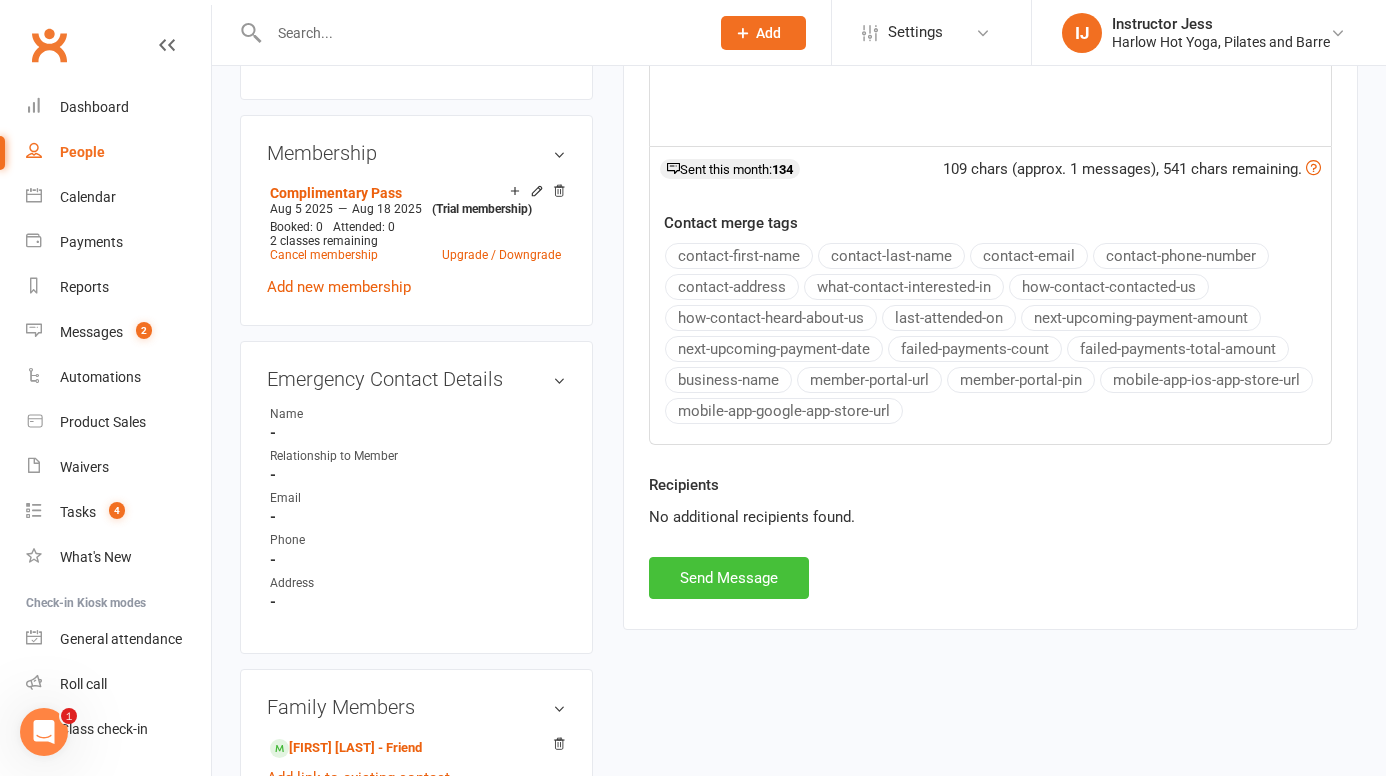 scroll, scrollTop: 768, scrollLeft: 0, axis: vertical 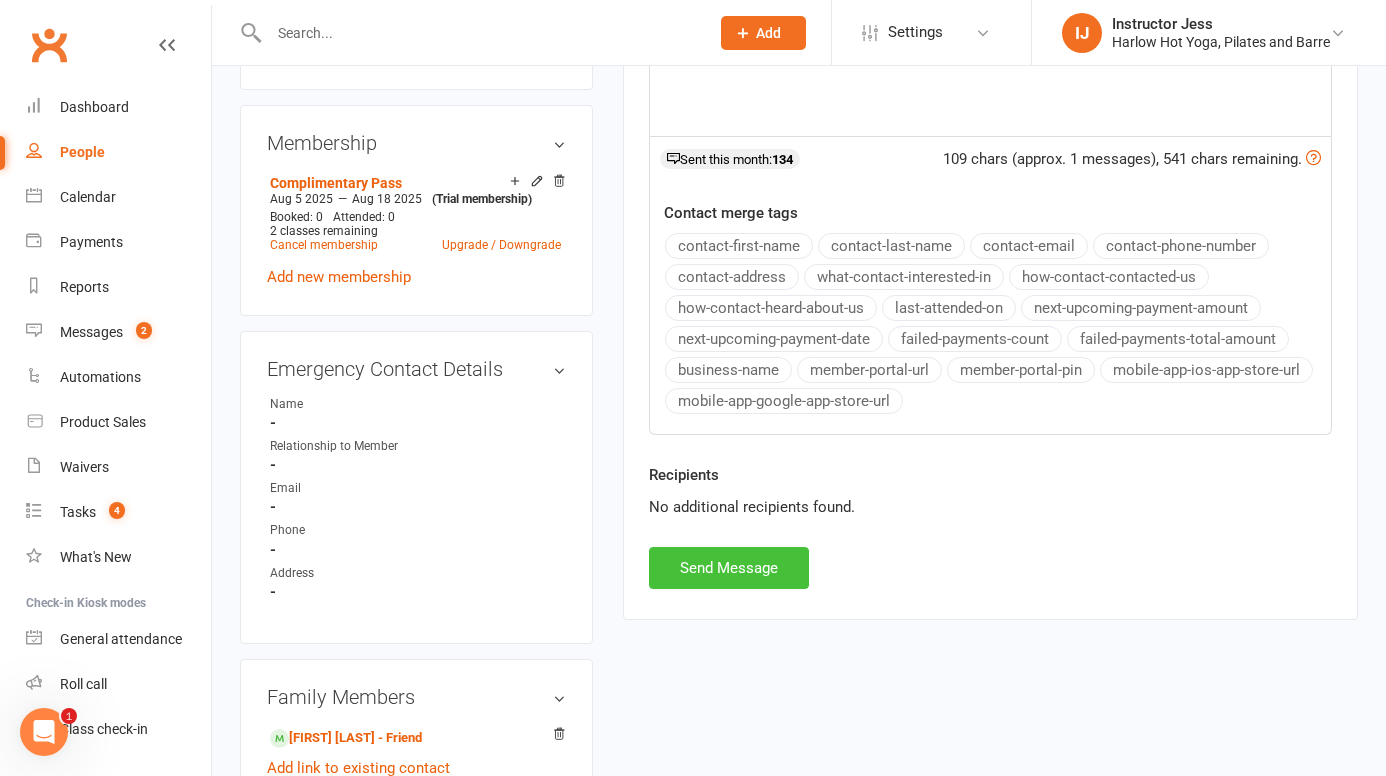 click on "Send Message" at bounding box center (729, 568) 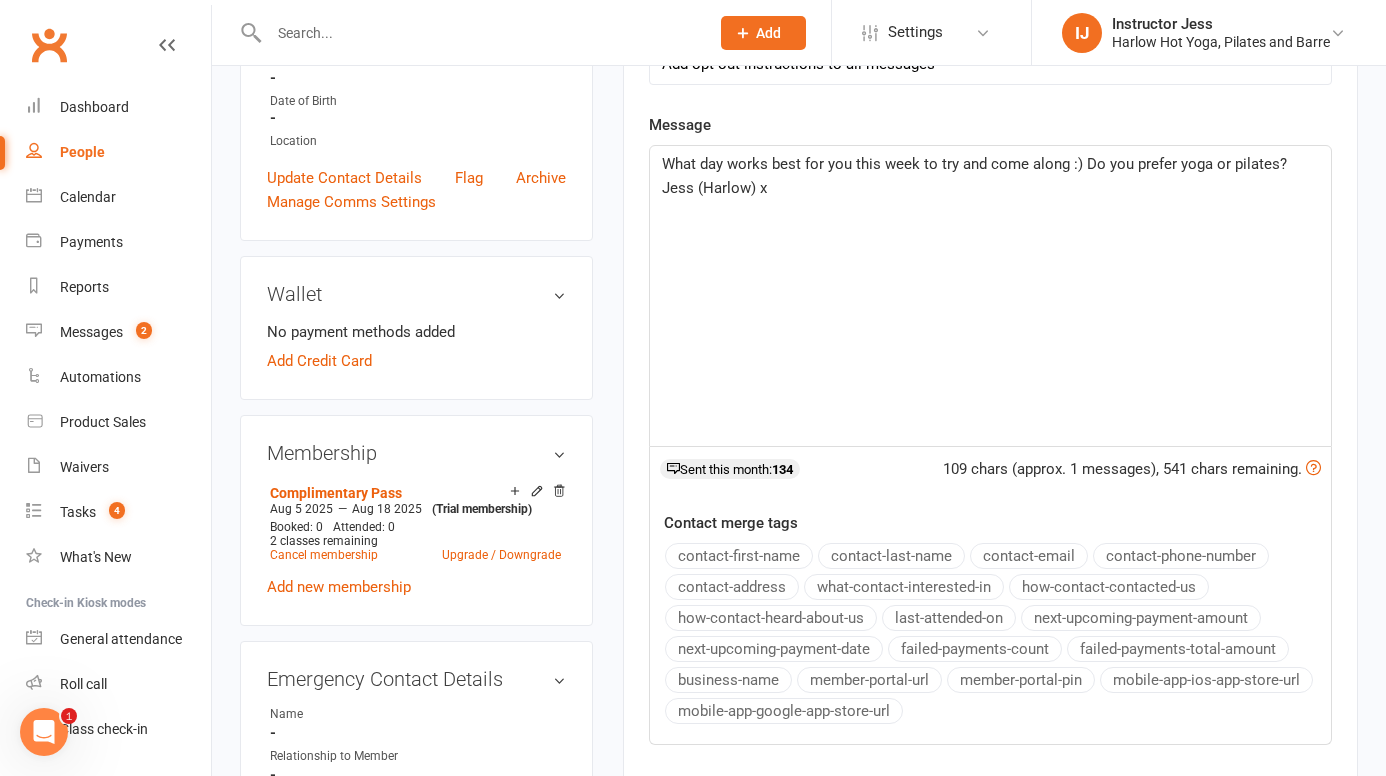 scroll, scrollTop: 0, scrollLeft: 0, axis: both 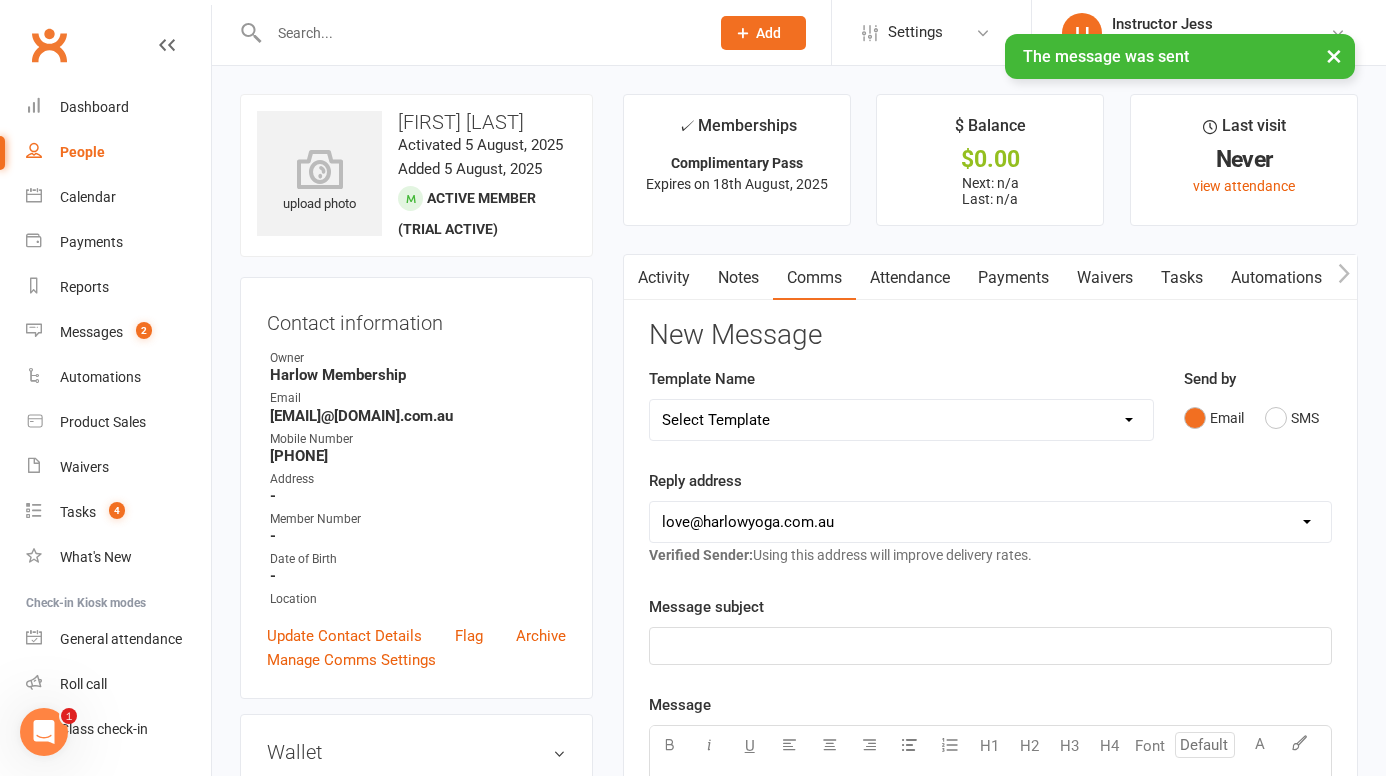 click on "Notes" at bounding box center (738, 278) 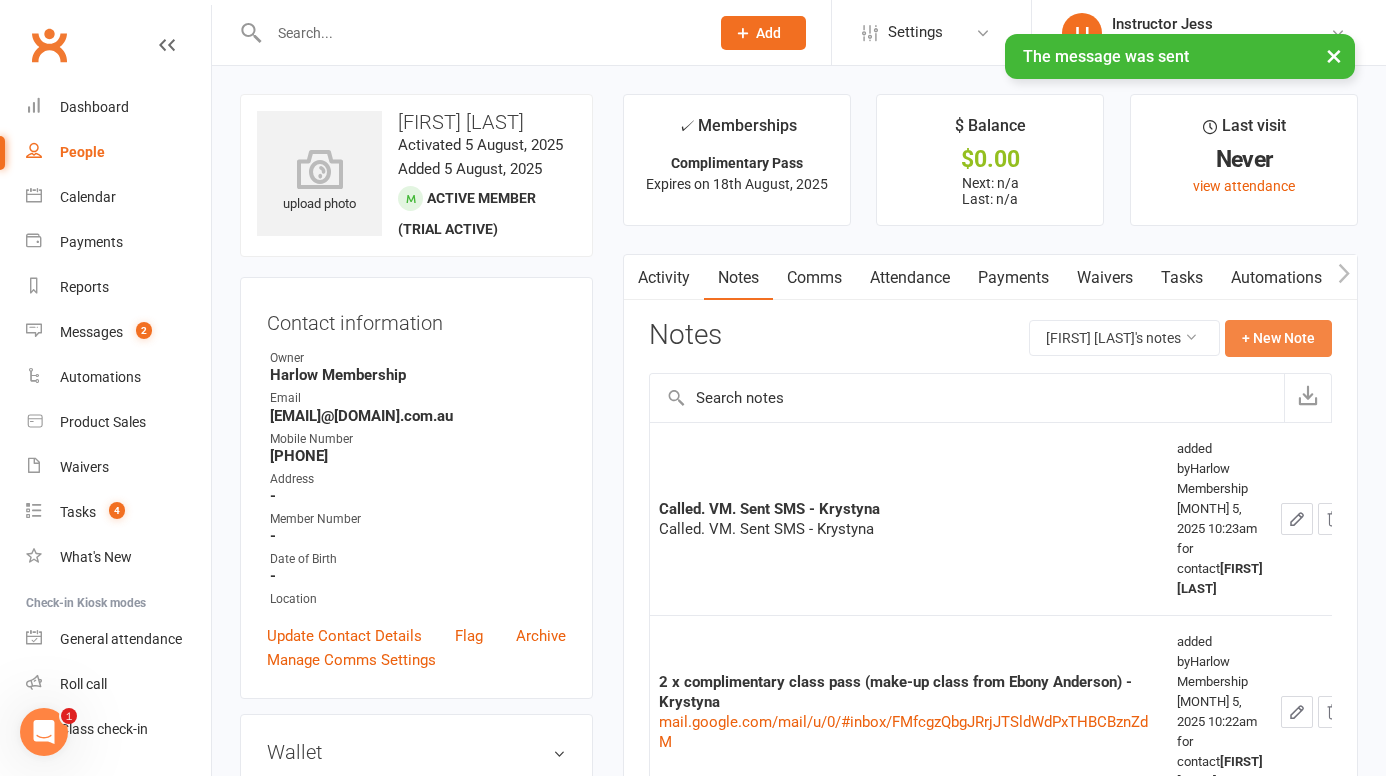 click on "+ New Note" at bounding box center (1278, 338) 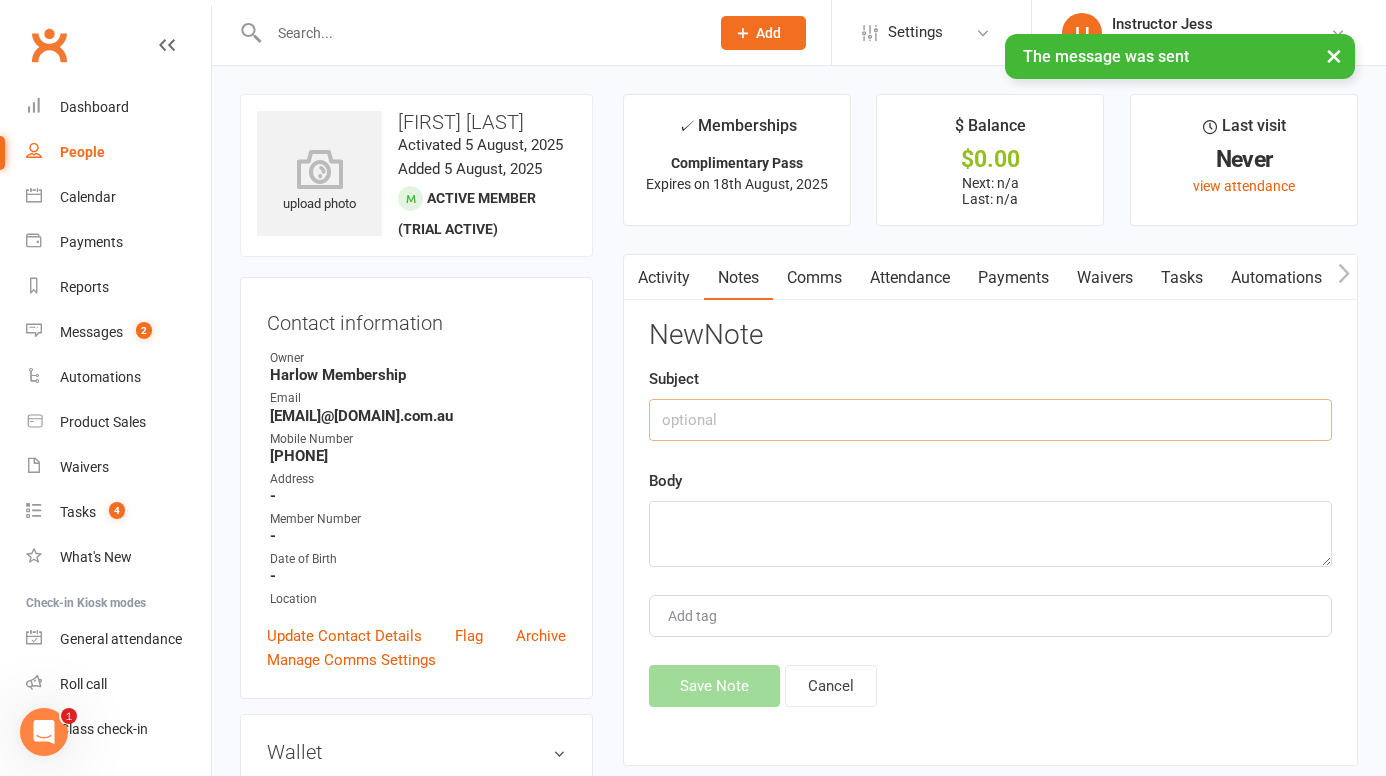 click at bounding box center (990, 420) 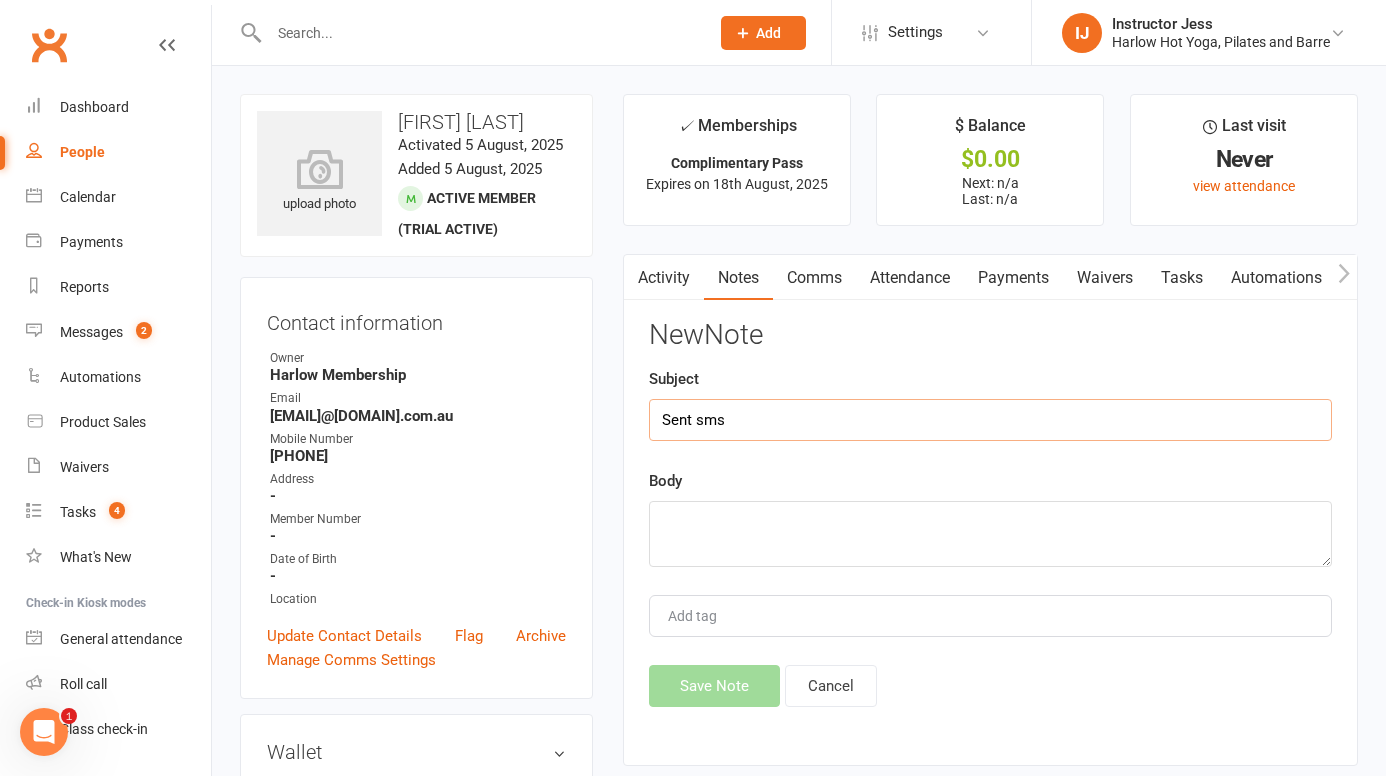 type on "Sent sms" 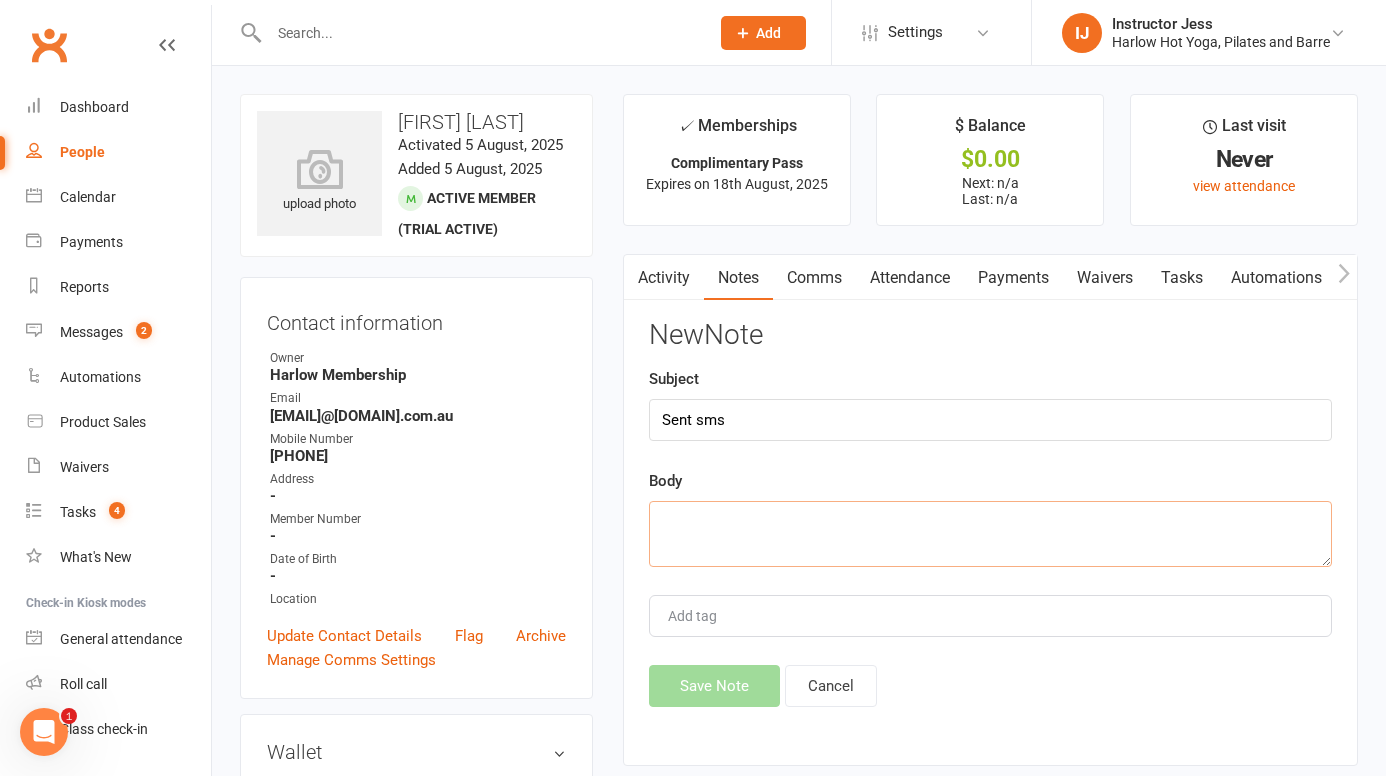 click at bounding box center [990, 534] 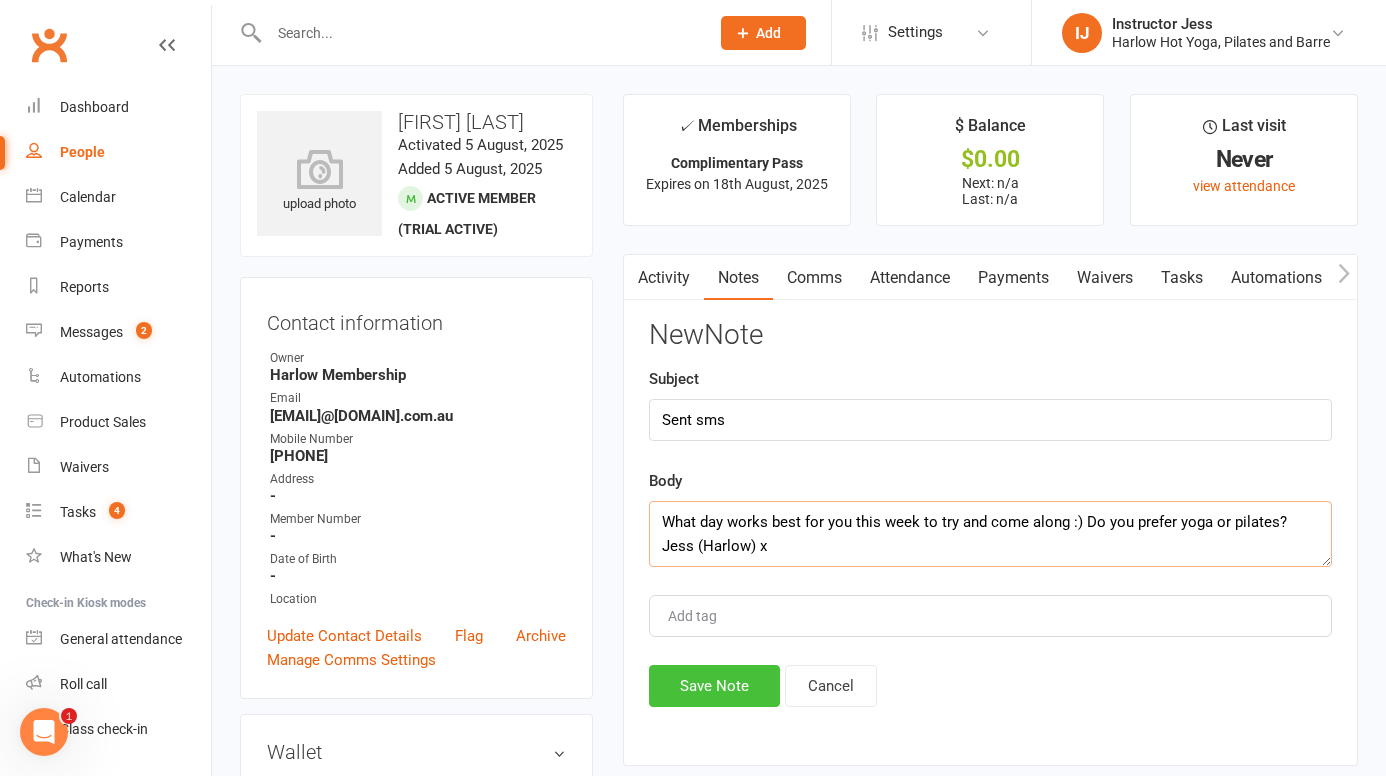 type on "What day works best for you this week to try and come along :) Do you prefer yoga or pilates? Jess (Harlow) x" 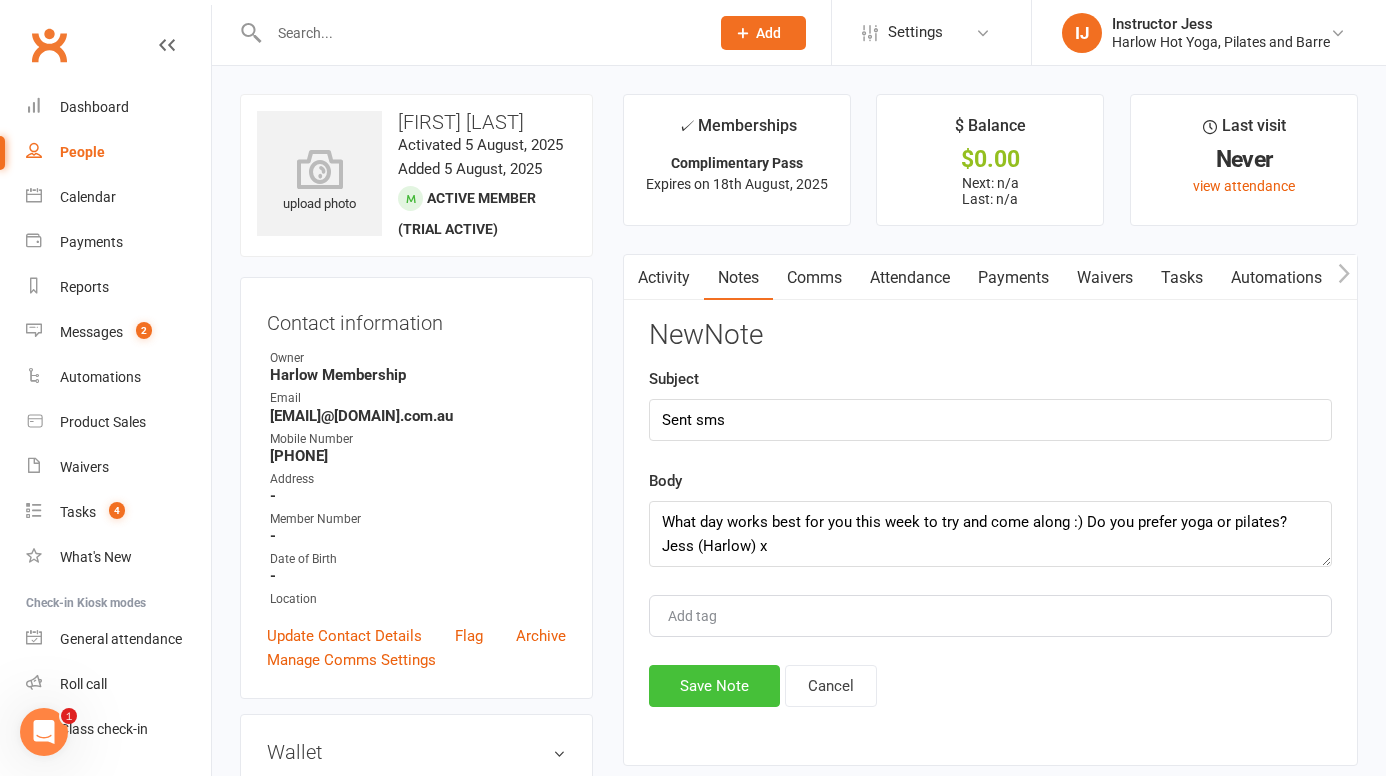 click on "Save Note" at bounding box center (714, 686) 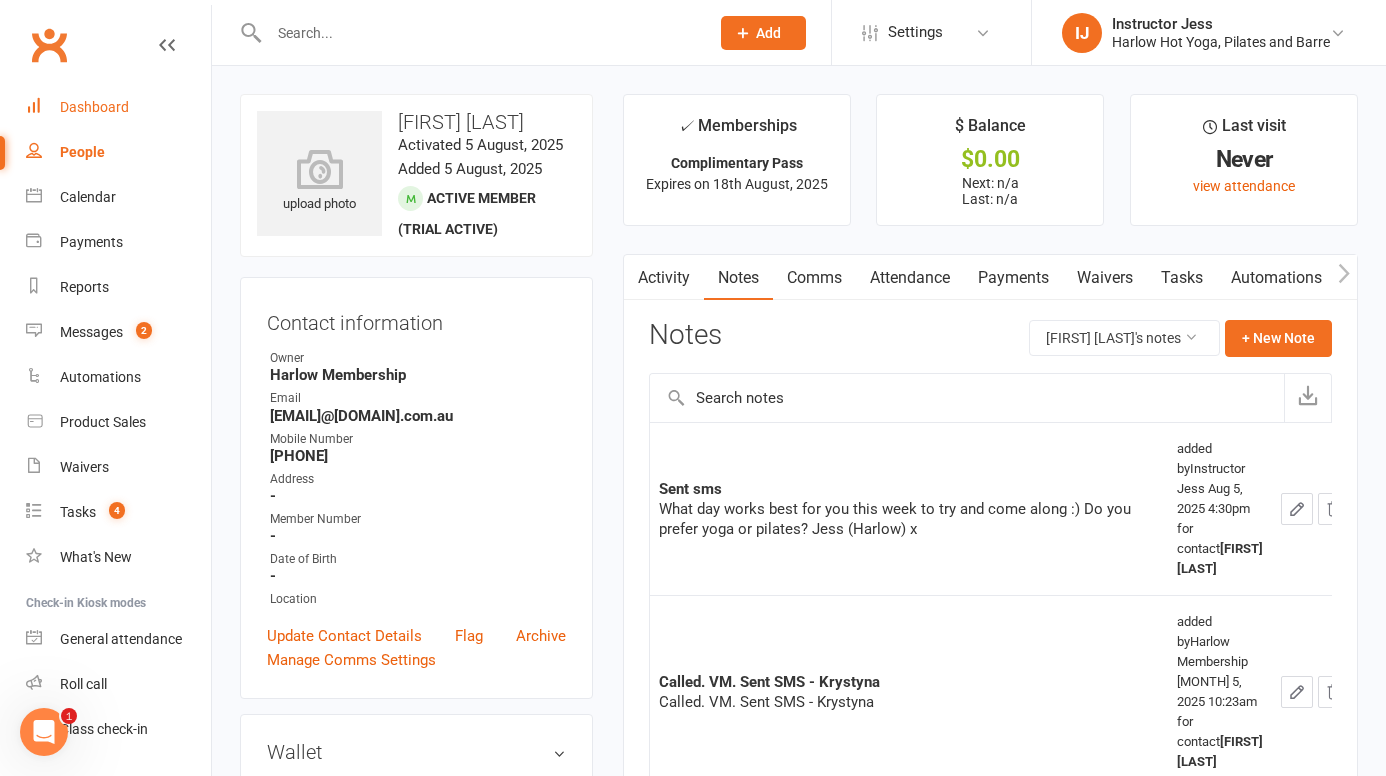 click on "Dashboard" at bounding box center [118, 107] 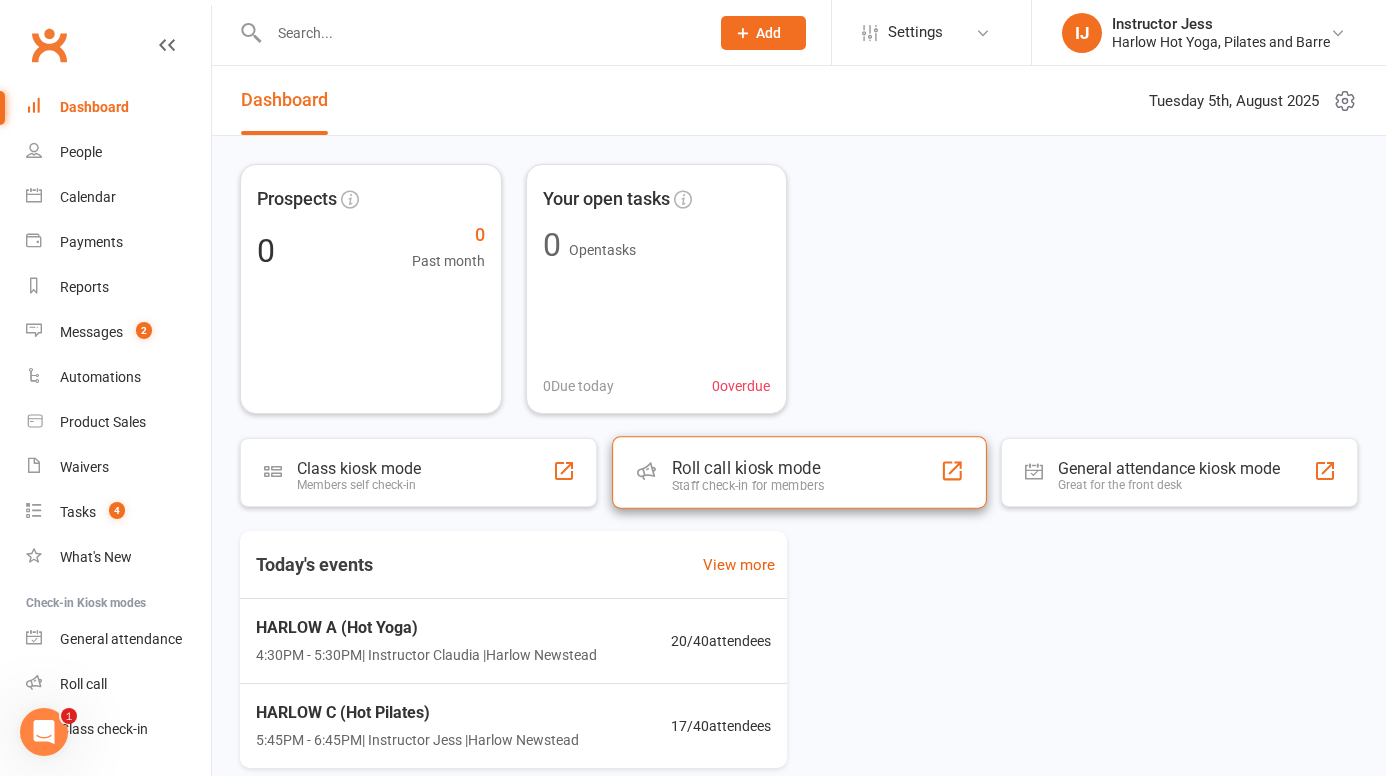 click on "Staff check-in for members" at bounding box center (748, 485) 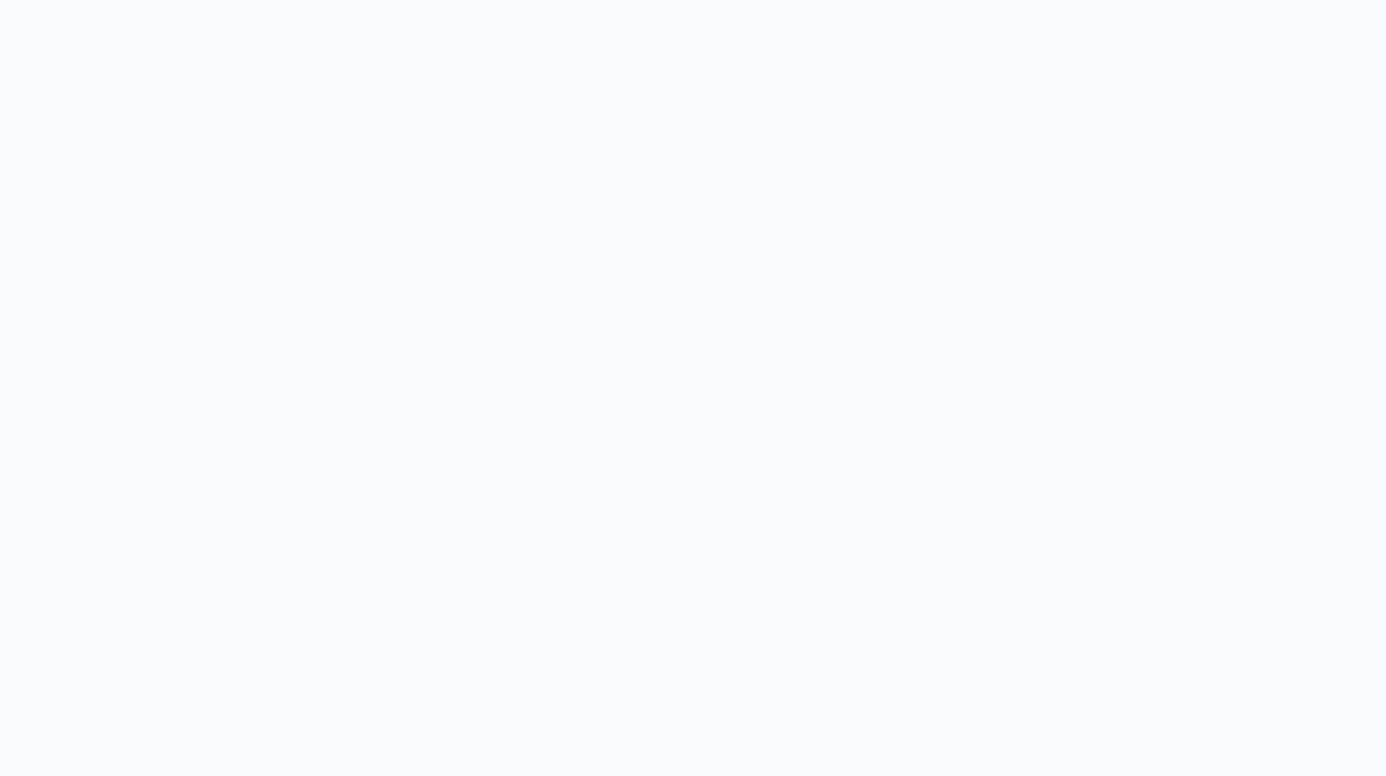 scroll, scrollTop: 0, scrollLeft: 0, axis: both 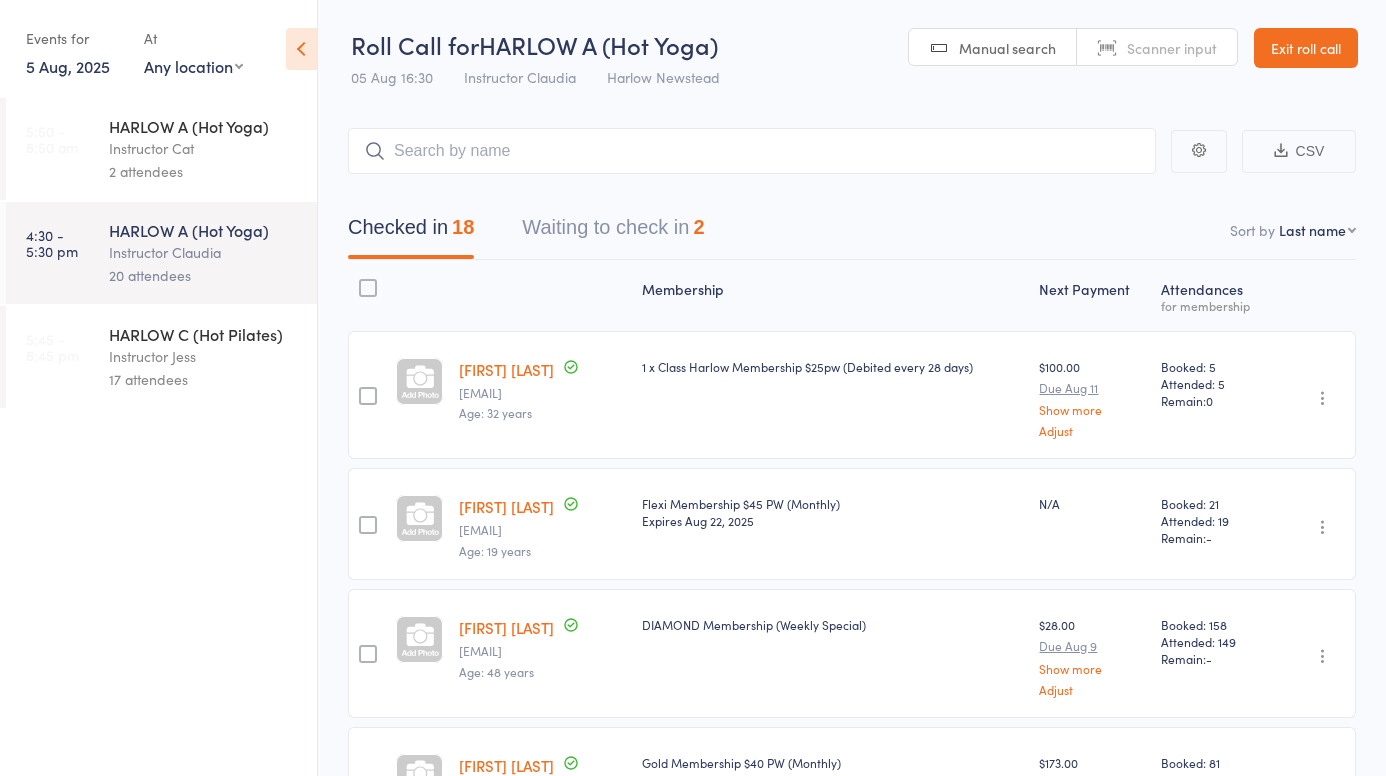 click on "Waiting to check in  2" at bounding box center (613, 232) 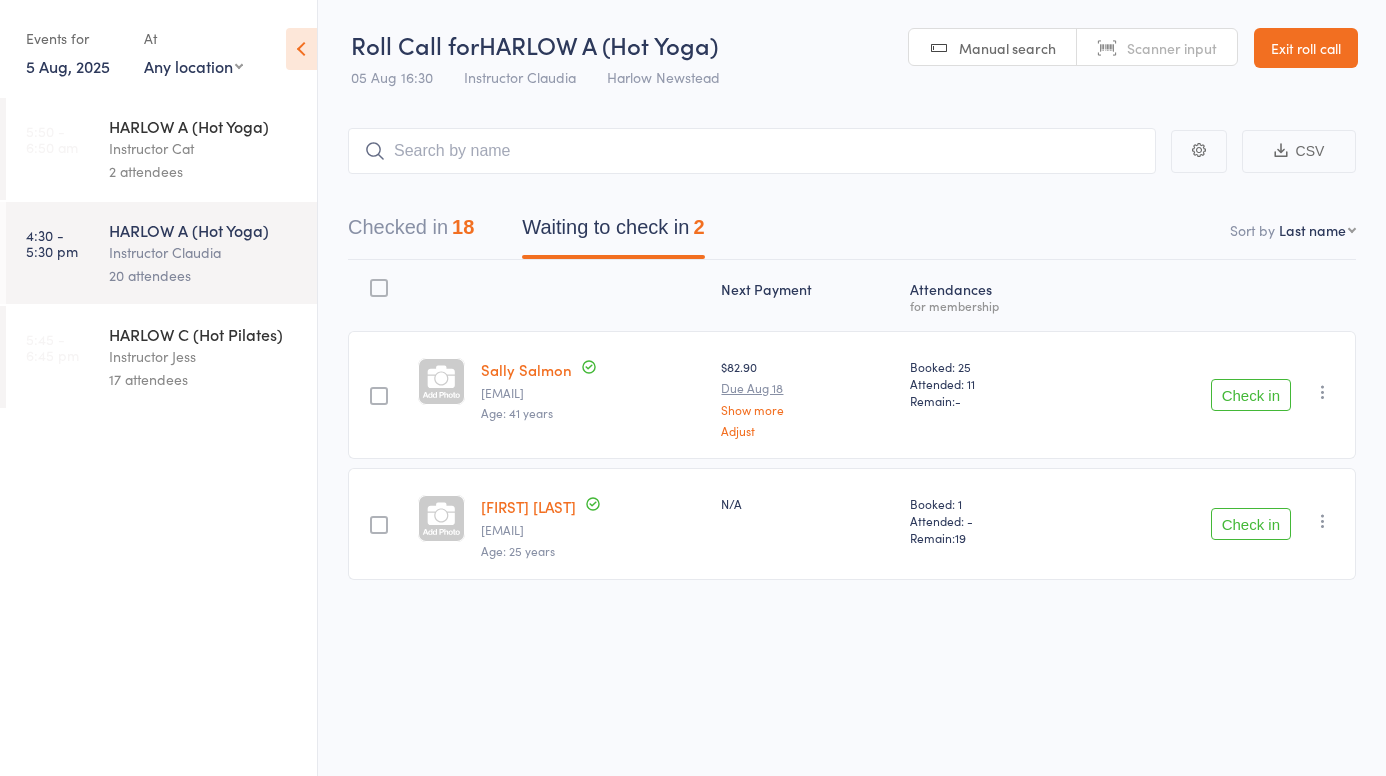 click on "5 Aug, 2025" at bounding box center [68, 66] 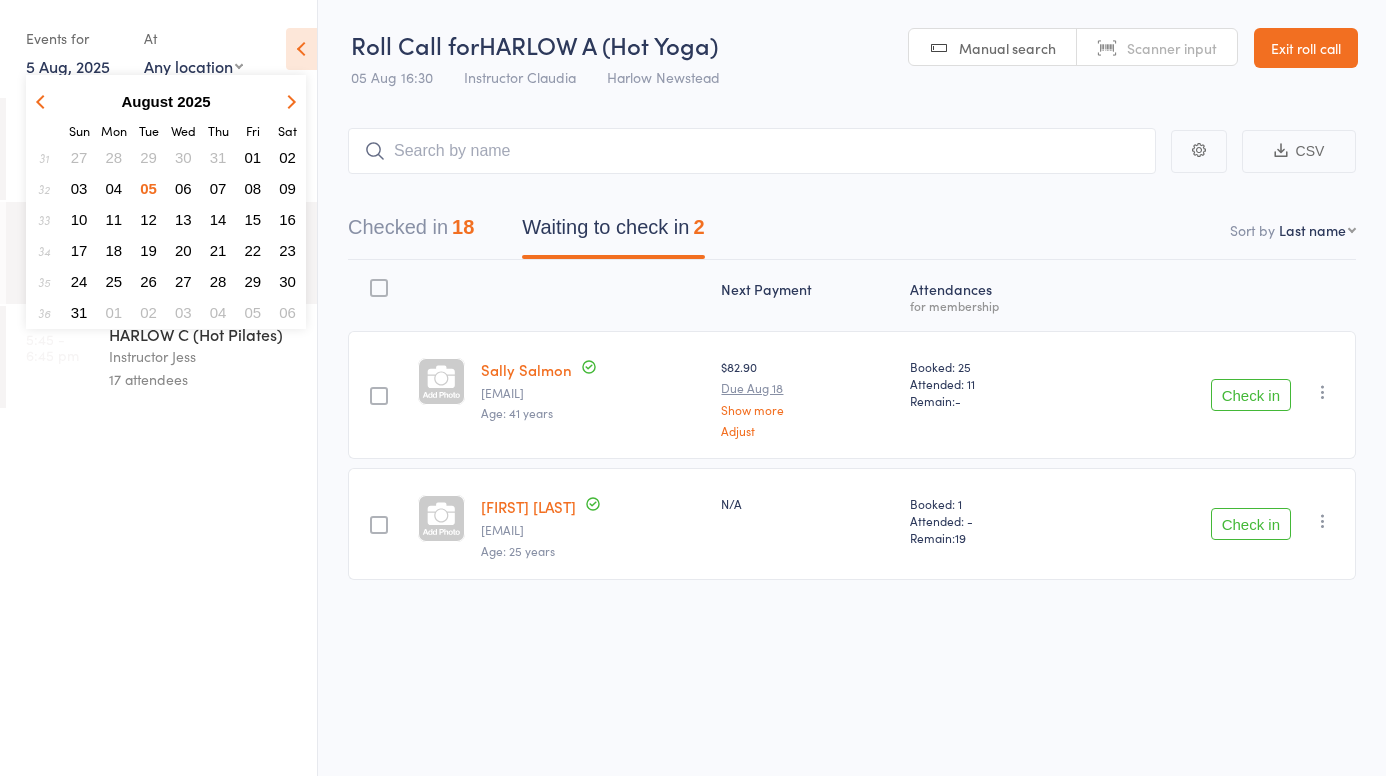 click at bounding box center (44, 101) 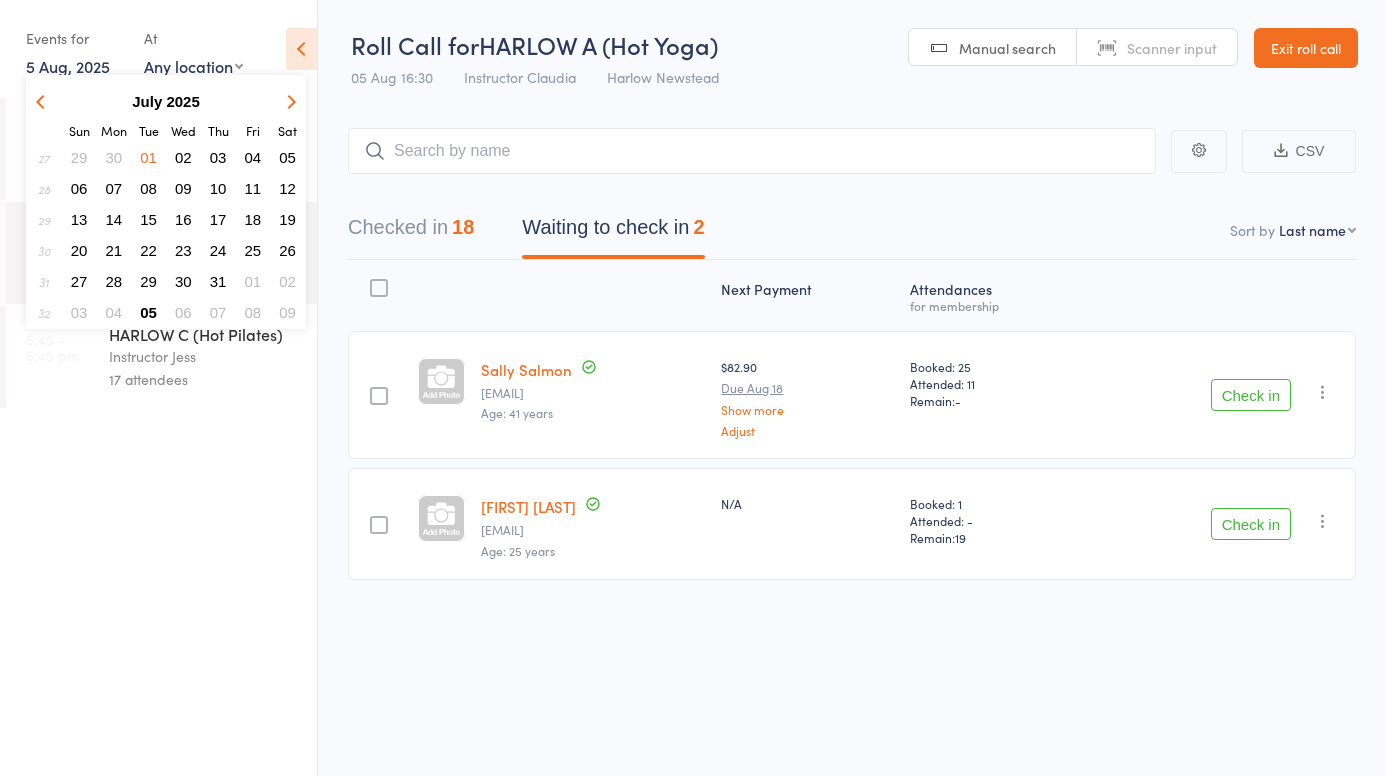 click on "04" at bounding box center (253, 157) 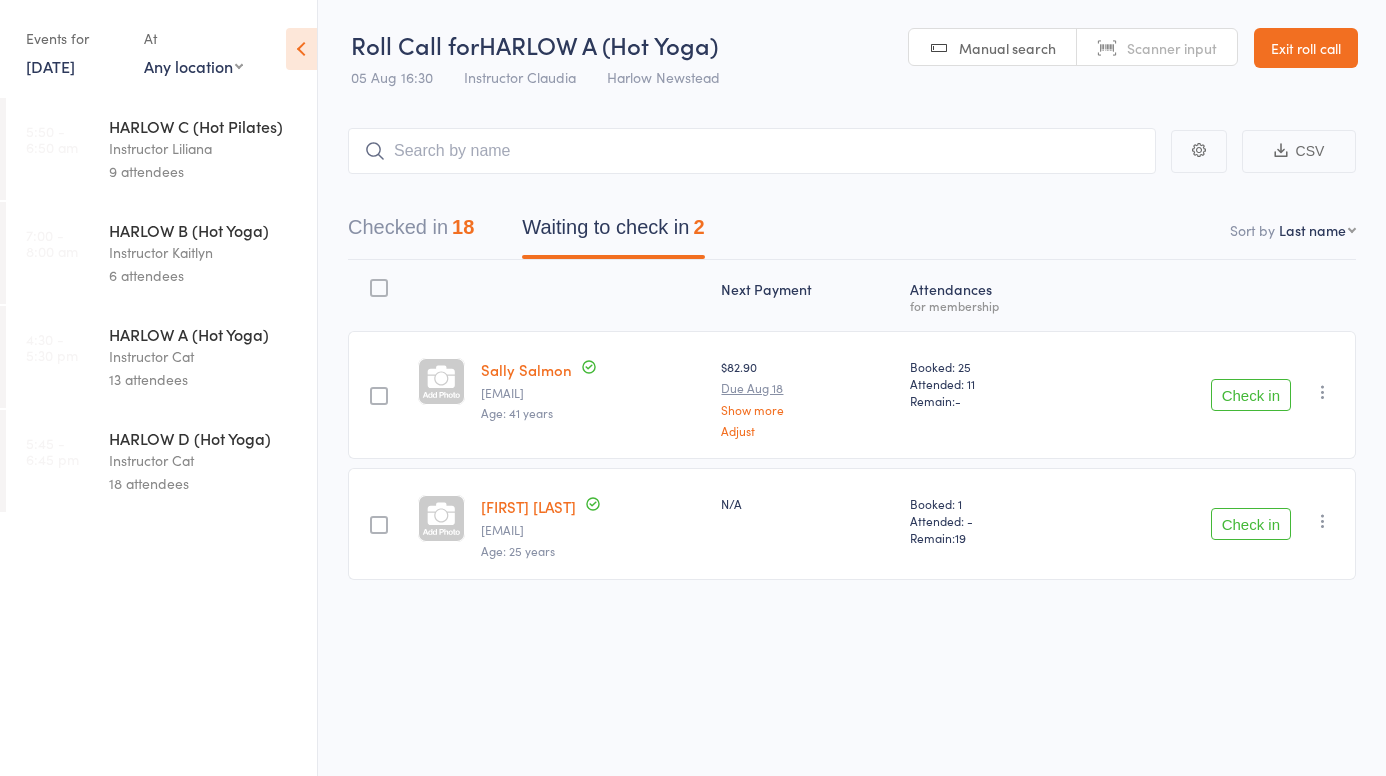 click on "Exit roll call" at bounding box center [1306, 48] 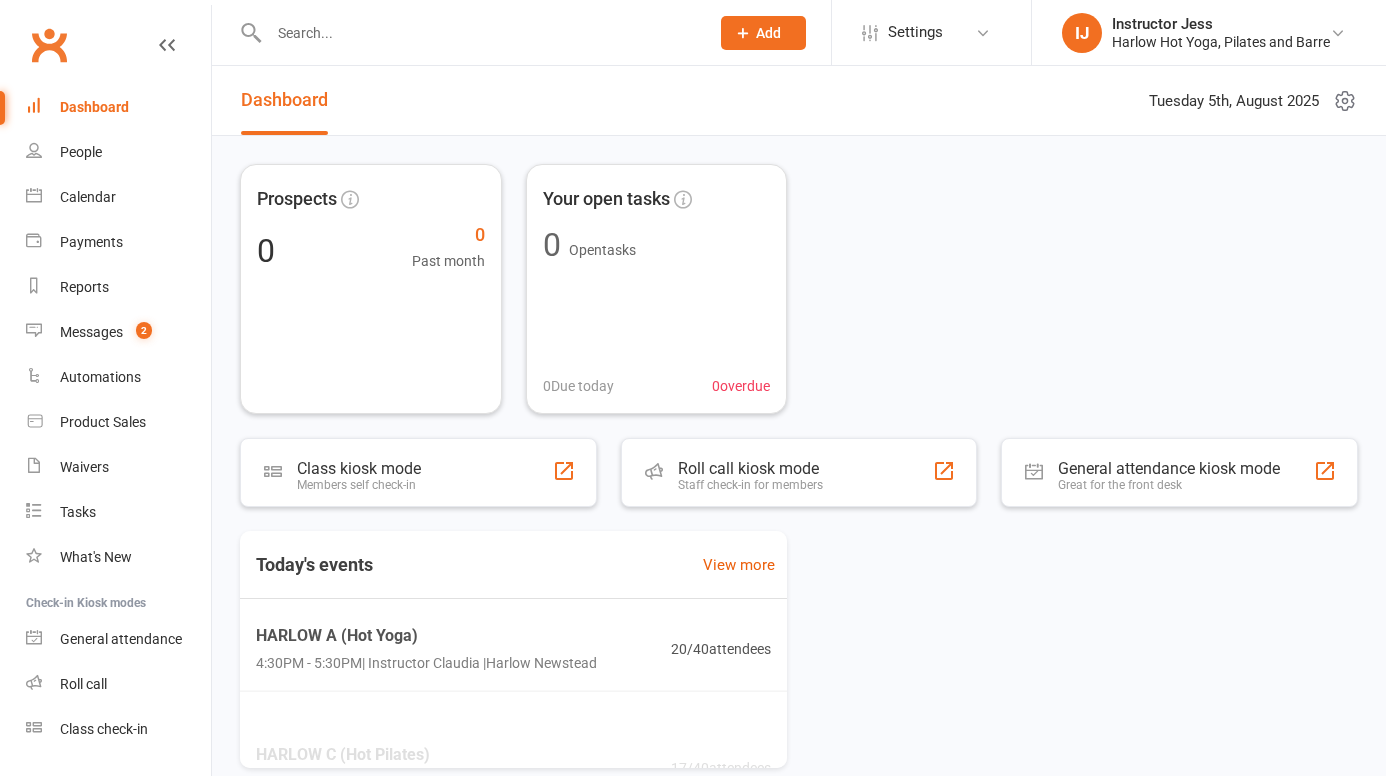 scroll, scrollTop: 0, scrollLeft: 0, axis: both 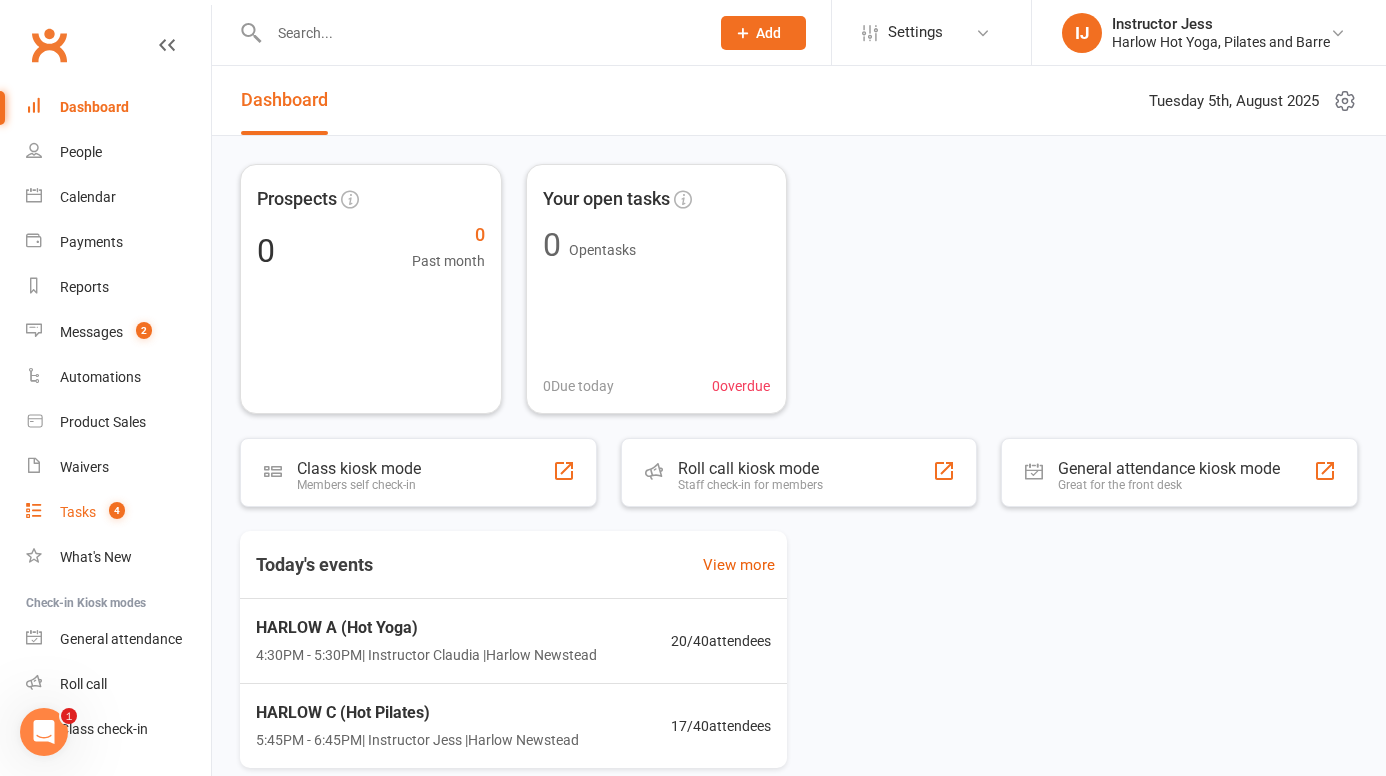 click on "4" at bounding box center (112, 512) 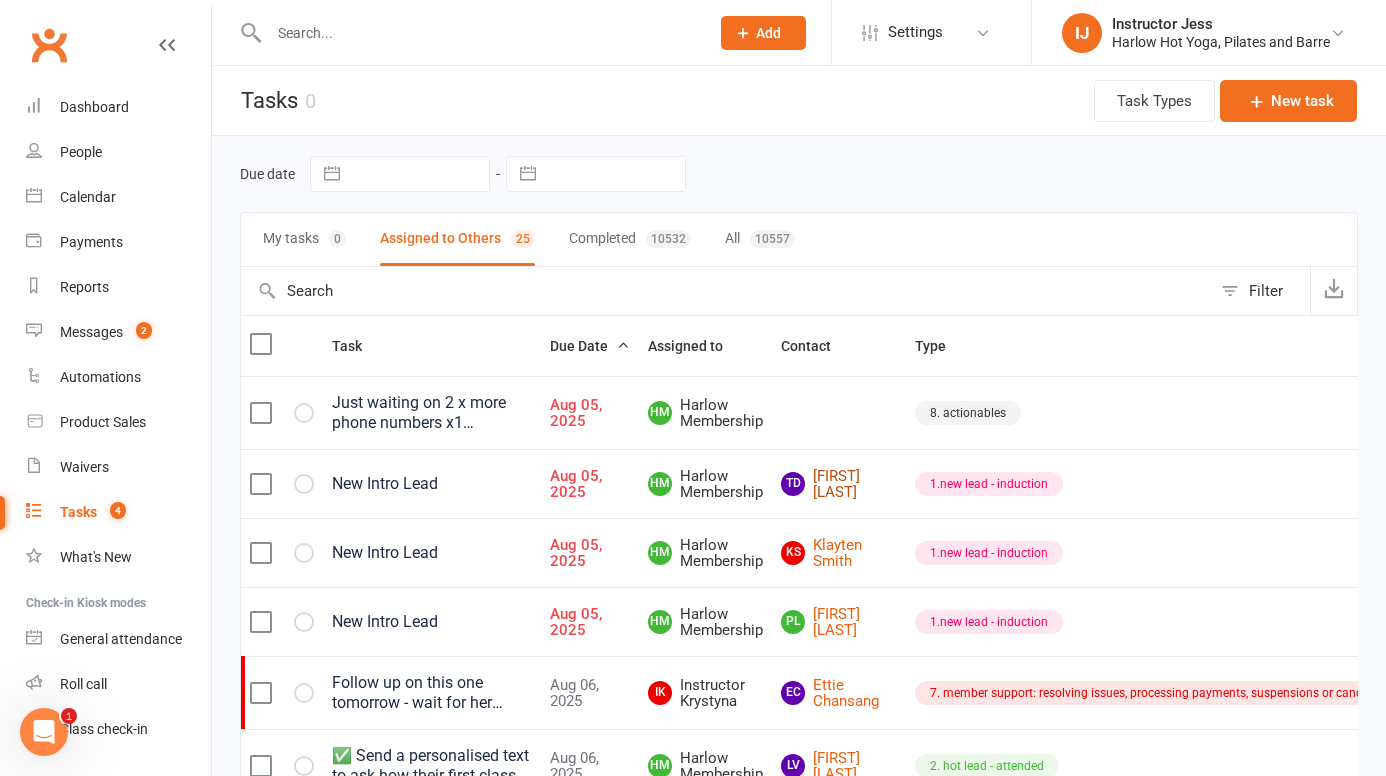 click on "[TITLE] [NAME] [LASTNAME]" at bounding box center [839, 484] 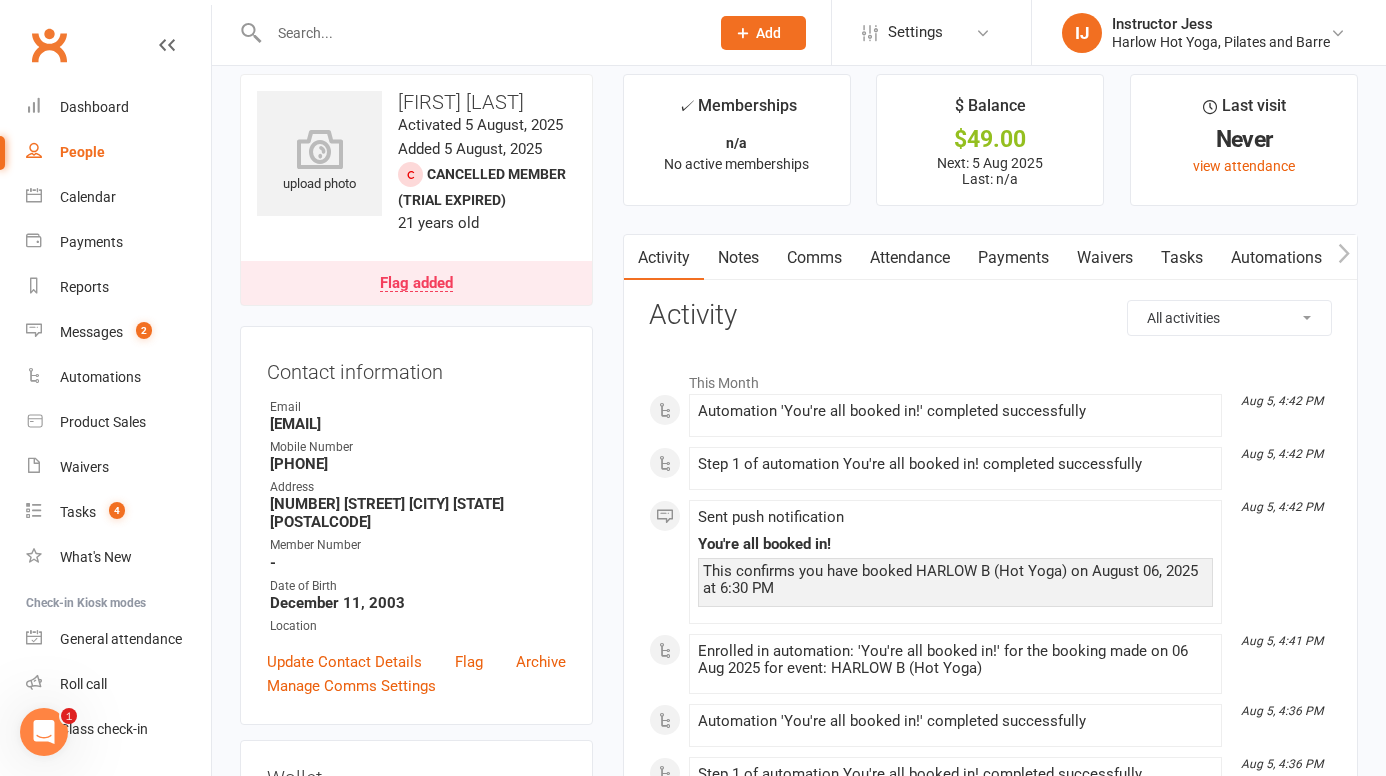 scroll, scrollTop: 19, scrollLeft: 0, axis: vertical 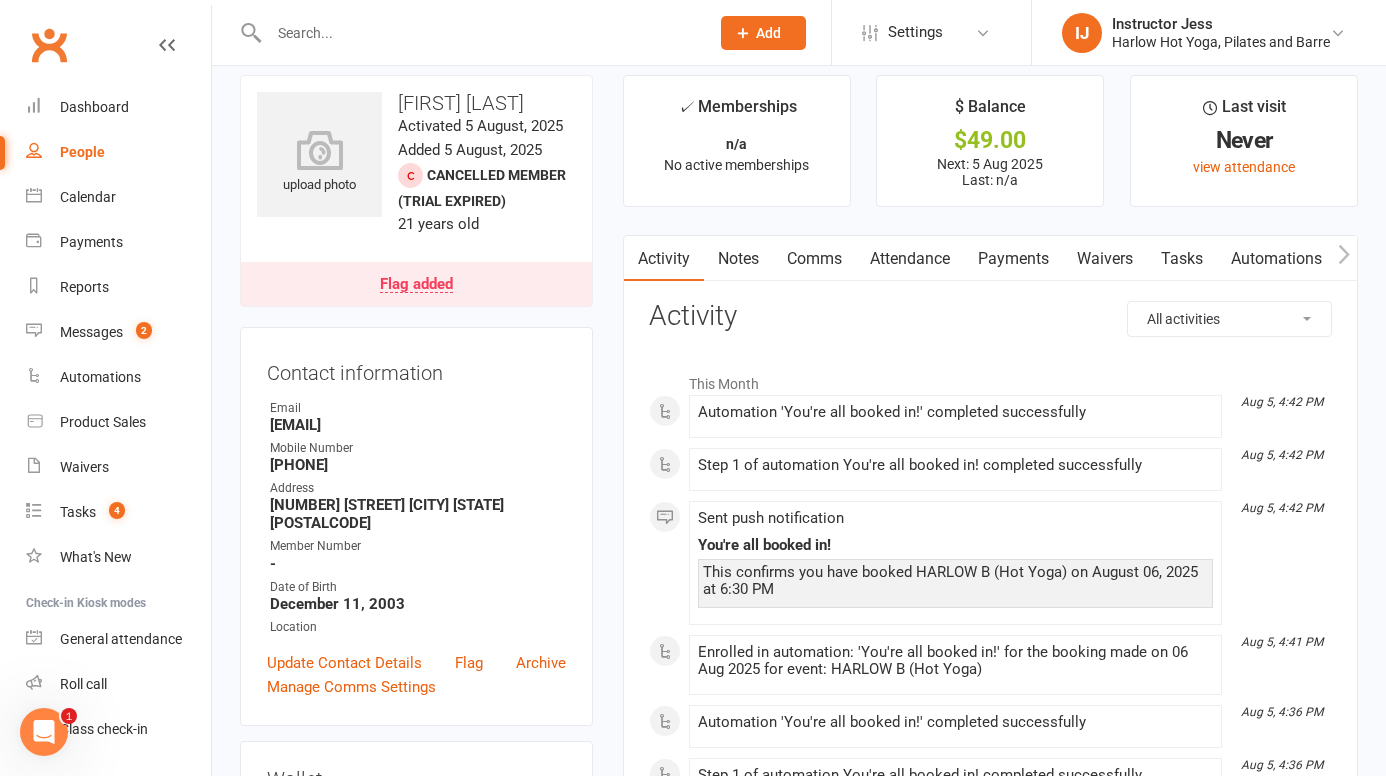 click on "Notes" at bounding box center [738, 259] 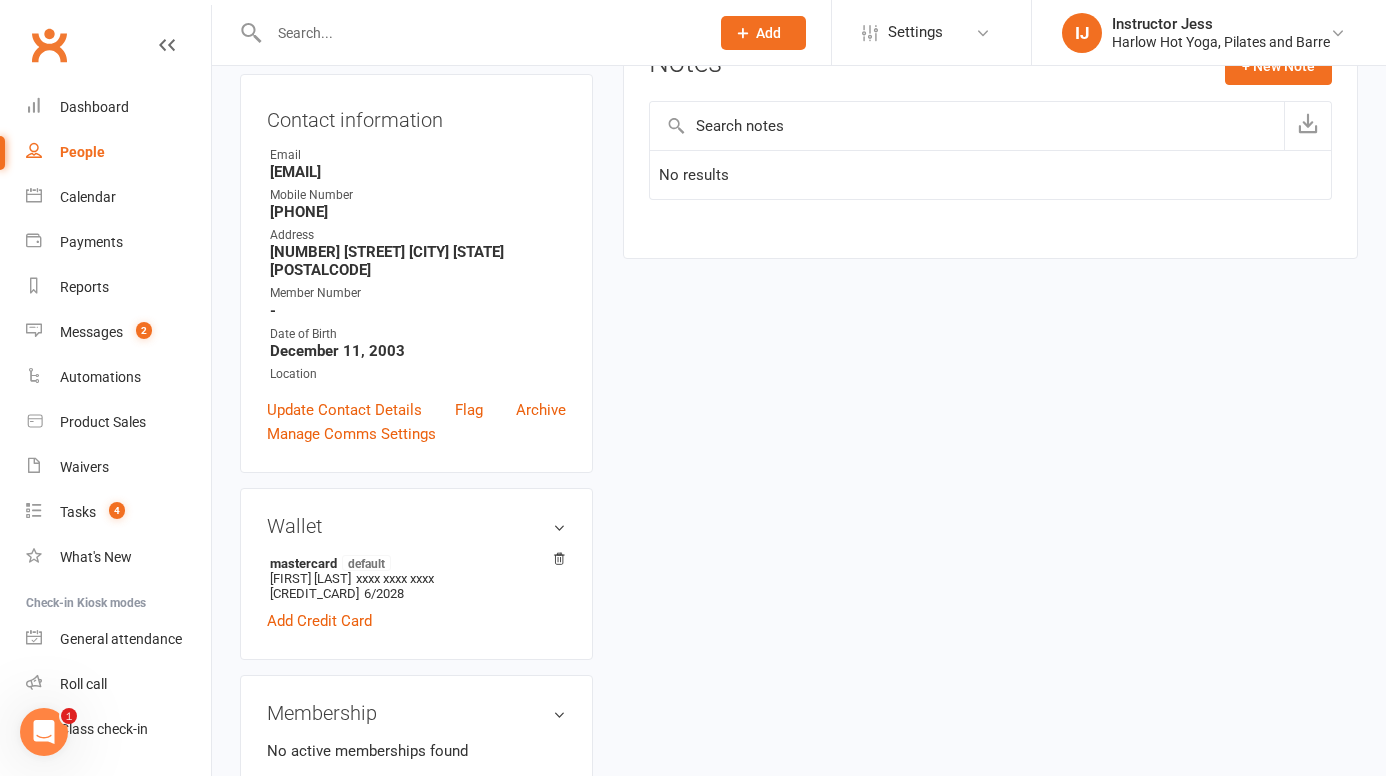 scroll, scrollTop: 0, scrollLeft: 0, axis: both 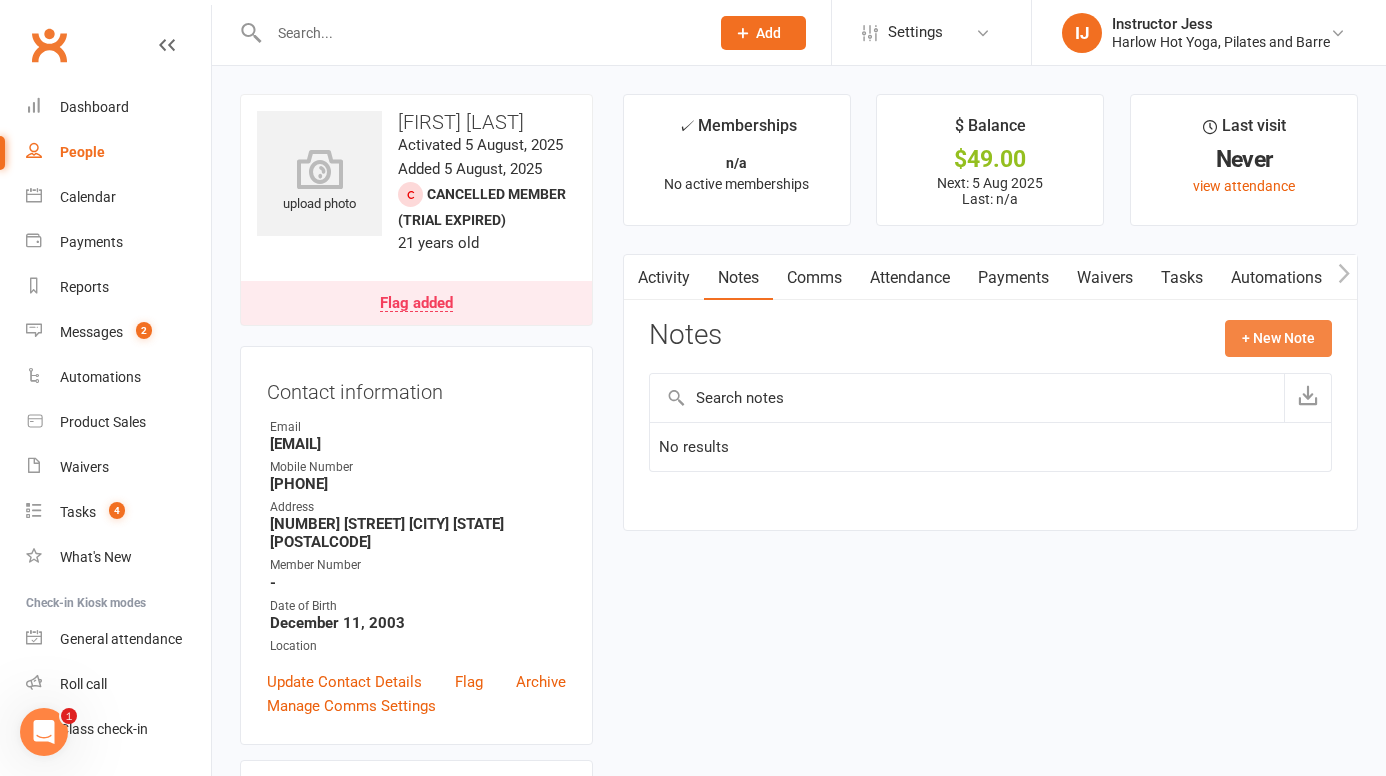 click on "+ New Note" at bounding box center (1278, 338) 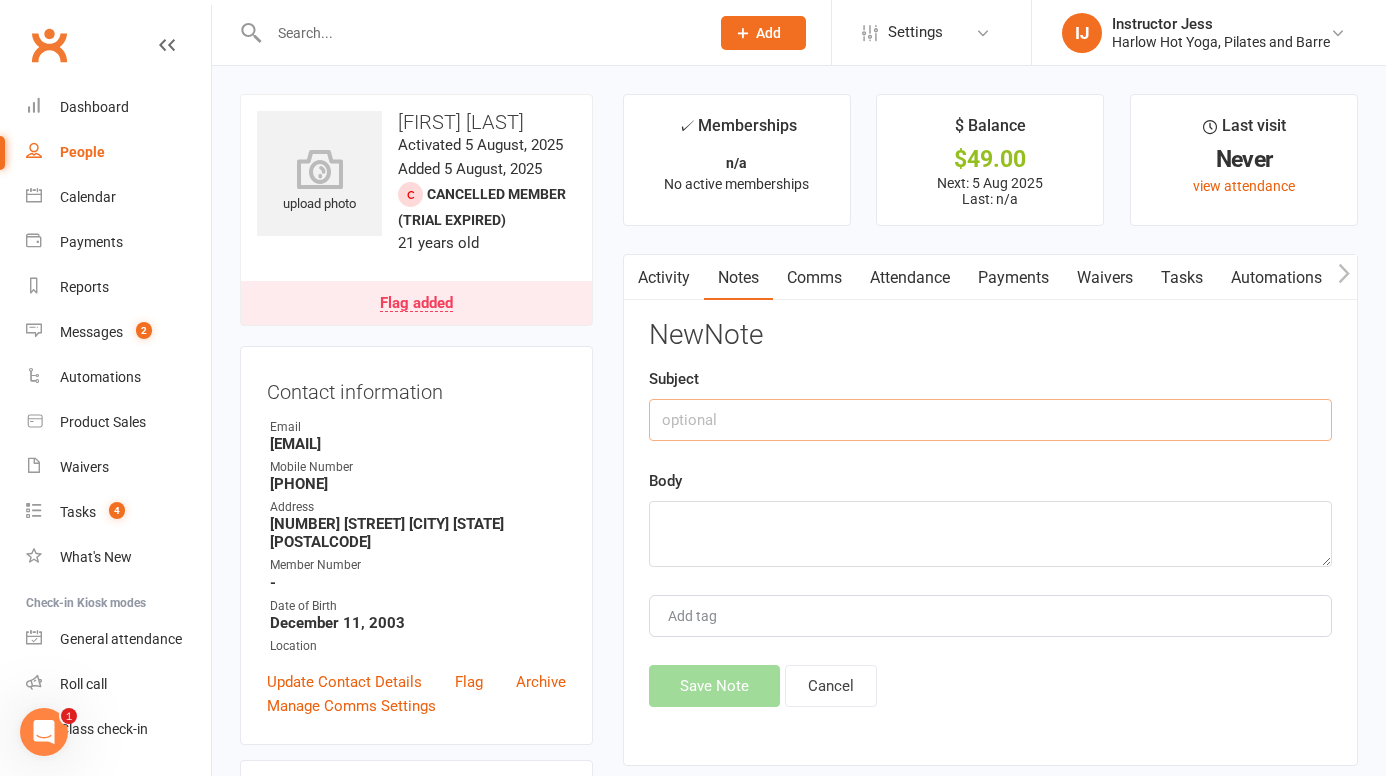 click at bounding box center [990, 420] 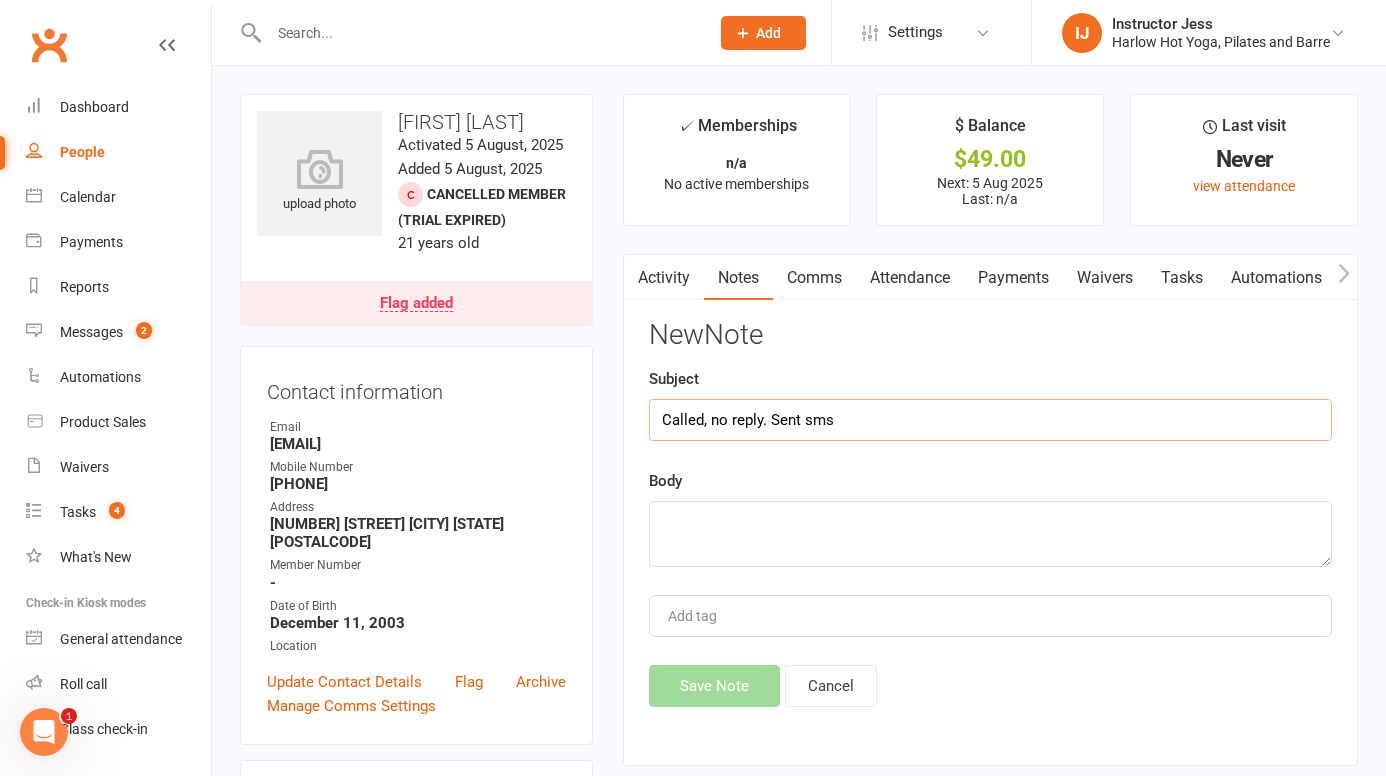 type on "Called, no reply. Sent sms" 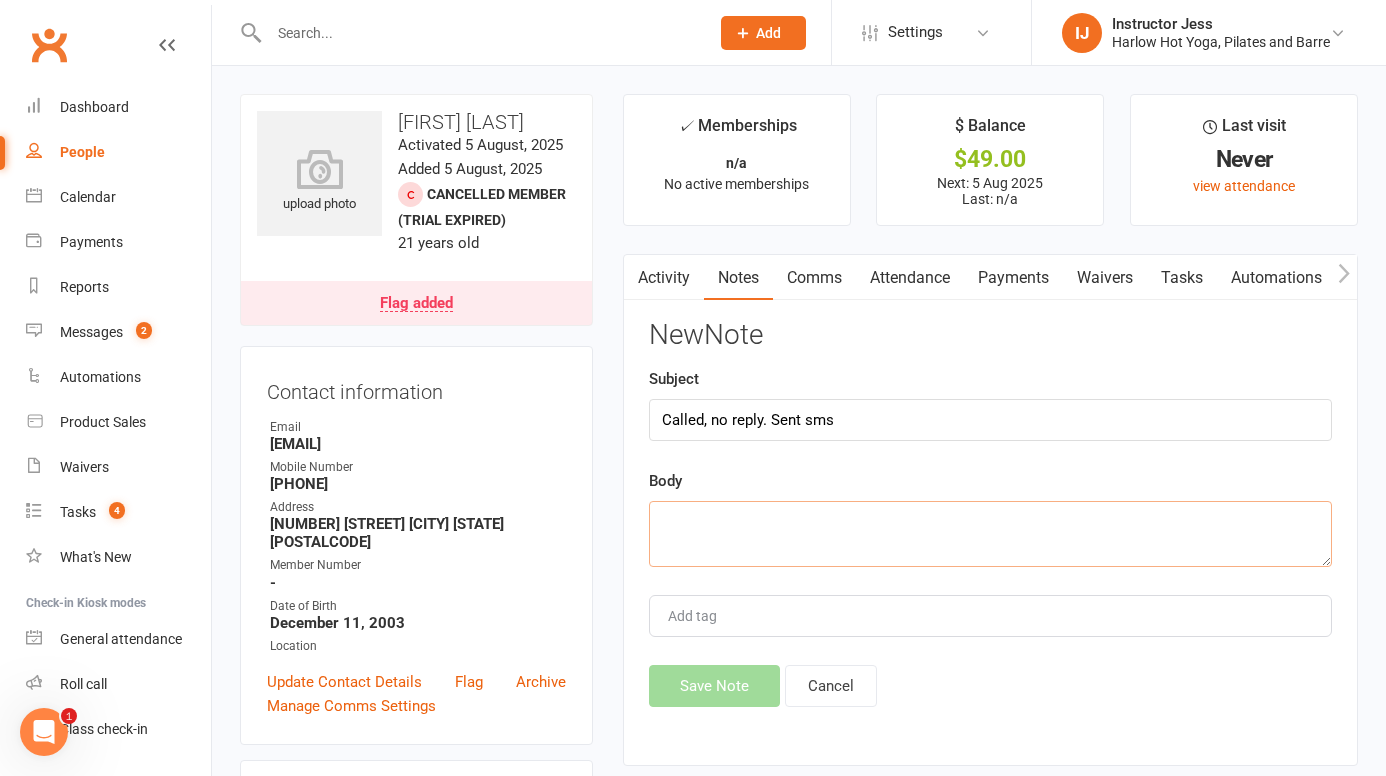 click at bounding box center (990, 534) 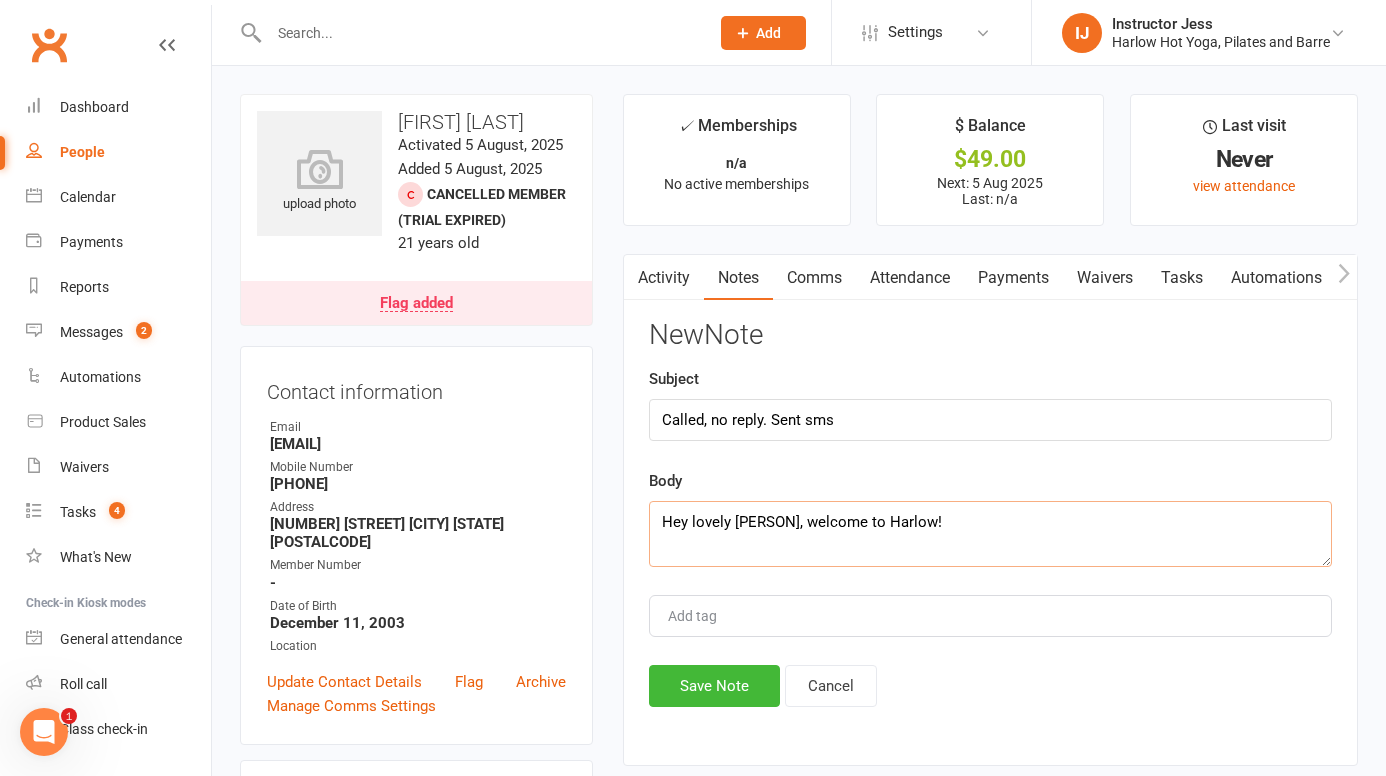 click on "Hey lovely Tiah, welcome to Harlow!" at bounding box center (990, 534) 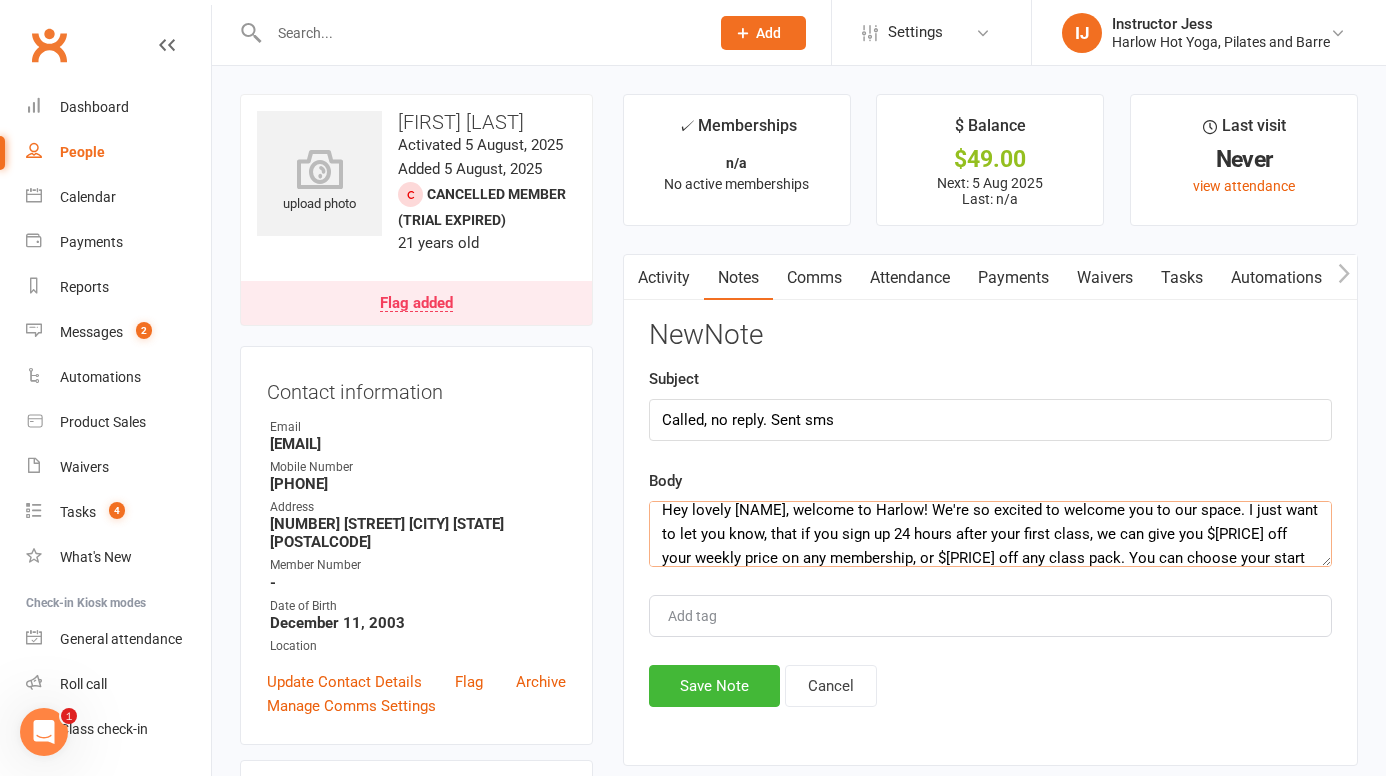 scroll, scrollTop: 36, scrollLeft: 0, axis: vertical 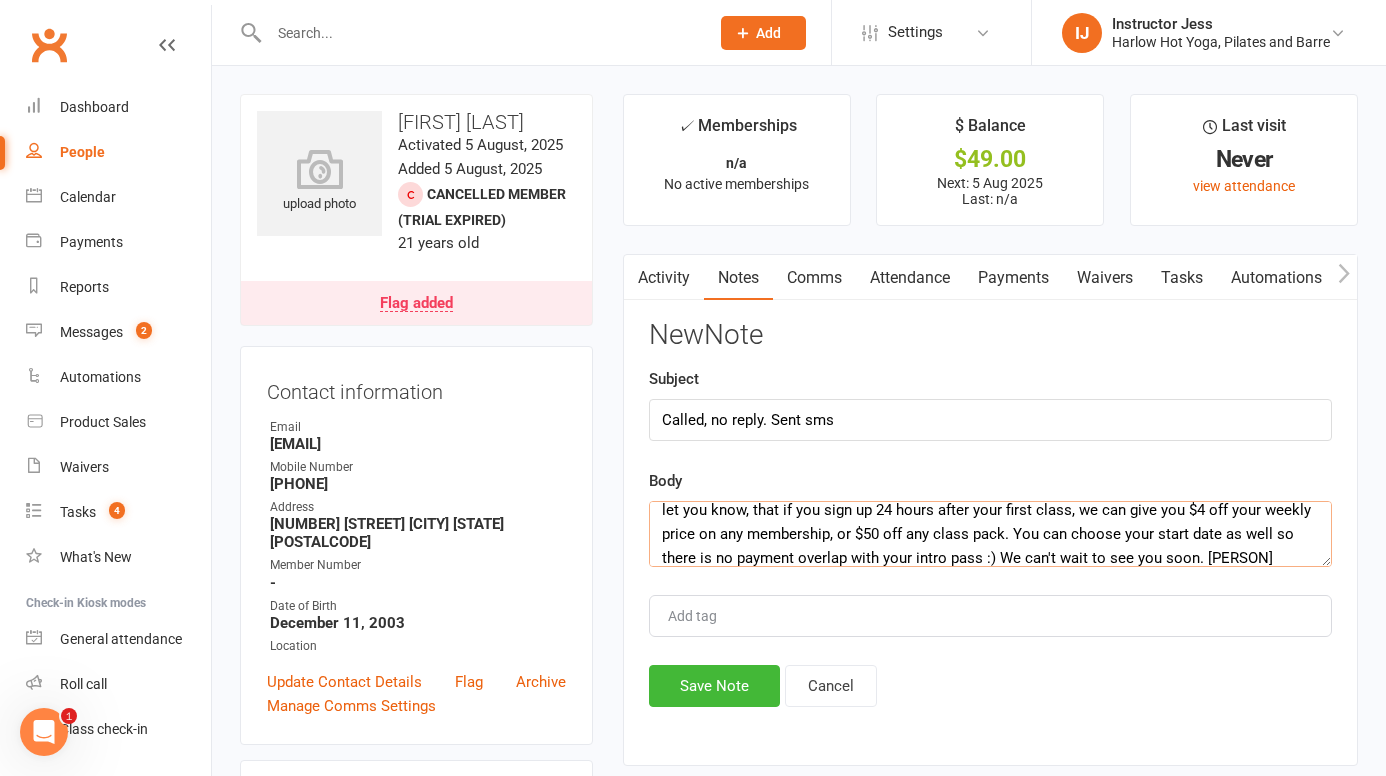 click on "Hey lovely Tiah, welcome to Harlow! We're so excited to welcome you to our space. I just want to let you know, that if you sign up 24 hours after your first class, we can give you $4 off your weekly price on any membership, or $50 off any class pack. You can choose your start date as well so there is no payment overlap with your intro pass :) We can't wait to see you soon. Jess" at bounding box center (990, 534) 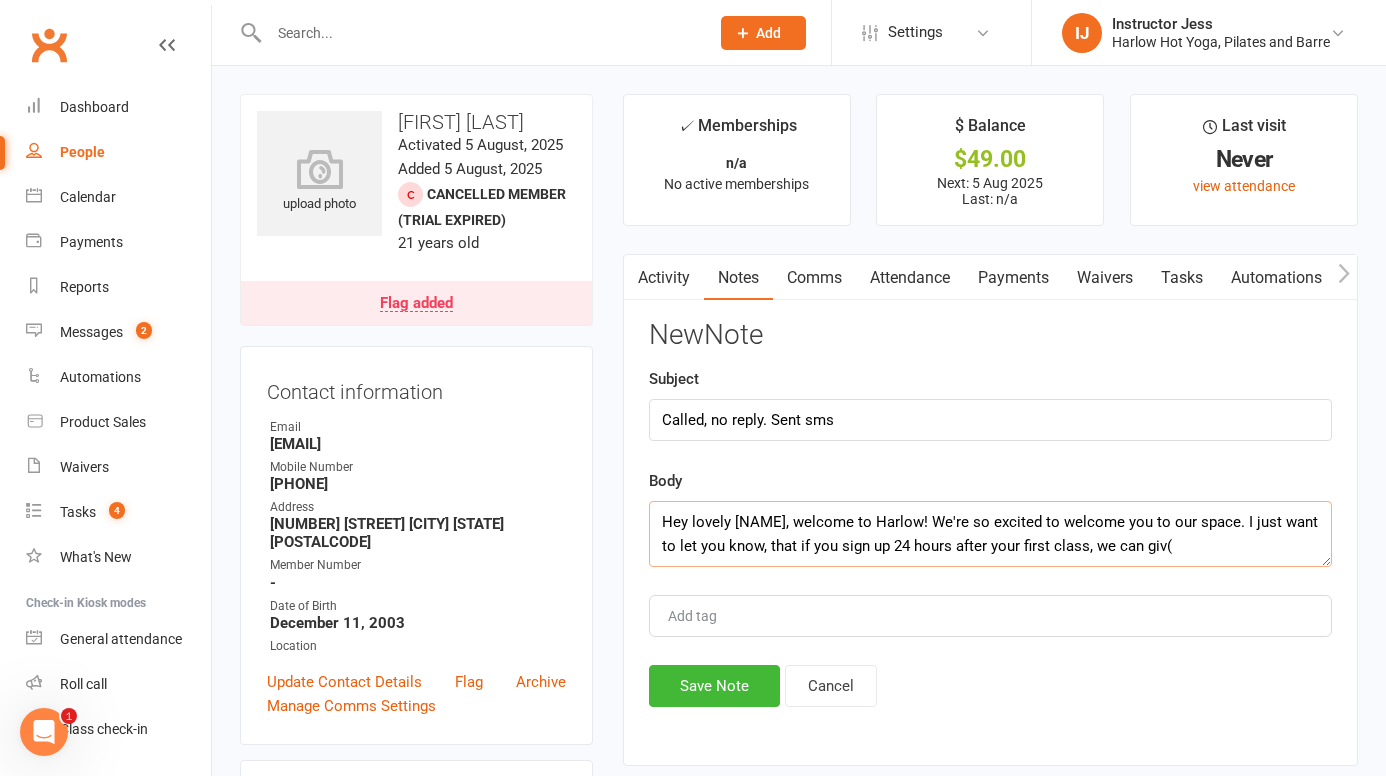 scroll, scrollTop: 0, scrollLeft: 0, axis: both 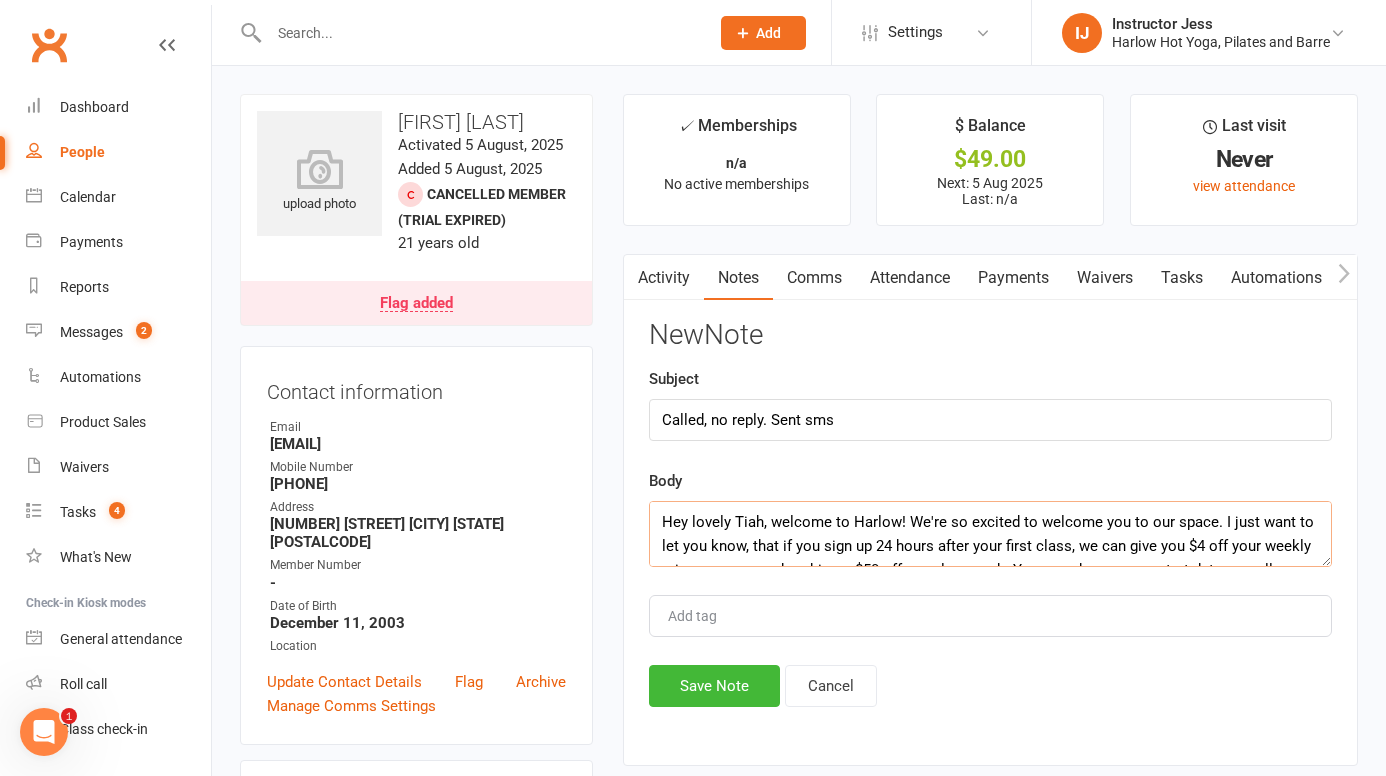 click on "Hey lovely Tiah, welcome to Harlow! We're so excited to welcome you to our space. I just want to let you know, that if you sign up 24 hours after your first class, we can give you $4 off your weekly price on any membership, or $50 off any class pack. You can choose your start date as well so there is no payment overlap with your intro pass :) We can't wait to see you soon. Jess" at bounding box center (990, 534) 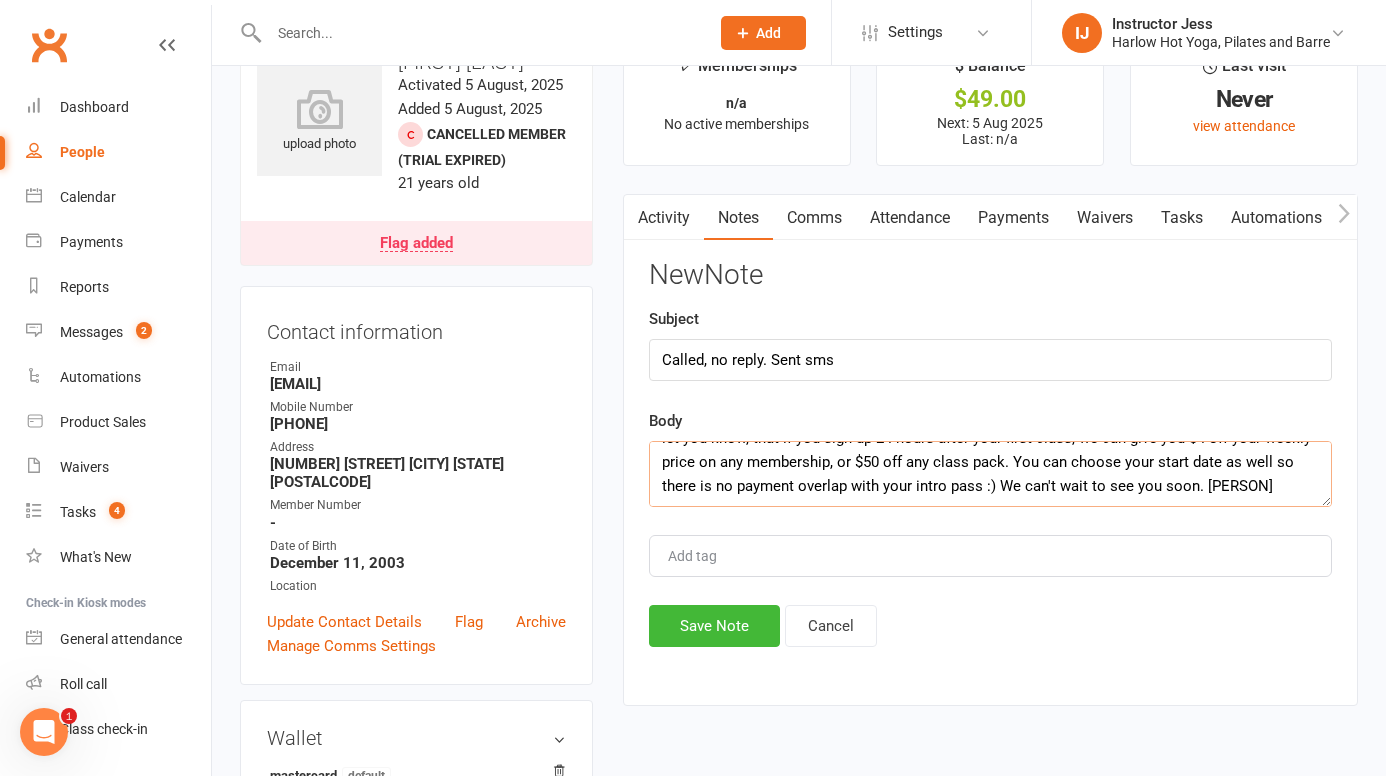 scroll, scrollTop: 69, scrollLeft: 0, axis: vertical 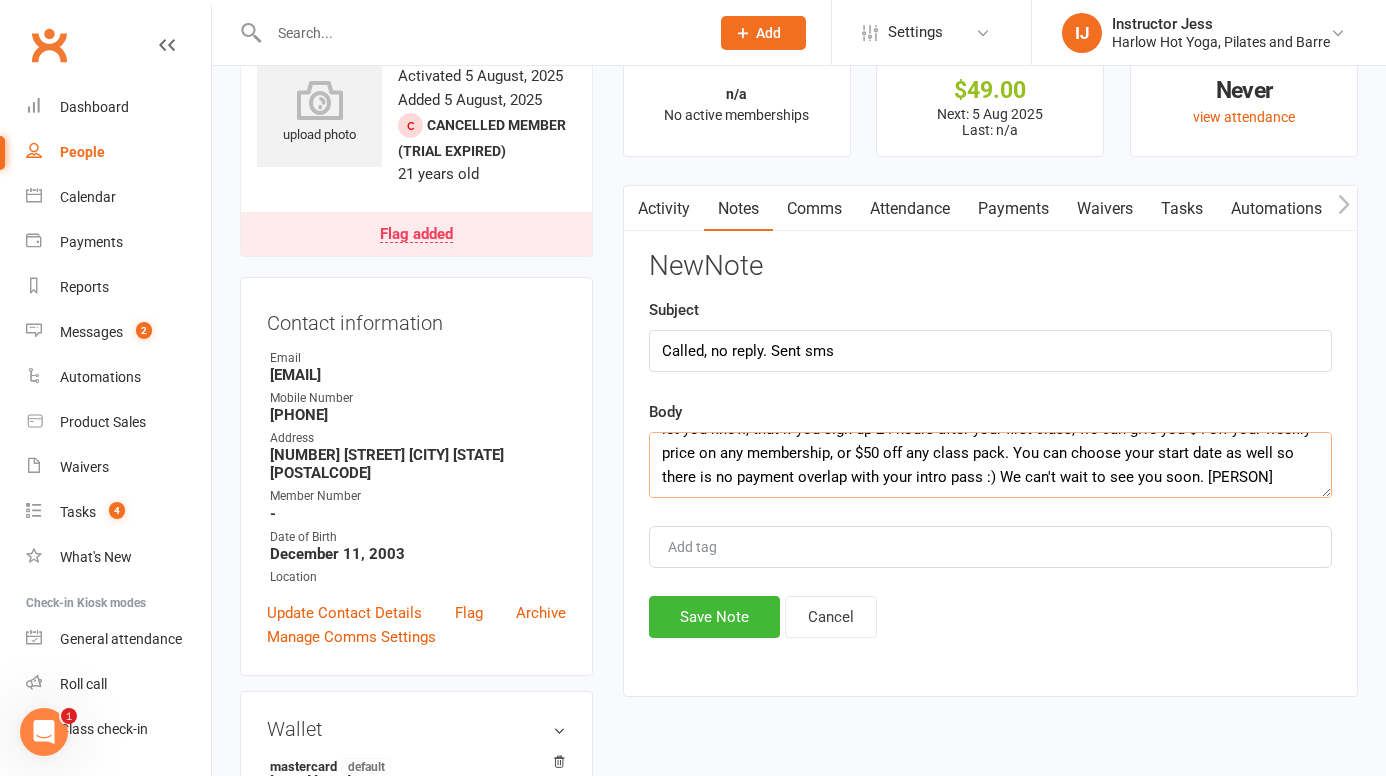 click on "Hey lovely Tiah, welcome to Harlow! We're so excited to welcome you to our space. I just want to let you know, that if you sign up 24 hours after your first class, we can give you $4 off your weekly price on any membership, or $50 off any class pack. You can choose your start date as well so there is no payment overlap with your intro pass :) We can't wait to see you soon. Jess" at bounding box center (990, 465) 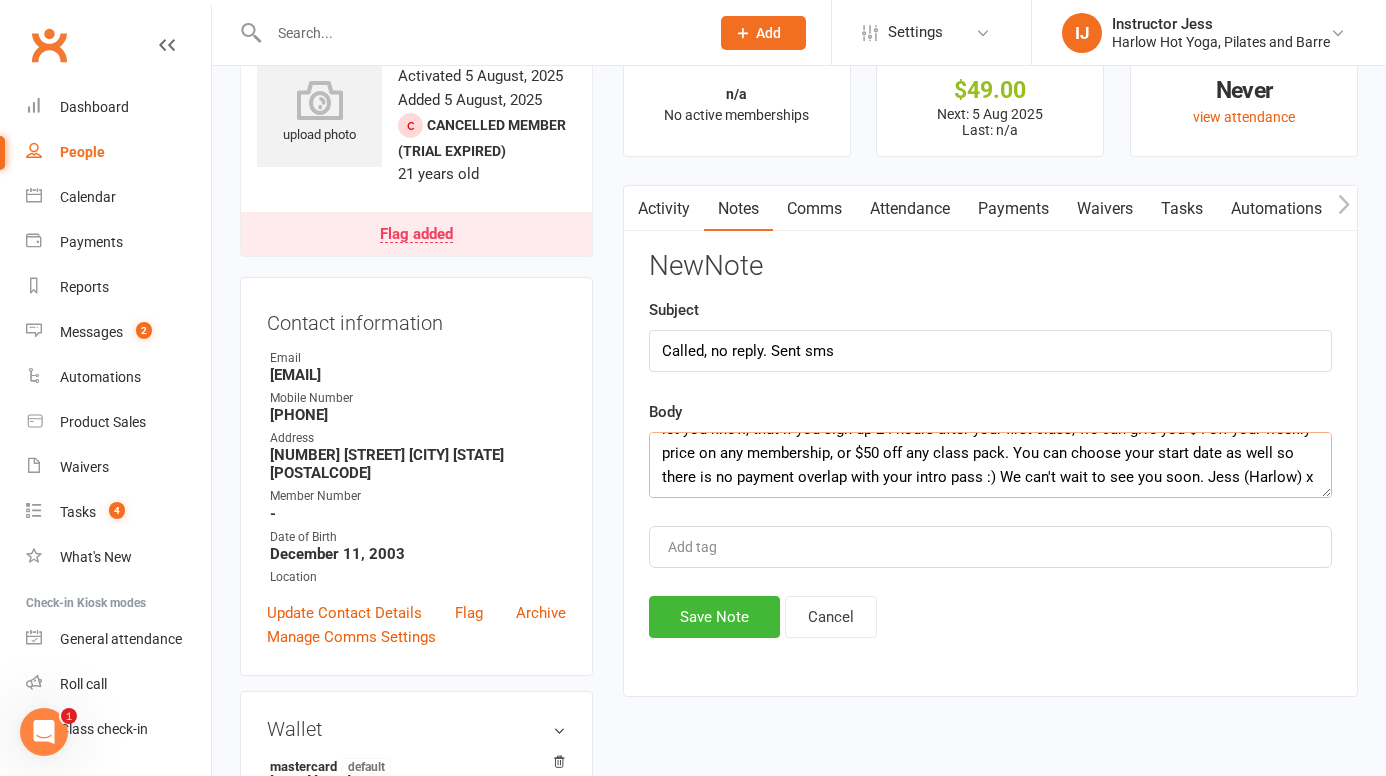 scroll, scrollTop: 0, scrollLeft: 0, axis: both 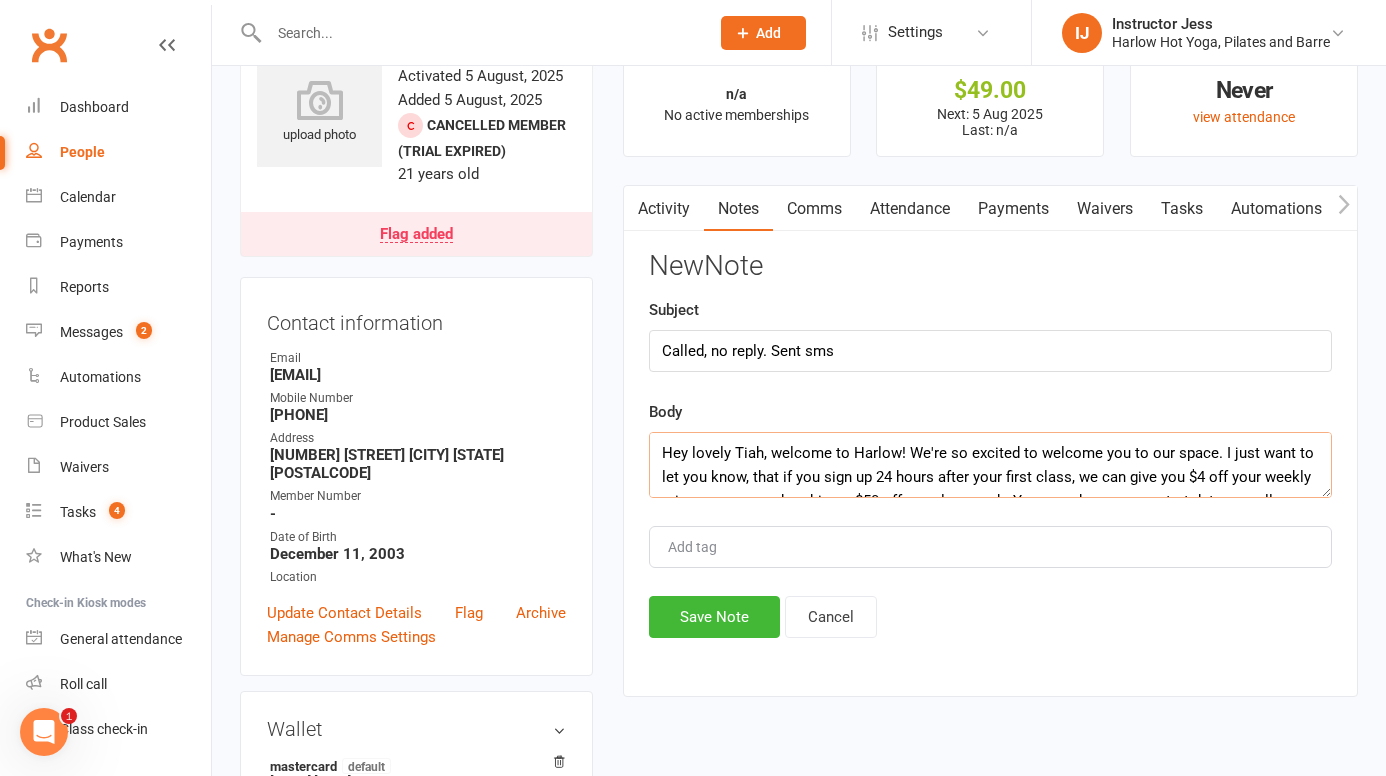 drag, startPoint x: 1310, startPoint y: 482, endPoint x: 654, endPoint y: 405, distance: 660.5036 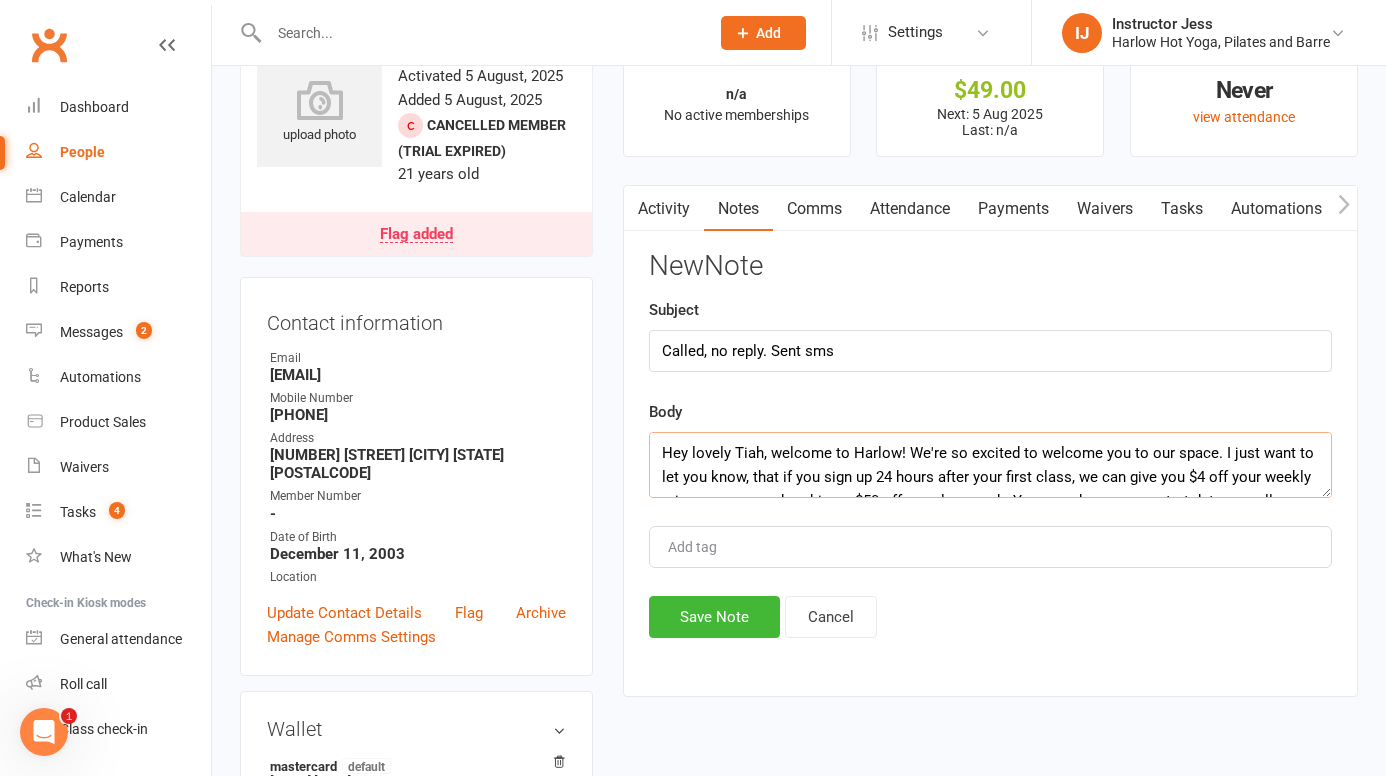 click on "Hey lovely Tiah, welcome to Harlow! We're so excited to welcome you to our space. I just want to let you know, that if you sign up 24 hours after your first class, we can give you $4 off your weekly price on any membership, or $50 off any class pack. You can choose your start date as well so there is no payment overlap with your intro pass :) We can't wait to see you soon. Jess (Harlow) x" at bounding box center [990, 465] 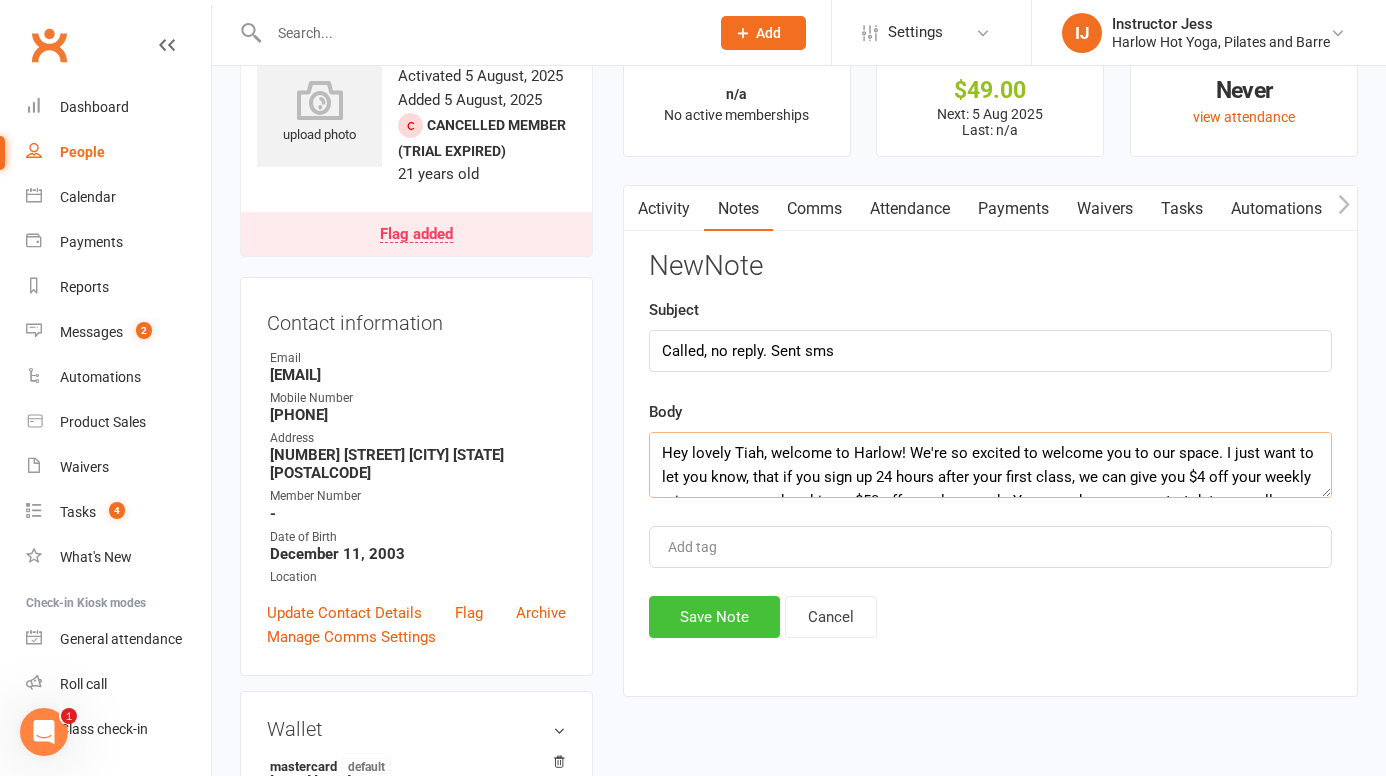 type on "Hey lovely Tiah, welcome to Harlow! We're so excited to welcome you to our space. I just want to let you know, that if you sign up 24 hours after your first class, we can give you $4 off your weekly price on any membership, or $50 off any class pack. You can choose your start date as well so there is no payment overlap with your intro pass :) We can't wait to see you soon. Jess (Harlow) x" 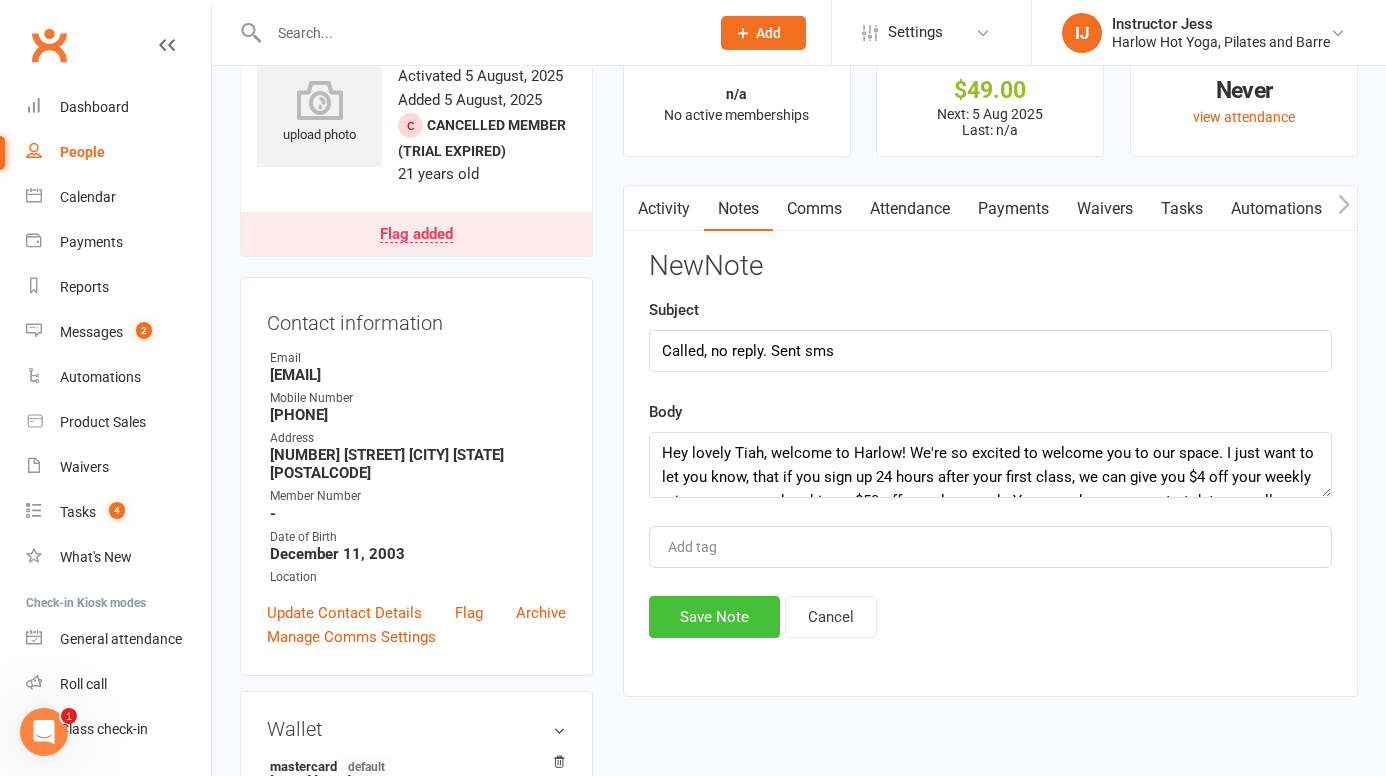 click on "Save Note" at bounding box center (714, 617) 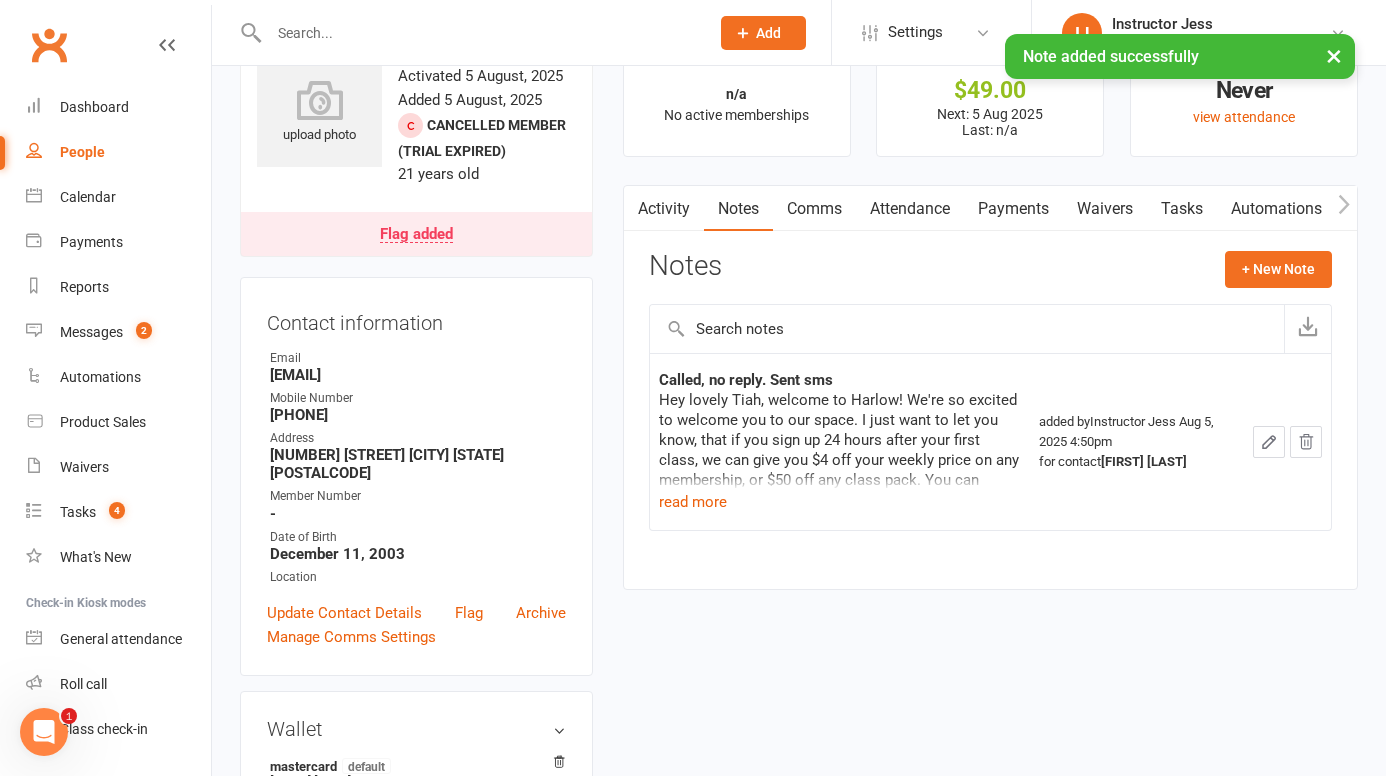 click on "Comms" at bounding box center (814, 209) 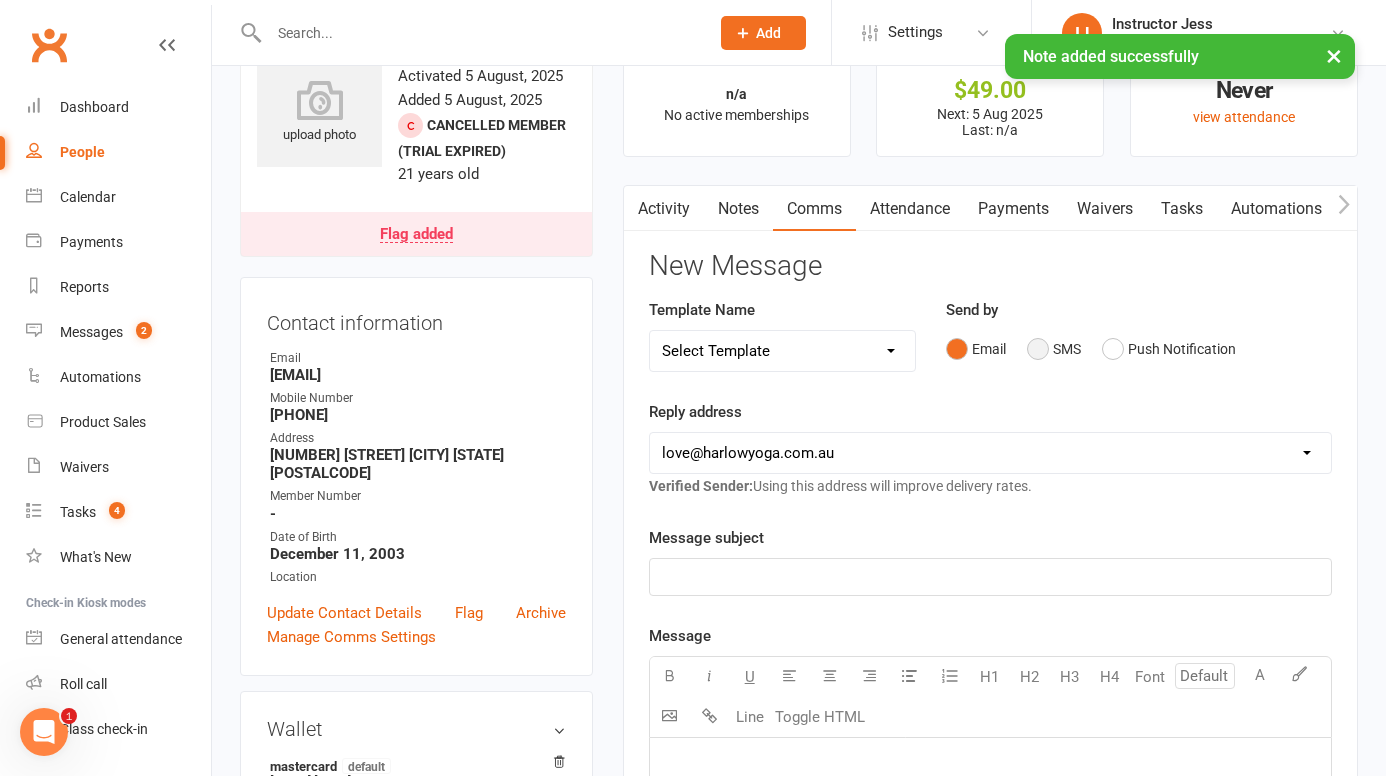 click on "SMS" at bounding box center (1054, 349) 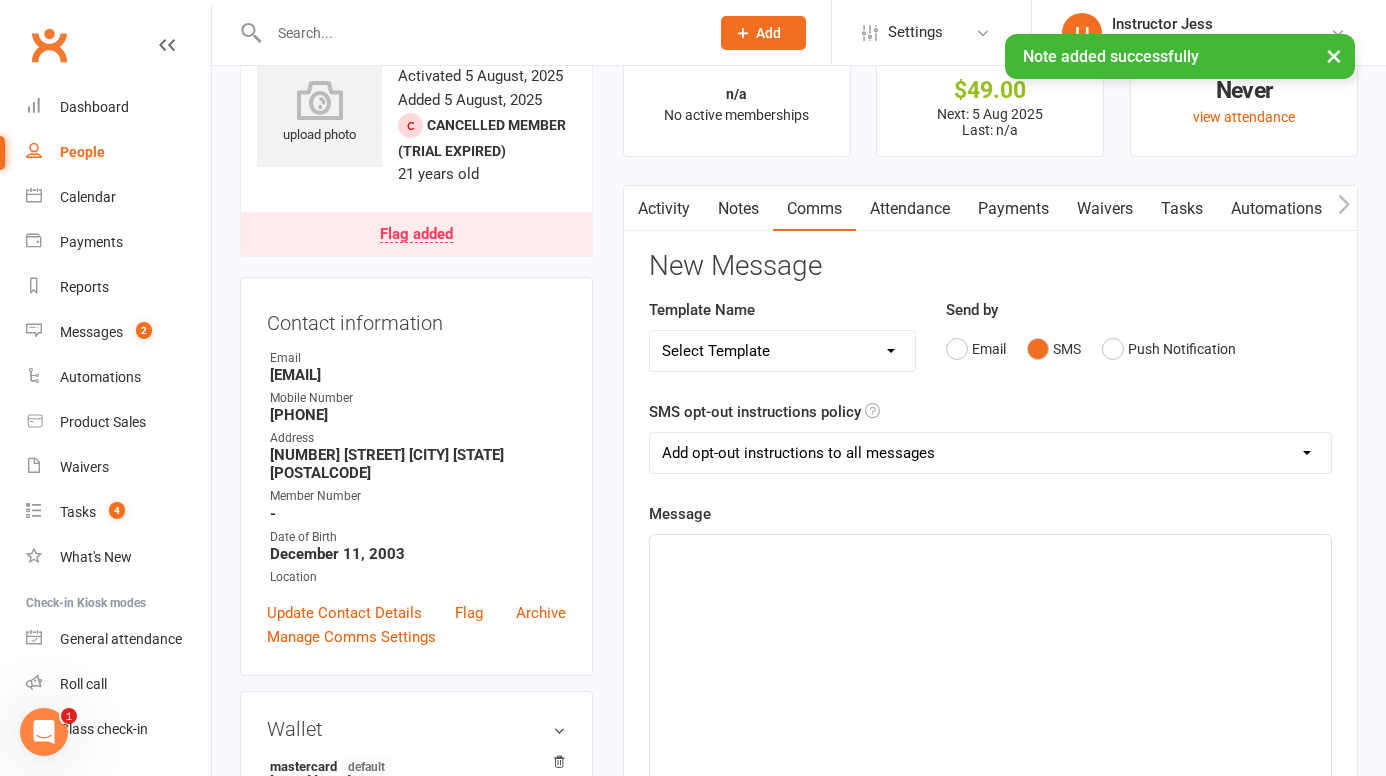 click on "﻿" 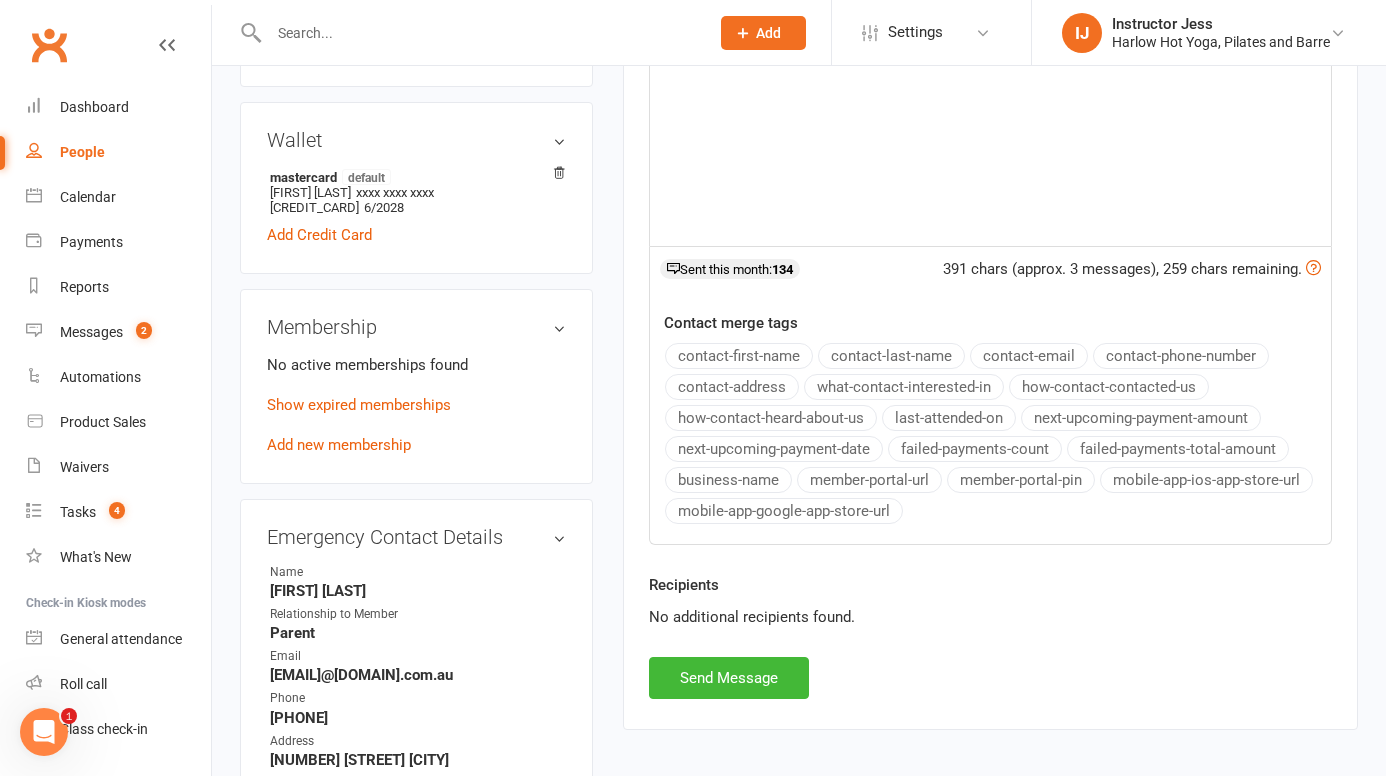 scroll, scrollTop: 687, scrollLeft: 0, axis: vertical 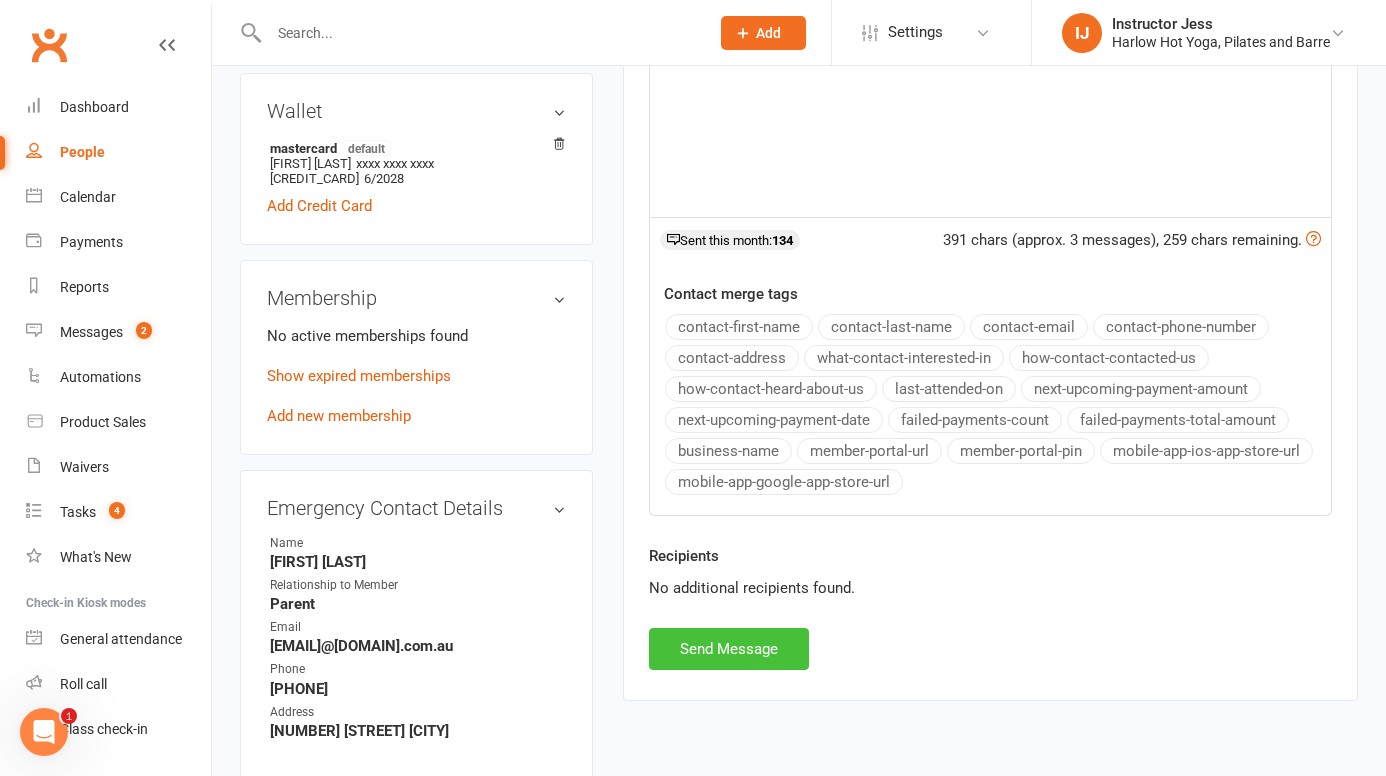 click on "Send Message" at bounding box center (729, 649) 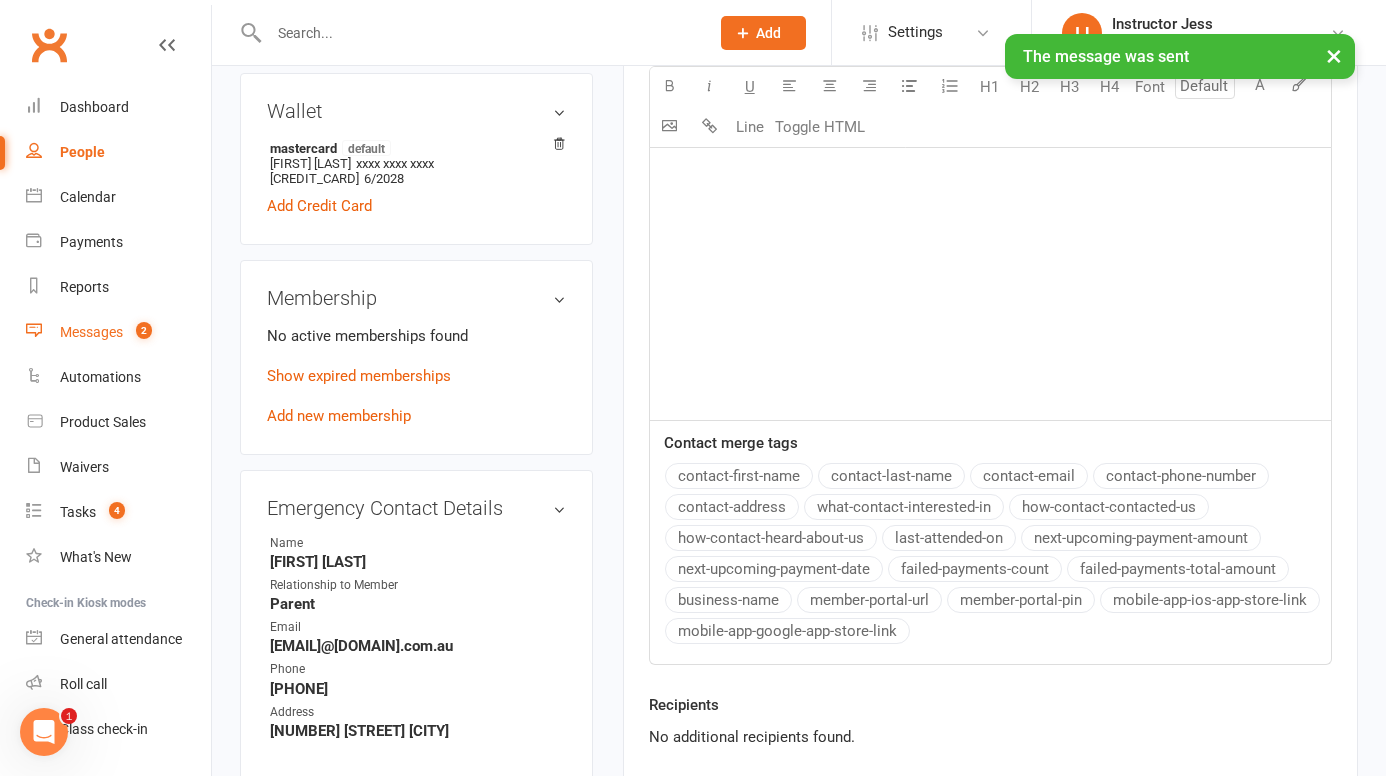 click on "Messages" at bounding box center (91, 332) 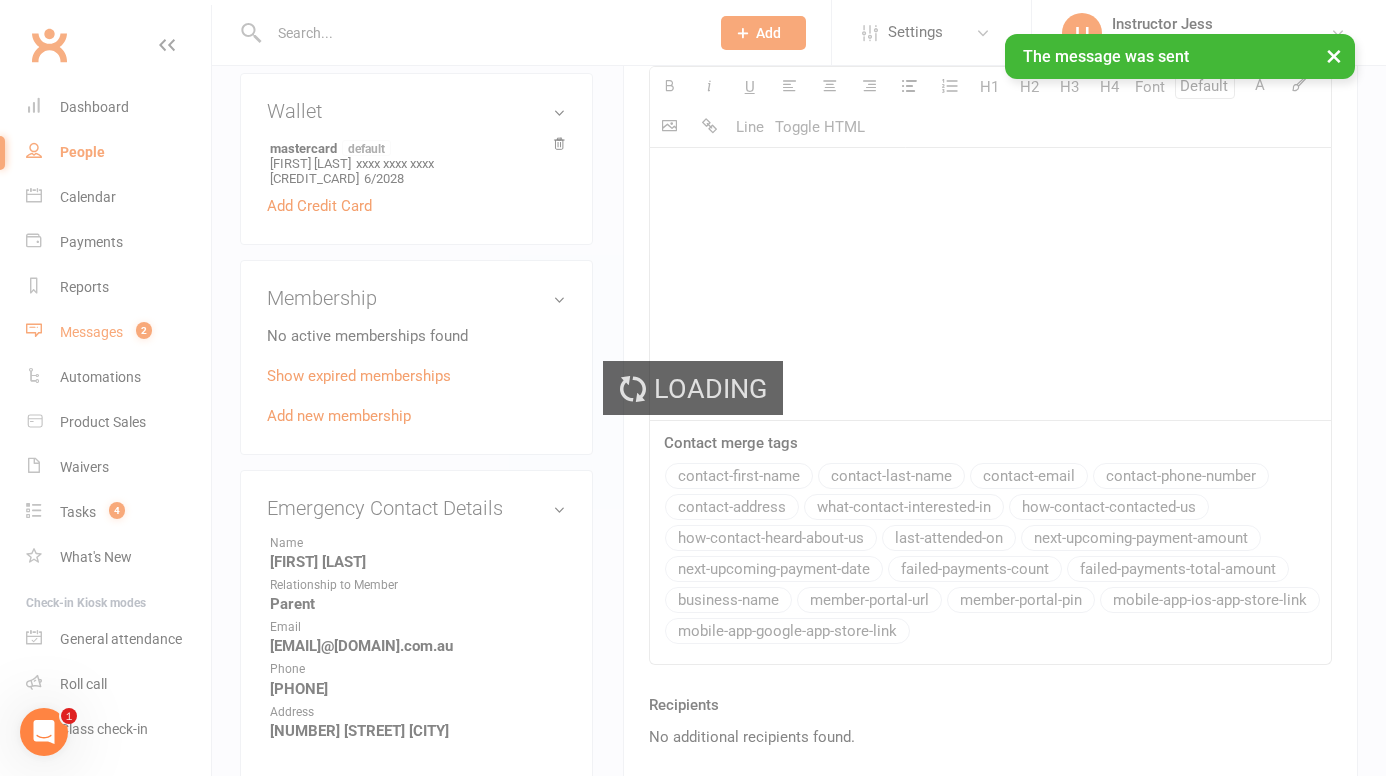 scroll, scrollTop: 0, scrollLeft: 0, axis: both 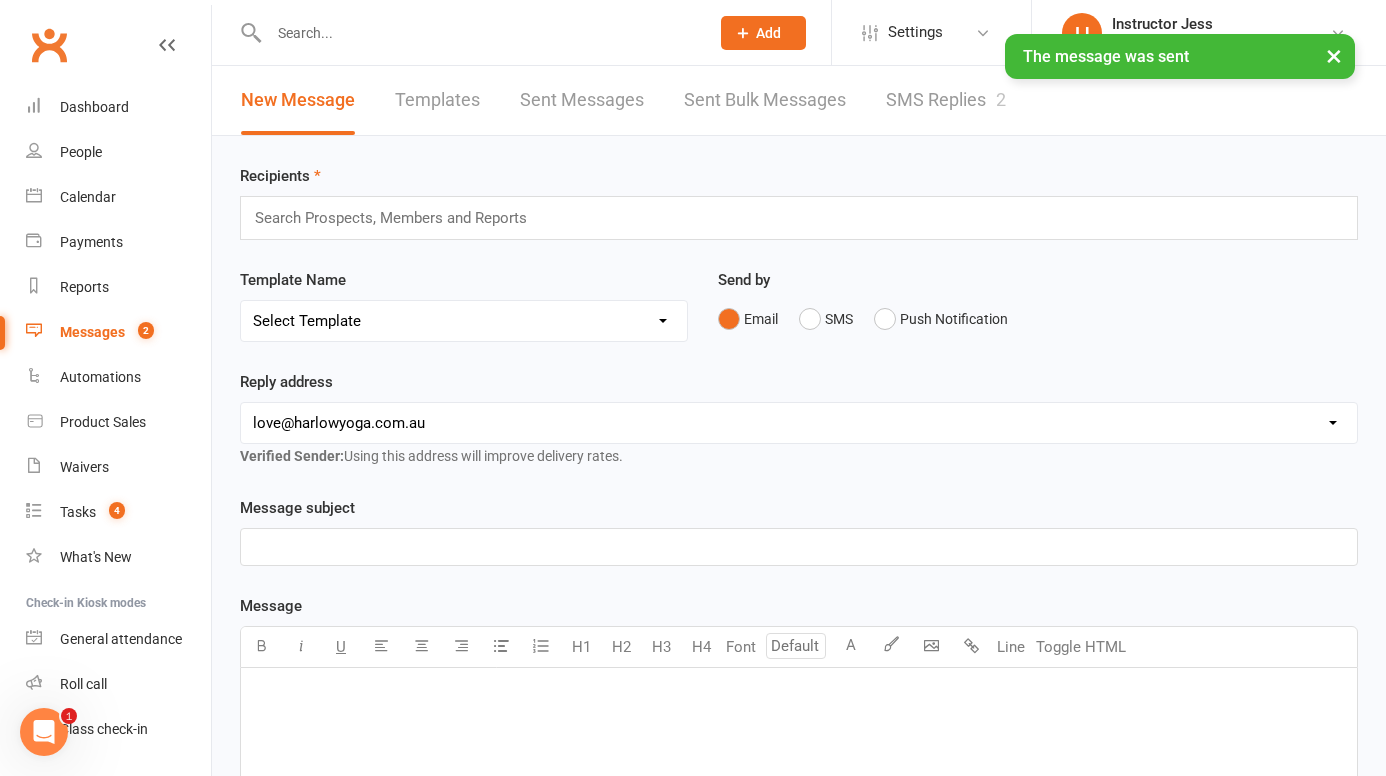 click on "×" at bounding box center (1334, 55) 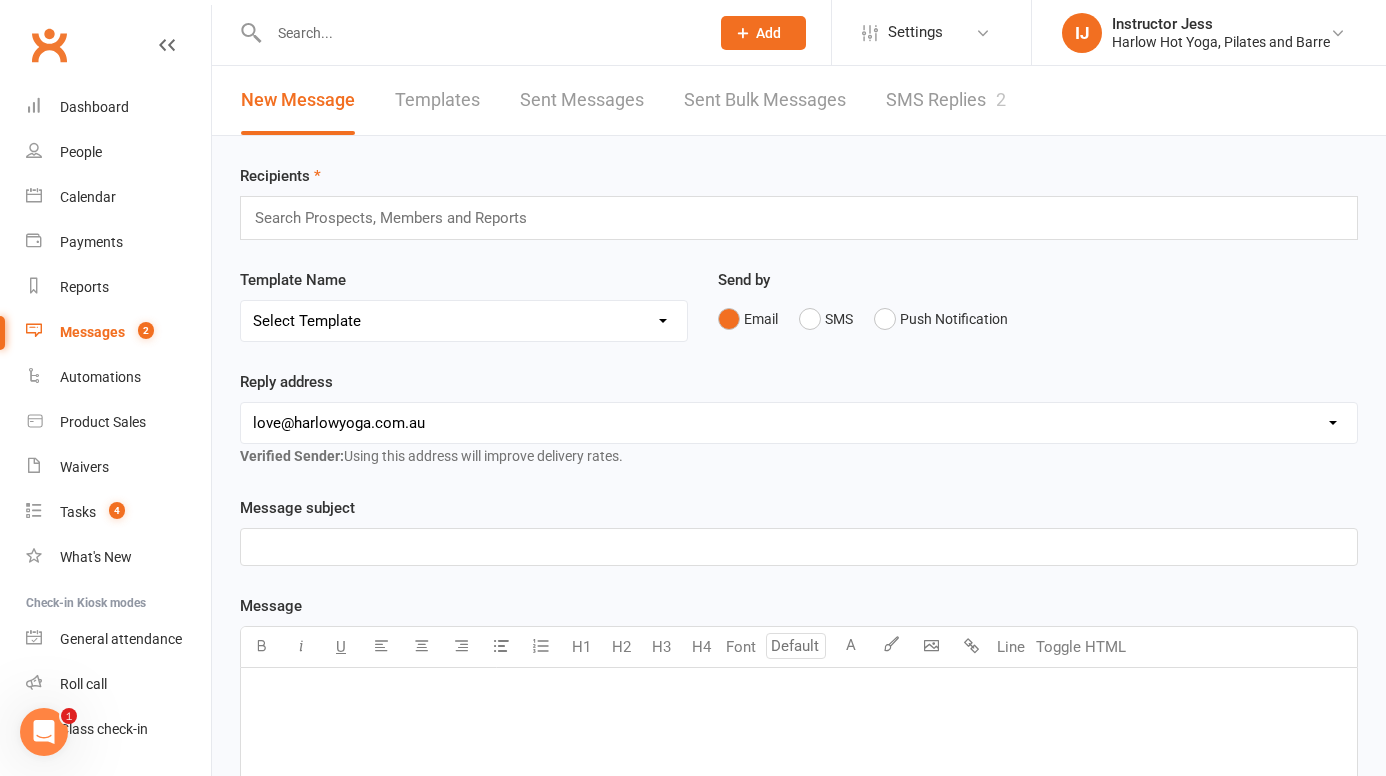 click on "SMS Replies  2" at bounding box center (946, 100) 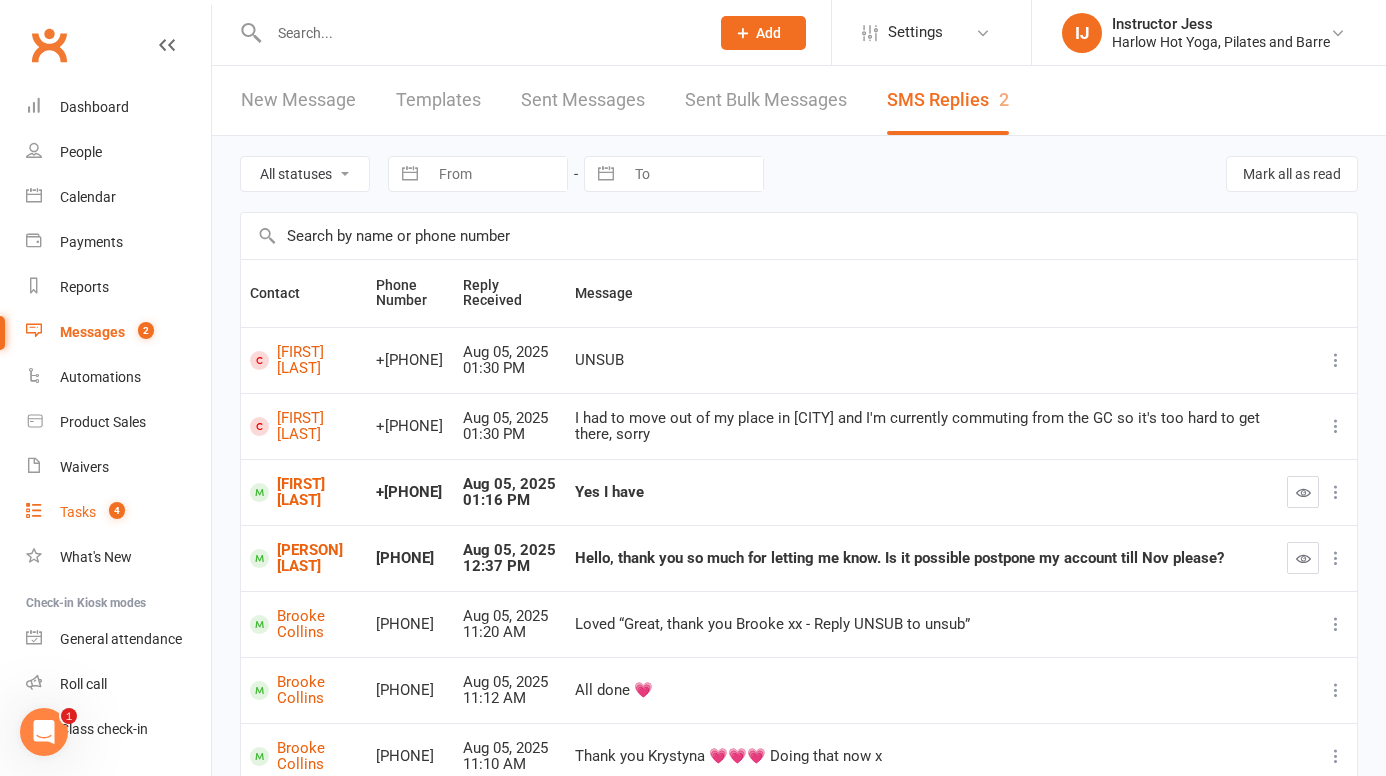 click on "Tasks" at bounding box center (78, 512) 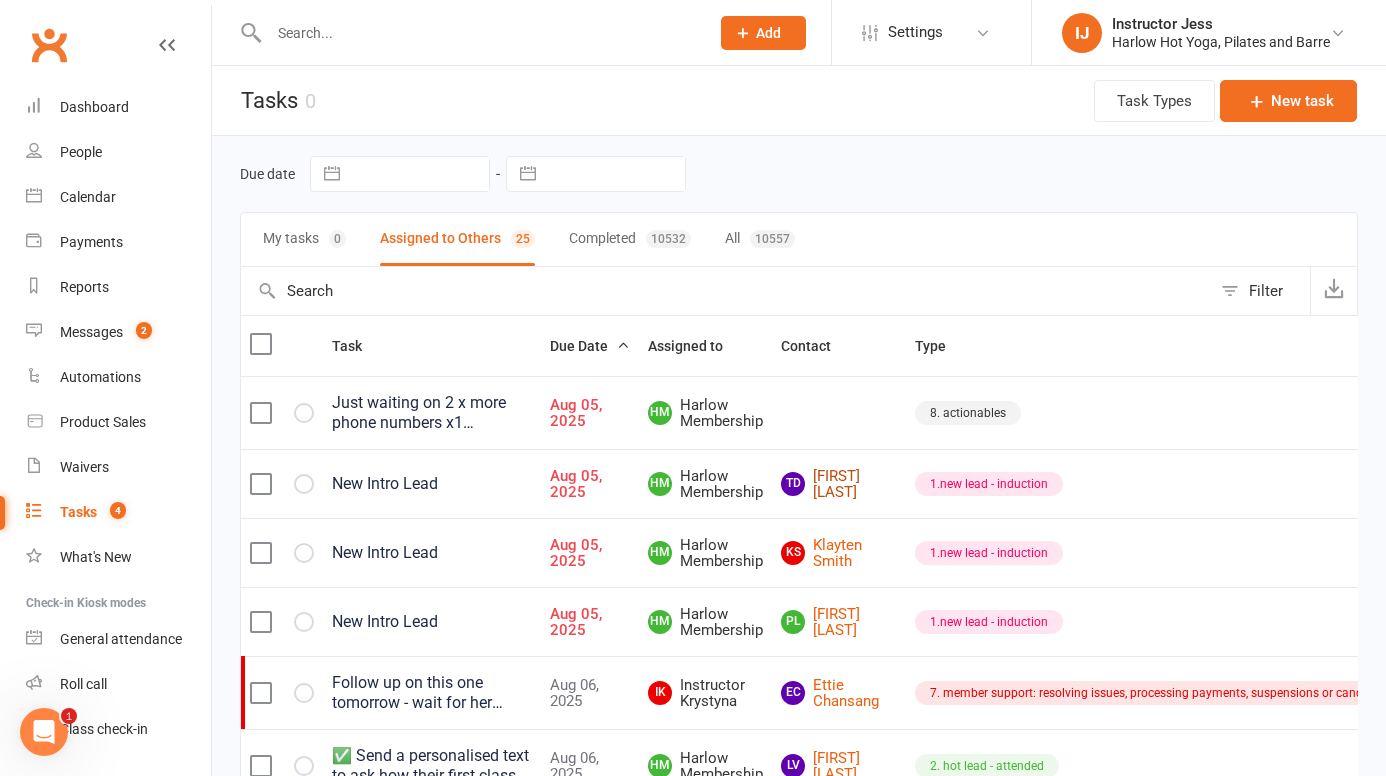 click on "TD Tiah Dionysius" at bounding box center [839, 484] 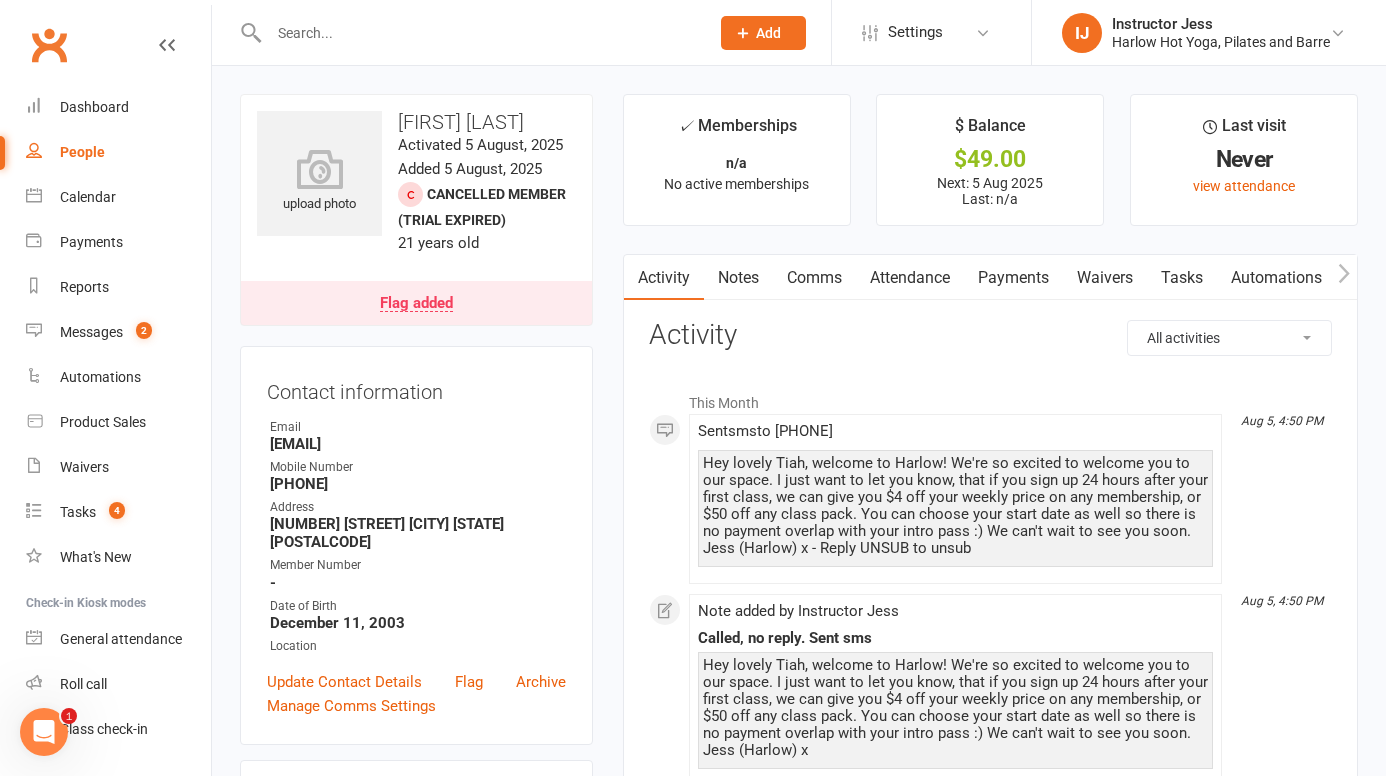 click on "Tasks" at bounding box center [1182, 278] 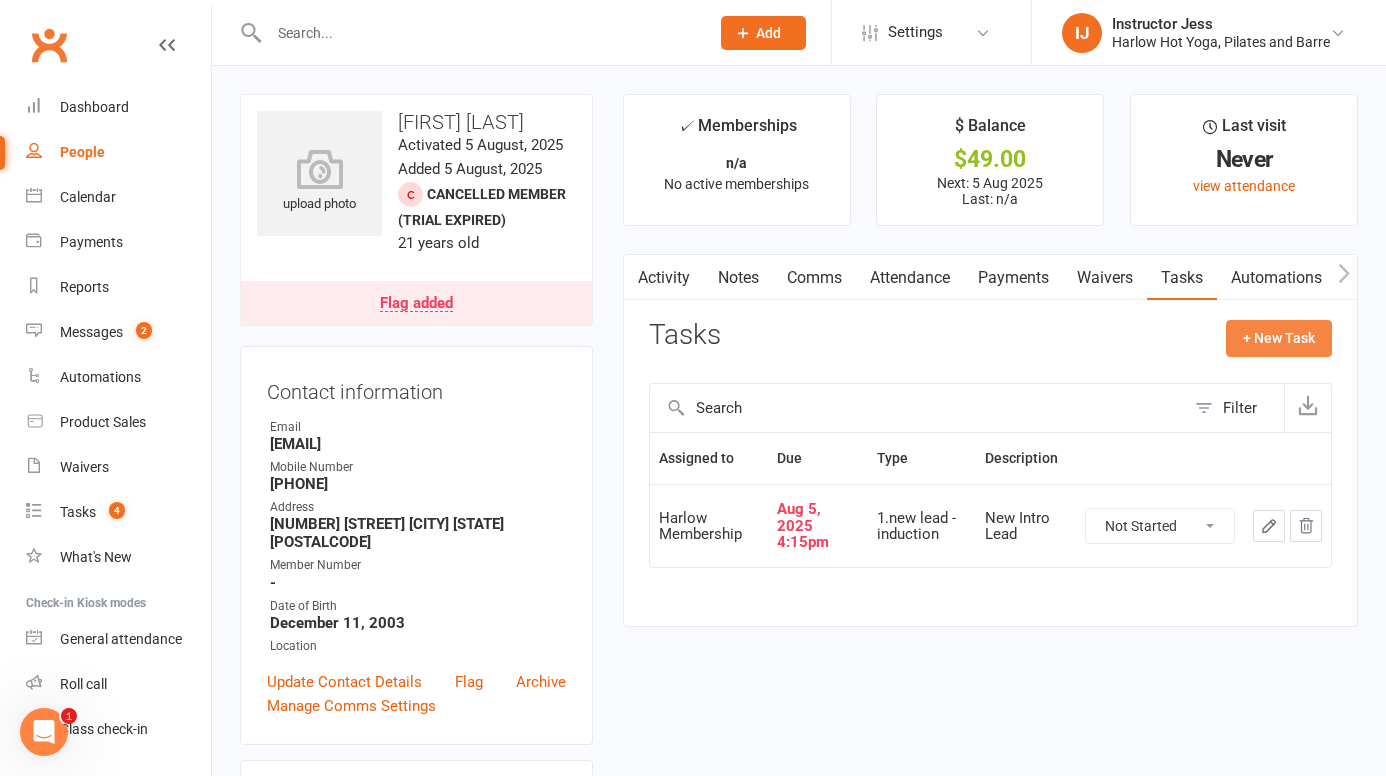 click on "+ New Task" at bounding box center [1279, 338] 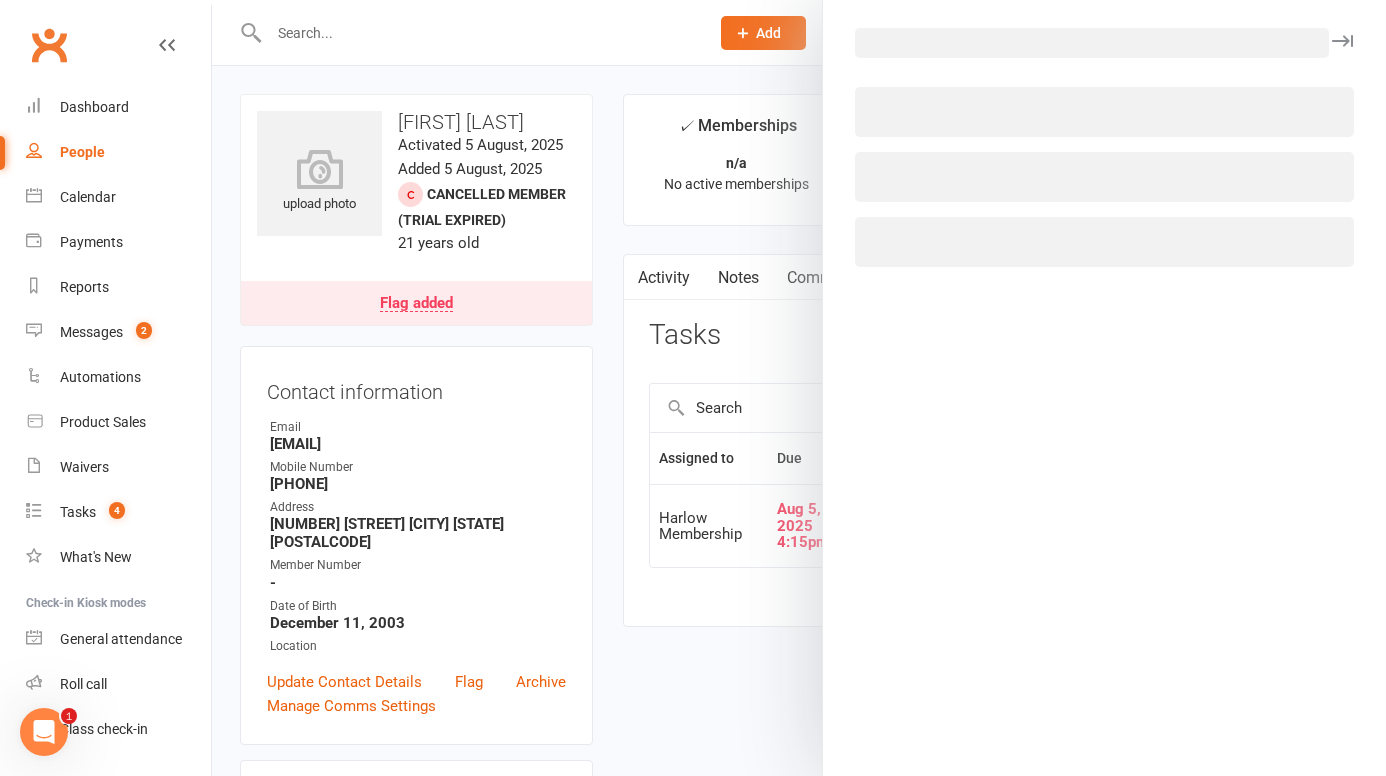 select on "50537" 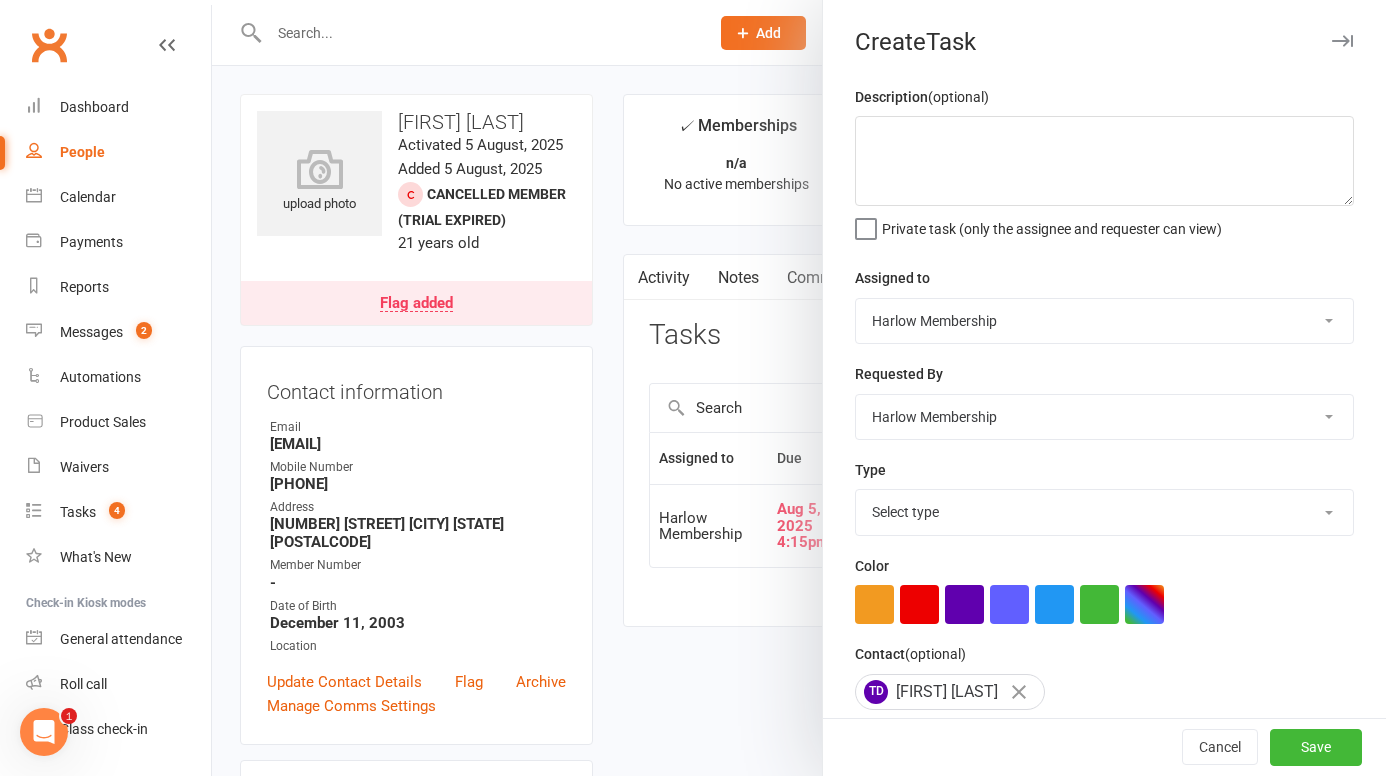 click at bounding box center (1342, 41) 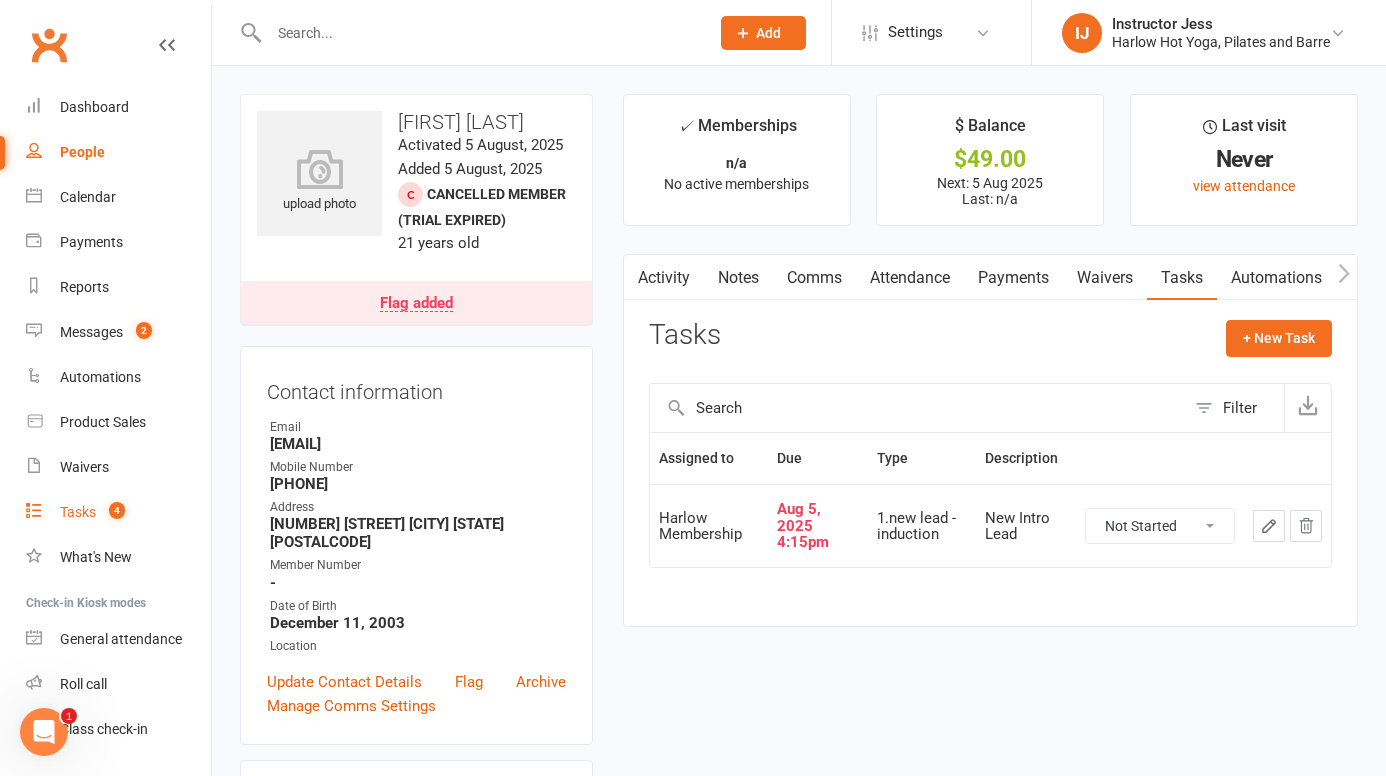 click on "Tasks" at bounding box center [78, 512] 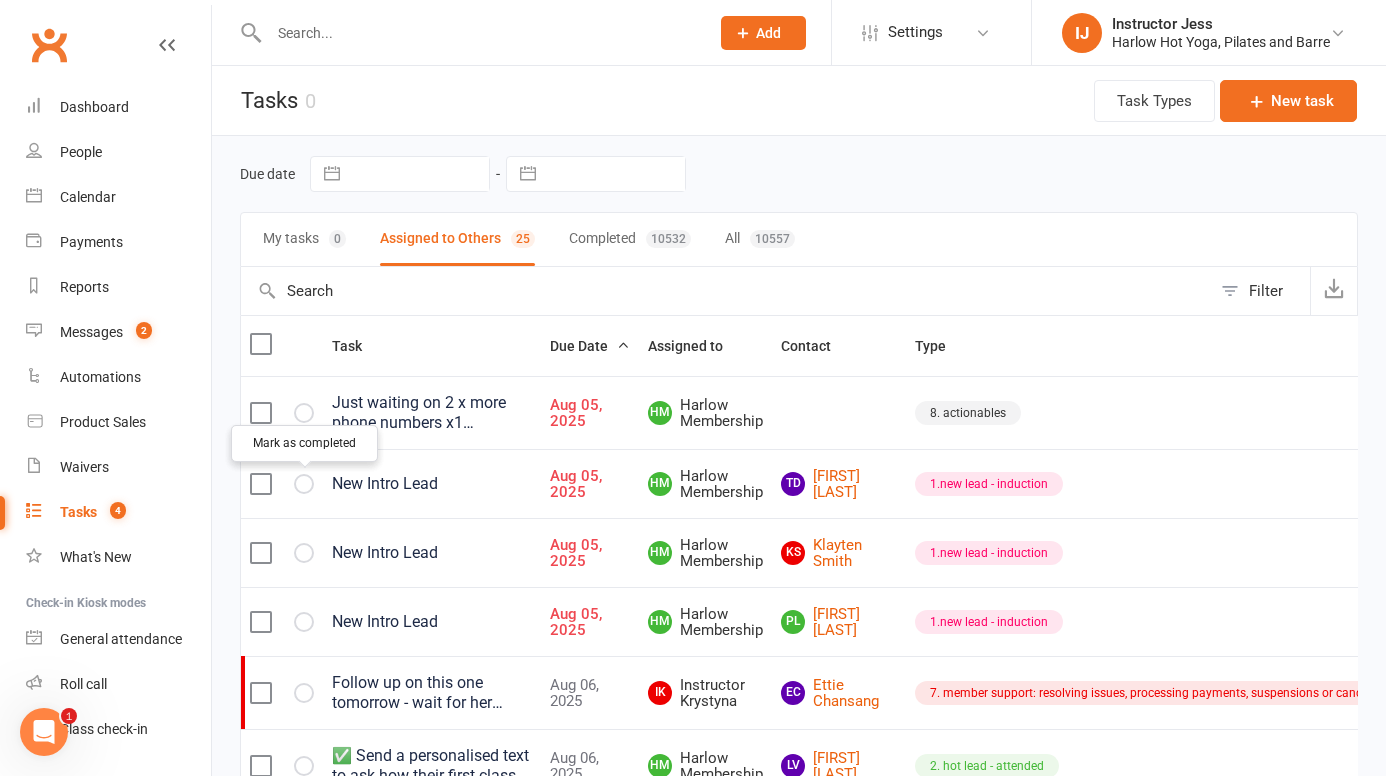 click at bounding box center (0, 0) 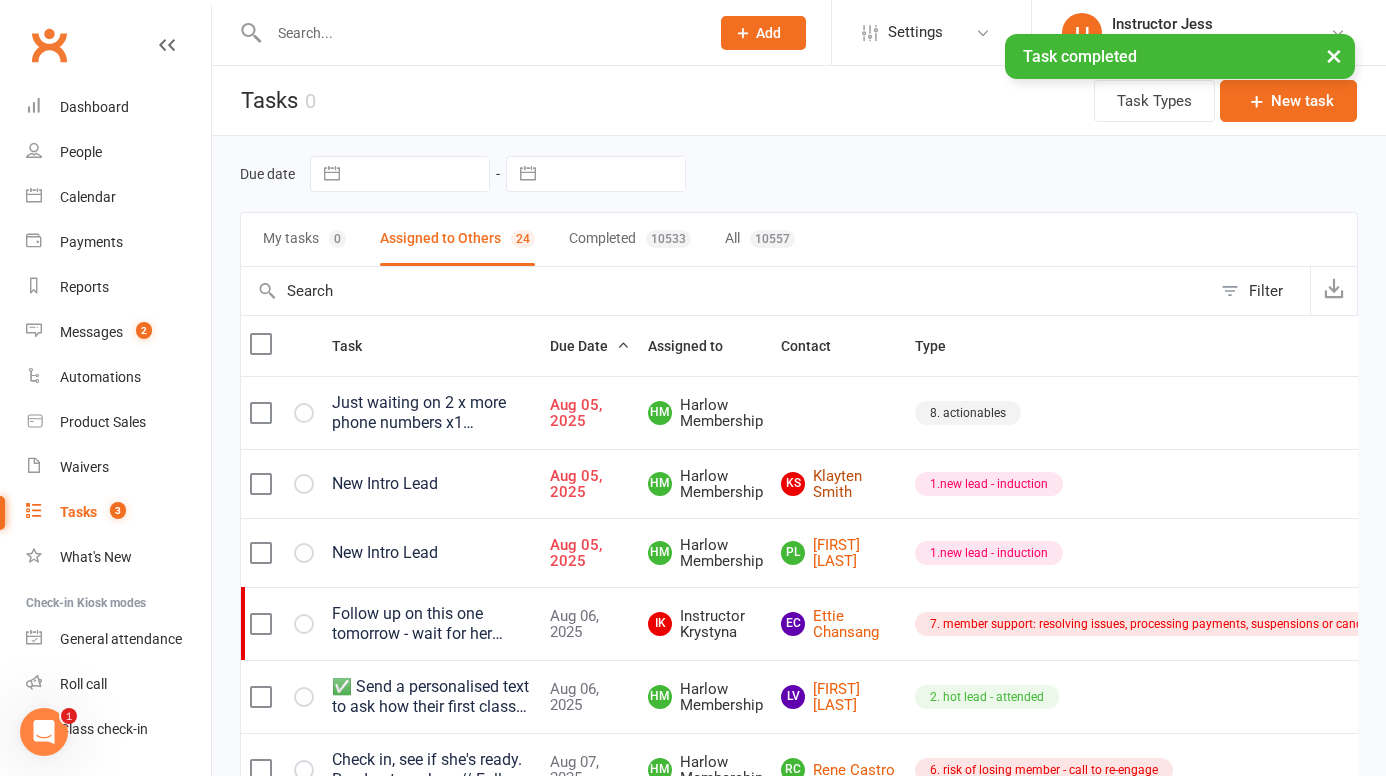 click on "KS Klayten Smith" at bounding box center [839, 484] 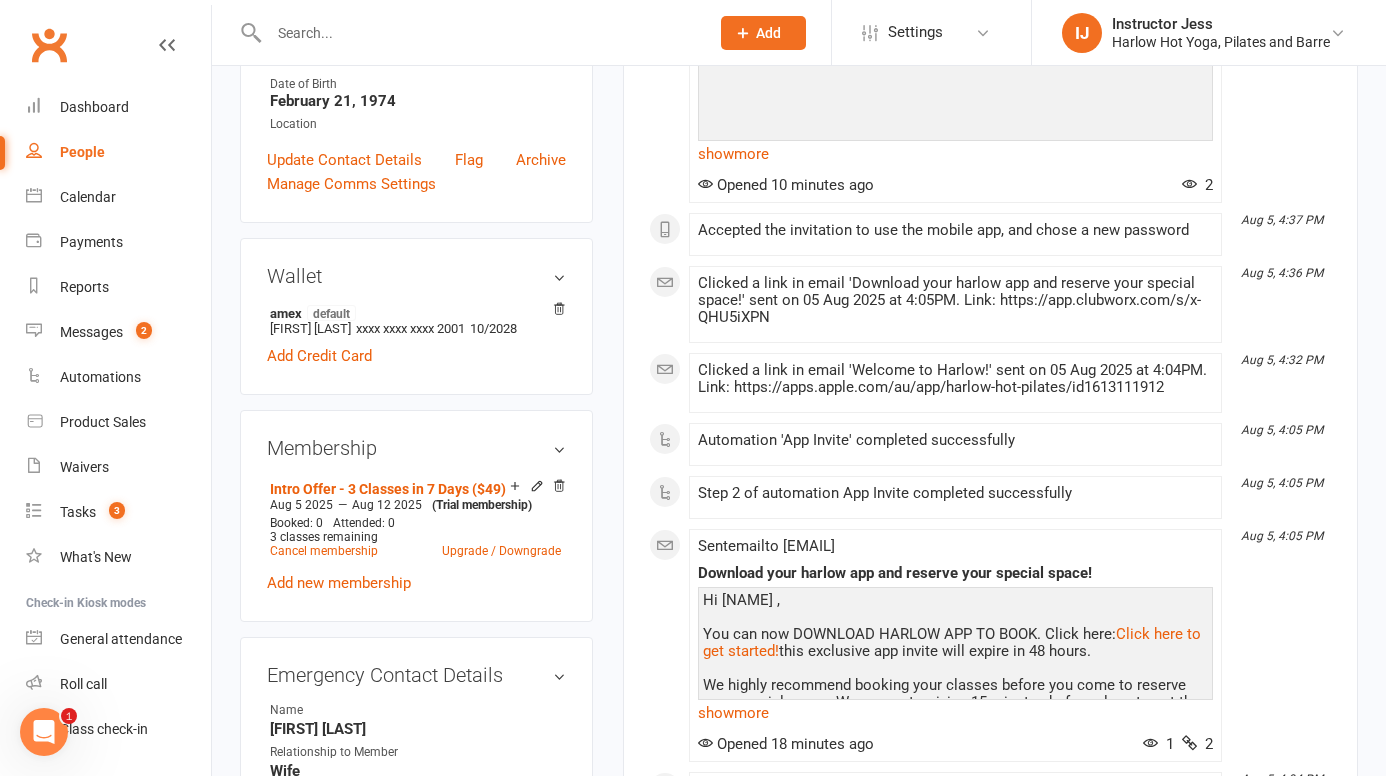 scroll, scrollTop: 0, scrollLeft: 0, axis: both 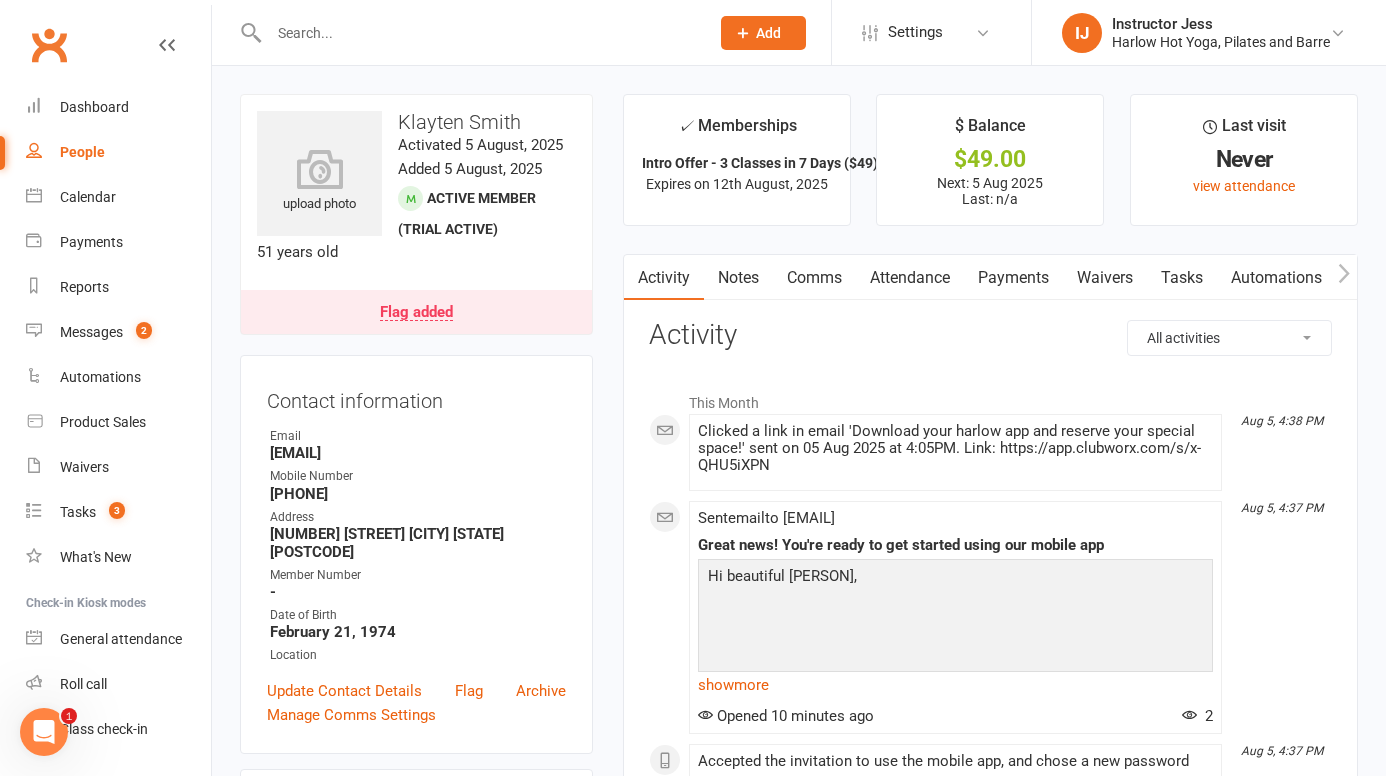 click on "Notes" at bounding box center [738, 278] 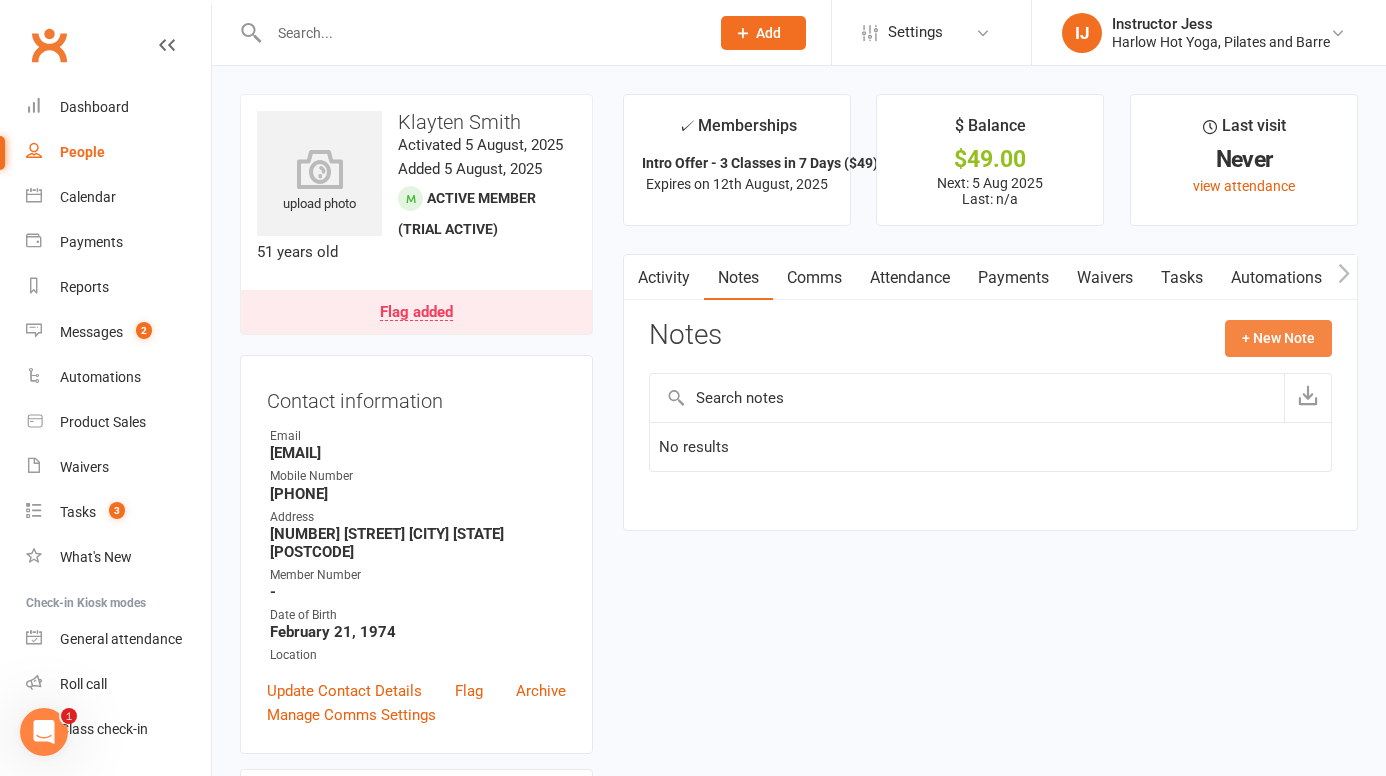 click on "+ New Note" at bounding box center (1278, 338) 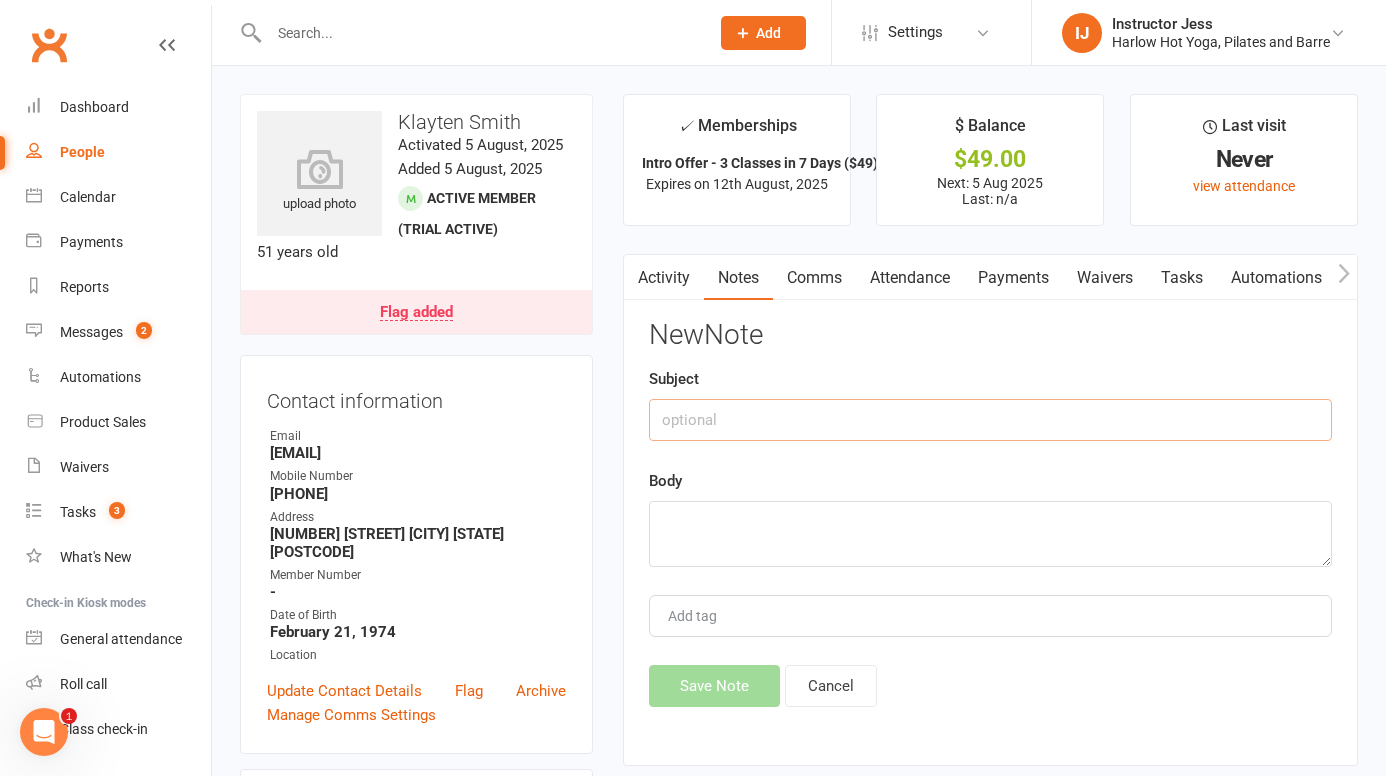 click at bounding box center (990, 420) 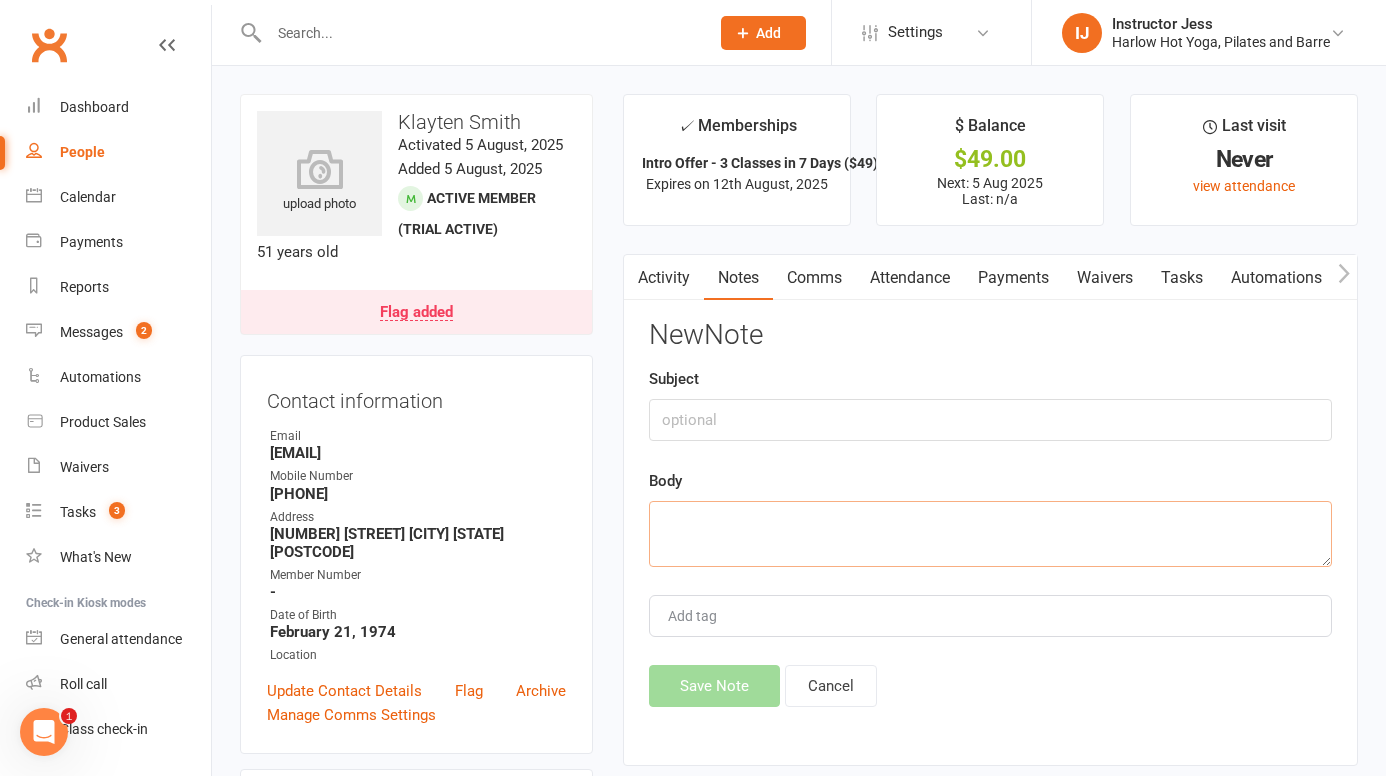click at bounding box center [990, 534] 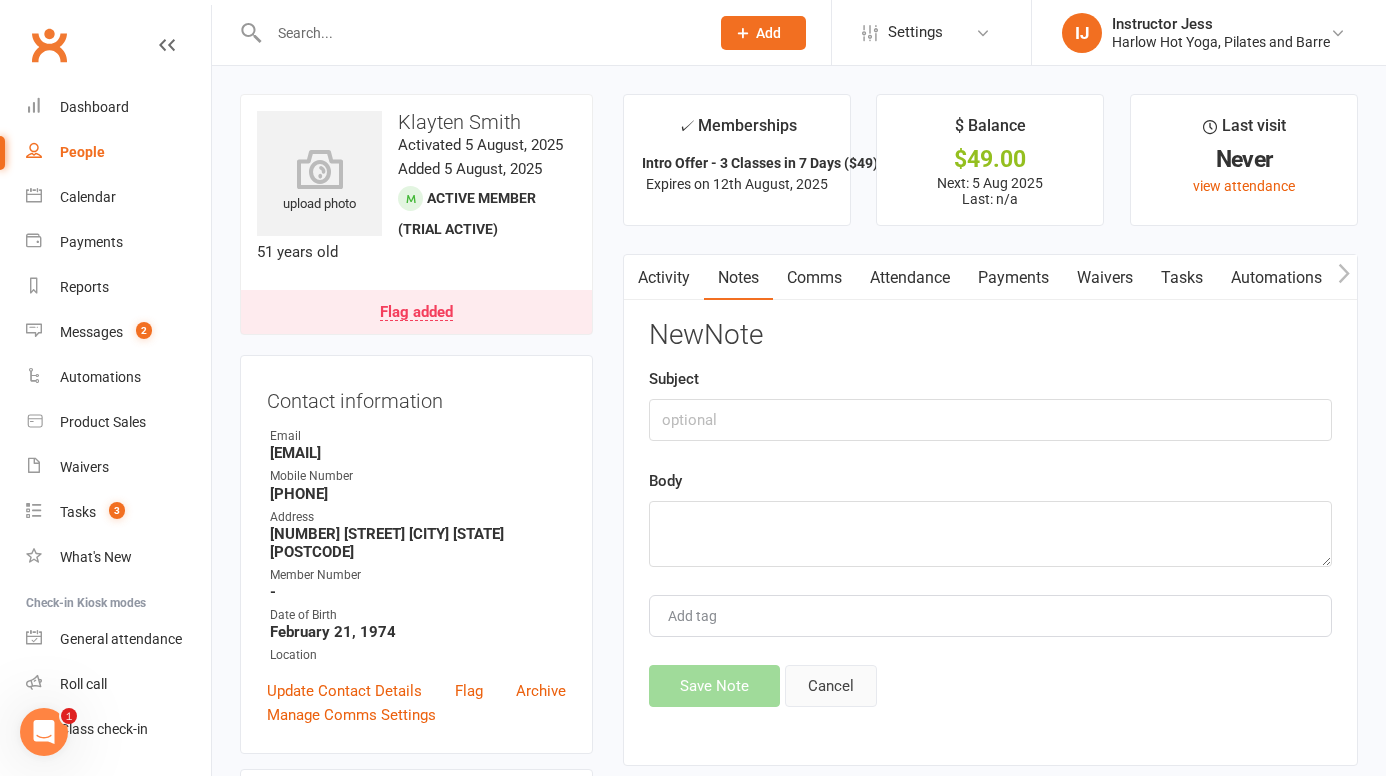 click on "Cancel" at bounding box center [831, 686] 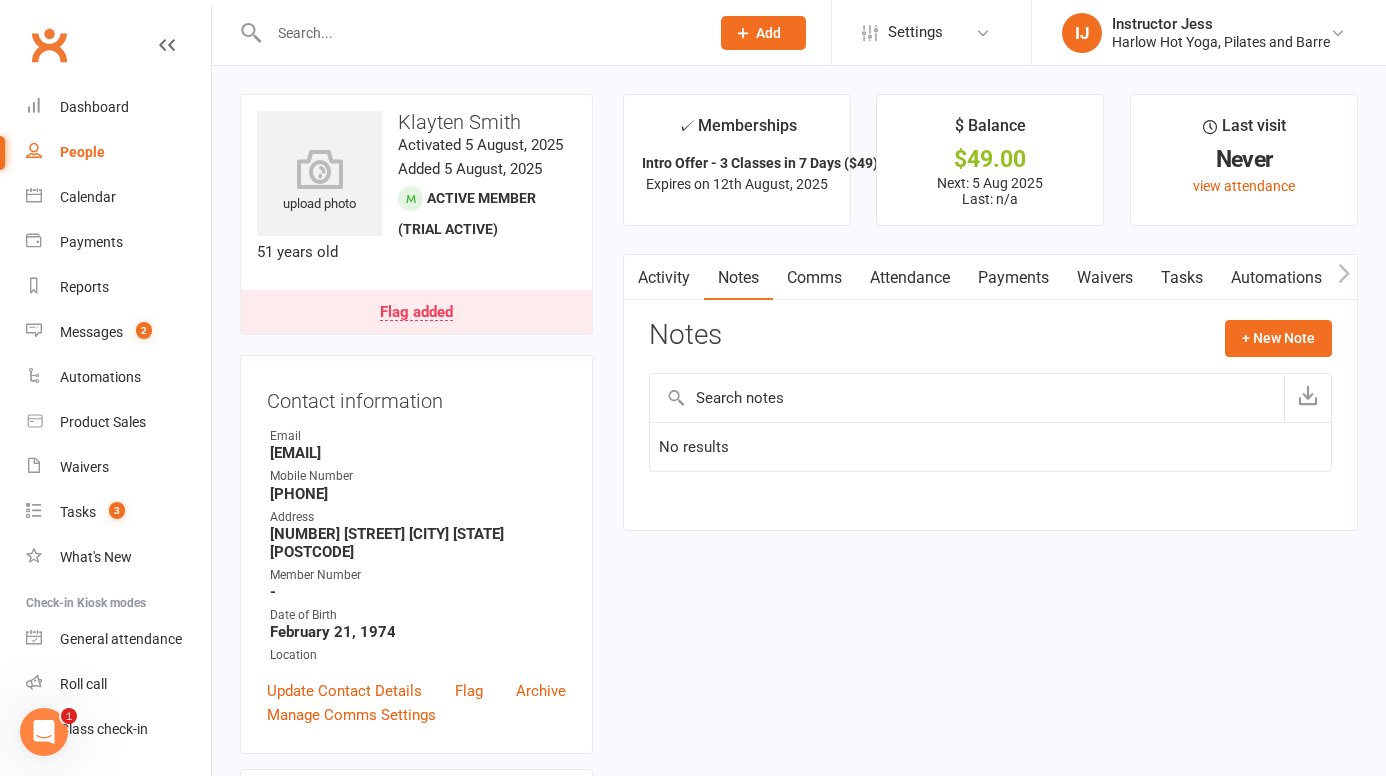 click 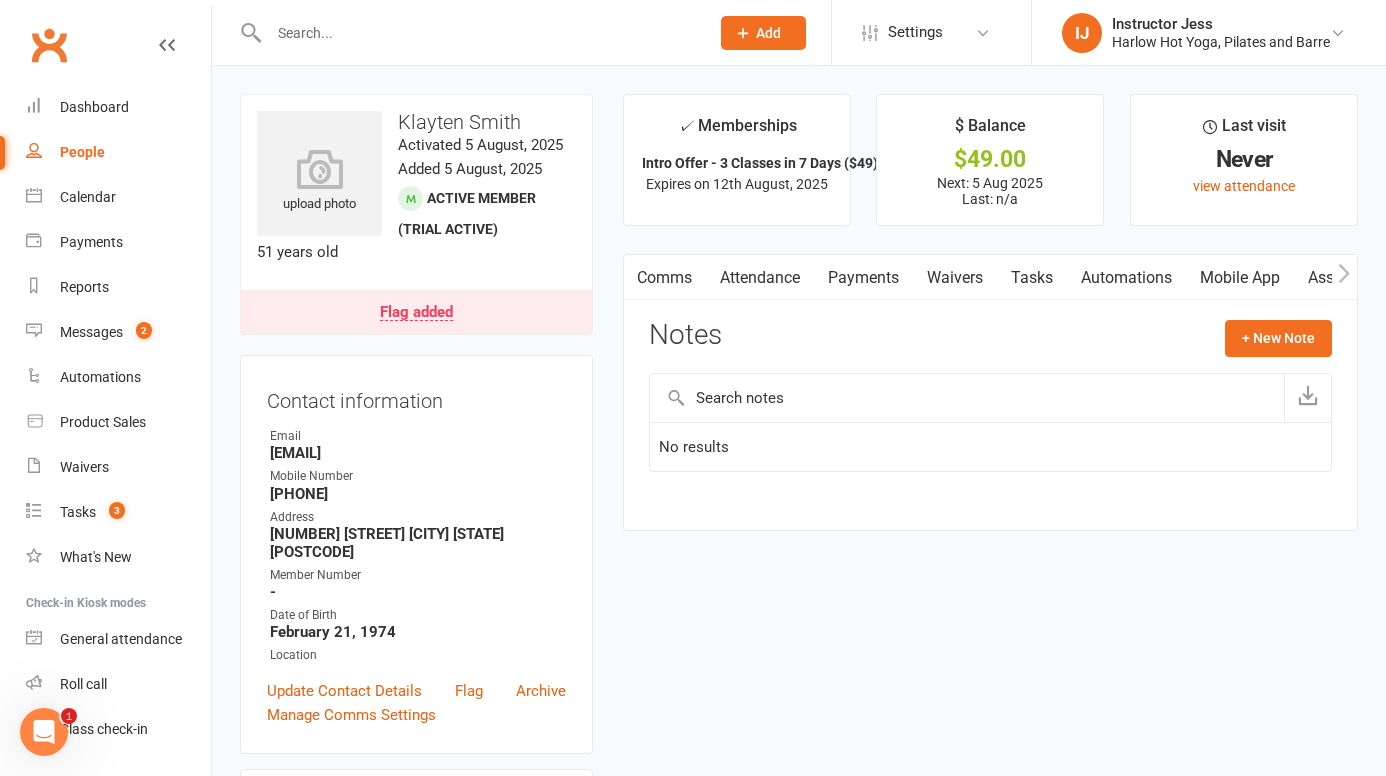 scroll, scrollTop: 0, scrollLeft: 150, axis: horizontal 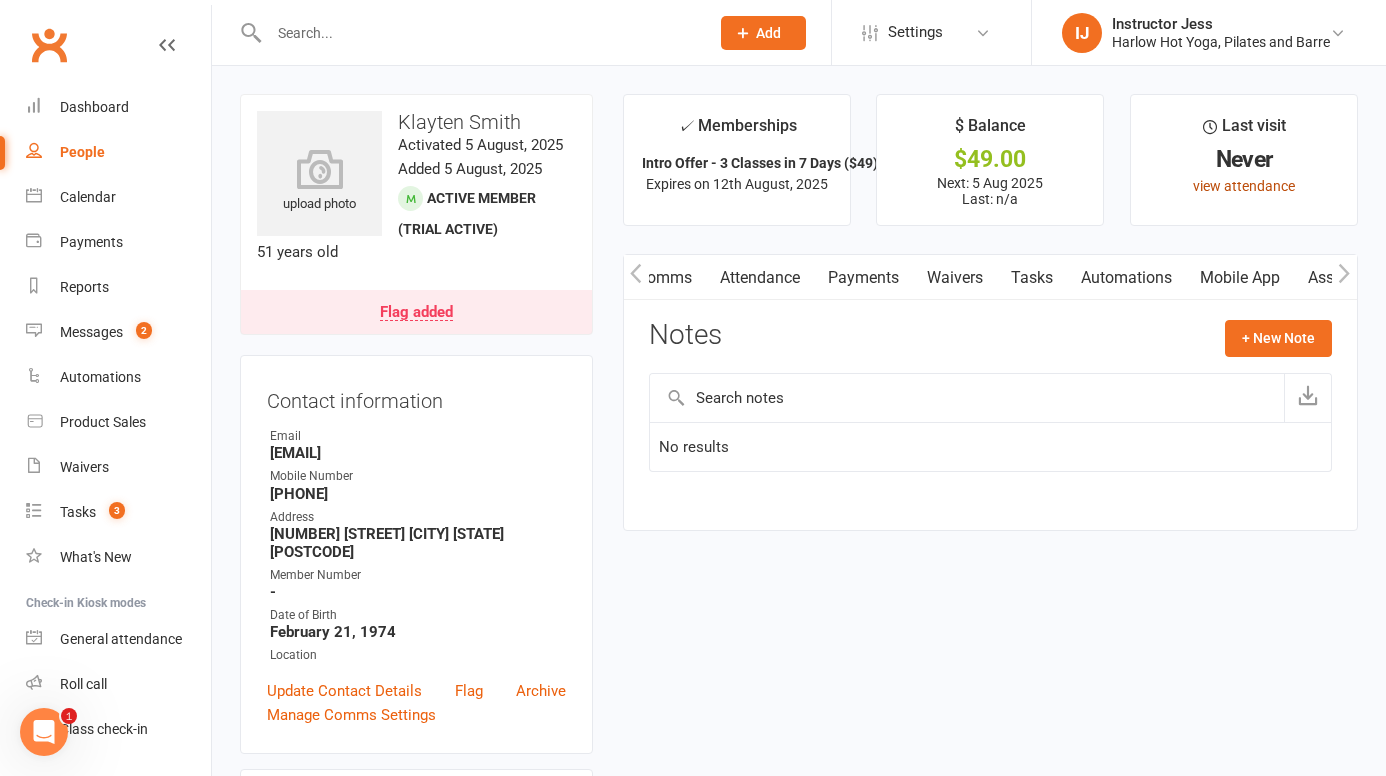 click on "view attendance" at bounding box center (1244, 186) 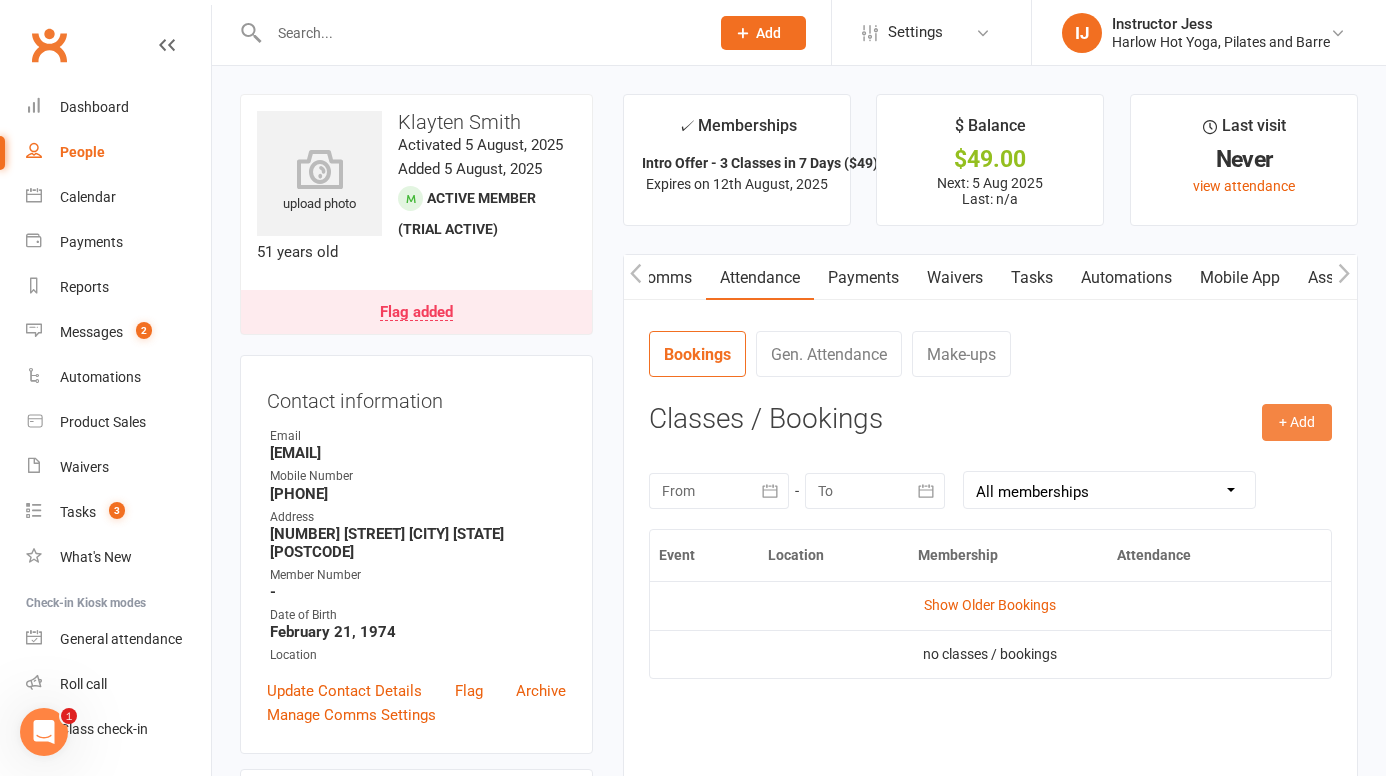 click on "+ Add" at bounding box center (1297, 422) 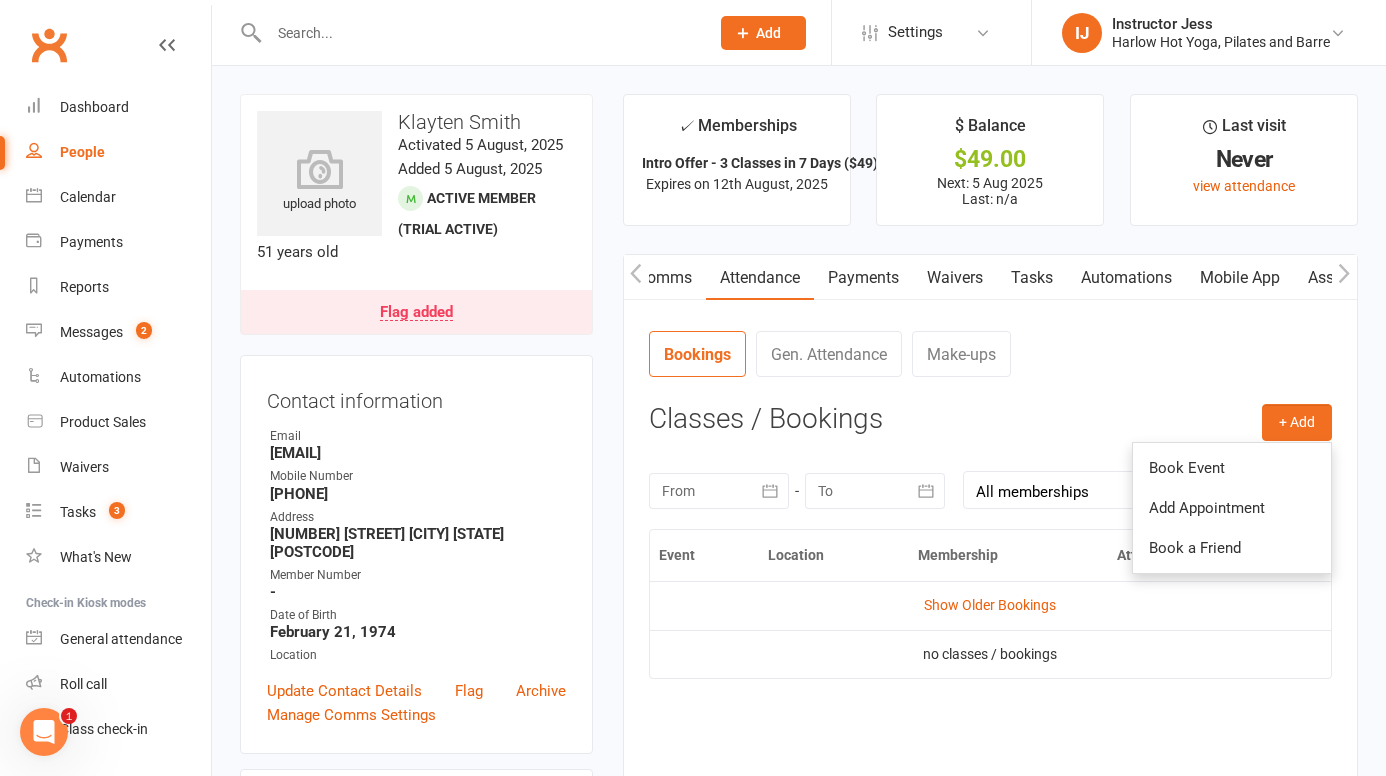 click on "✓ Memberships Intro Offer - 3 Classes in 7 Days ($49) Expires on 12th August, 2025" at bounding box center (737, 160) 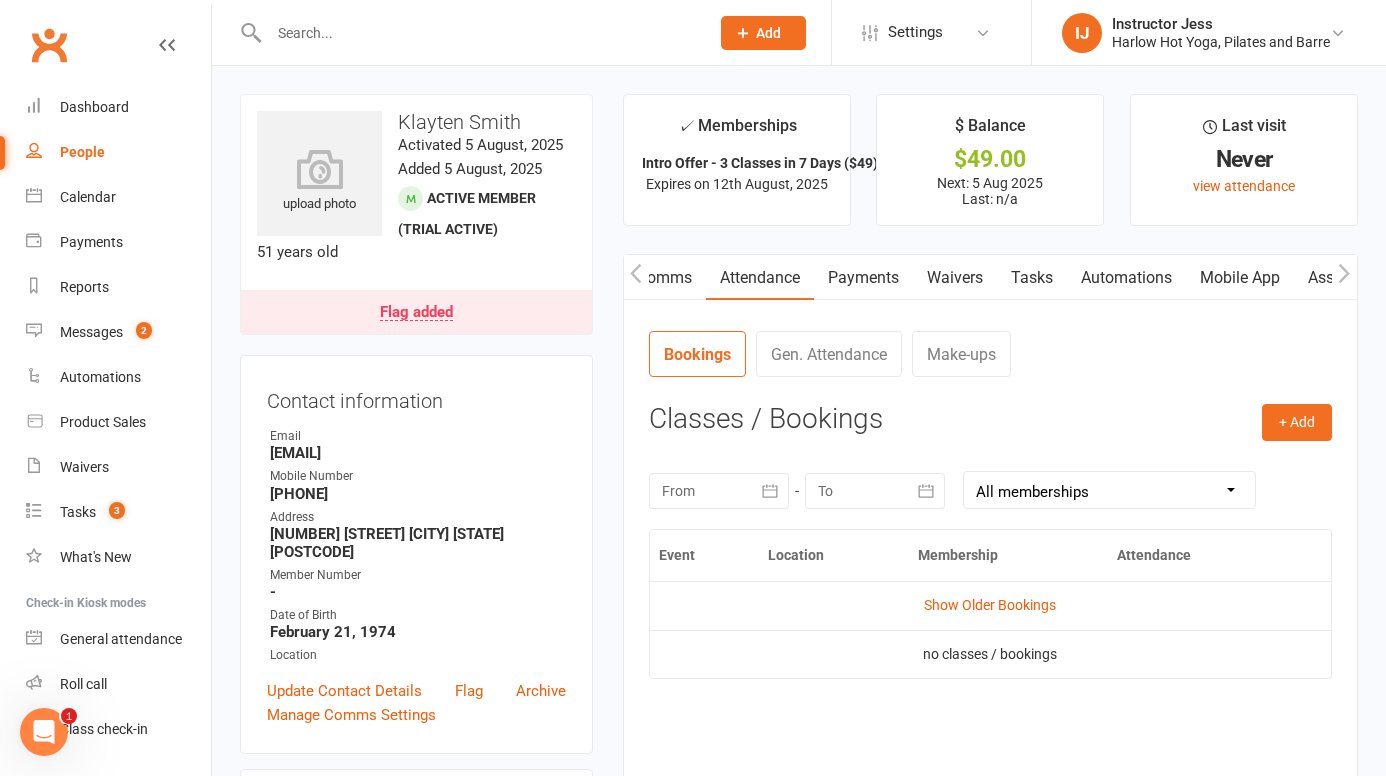 click 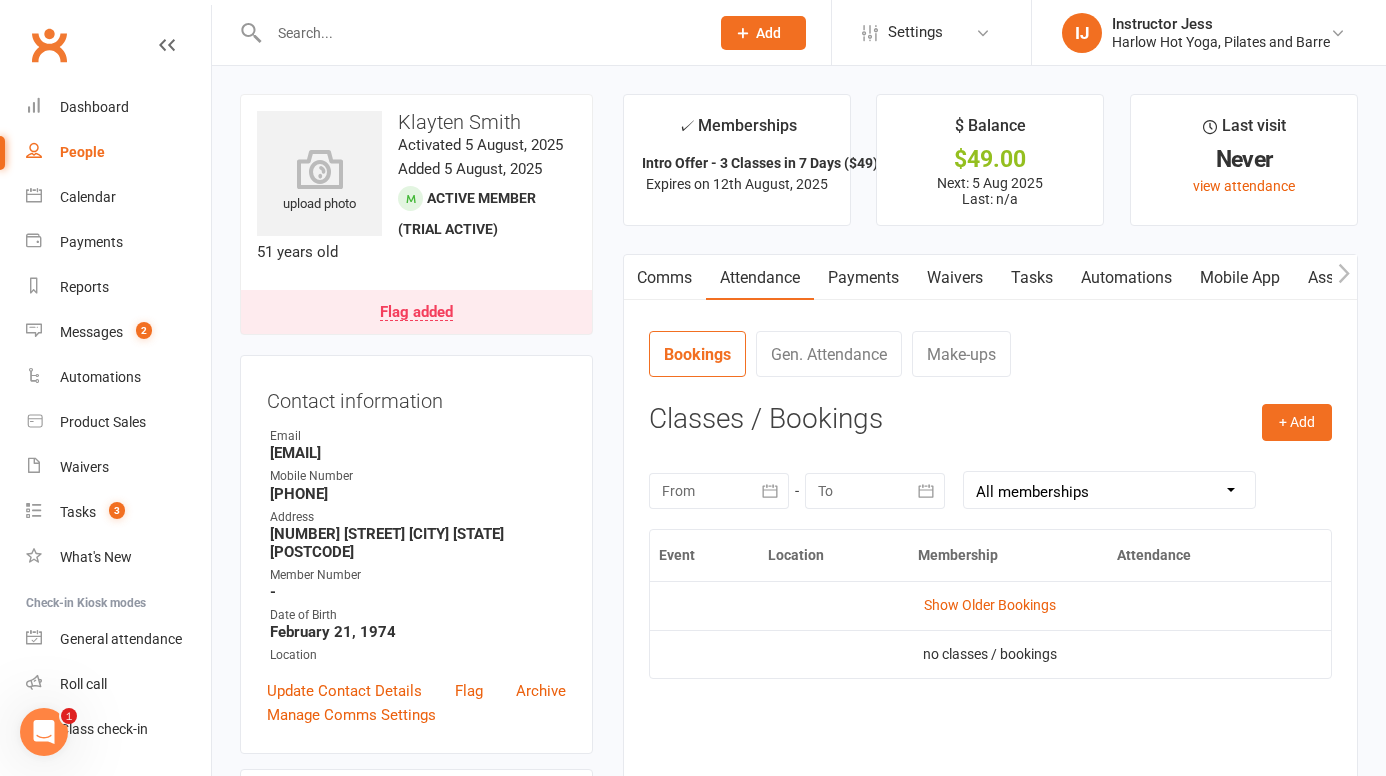 scroll, scrollTop: 0, scrollLeft: 0, axis: both 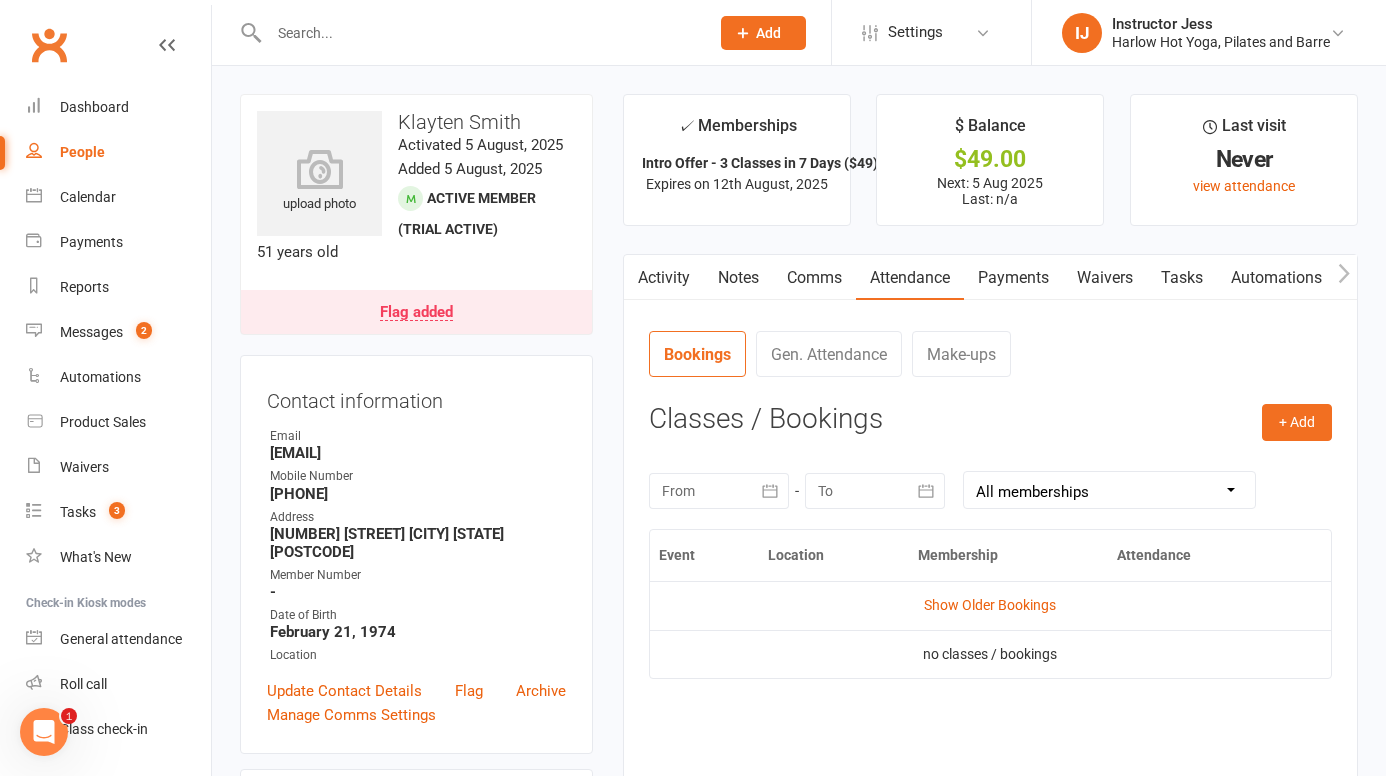 click on "Notes" at bounding box center (738, 278) 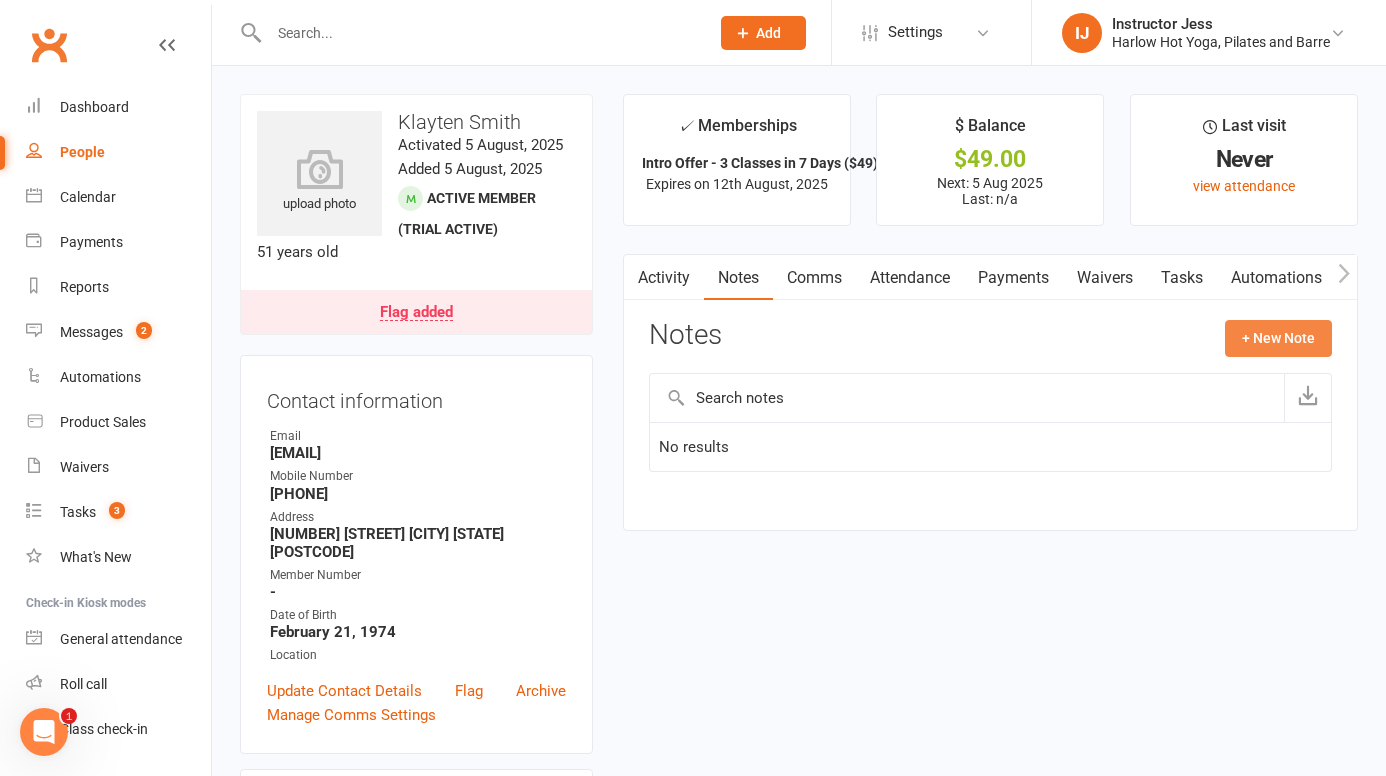 click on "+ New Note" at bounding box center [1278, 338] 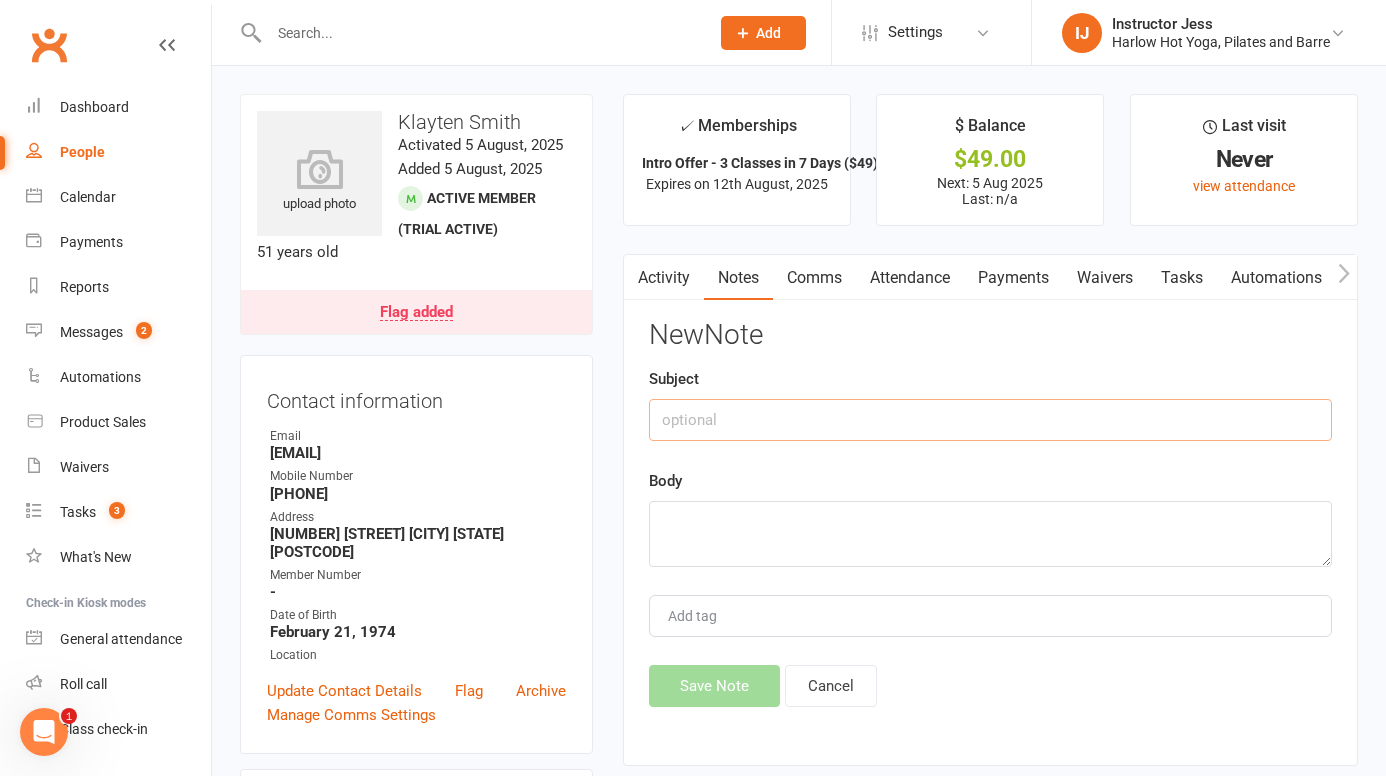 click at bounding box center (990, 420) 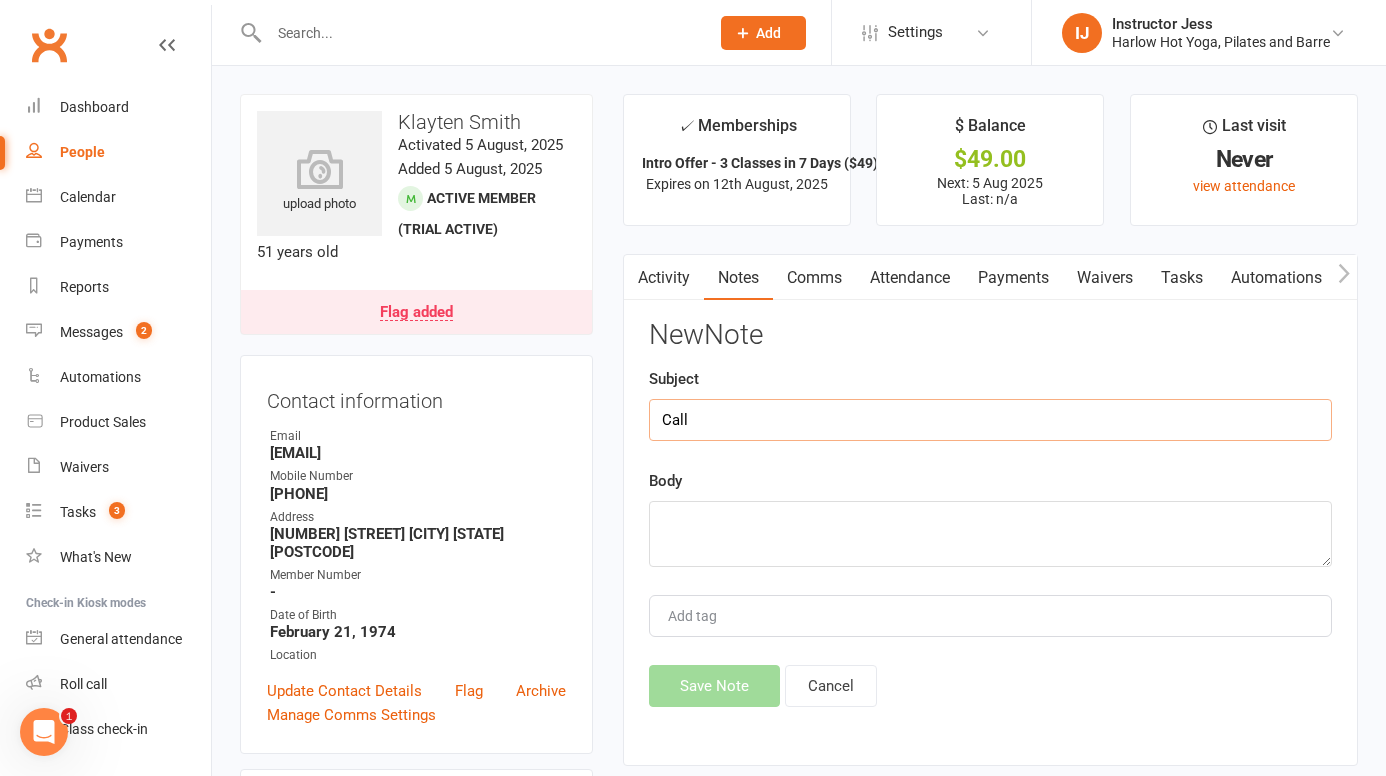 type on "Call" 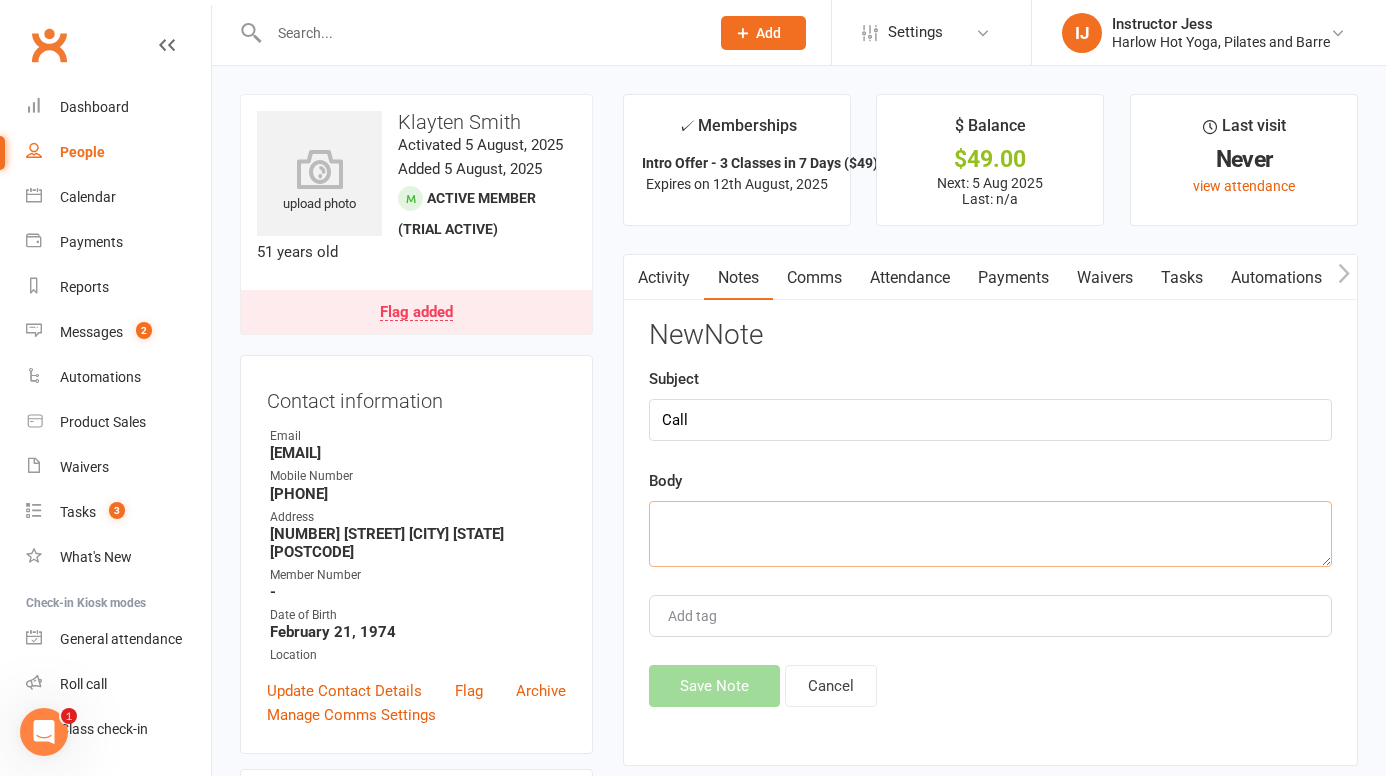 click at bounding box center (990, 534) 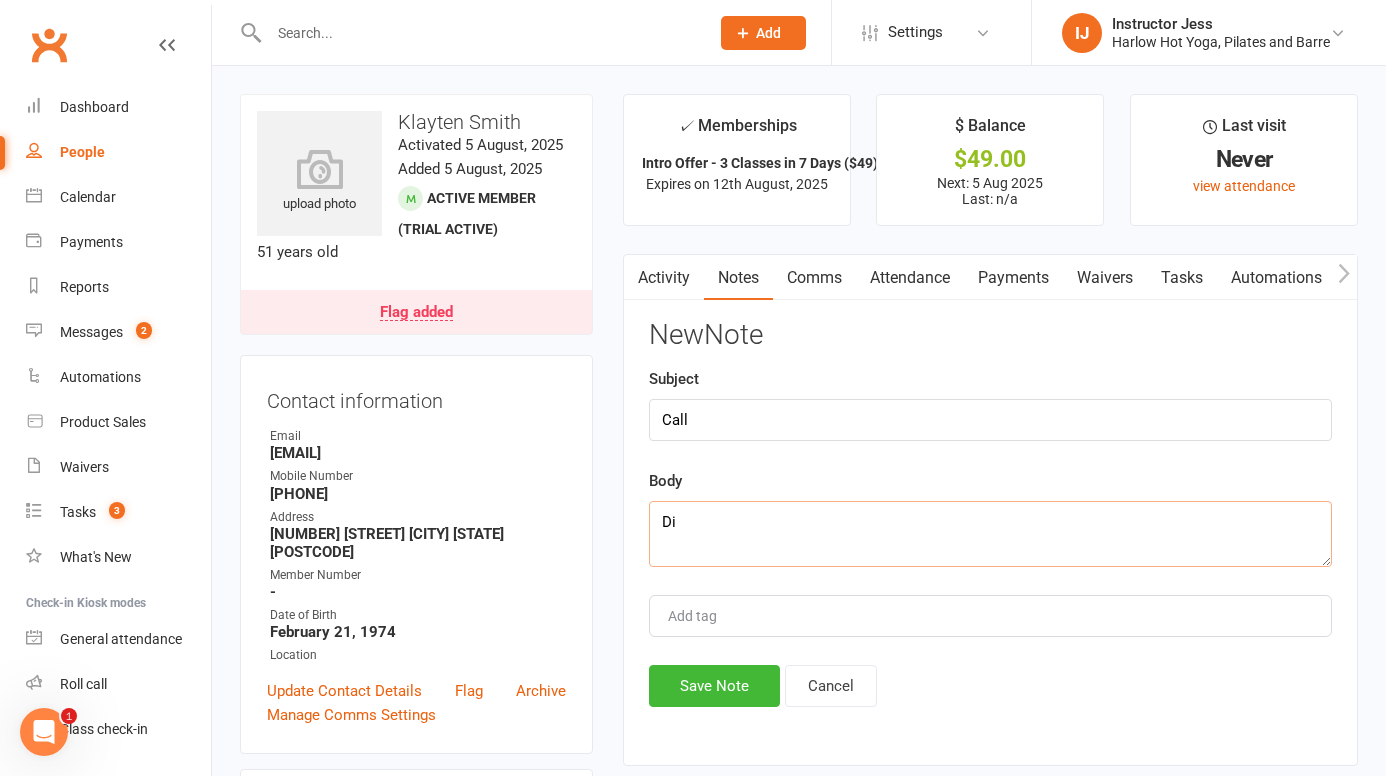 type on "D" 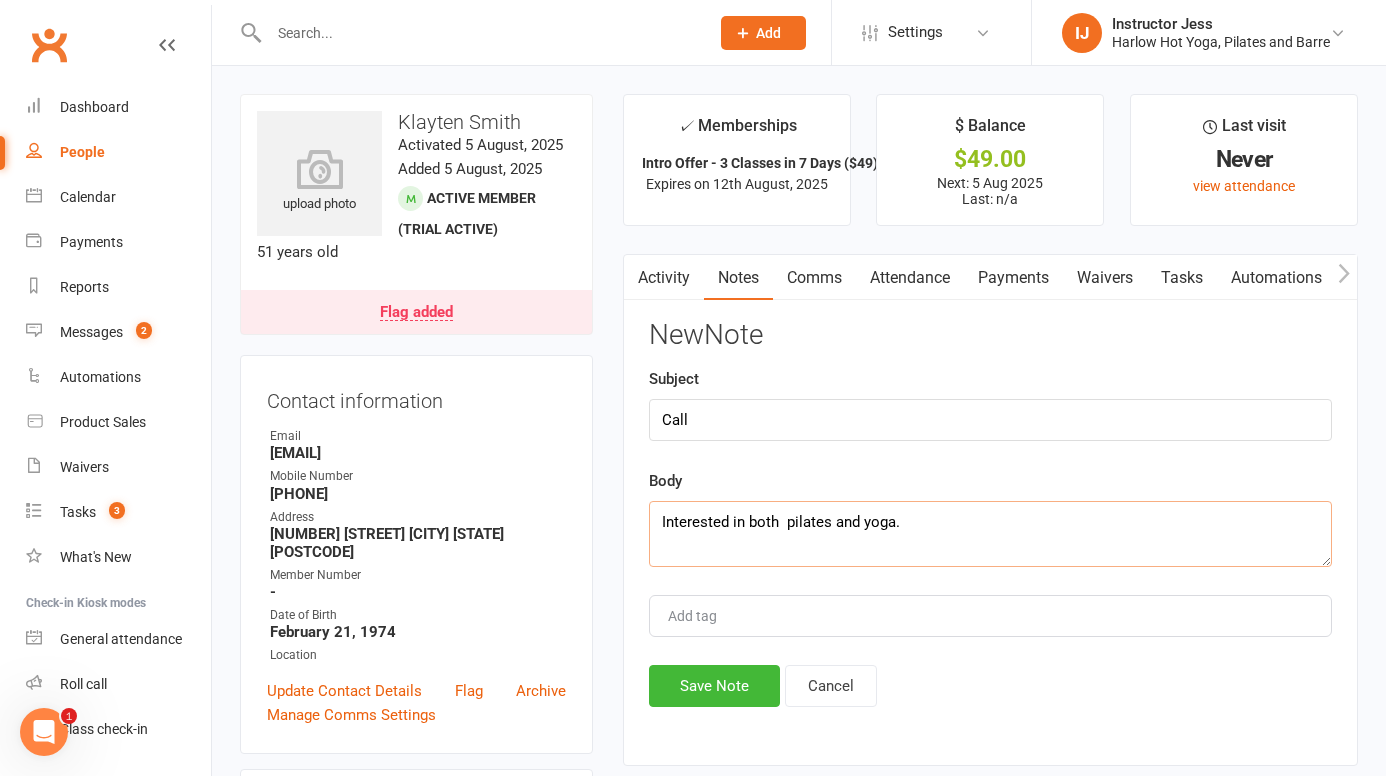 click on "Interested in both  pilates and yoga." at bounding box center [990, 534] 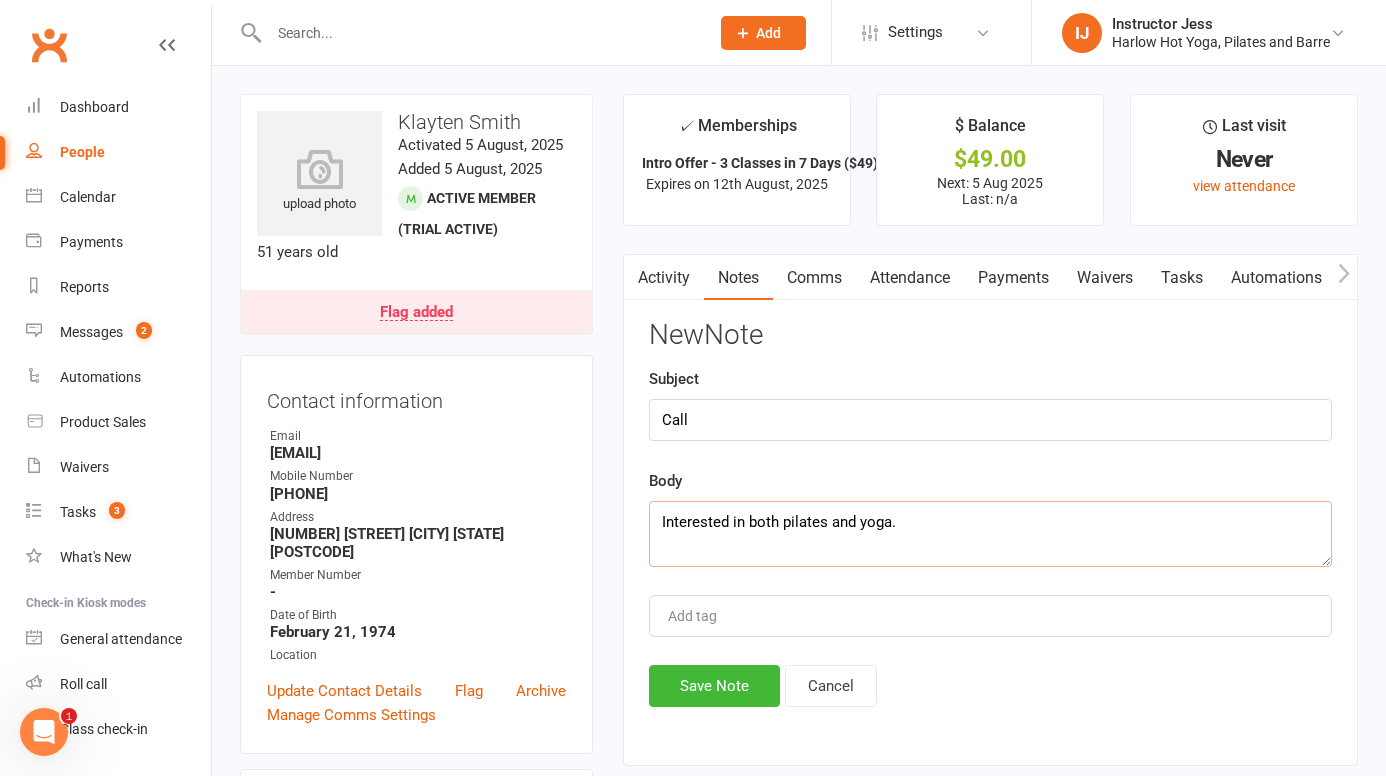 click on "Interested in both pilates and yoga." at bounding box center (990, 534) 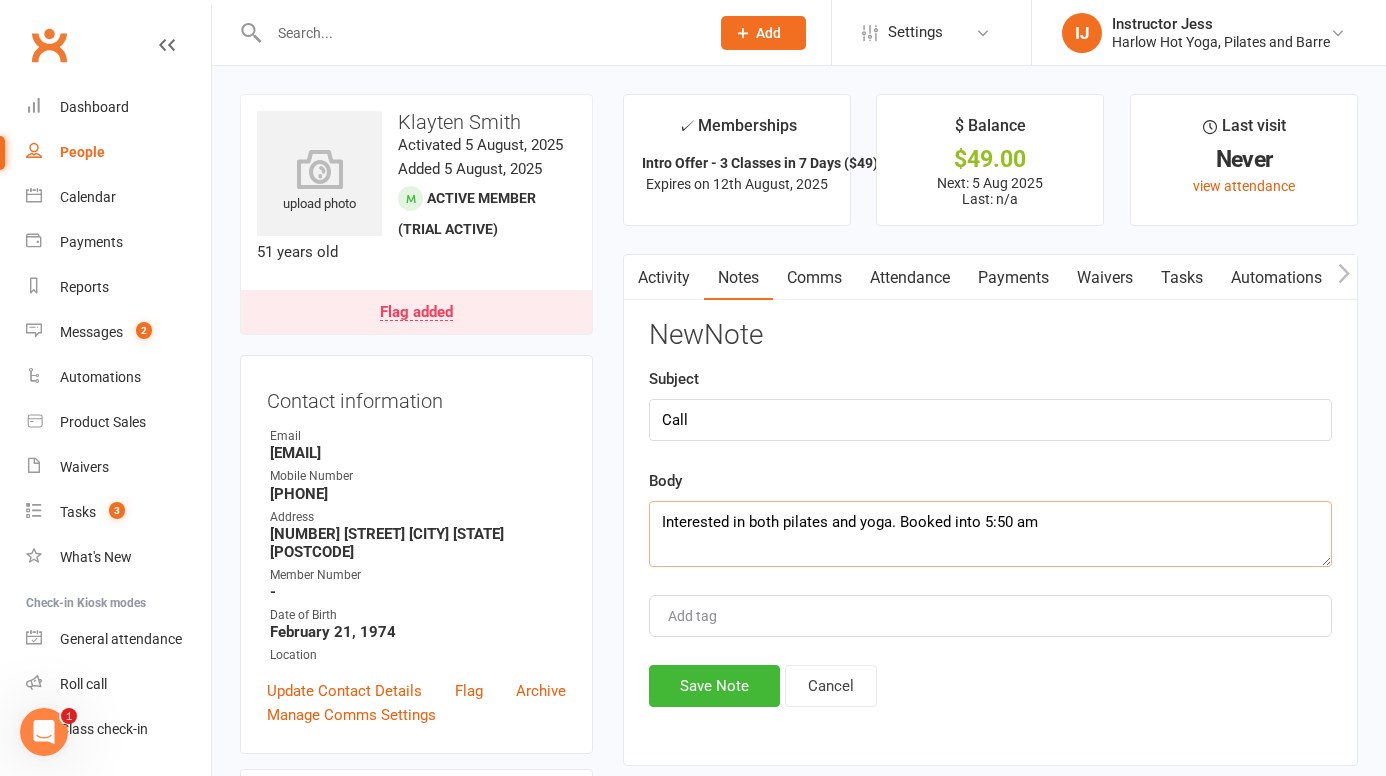 drag, startPoint x: 1094, startPoint y: 515, endPoint x: 1039, endPoint y: 518, distance: 55.081757 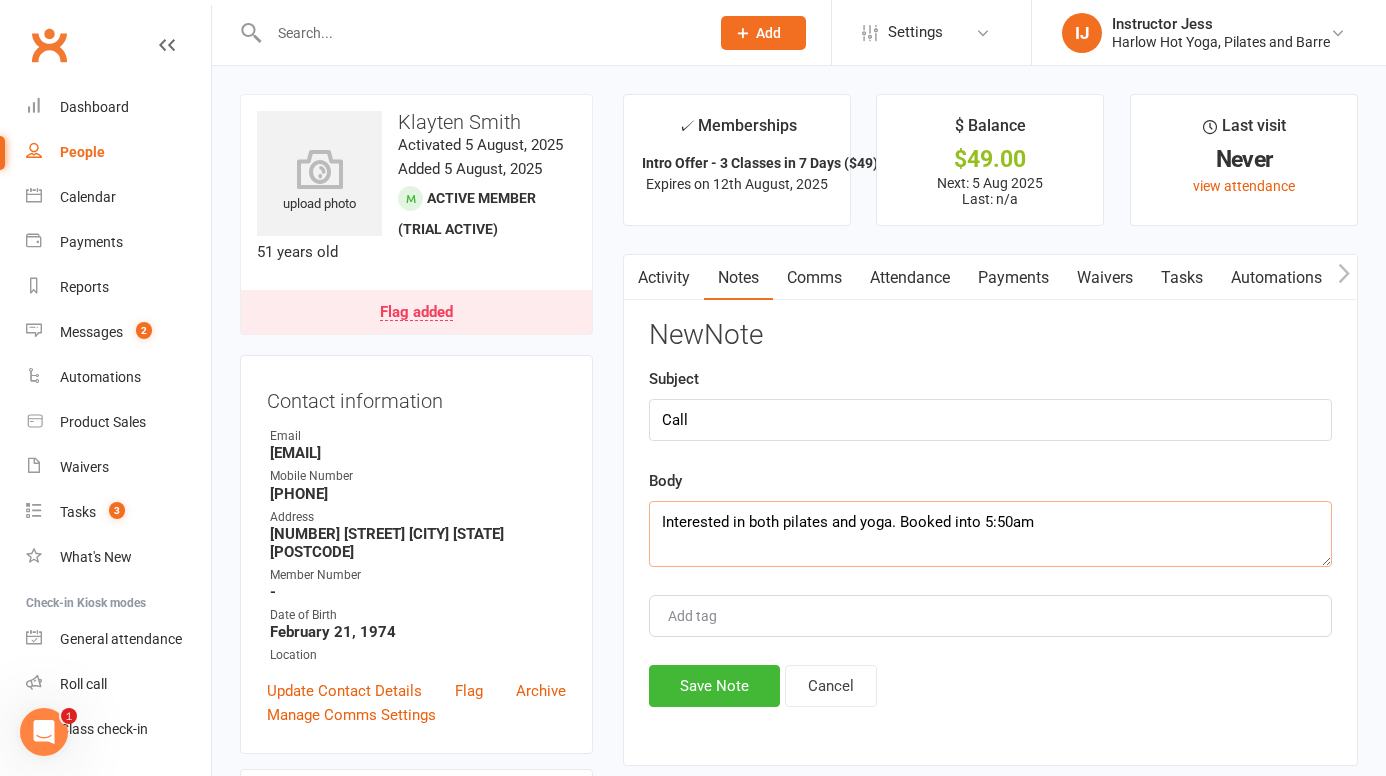 click on "Interested in both pilates and yoga. Booked into 5:50am" at bounding box center (990, 534) 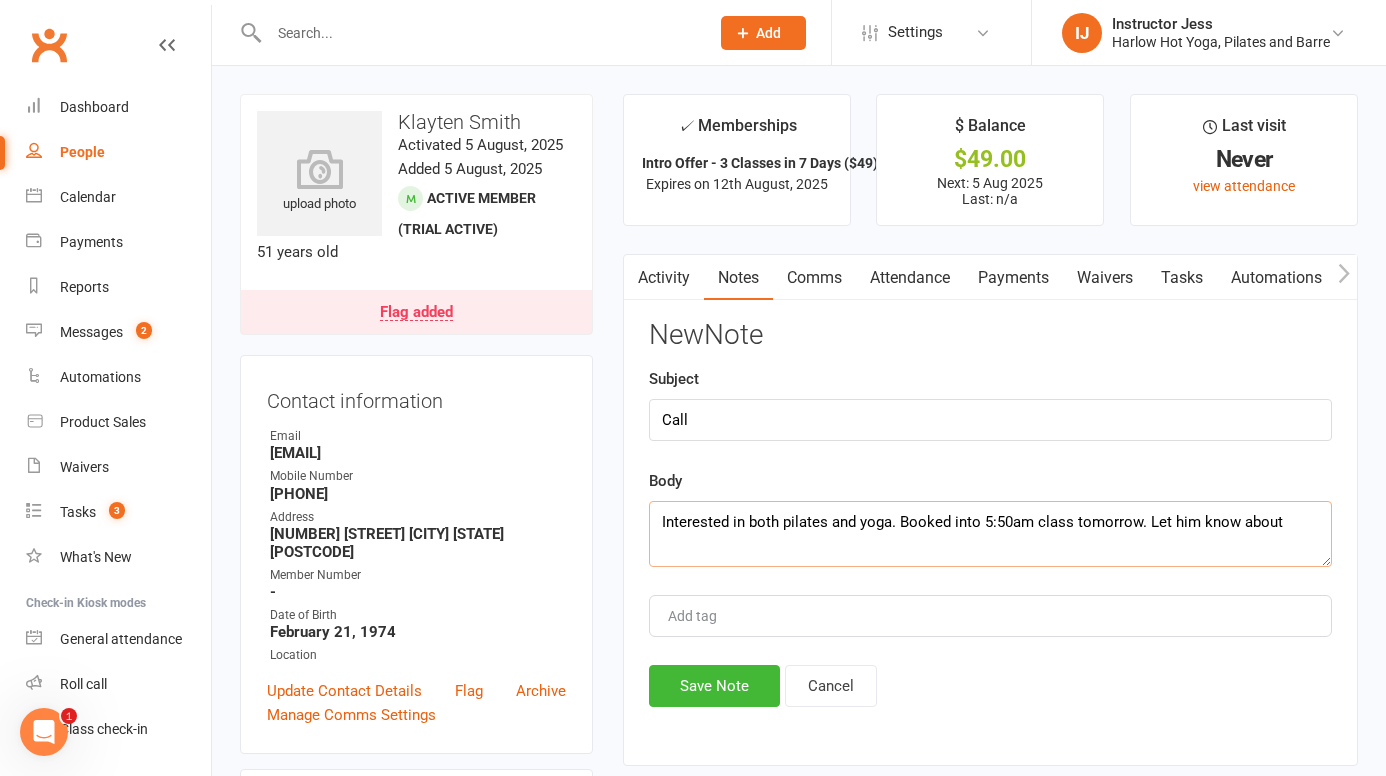 click on "Interested in both pilates and yoga. Booked into 5:50am class tomorrow. Let him know about" at bounding box center [990, 534] 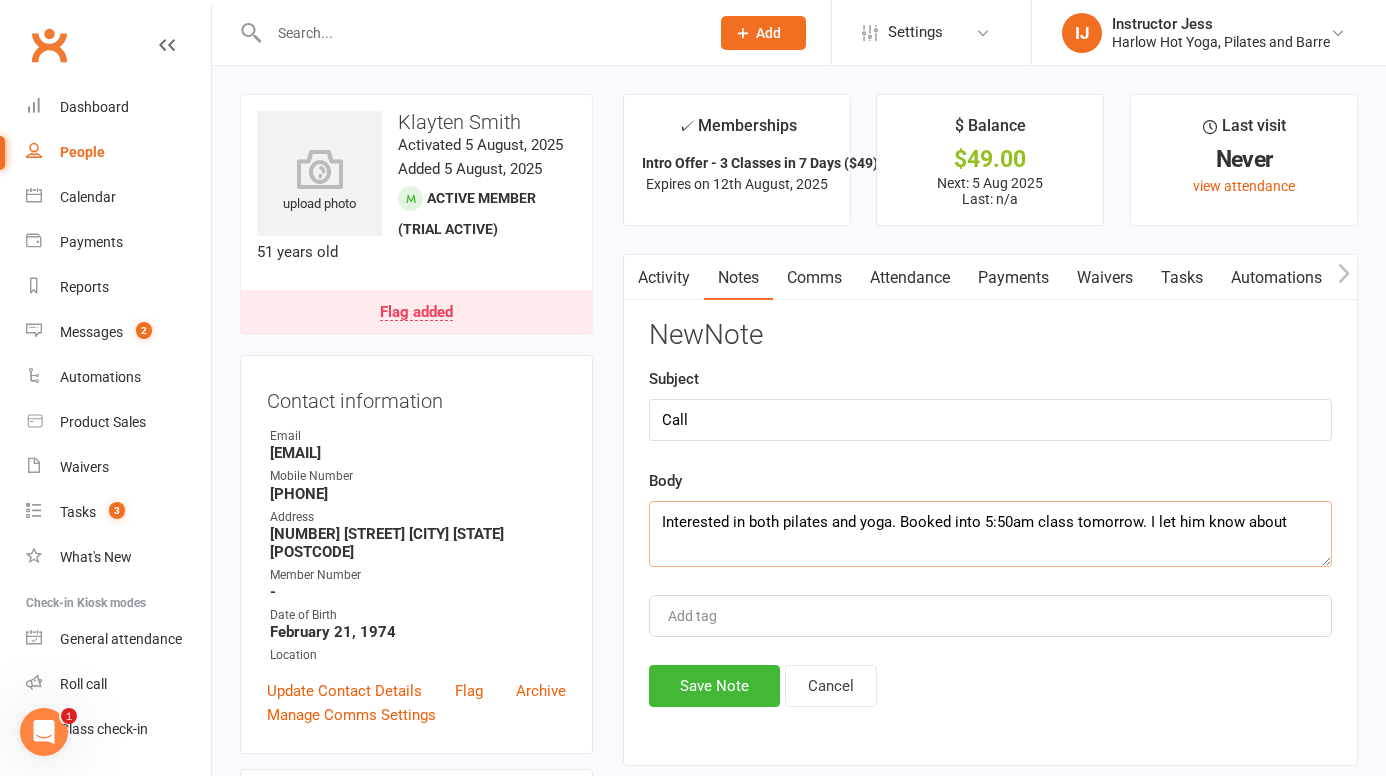click on "Interested in both pilates and yoga. Booked into 5:50am class tomorrow. I let him know about" at bounding box center [990, 534] 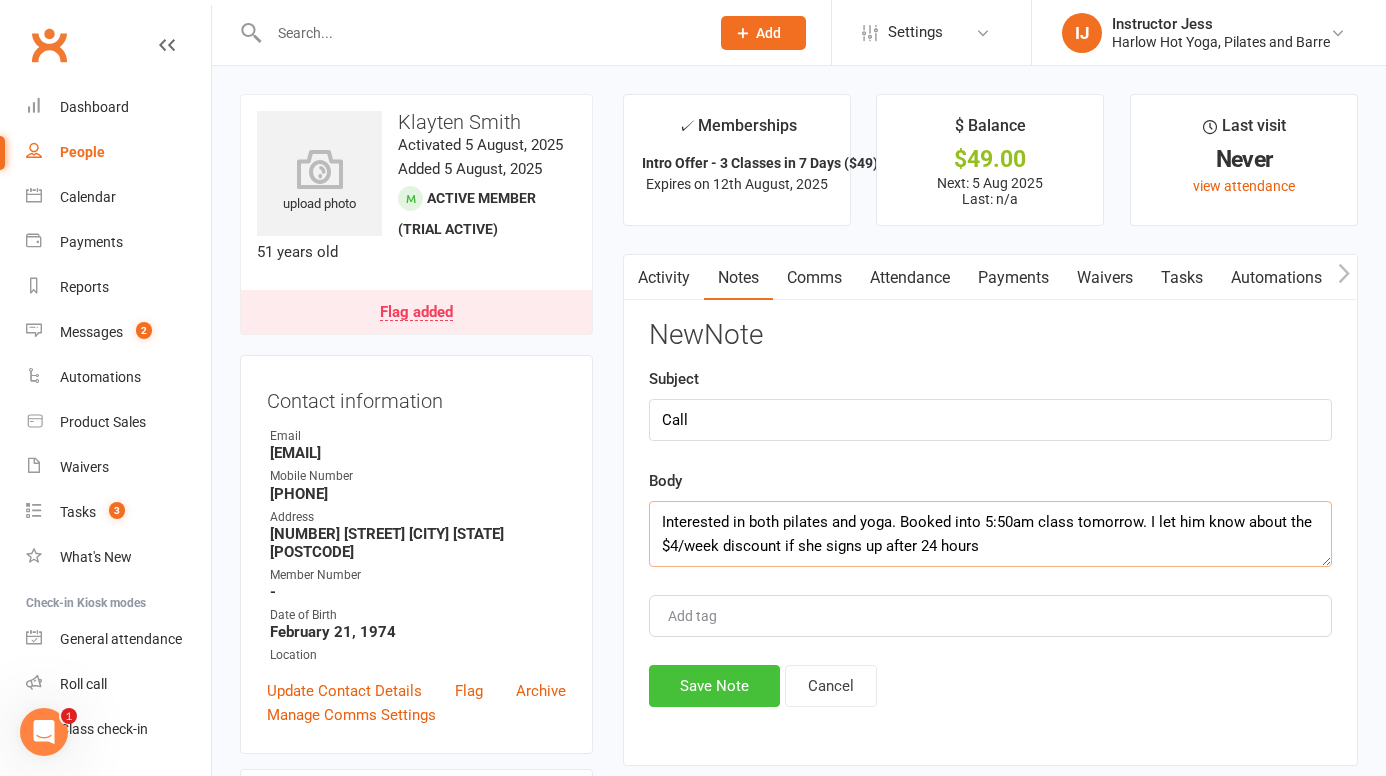type on "Interested in both pilates and yoga. Booked into 5:50am class tomorrow. I let him know about the $4/week discount if she signs up after 24 hours" 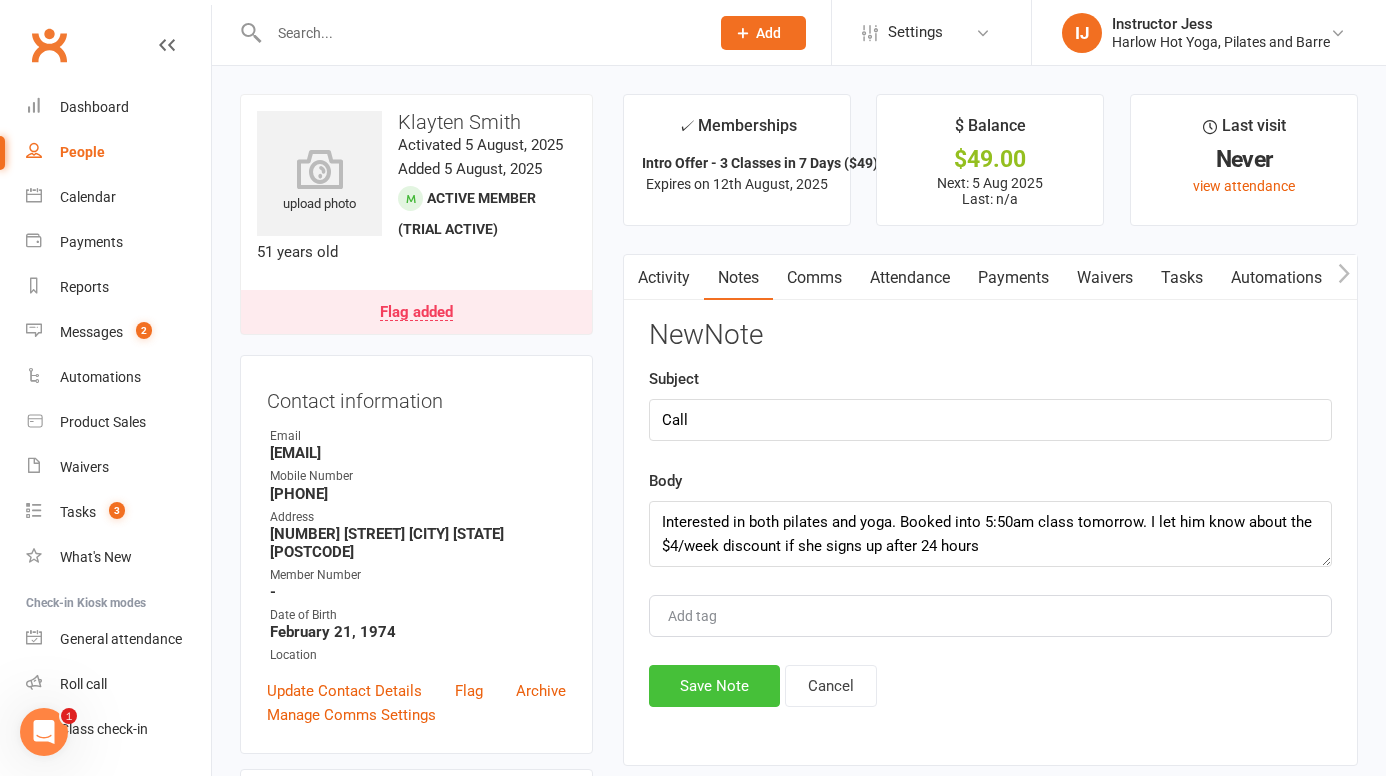 click on "Save Note" at bounding box center [714, 686] 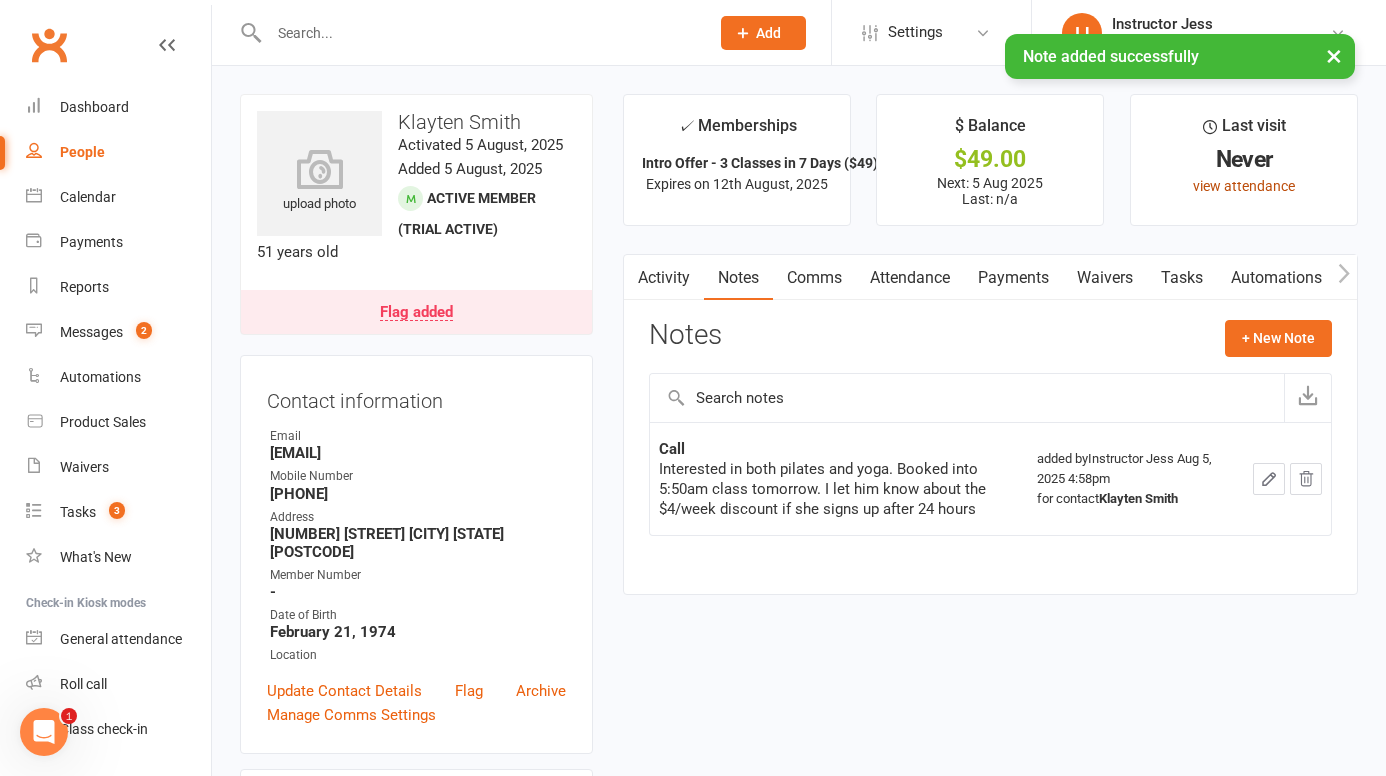click on "view attendance" at bounding box center [1244, 186] 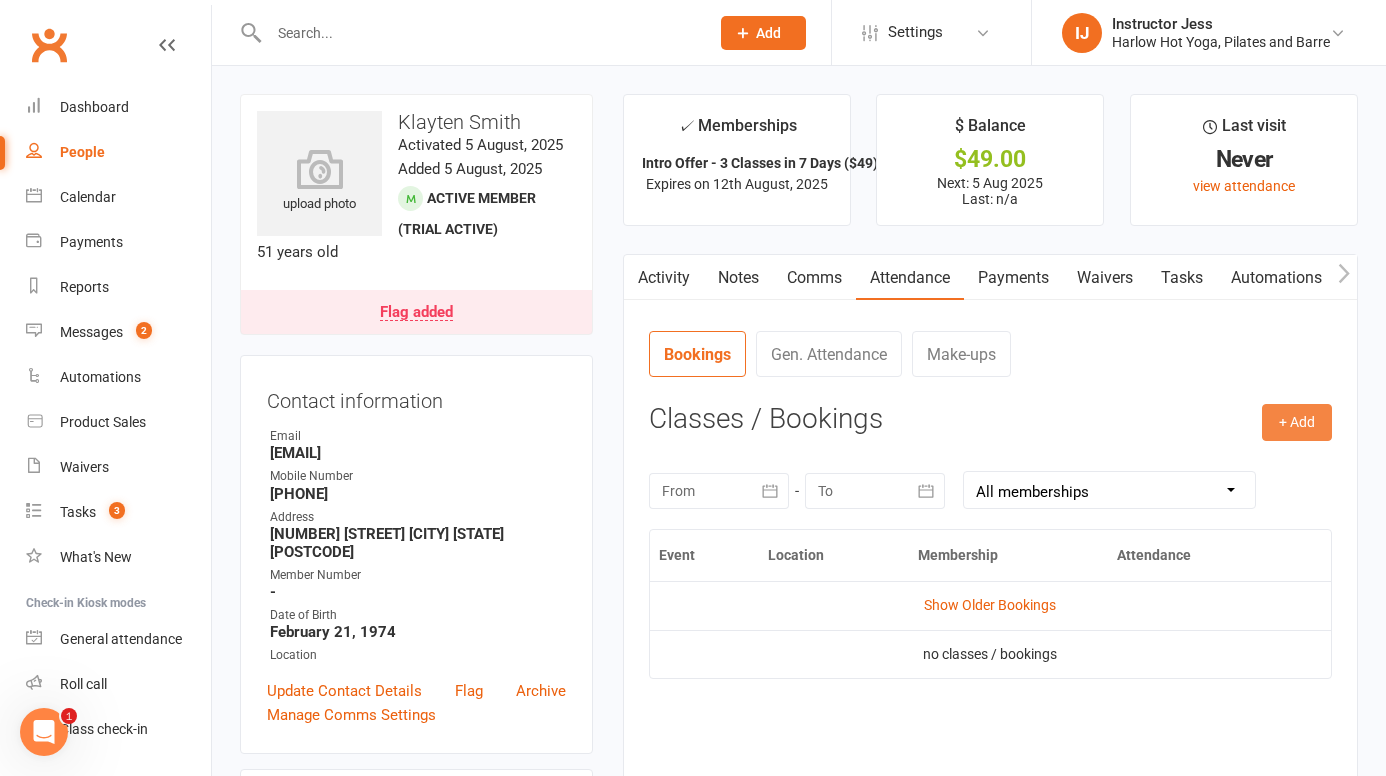 click on "+ Add" at bounding box center (1297, 422) 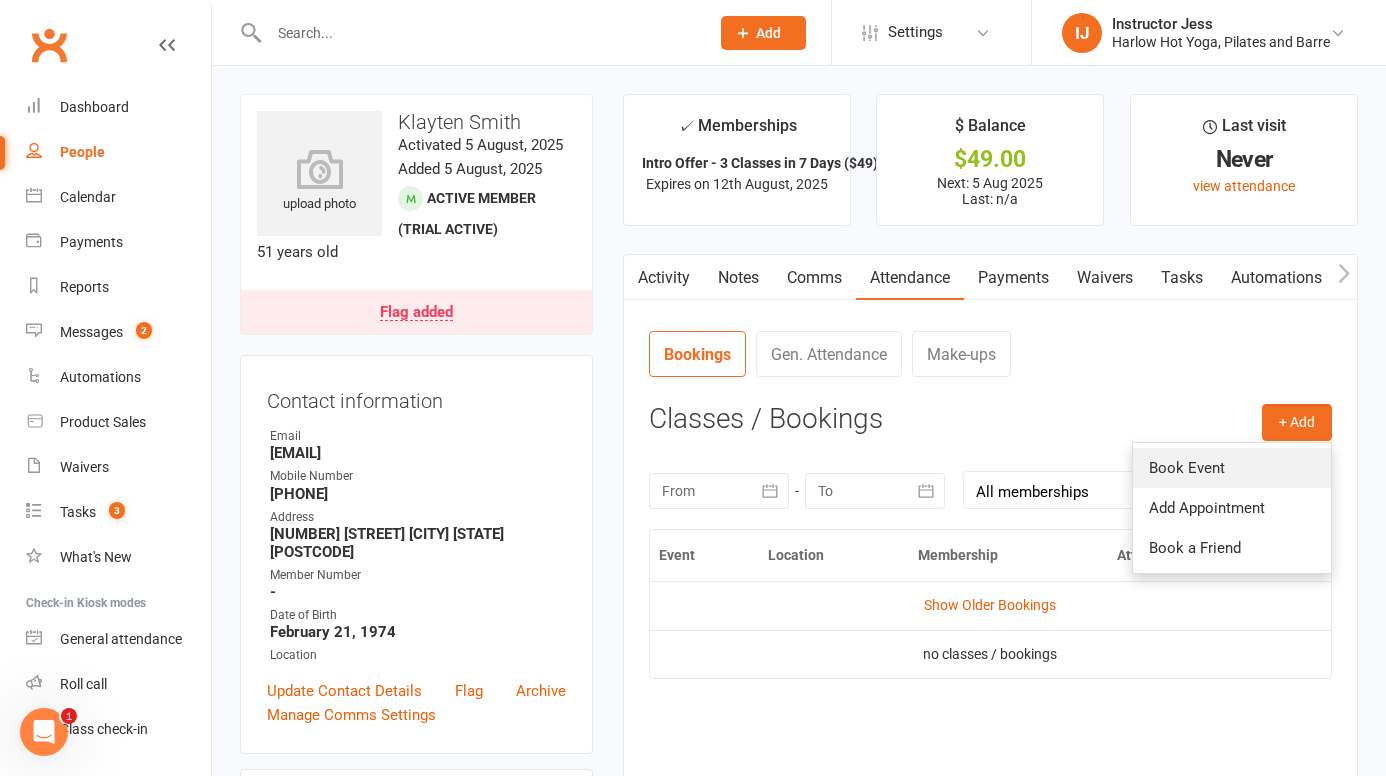click on "Book Event" at bounding box center (1232, 468) 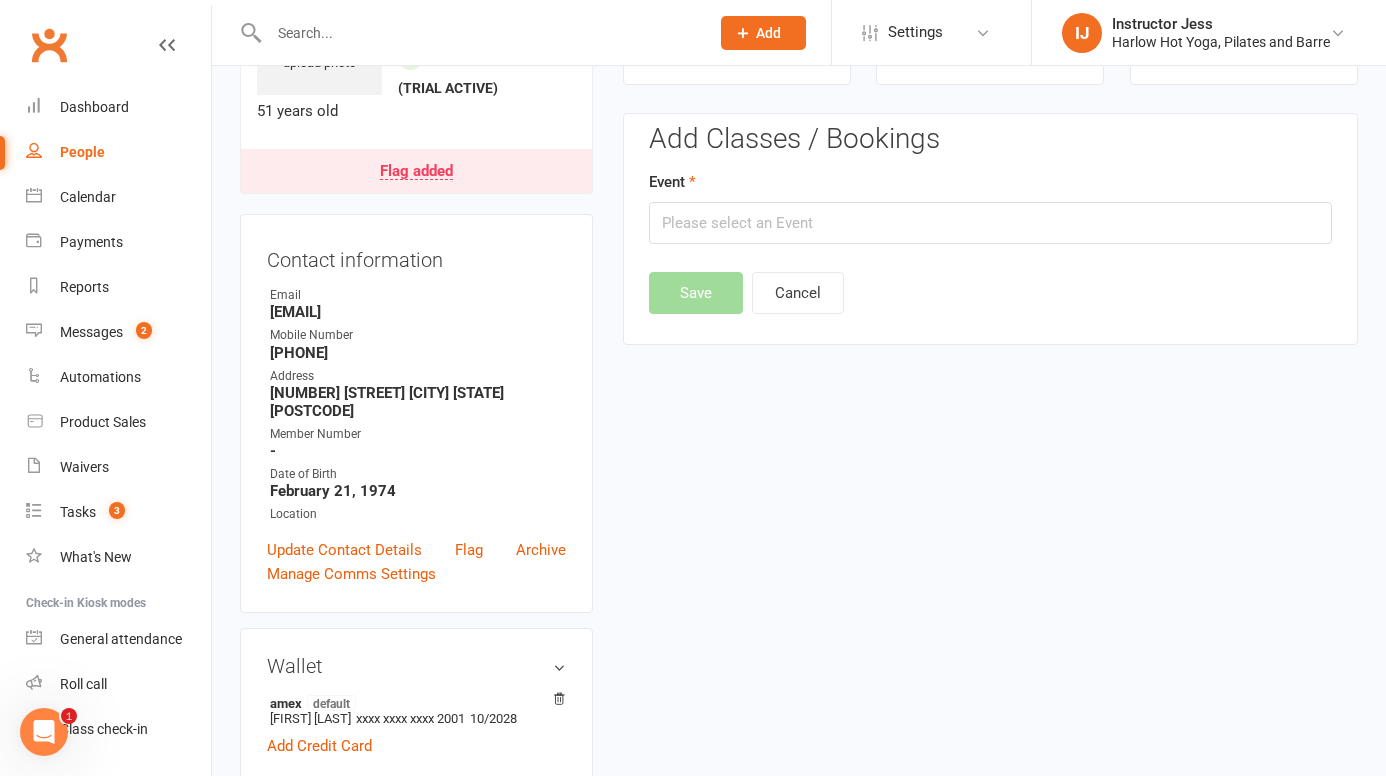 scroll, scrollTop: 153, scrollLeft: 0, axis: vertical 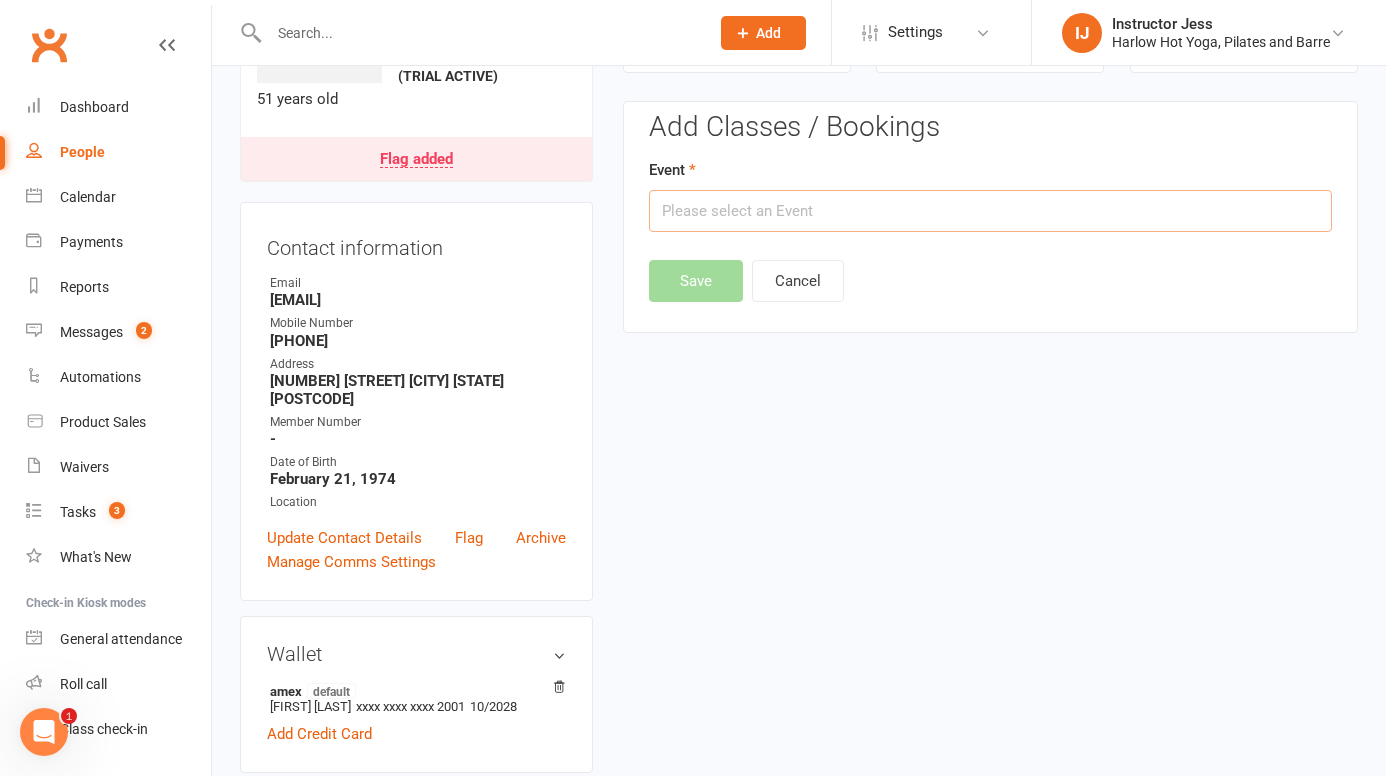 click at bounding box center (990, 211) 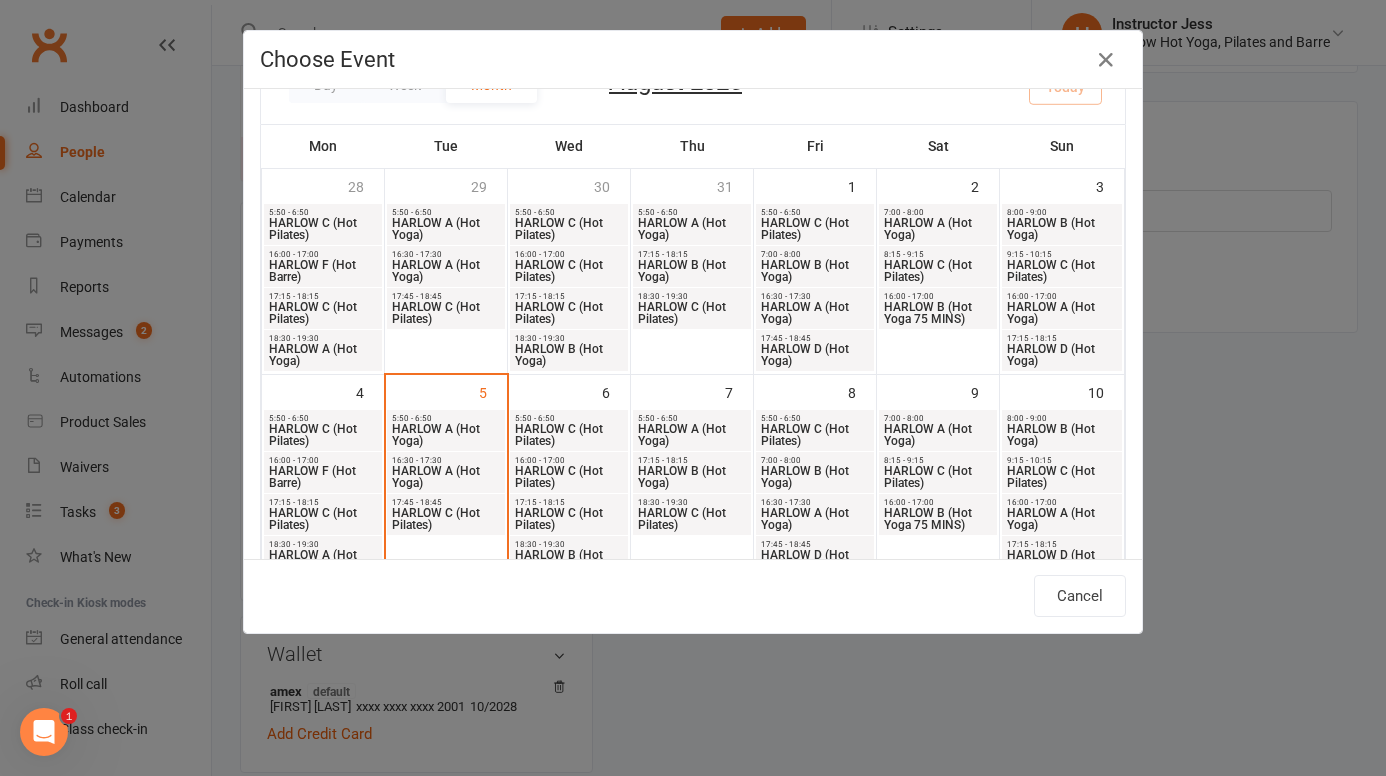 scroll, scrollTop: 62, scrollLeft: 0, axis: vertical 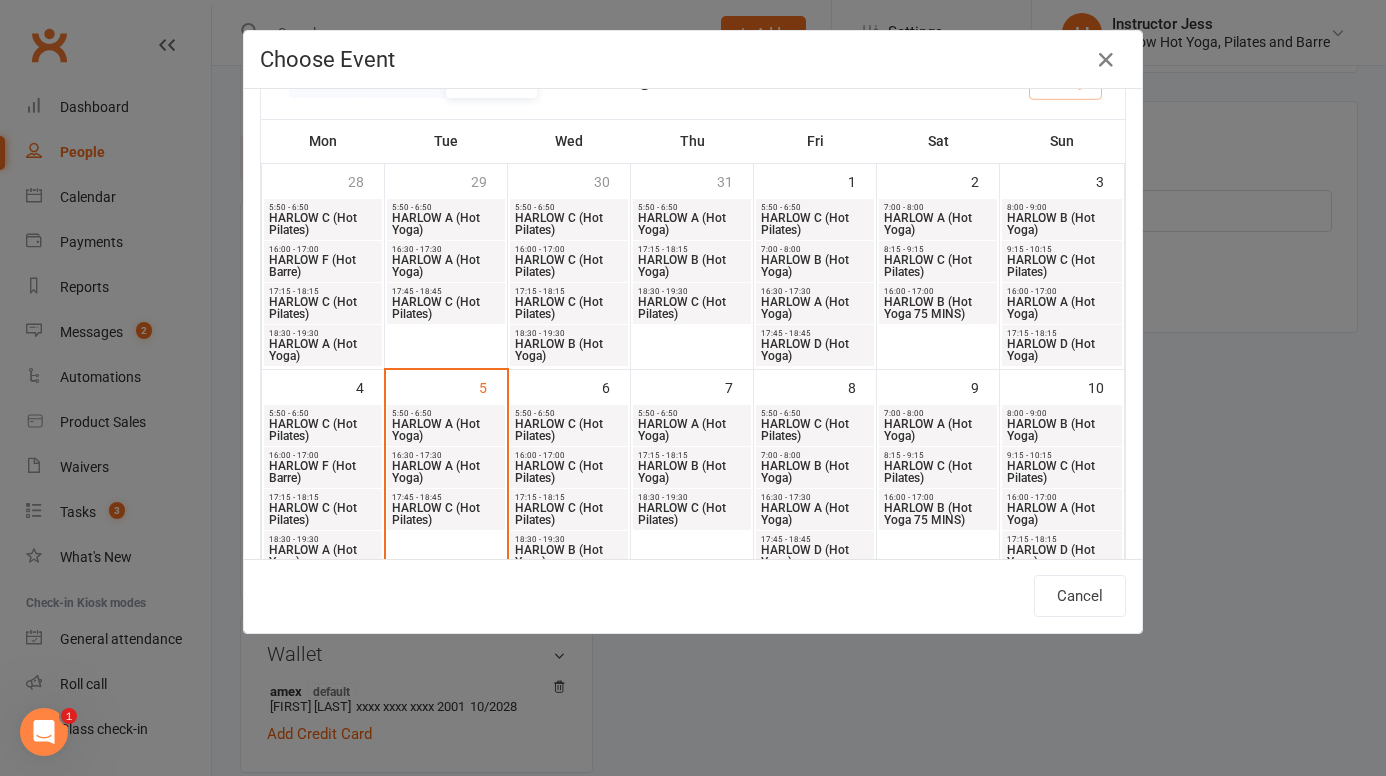 click on "HARLOW C (Hot Pilates)" at bounding box center (569, 430) 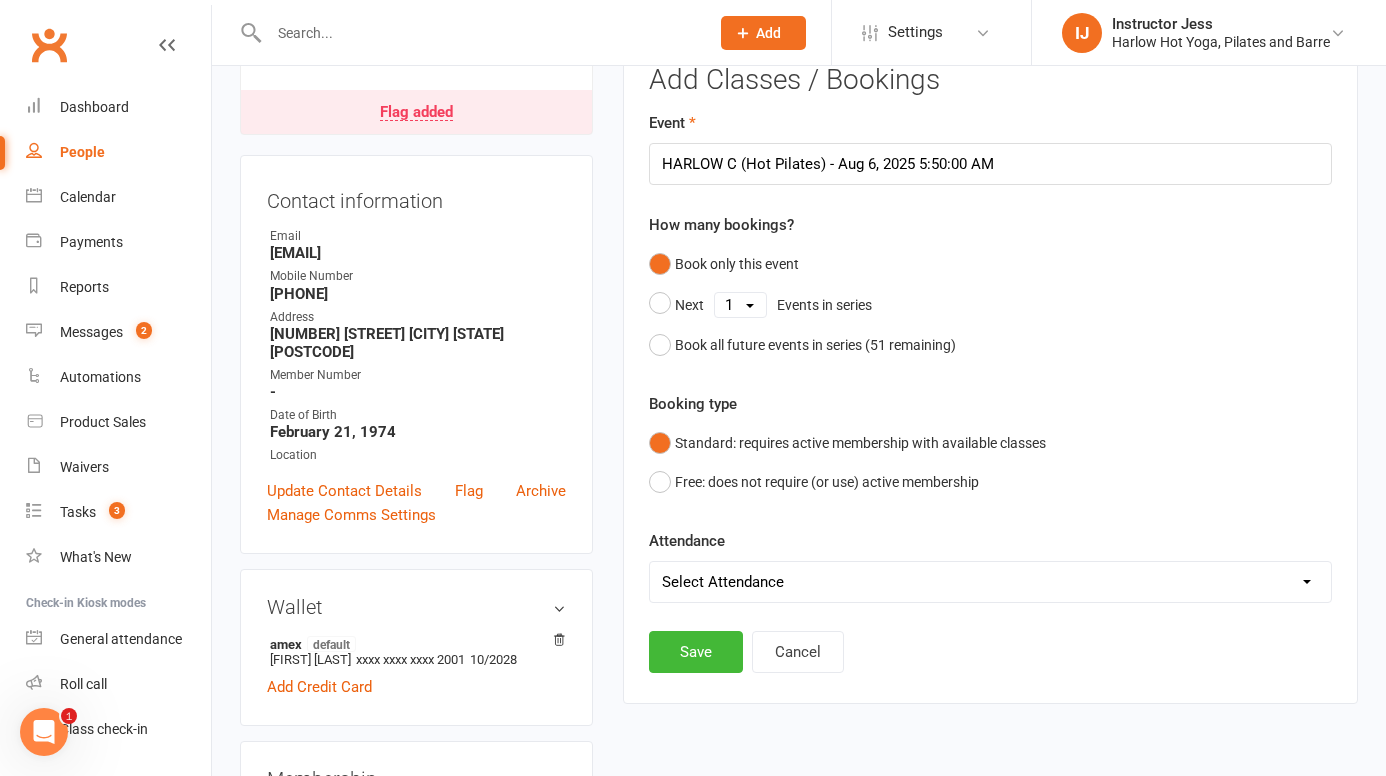 scroll, scrollTop: 217, scrollLeft: 0, axis: vertical 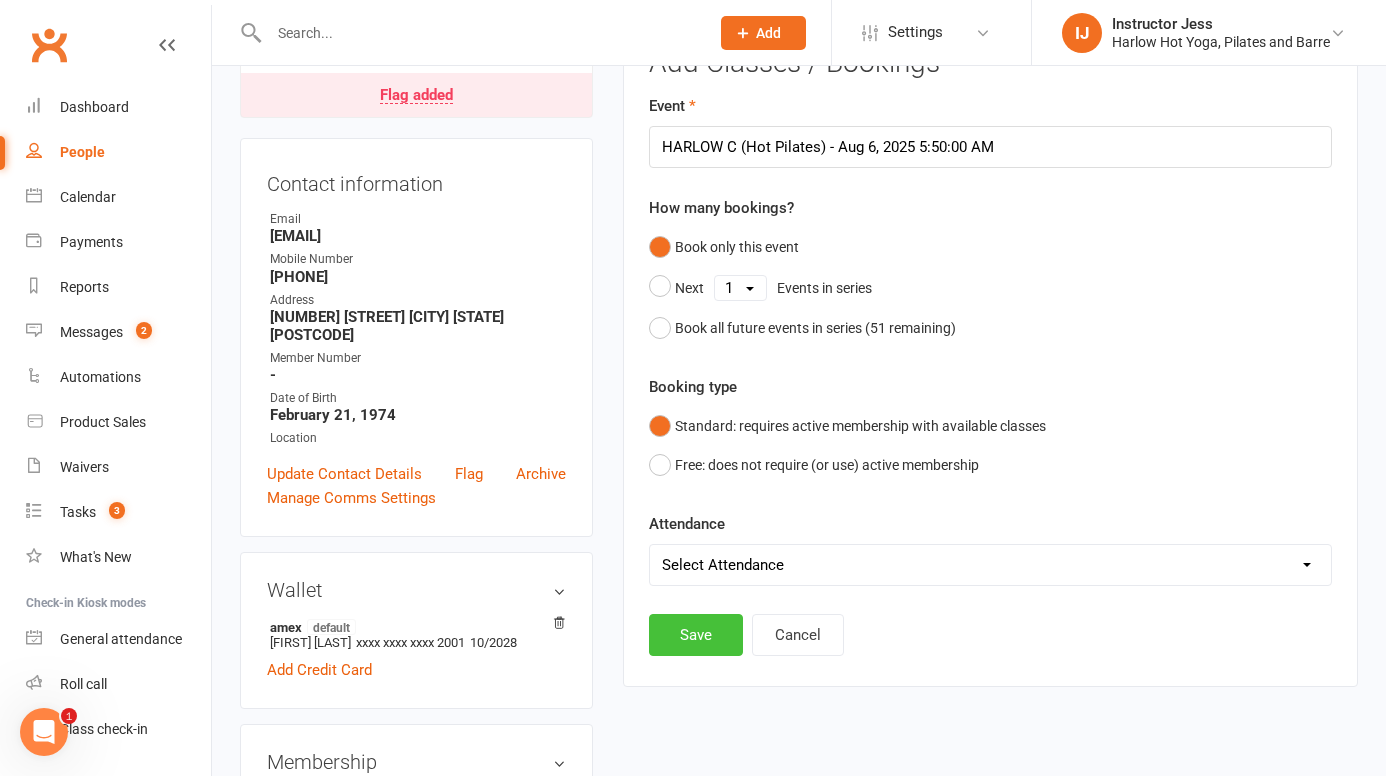click on "Save" at bounding box center [696, 635] 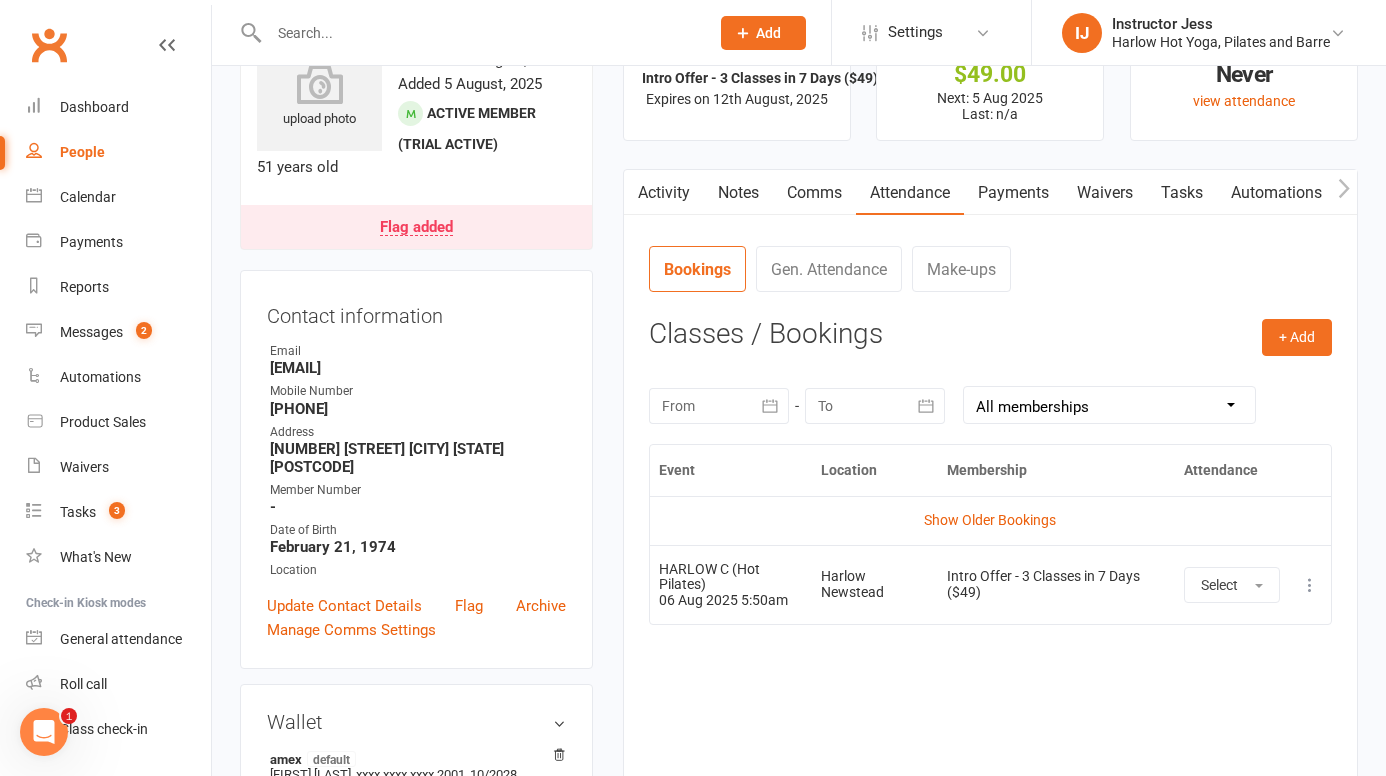 scroll, scrollTop: 33, scrollLeft: 0, axis: vertical 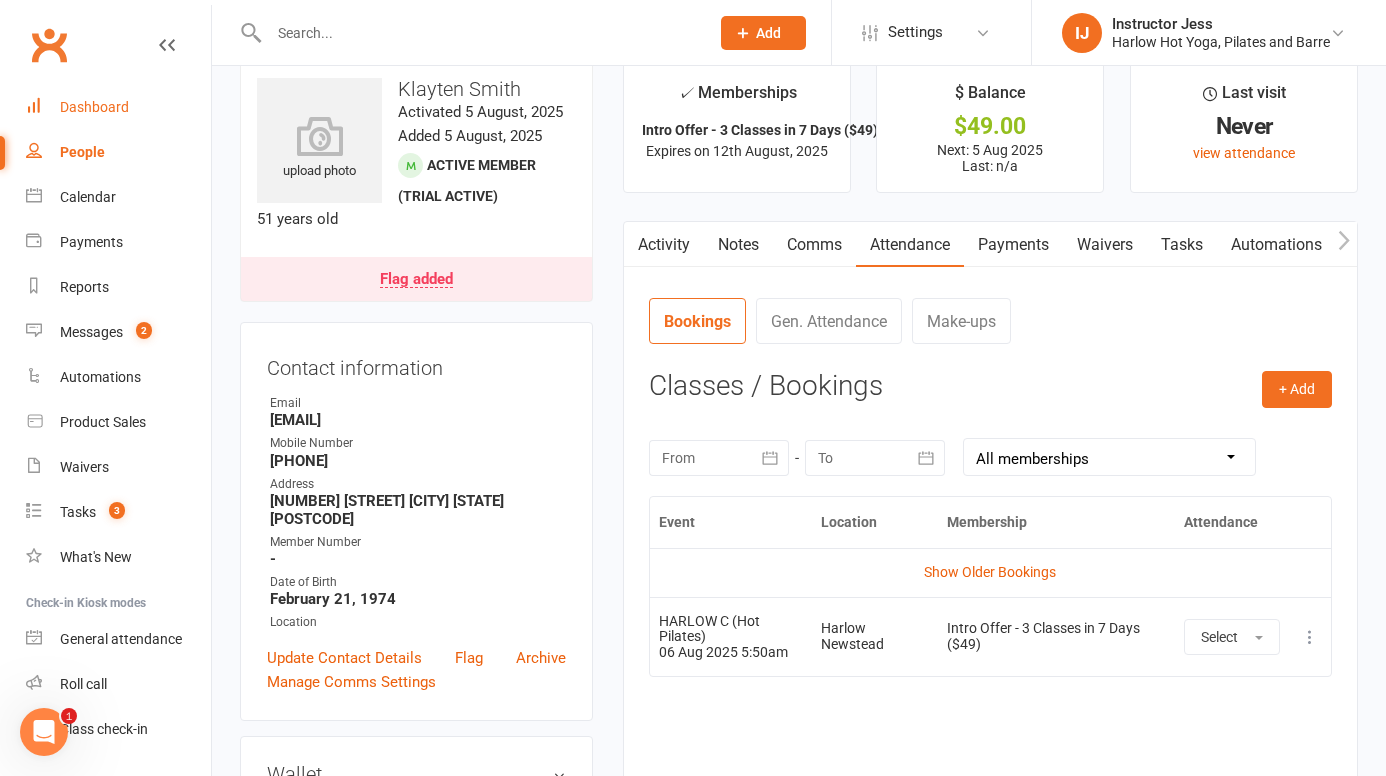 click on "Dashboard" at bounding box center [94, 107] 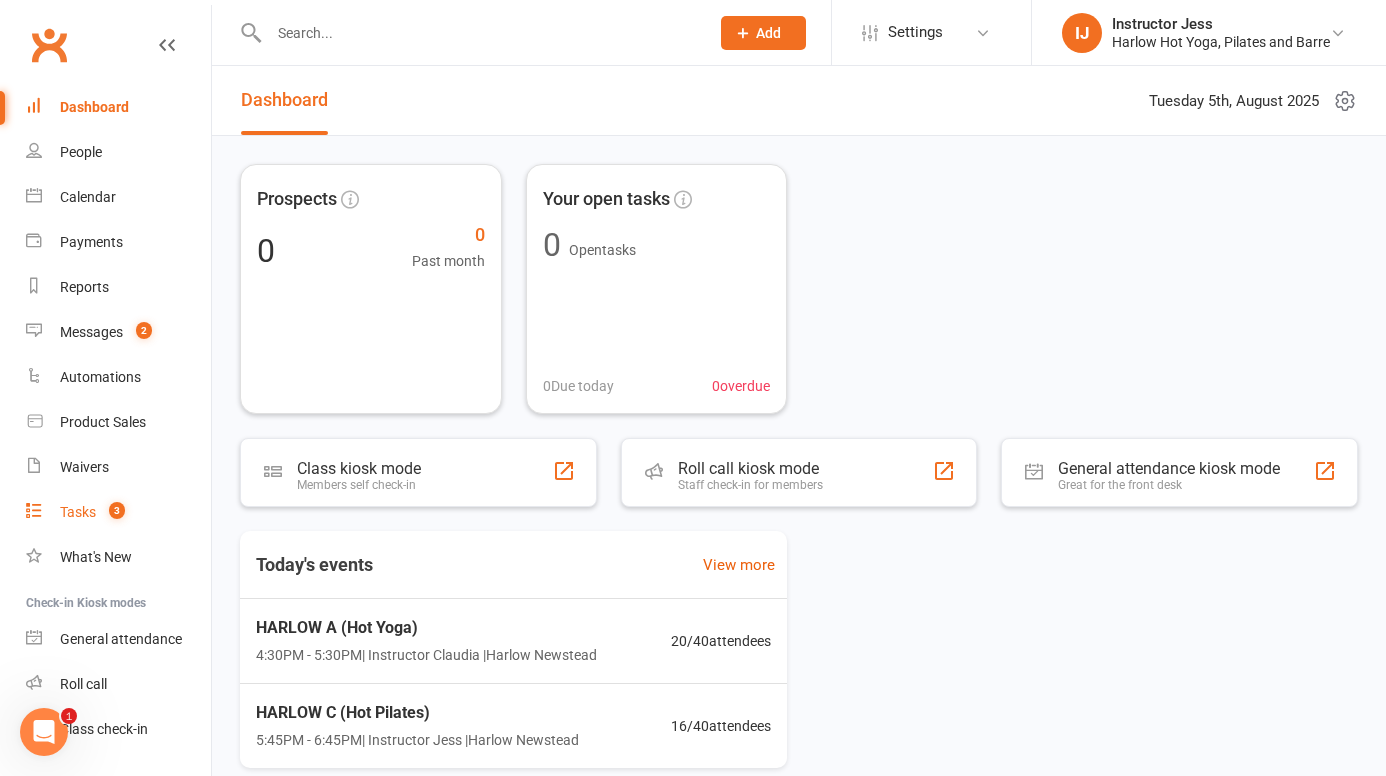 click on "Tasks" at bounding box center [78, 512] 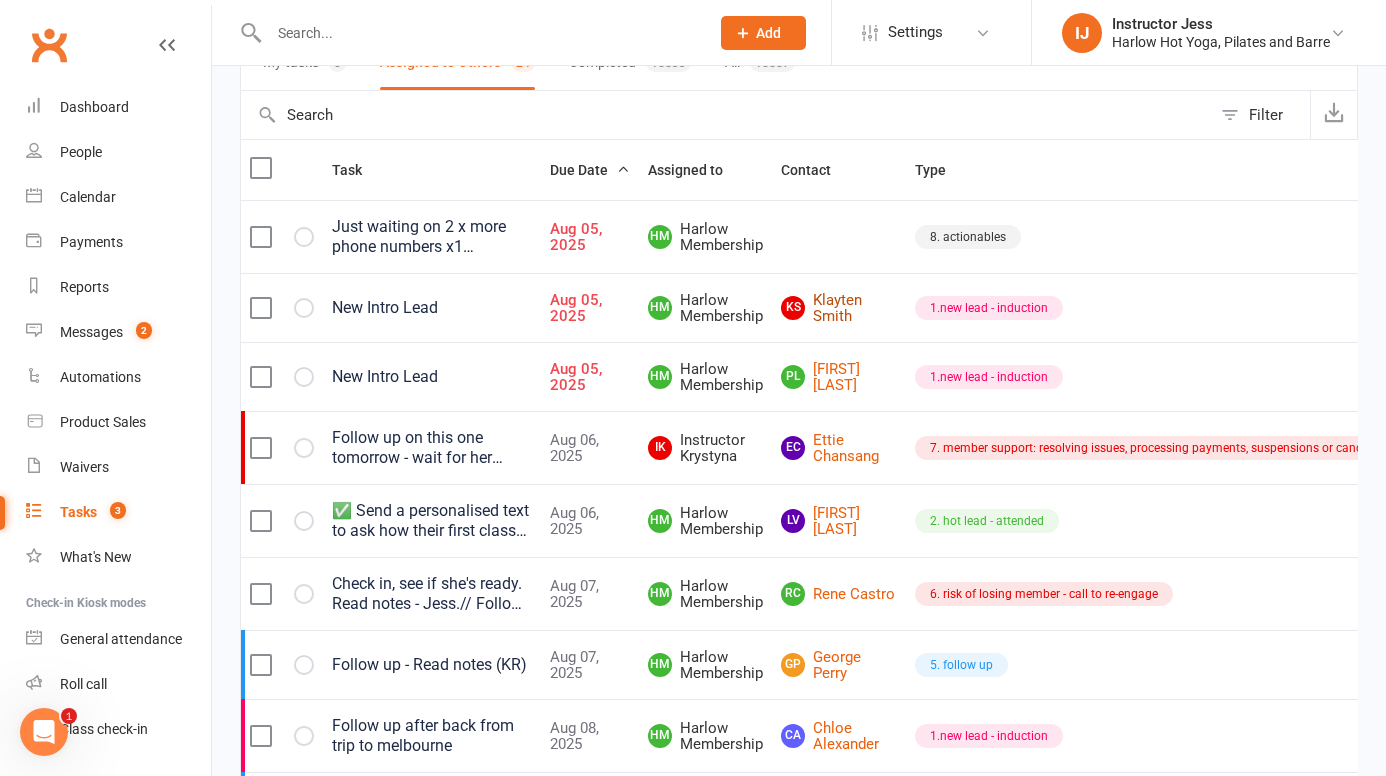 scroll, scrollTop: 149, scrollLeft: 0, axis: vertical 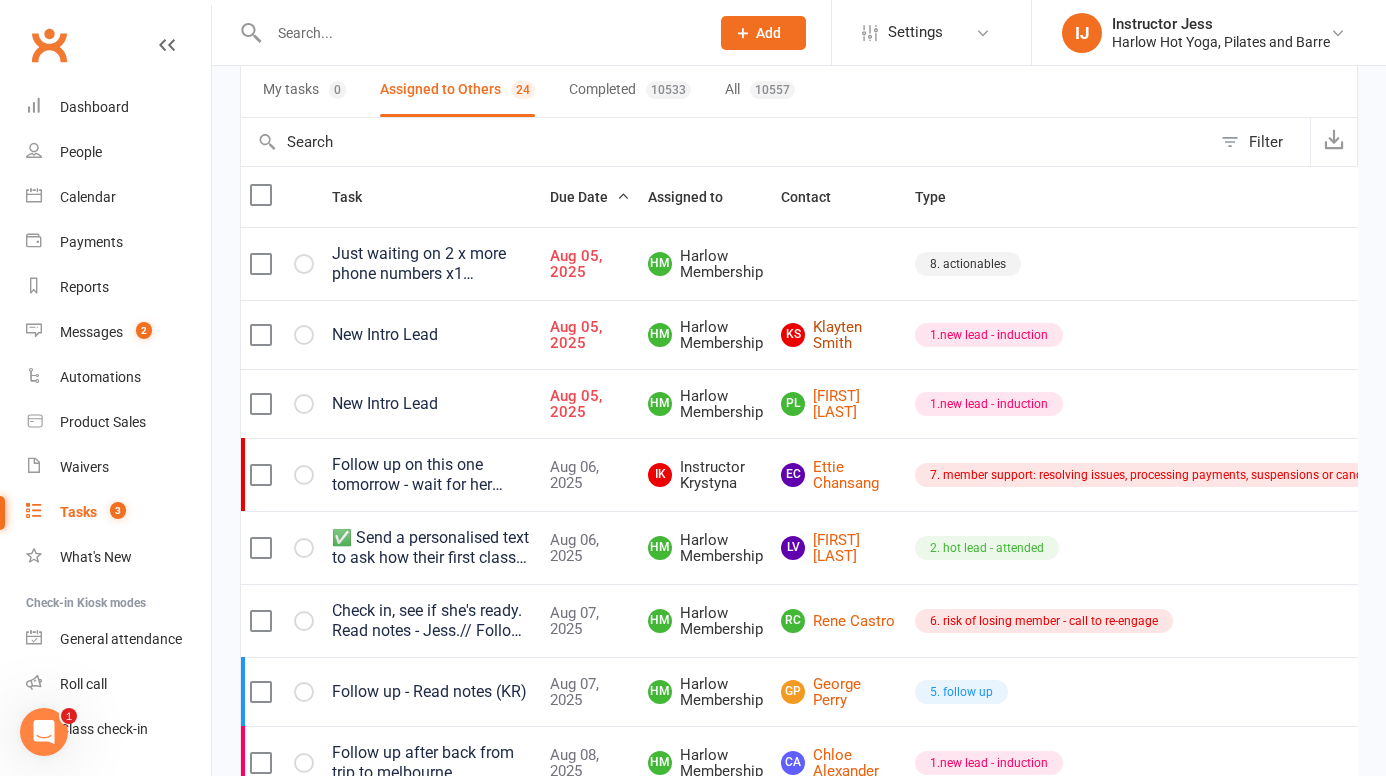 click on "KS Klayten Smith" at bounding box center (839, 335) 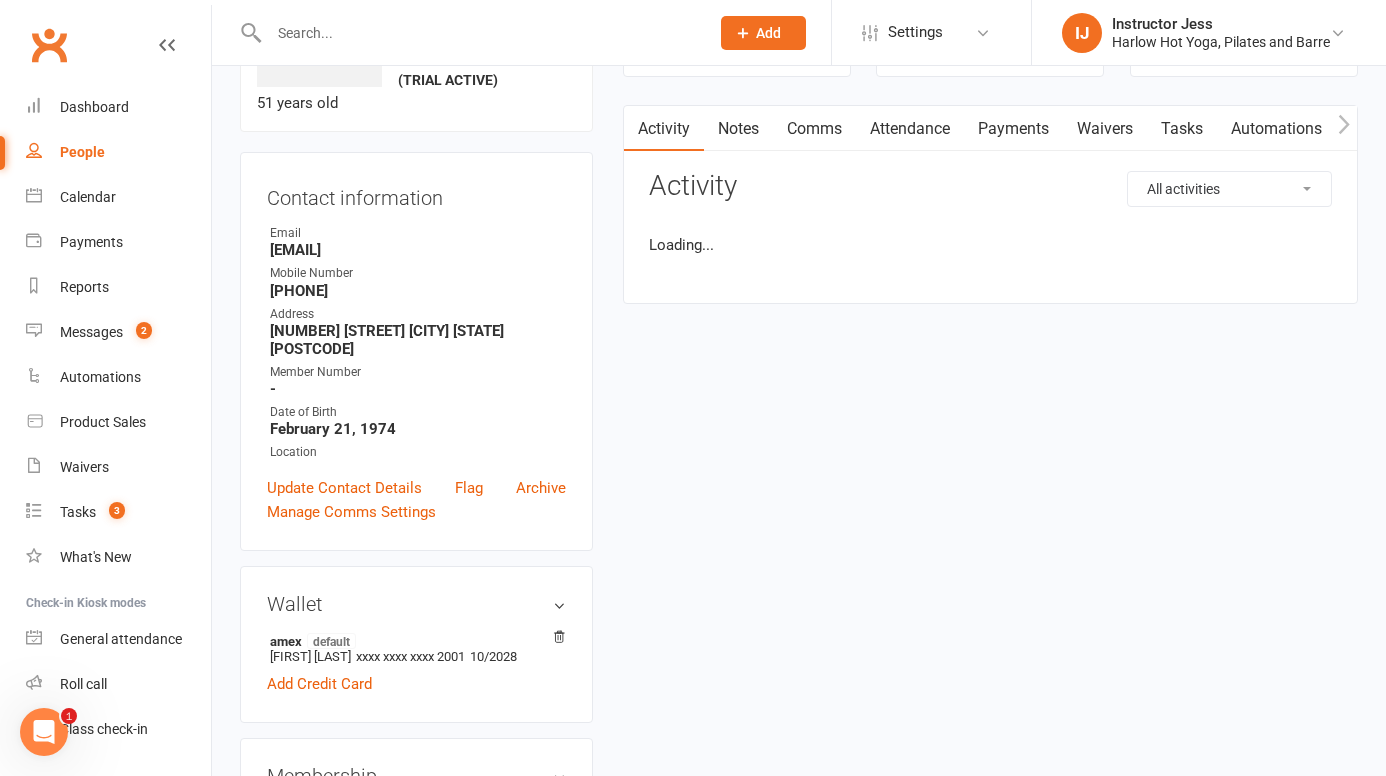 scroll, scrollTop: 0, scrollLeft: 0, axis: both 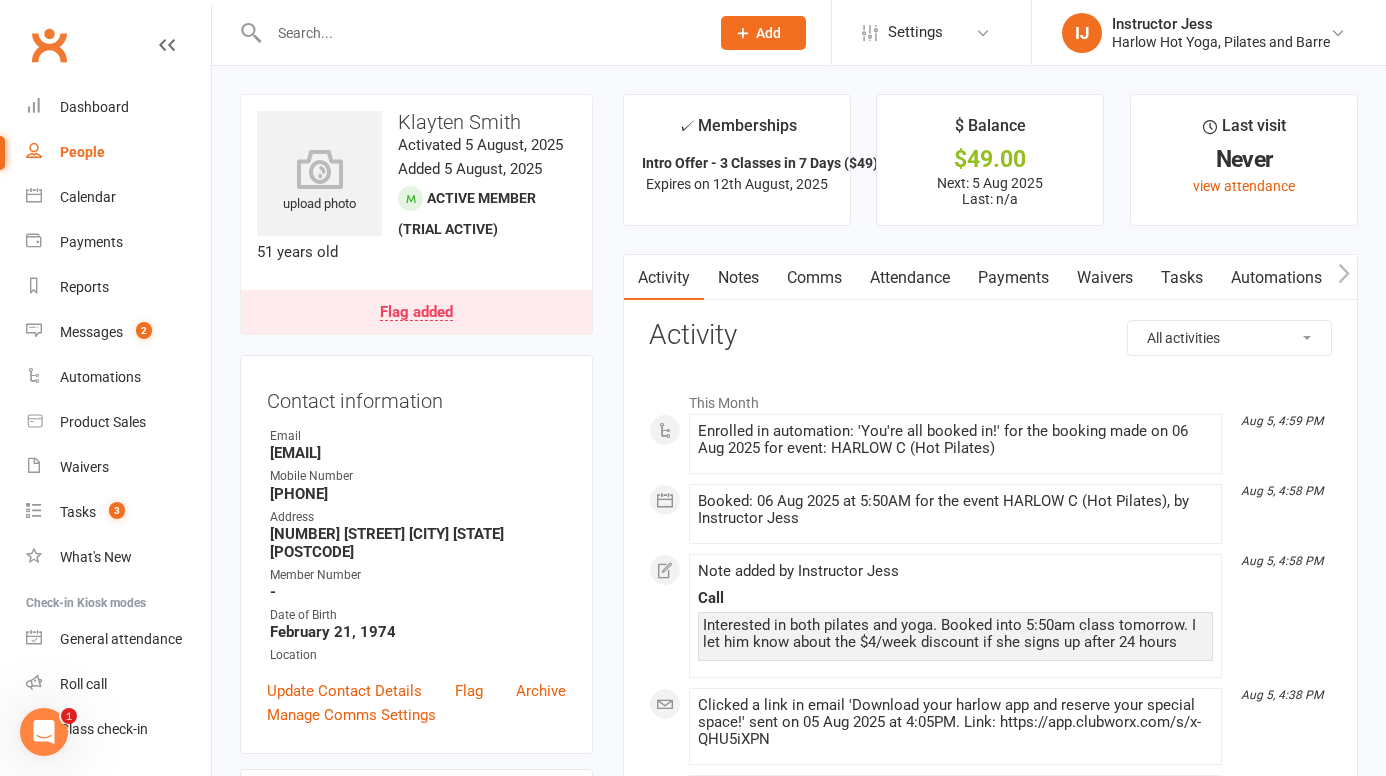 click on "Tasks" at bounding box center [1182, 278] 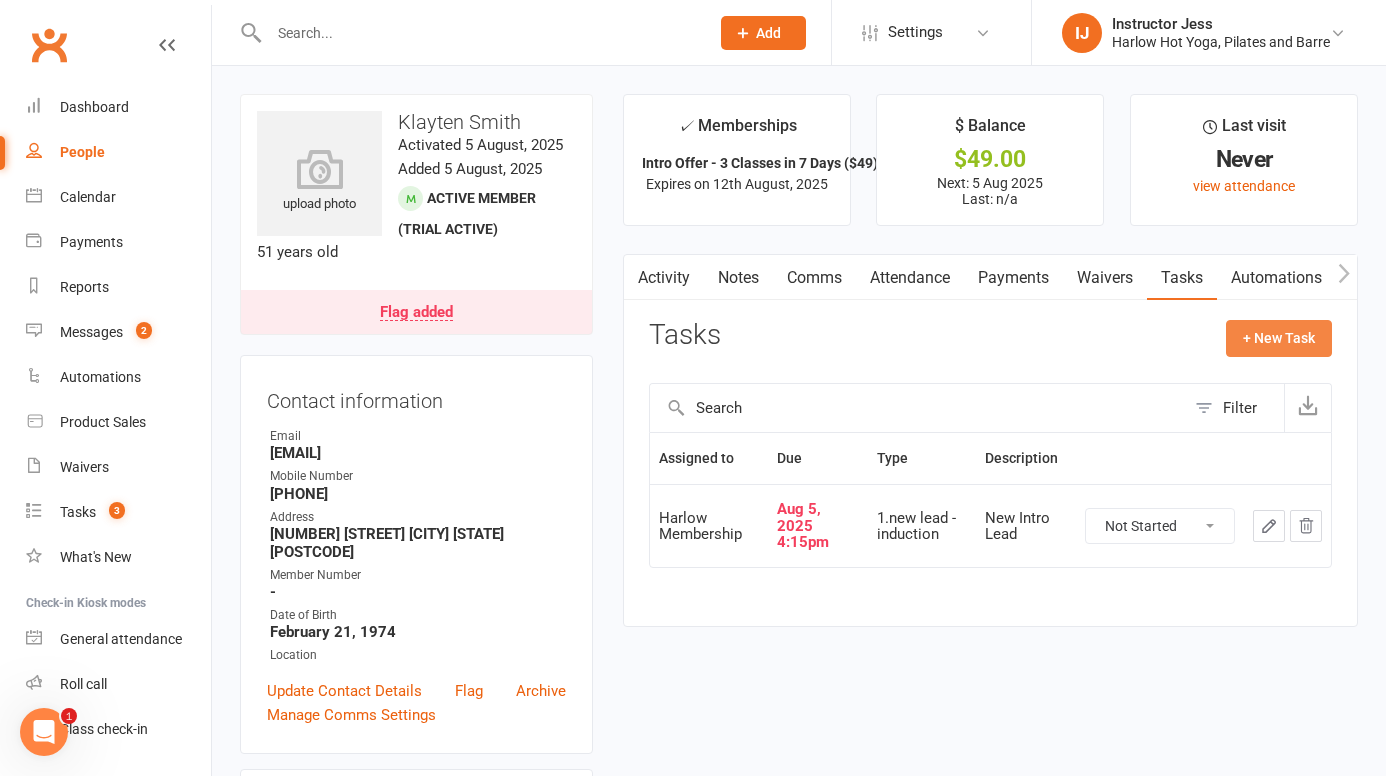 click on "+ New Task" at bounding box center [1279, 338] 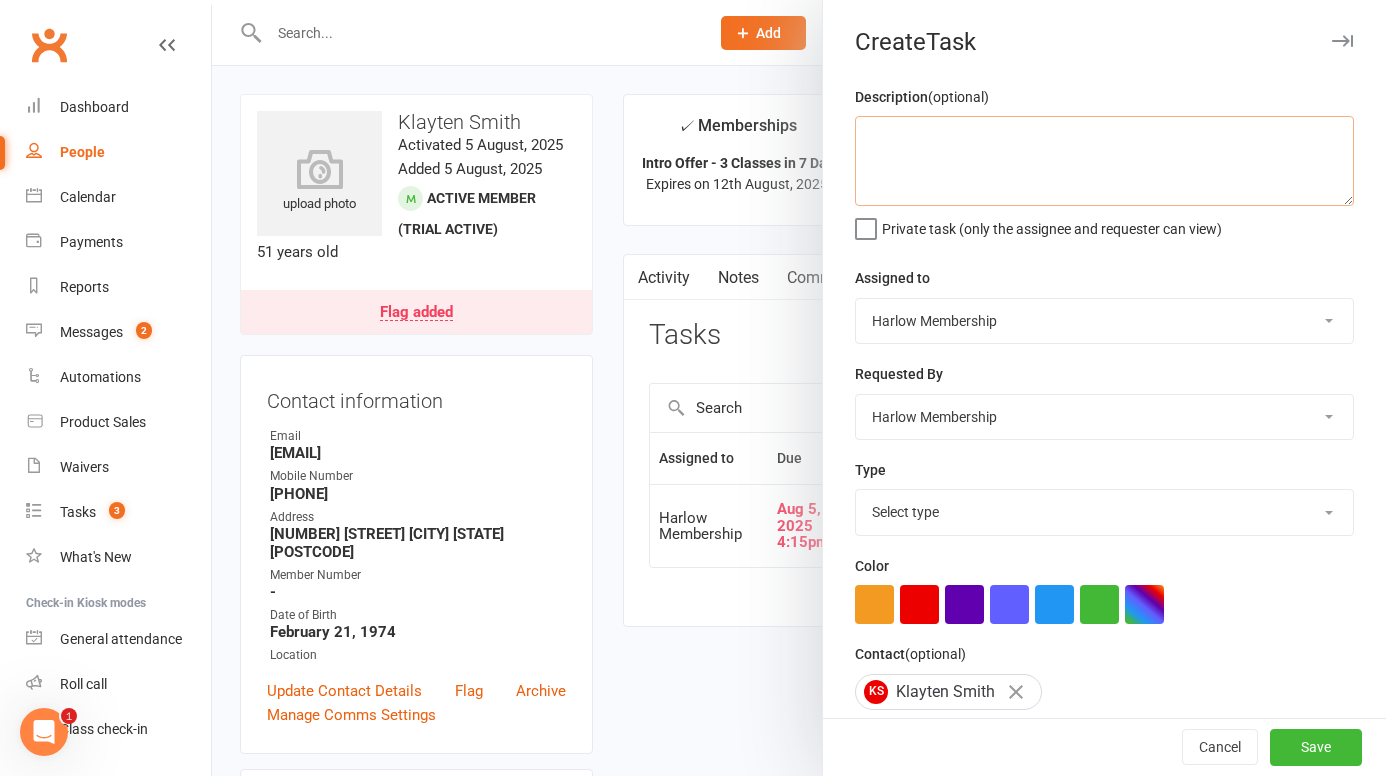 click at bounding box center (1104, 161) 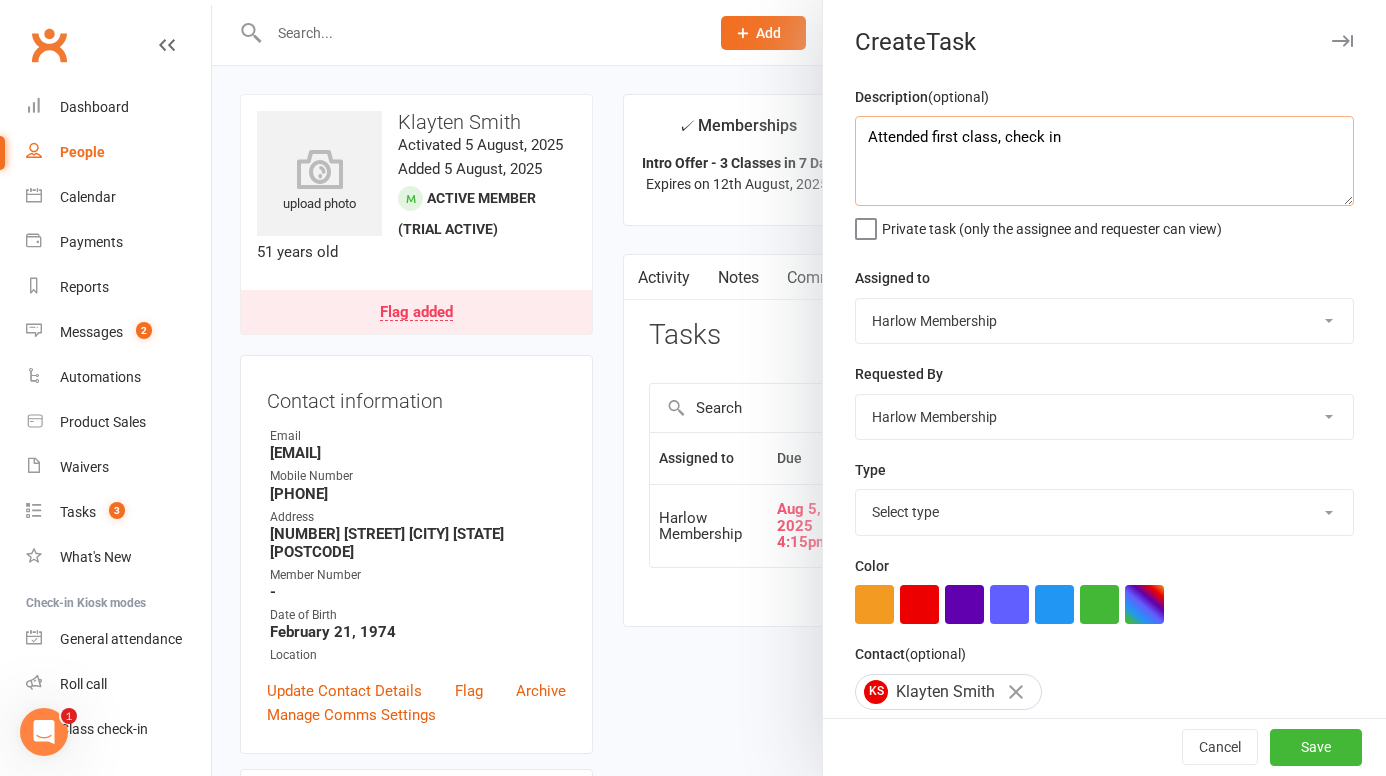 type on "Attended first class, check in" 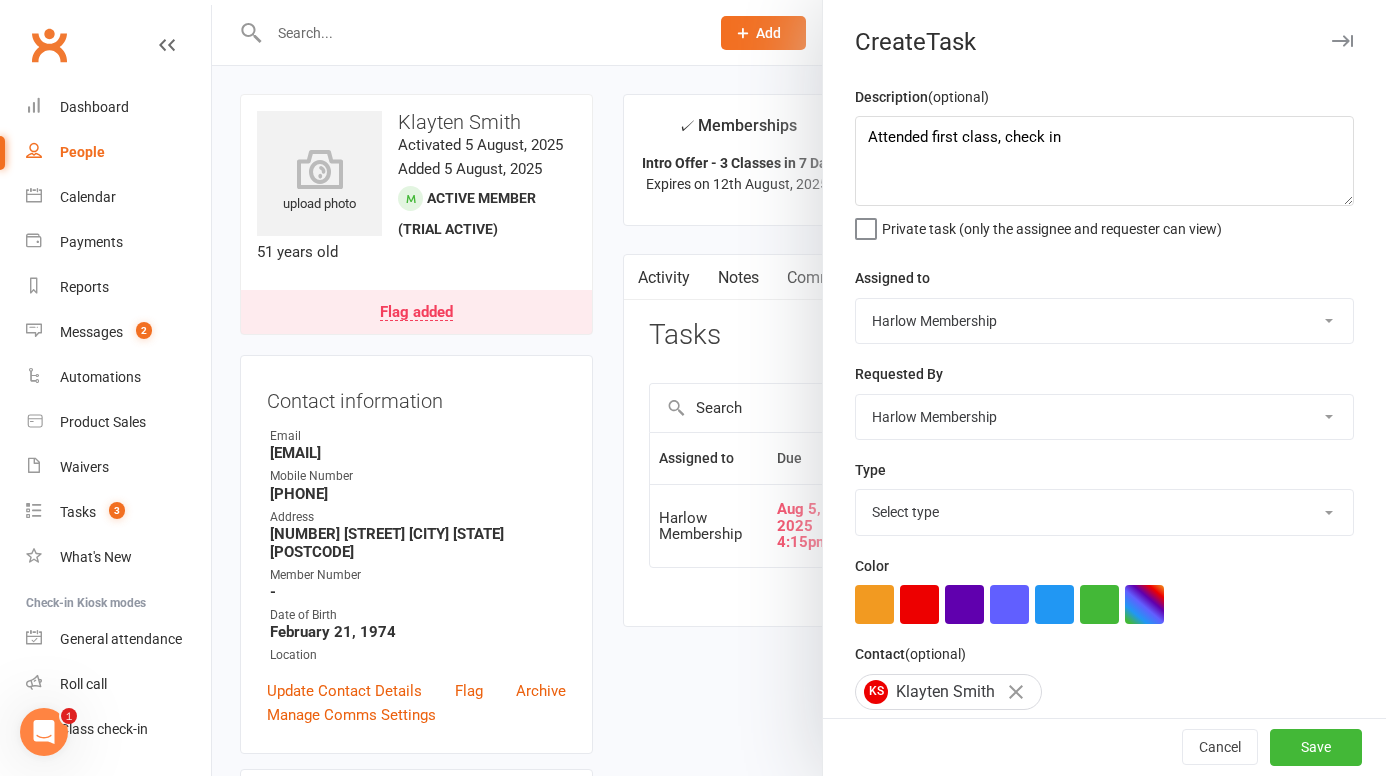 click on "Harlow Membership Instructor Georgia Instructor Emma Harlow Accounts Lucy Bailey Instructor Rachel Instructor Claudia Instructor Kaitlyn Instructor Cat Instructor Tasmin Instructor Jess Instructor Ali Instructor Liliana Instructor Krystyna Instructor Montanna Instructor Rebecca Ha Andrew Bec Taylor Instructor Nicole" at bounding box center (1104, 321) 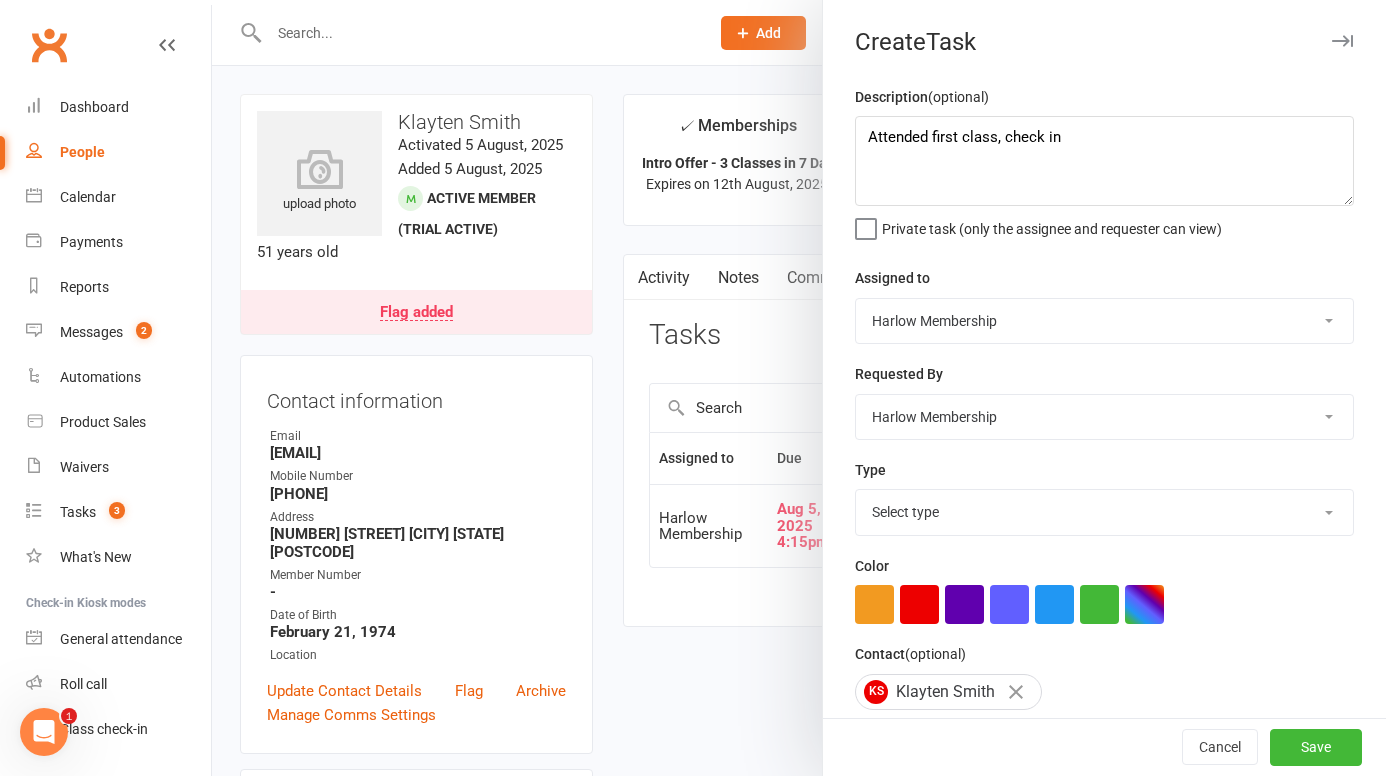 select on "47368" 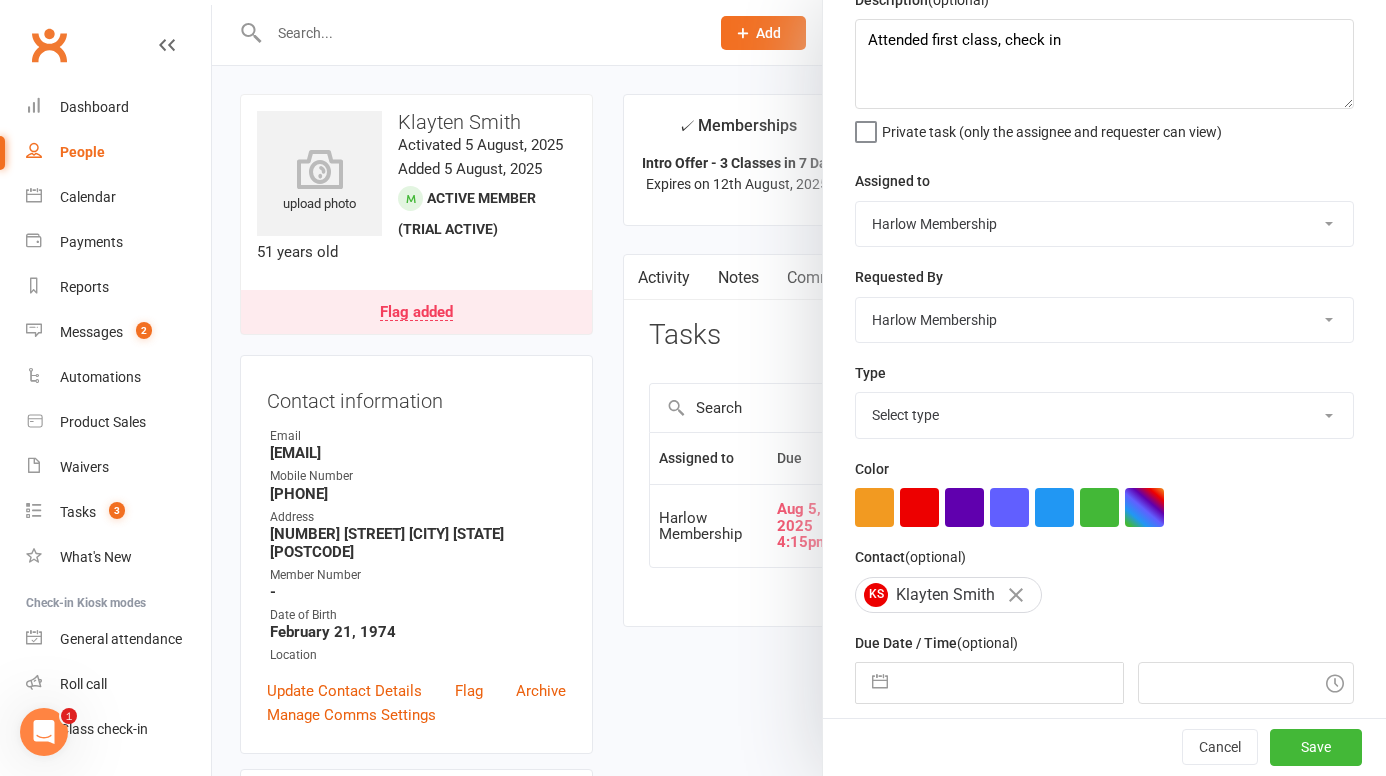 scroll, scrollTop: 98, scrollLeft: 0, axis: vertical 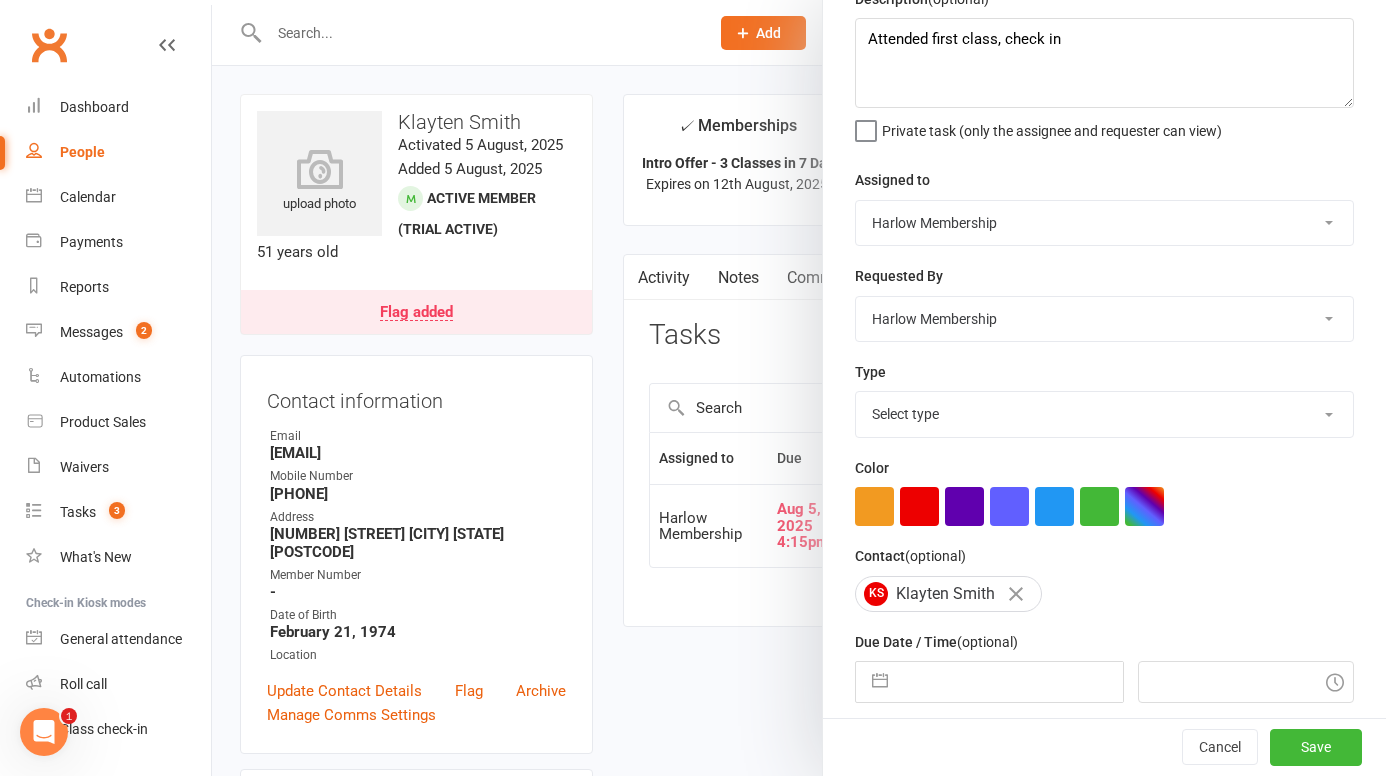 click on "Select type 1.new lead - induction 1. won membership 2. hot lead - attended 3. hot lead - hasn't attended 4. prospect added : lead 5. follow up 6. risk of losing member - call to re-engage 7. member support: resolving issues, processing payments, suspensions or cancellations 8. actionables Add new task type" at bounding box center (1104, 414) 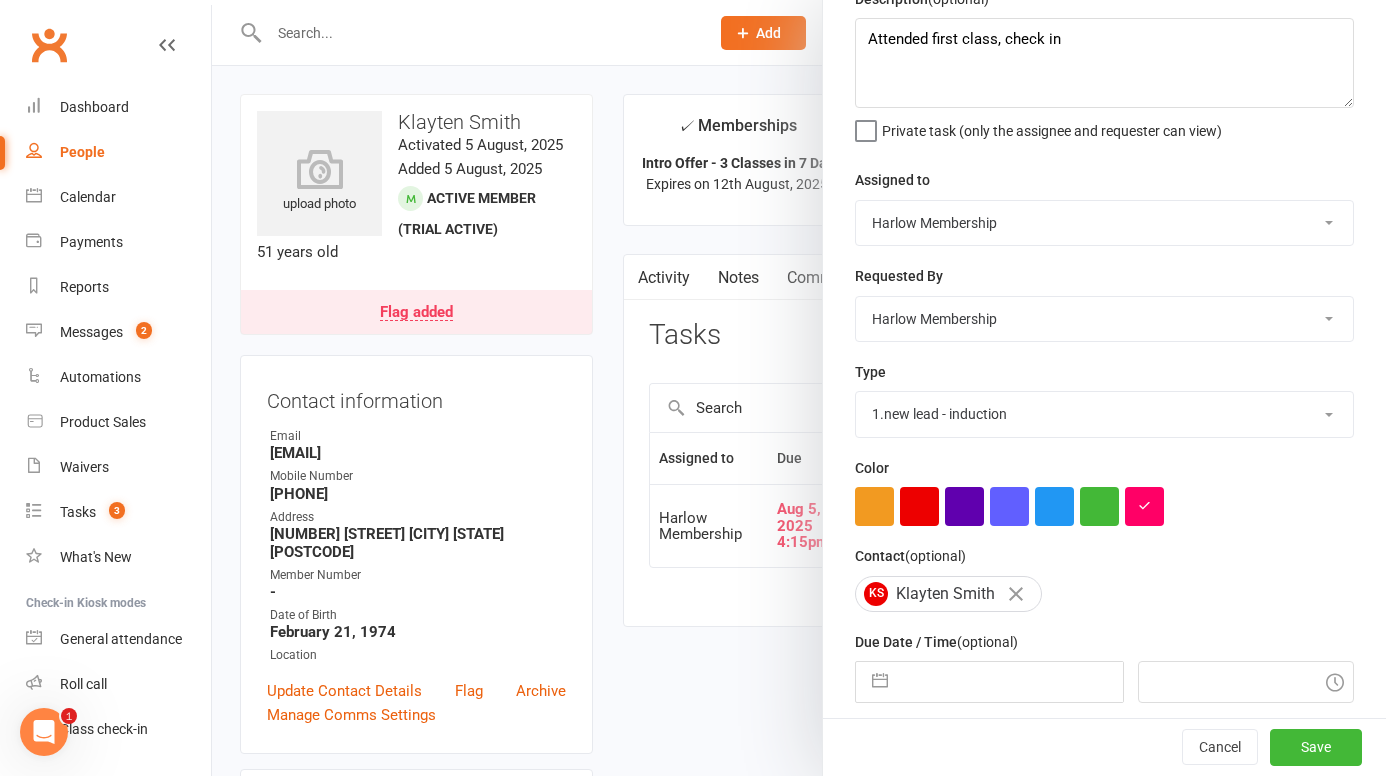 scroll, scrollTop: 210, scrollLeft: 0, axis: vertical 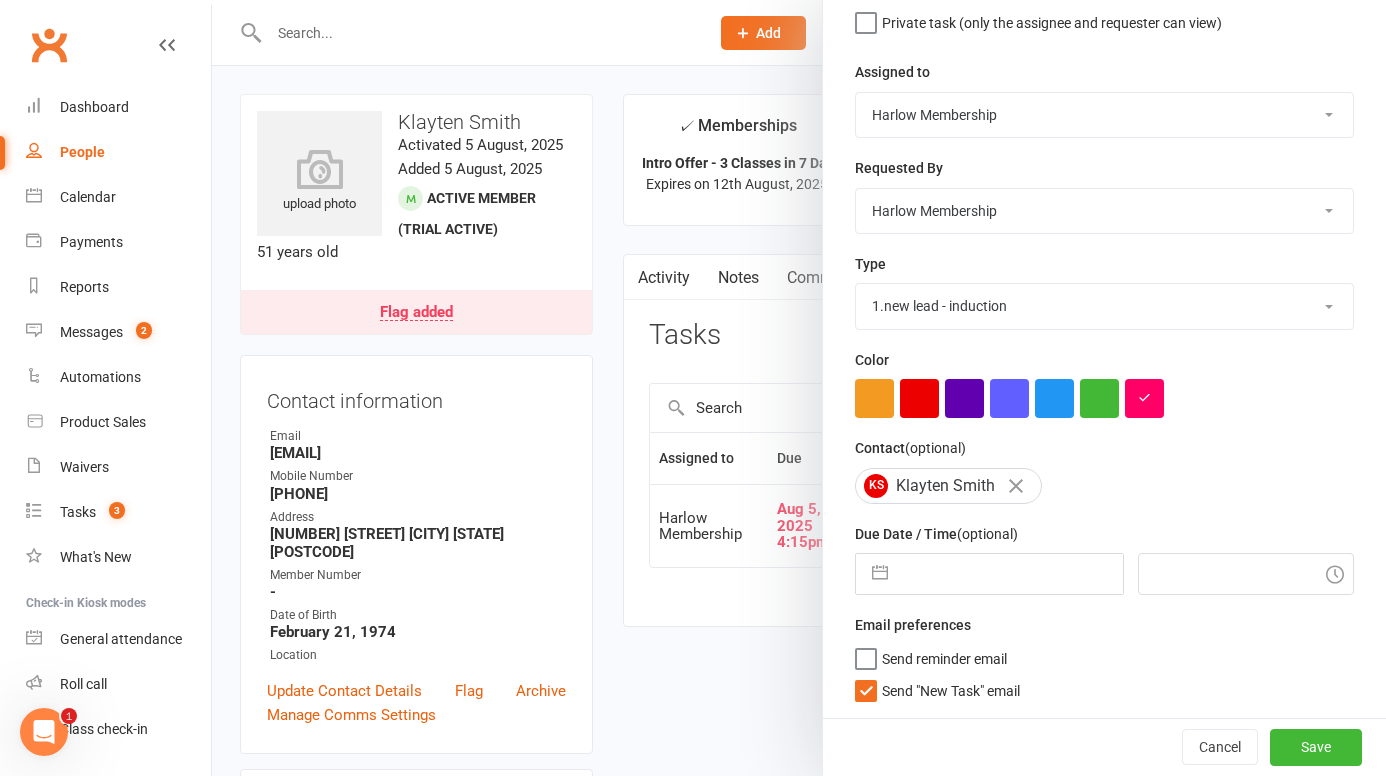 click at bounding box center (1010, 574) 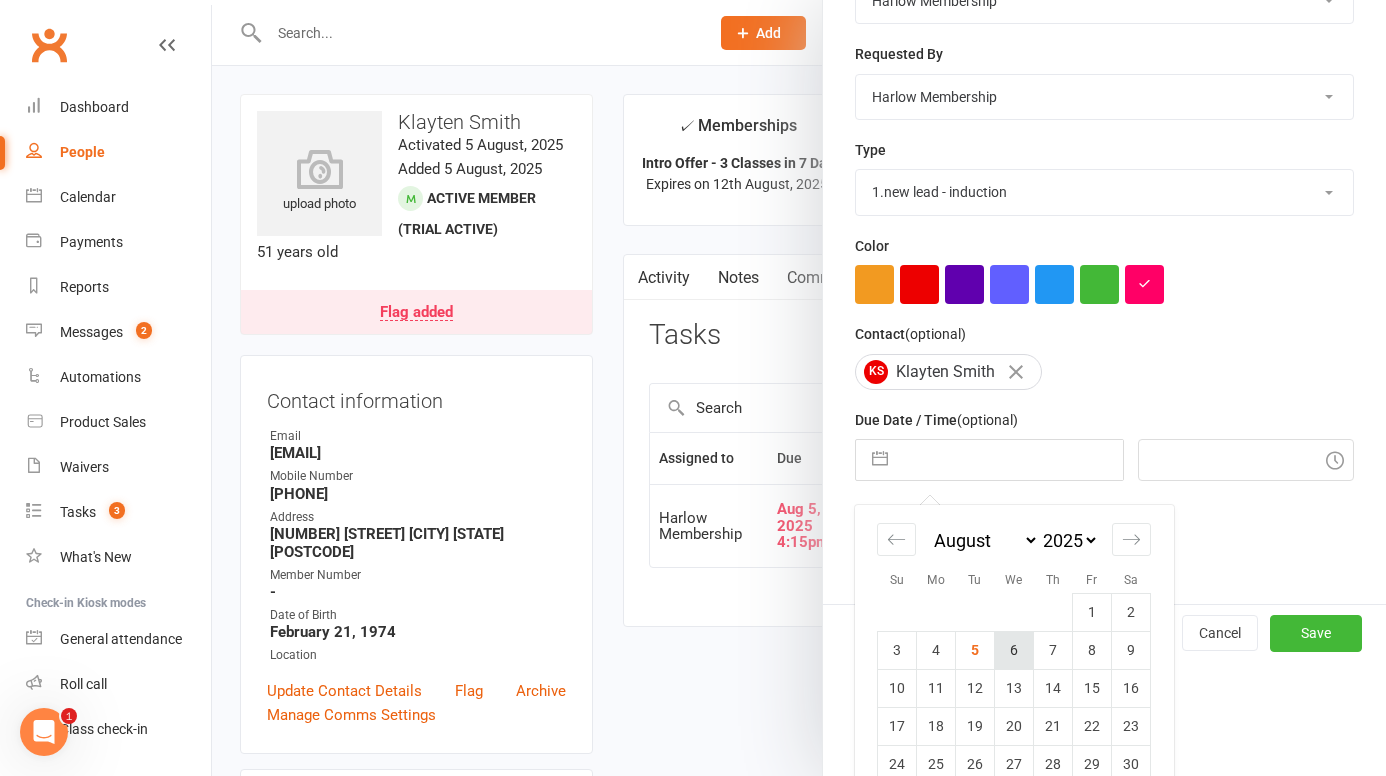 click on "6" at bounding box center (1014, 650) 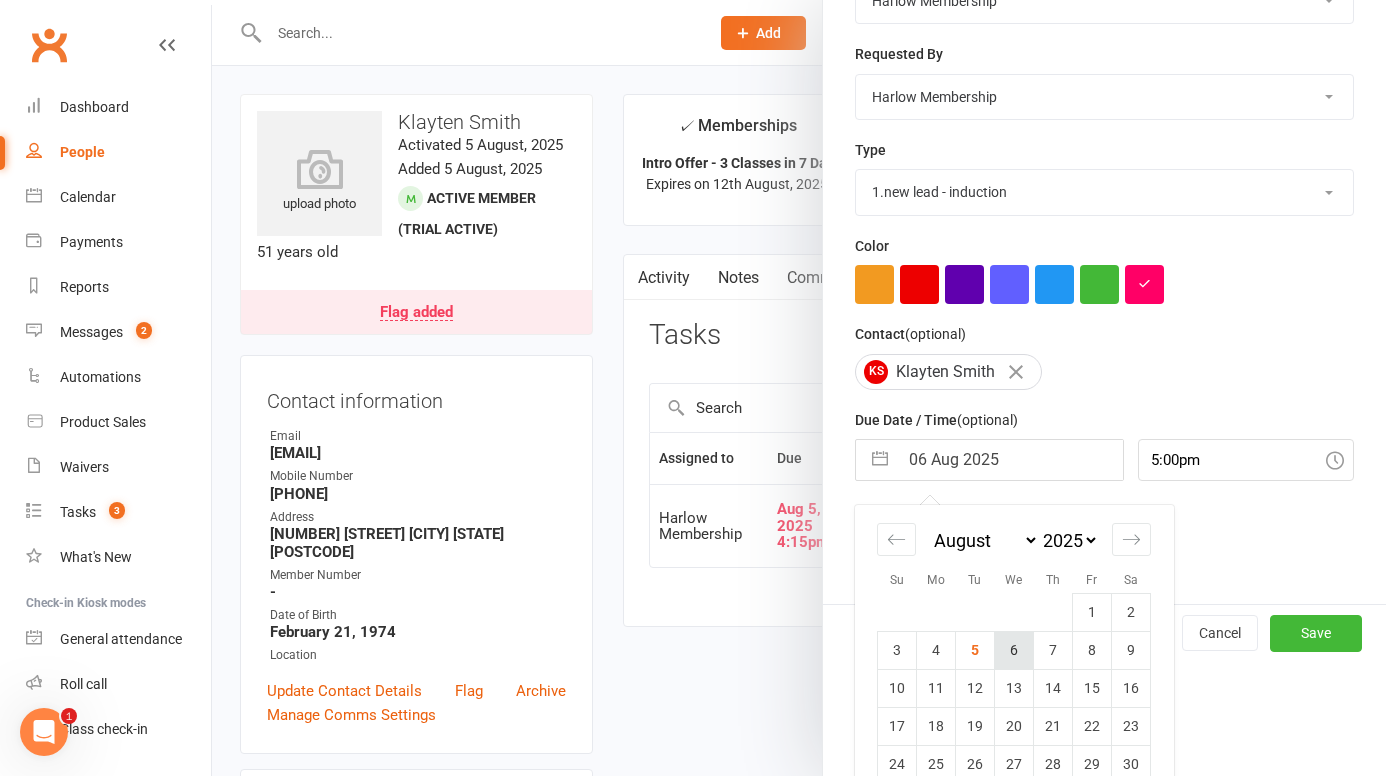 scroll, scrollTop: 210, scrollLeft: 0, axis: vertical 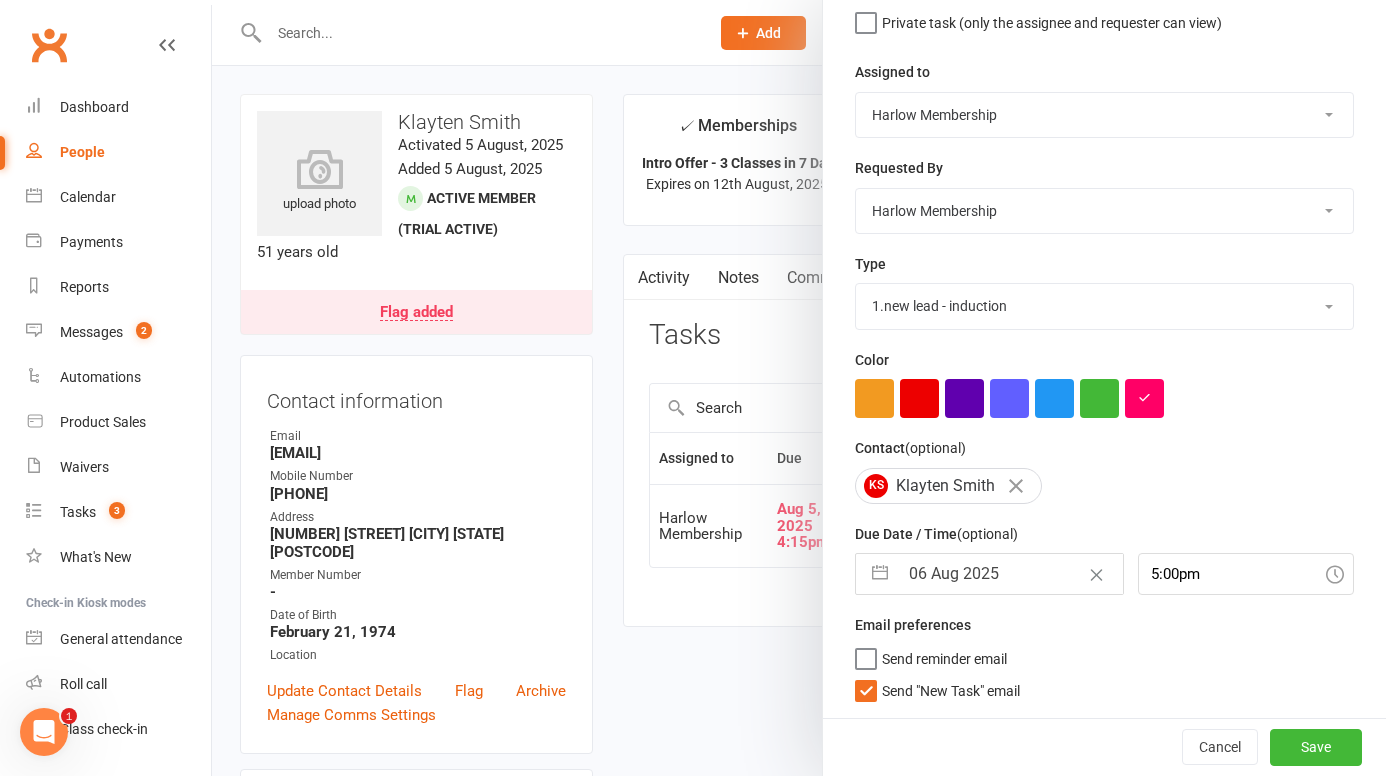 click on "Send "New Task" email" at bounding box center [937, 686] 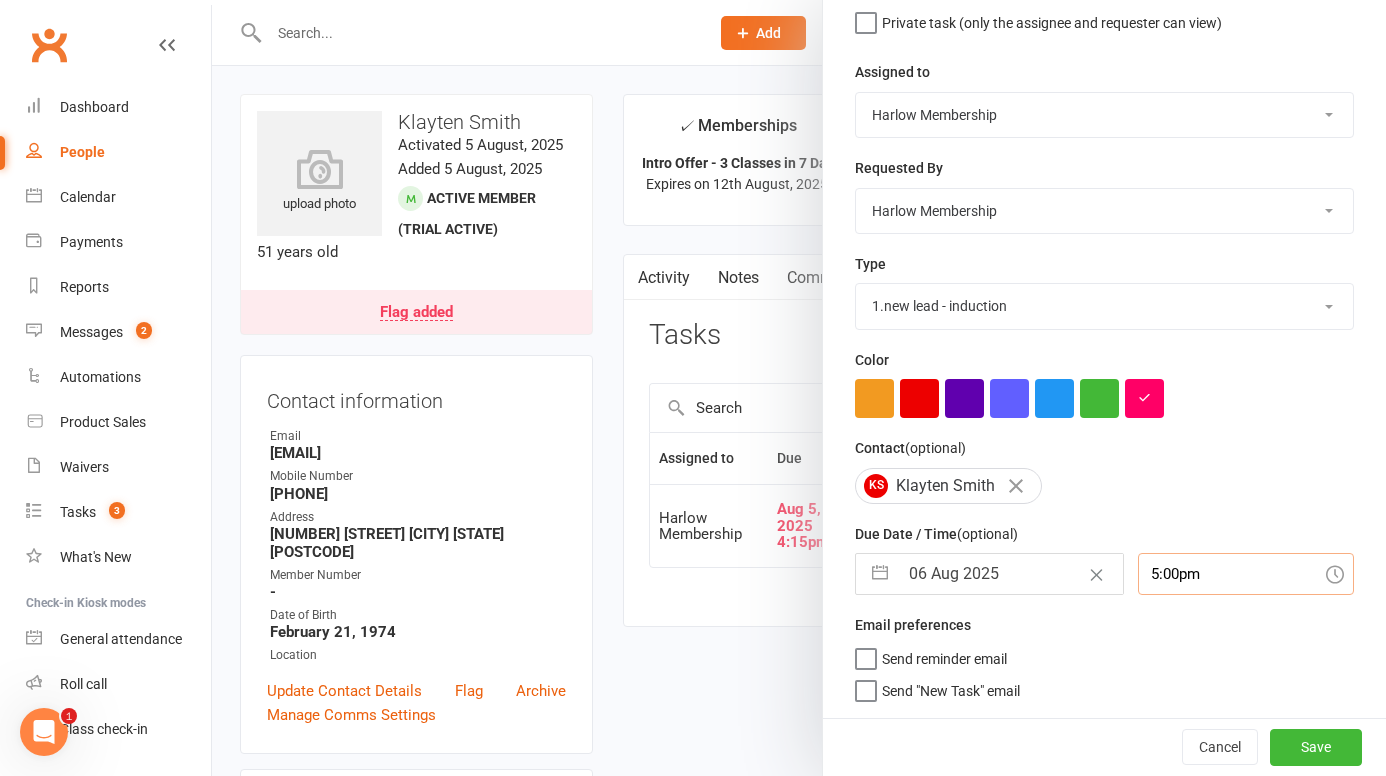 click on "5:00pm" at bounding box center (1246, 574) 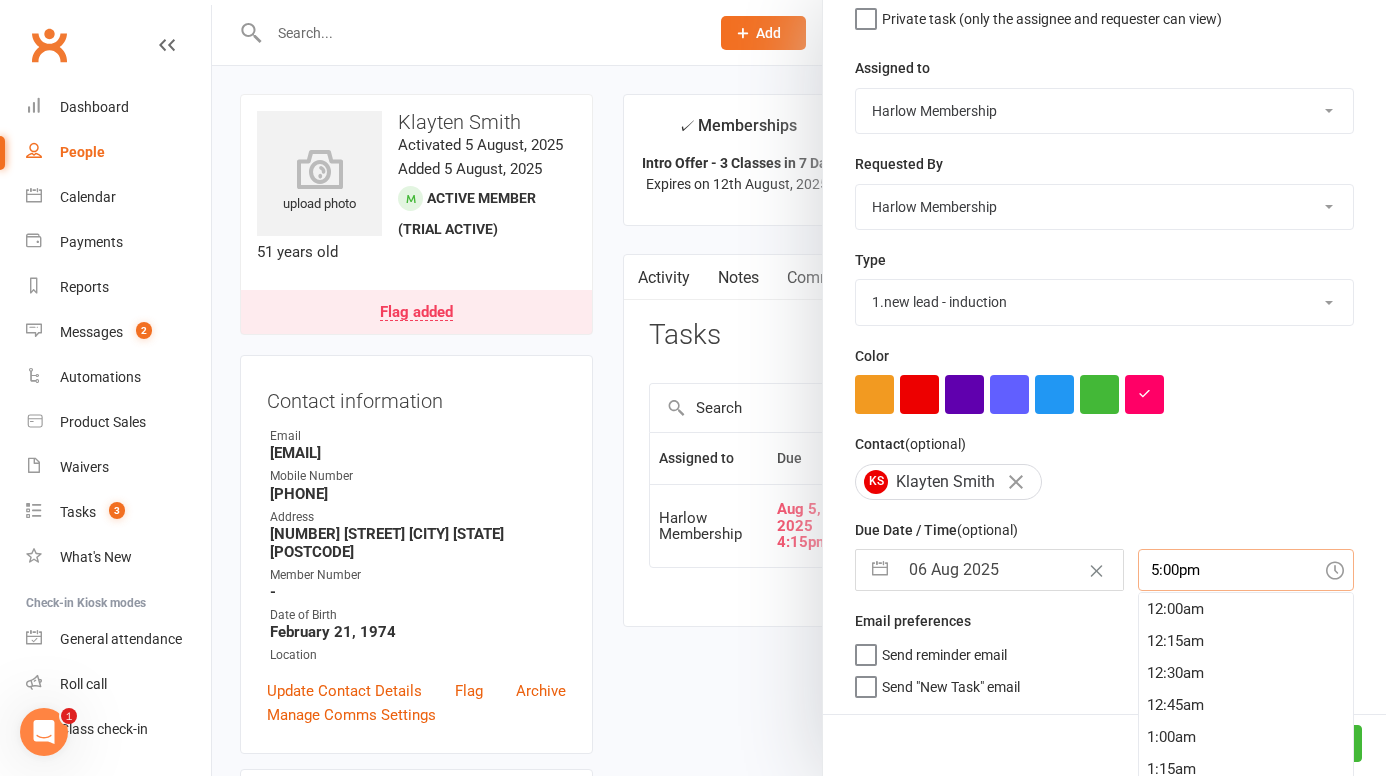 scroll, scrollTop: 2144, scrollLeft: 0, axis: vertical 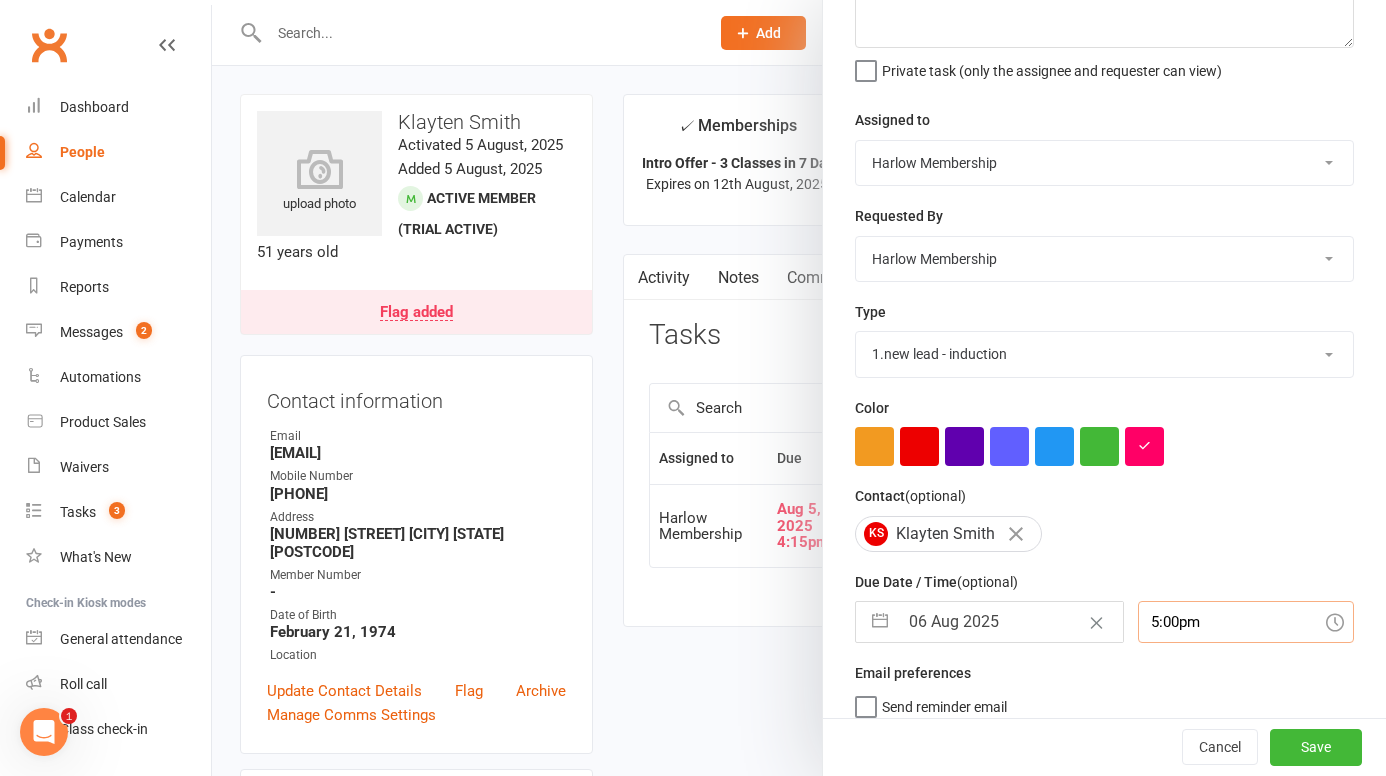 click on "5:00pm" at bounding box center (1246, 622) 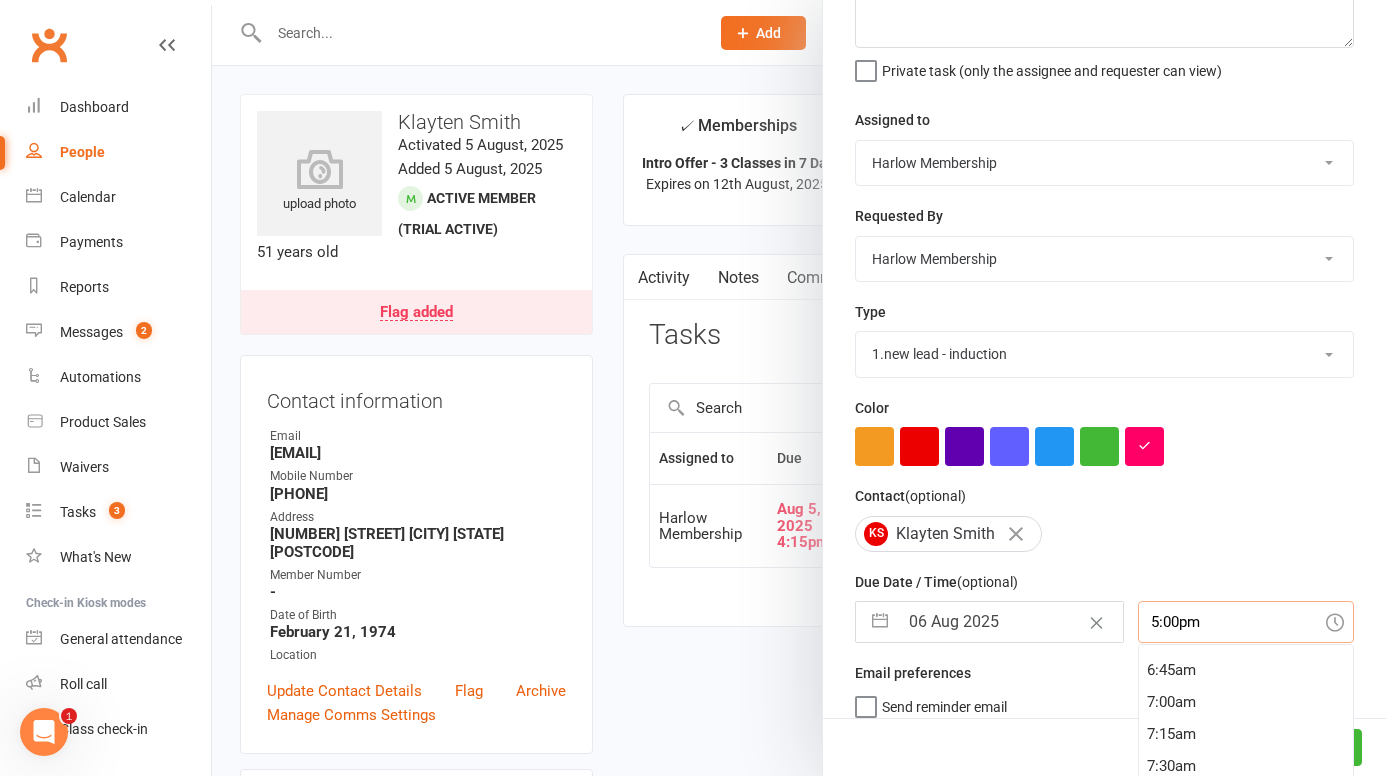 scroll, scrollTop: 990, scrollLeft: 0, axis: vertical 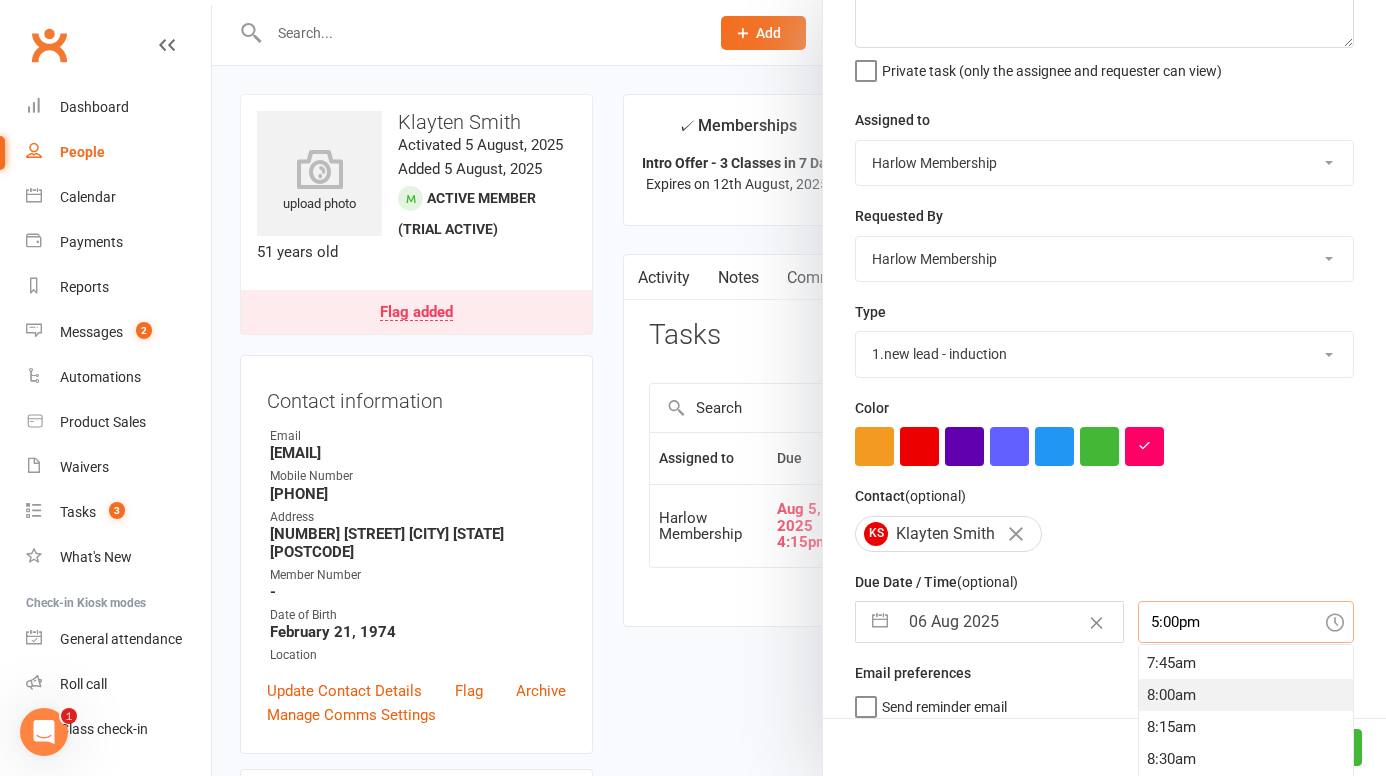 click on "8:00am" at bounding box center [1246, 695] 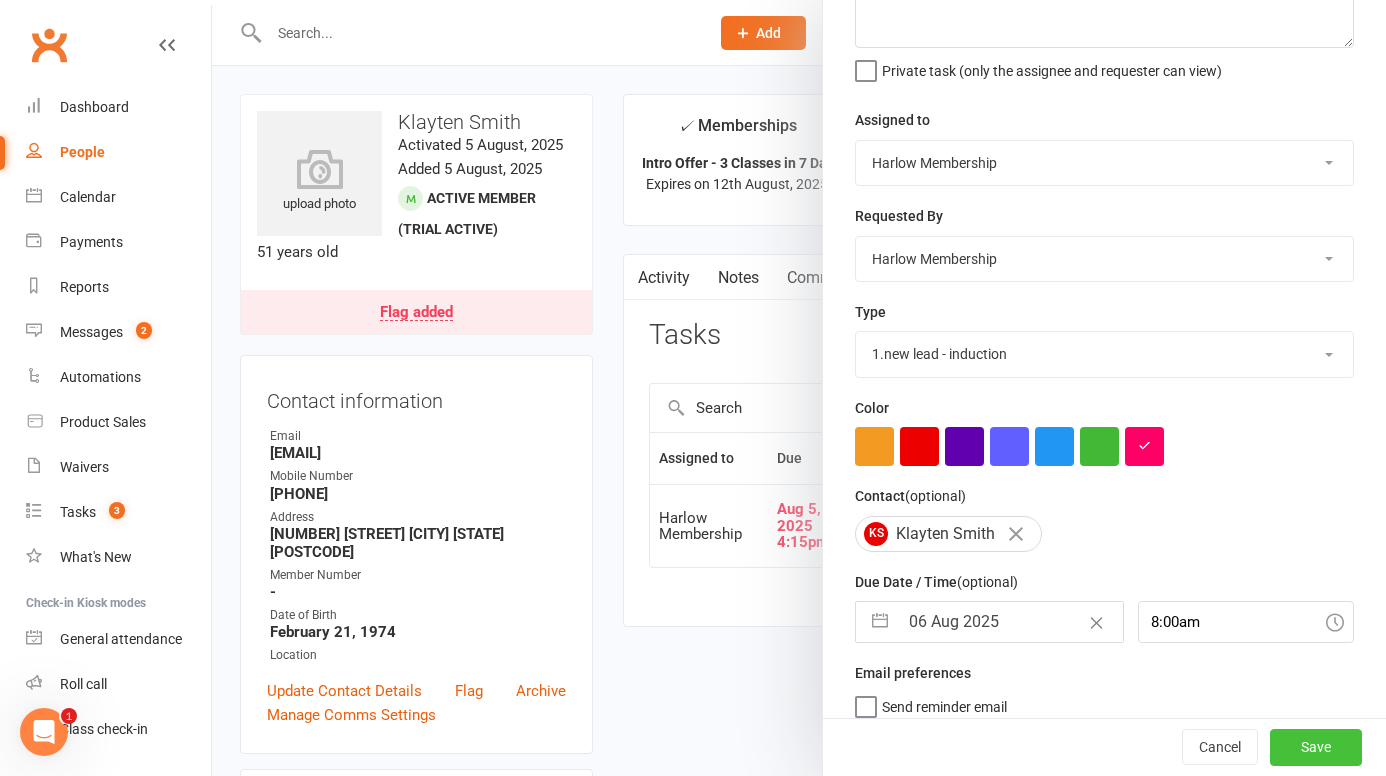 click on "Save" at bounding box center [1316, 748] 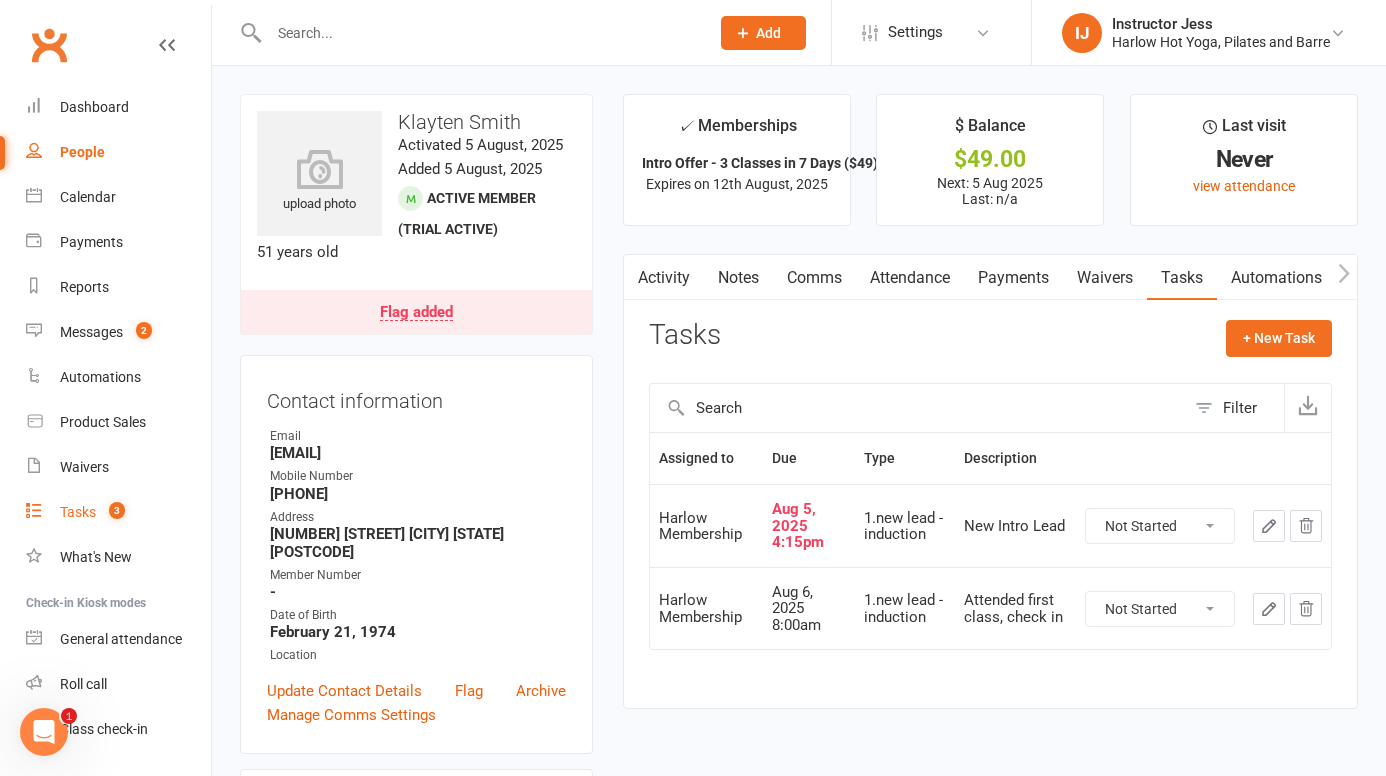 click on "Tasks   3" at bounding box center [118, 512] 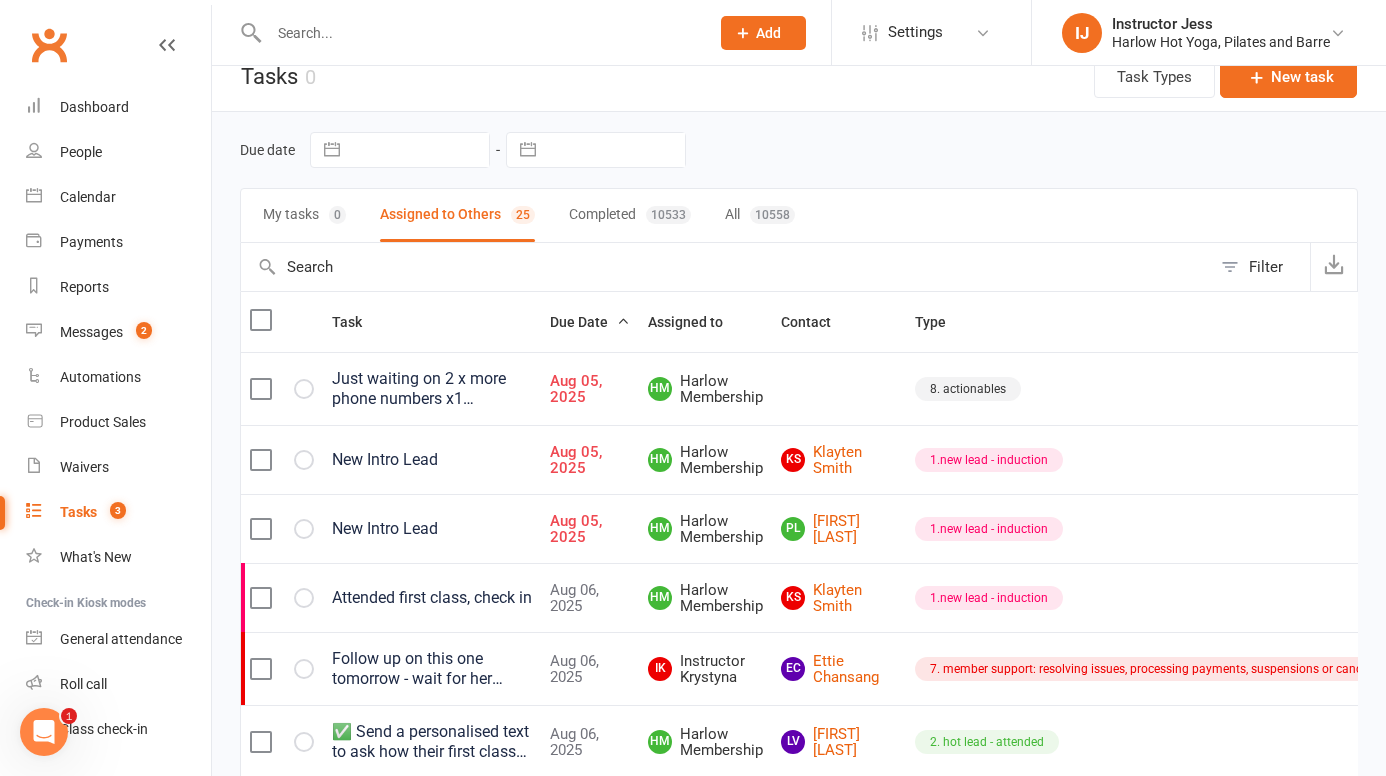 scroll, scrollTop: 50, scrollLeft: 0, axis: vertical 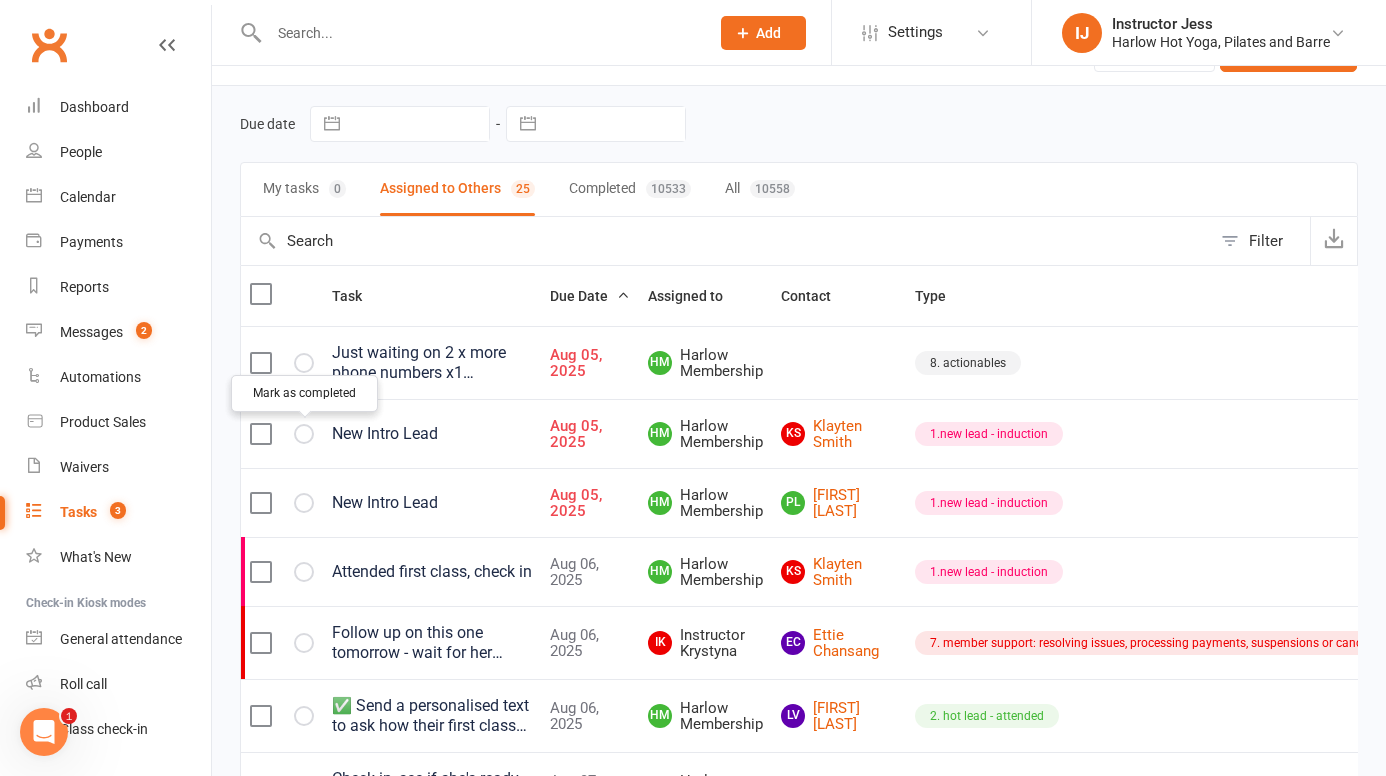 click at bounding box center [0, 0] 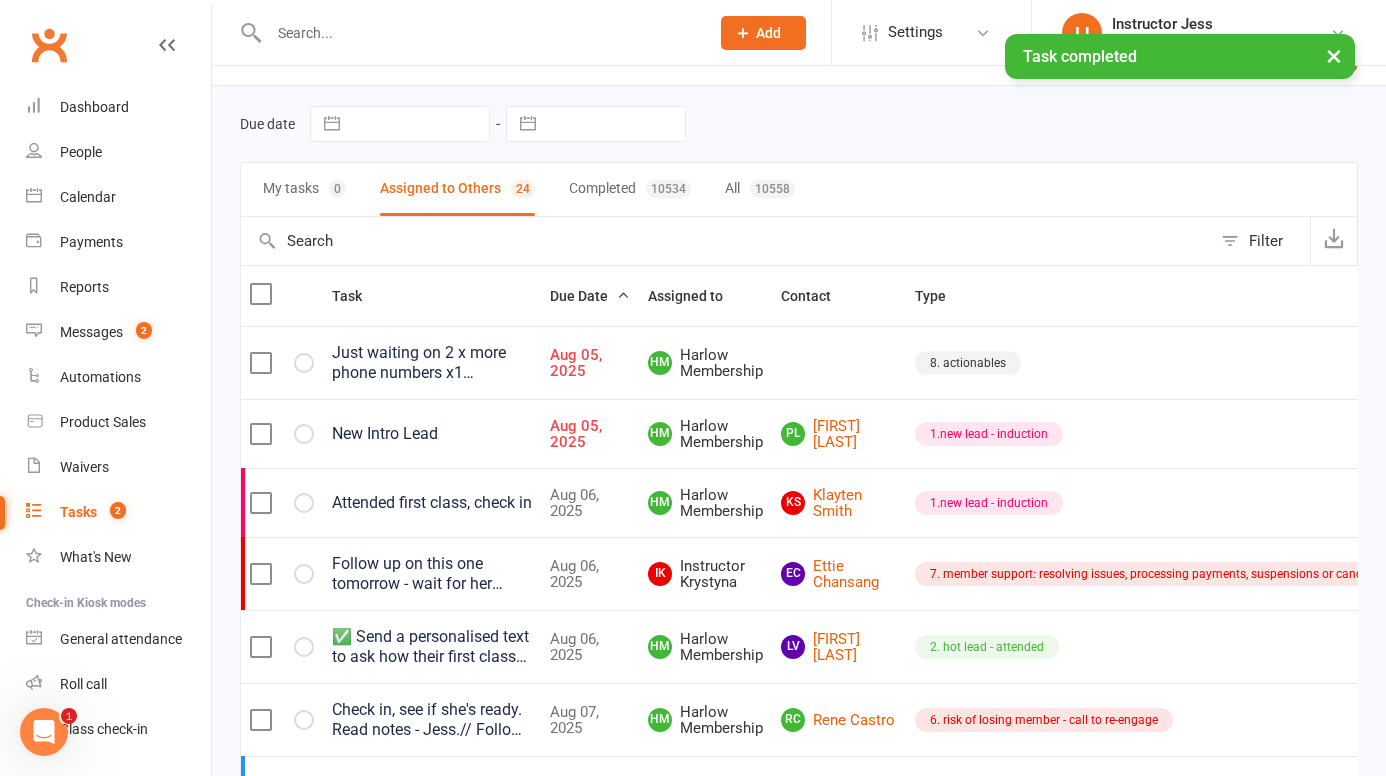 click on "×" at bounding box center [1334, 55] 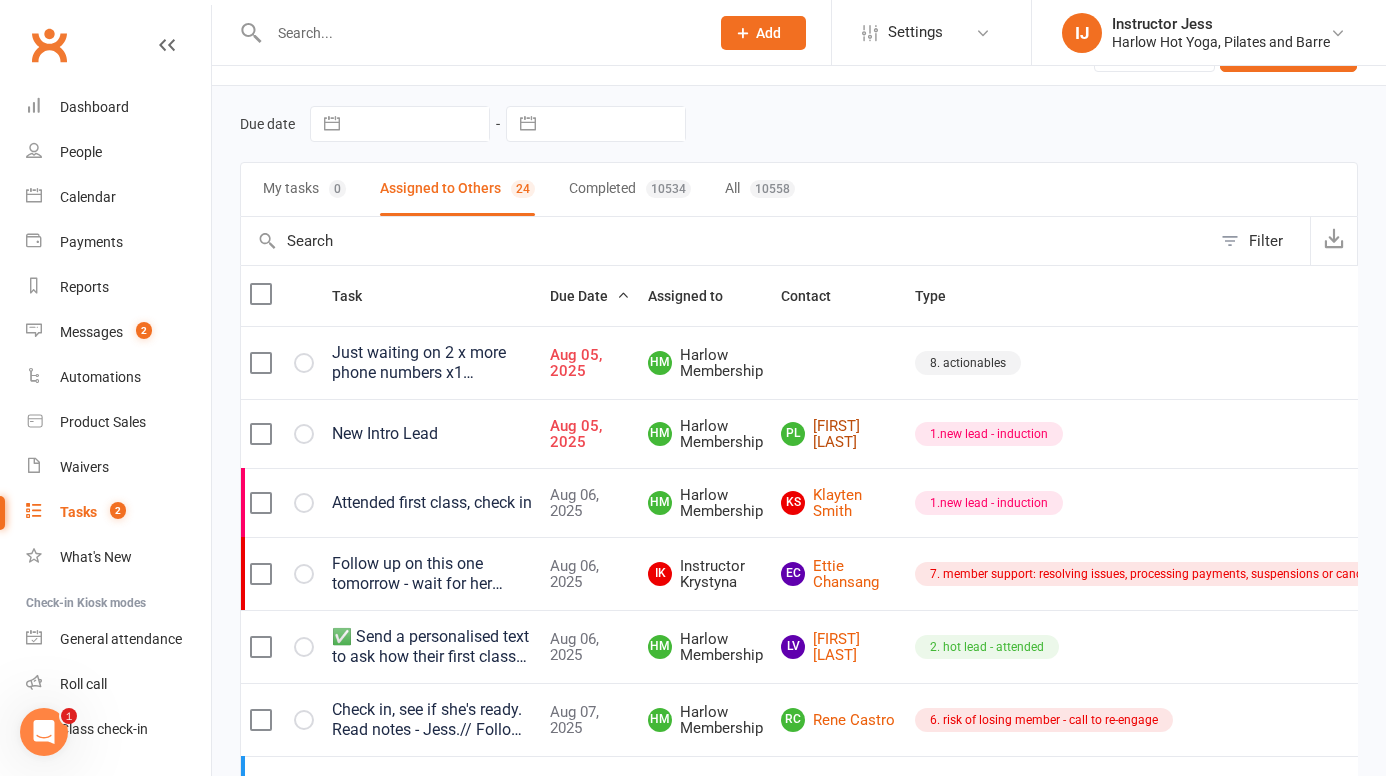 click on "PL Paula Lewis" at bounding box center (839, 434) 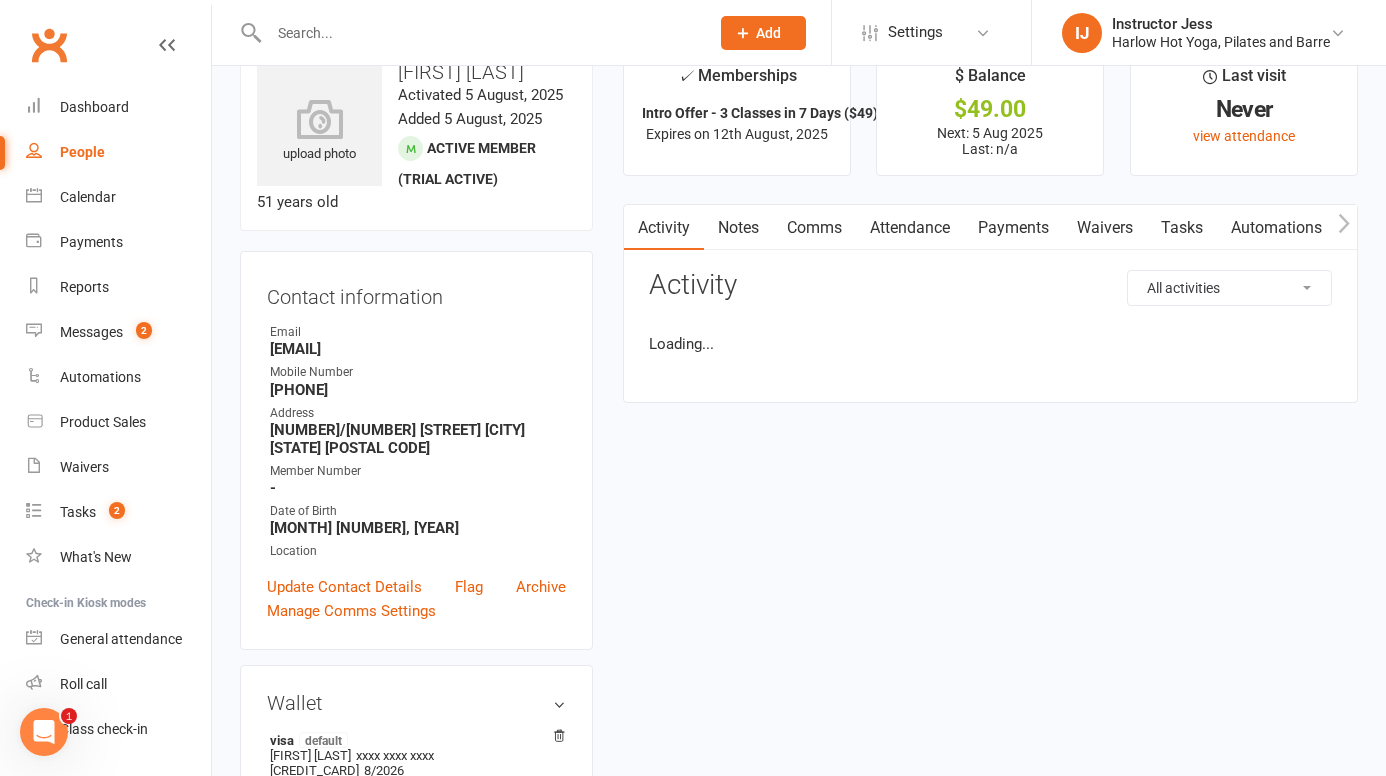 scroll, scrollTop: 0, scrollLeft: 0, axis: both 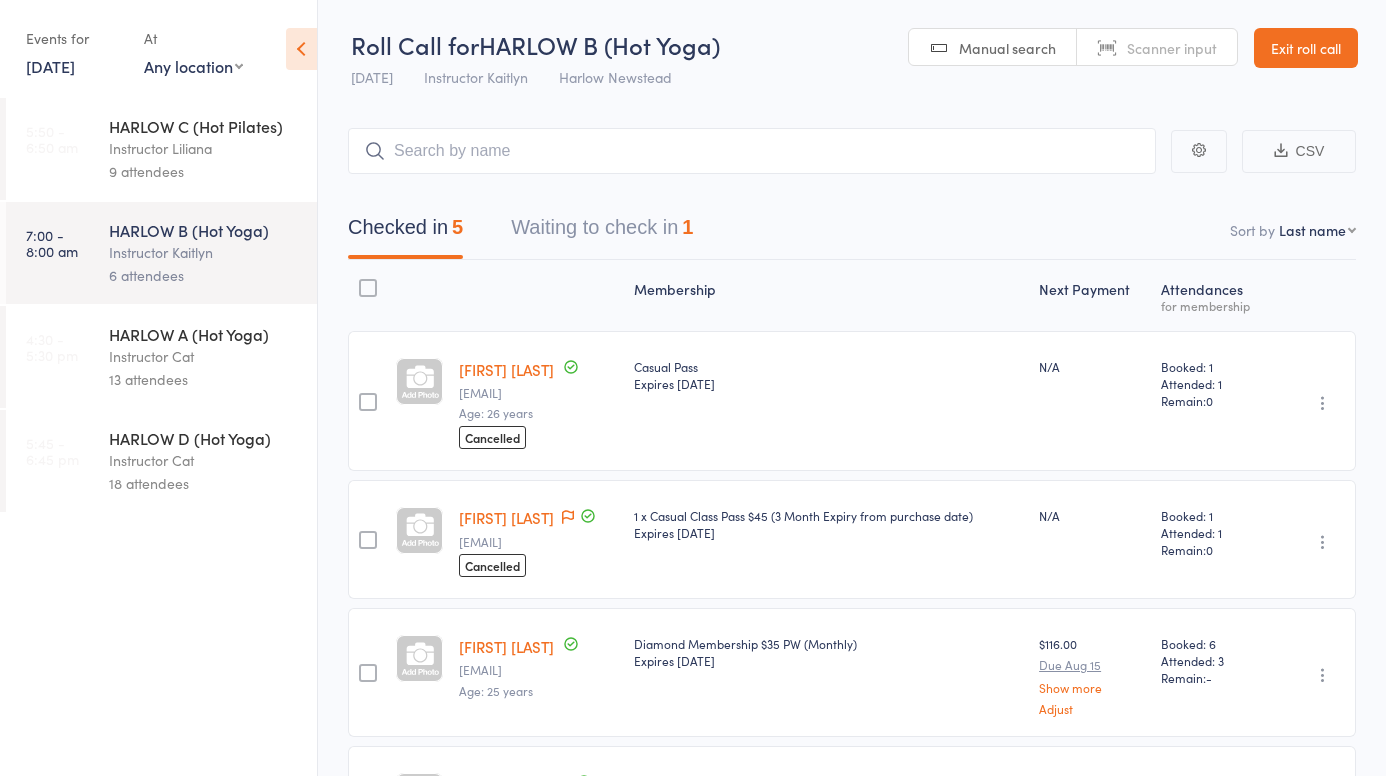 click on "Exit roll call" at bounding box center (1306, 48) 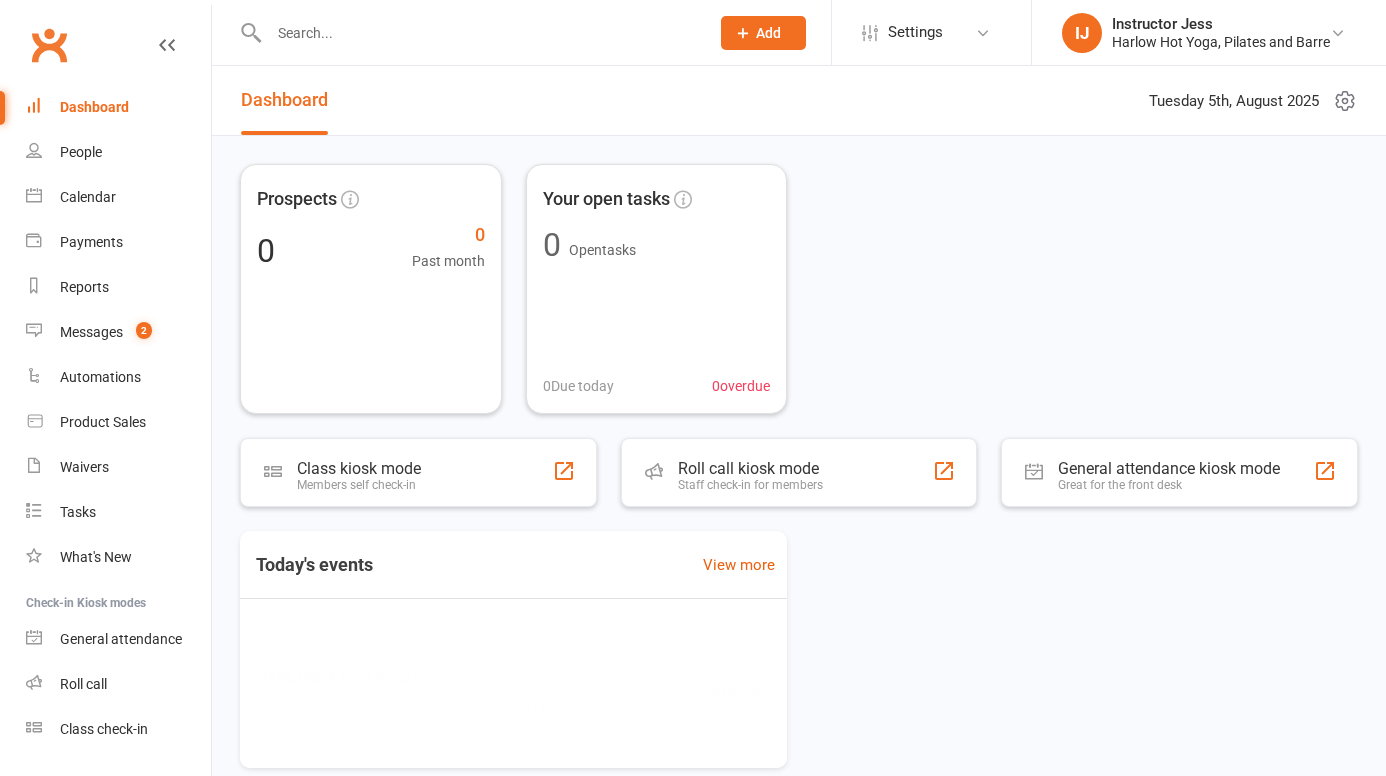 scroll, scrollTop: 0, scrollLeft: 0, axis: both 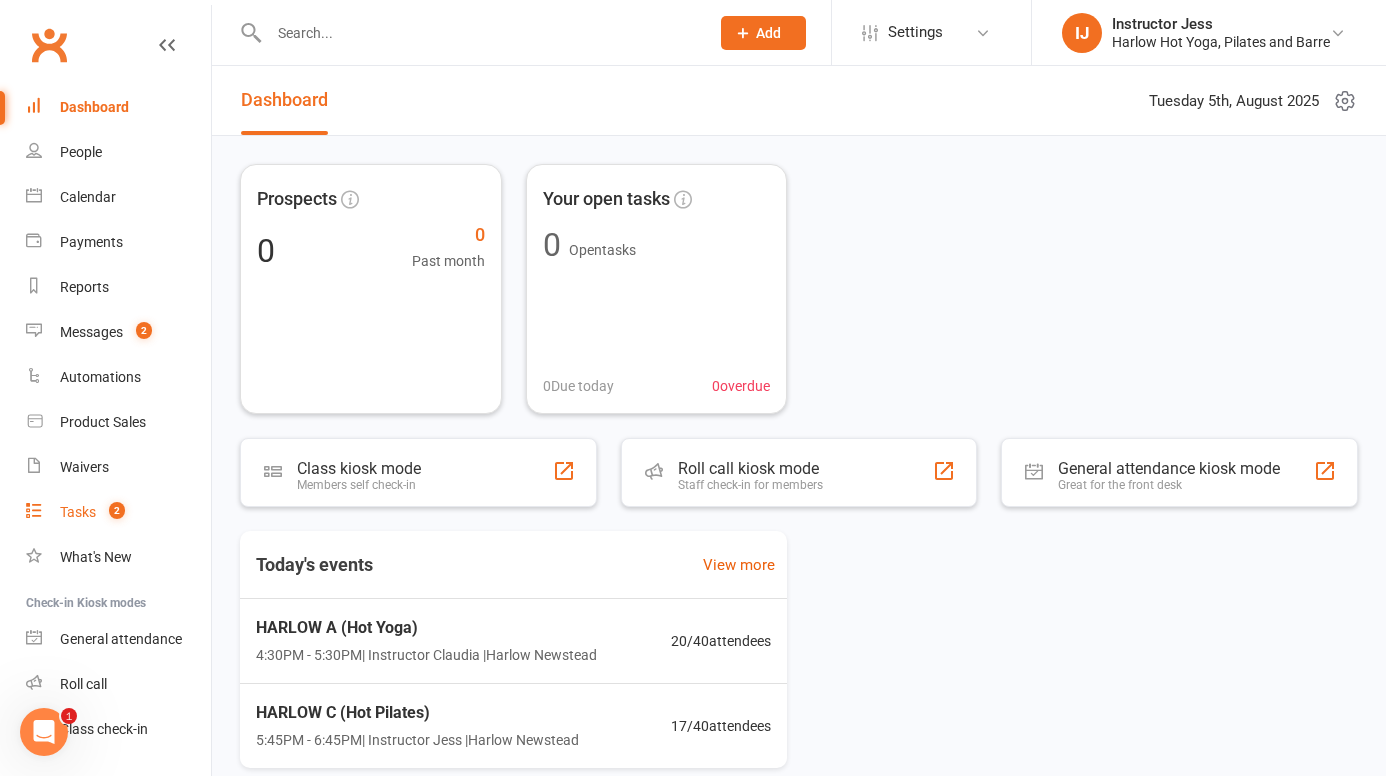 click on "2" at bounding box center [112, 512] 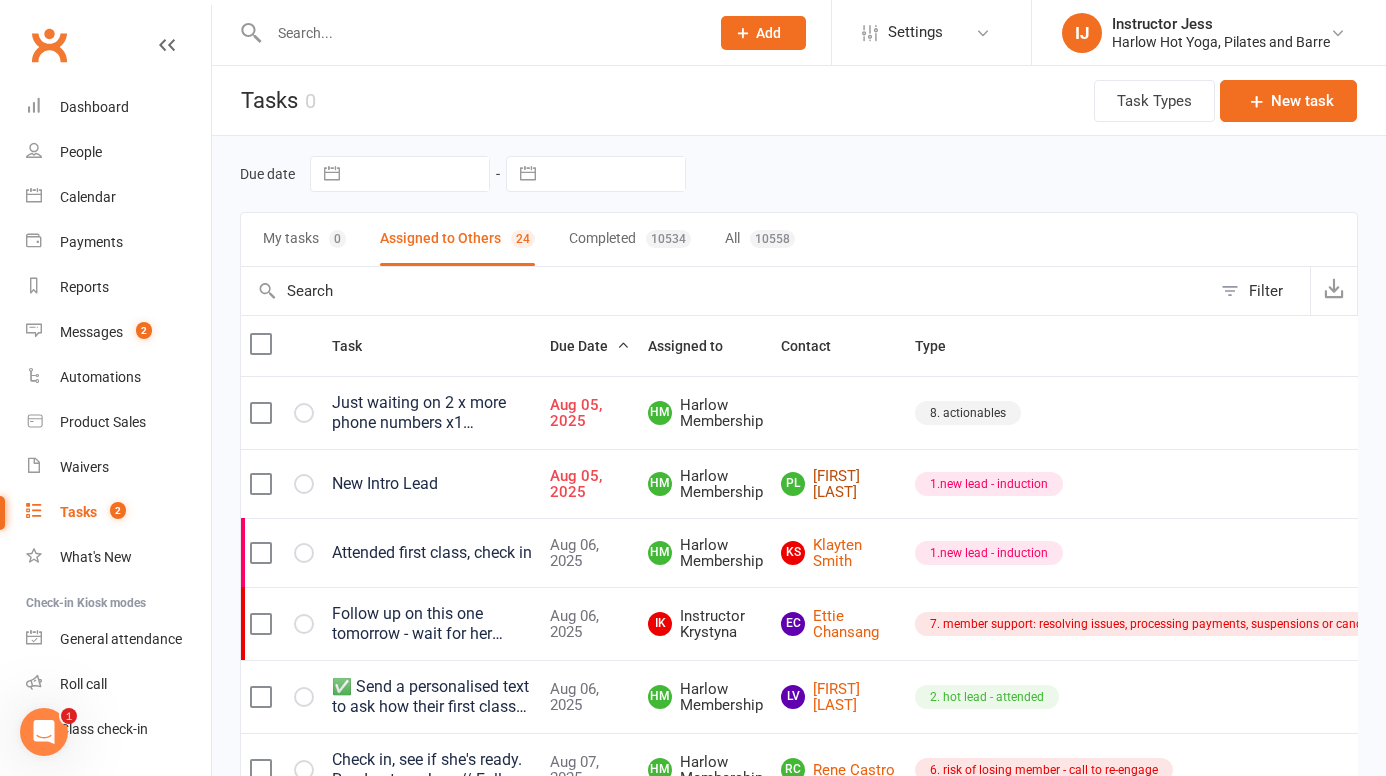 click on "PL Paula Lewis" at bounding box center (839, 484) 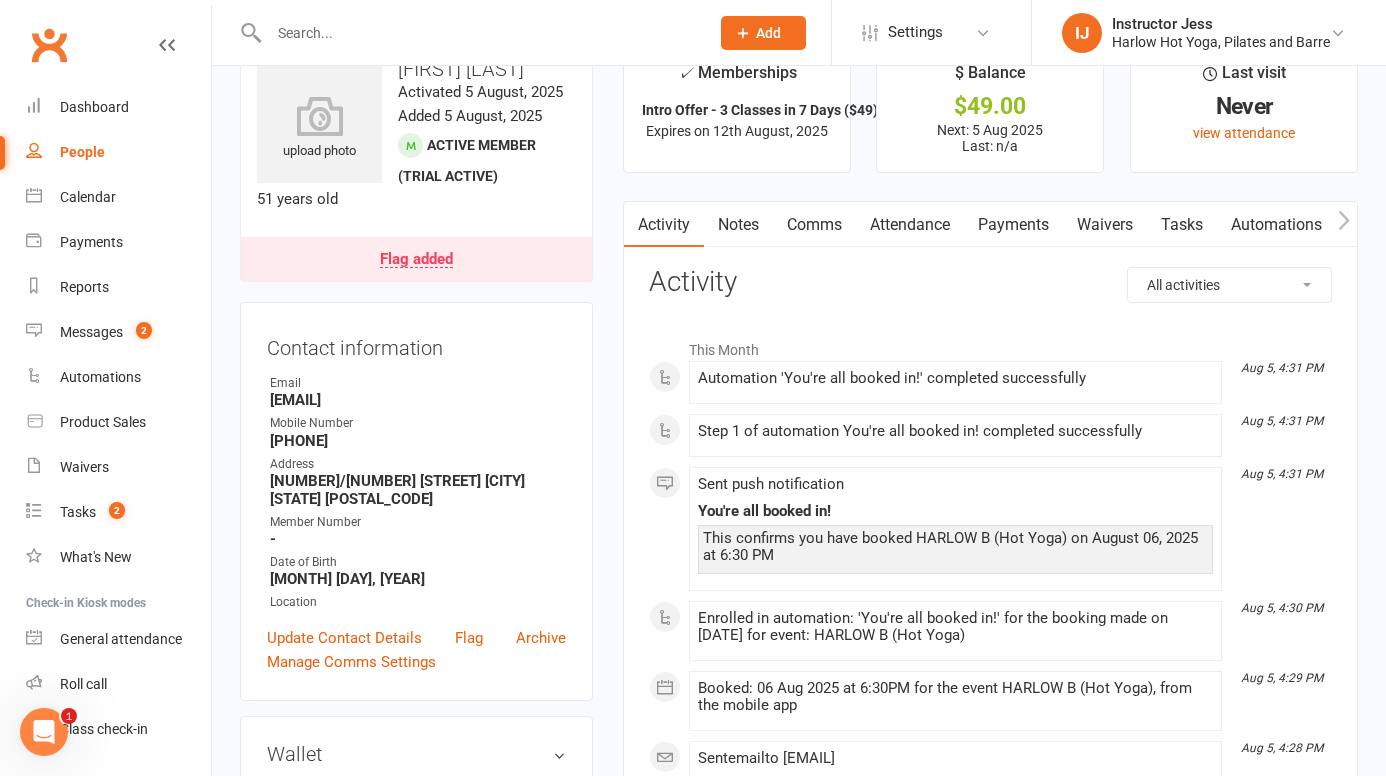 scroll, scrollTop: 0, scrollLeft: 0, axis: both 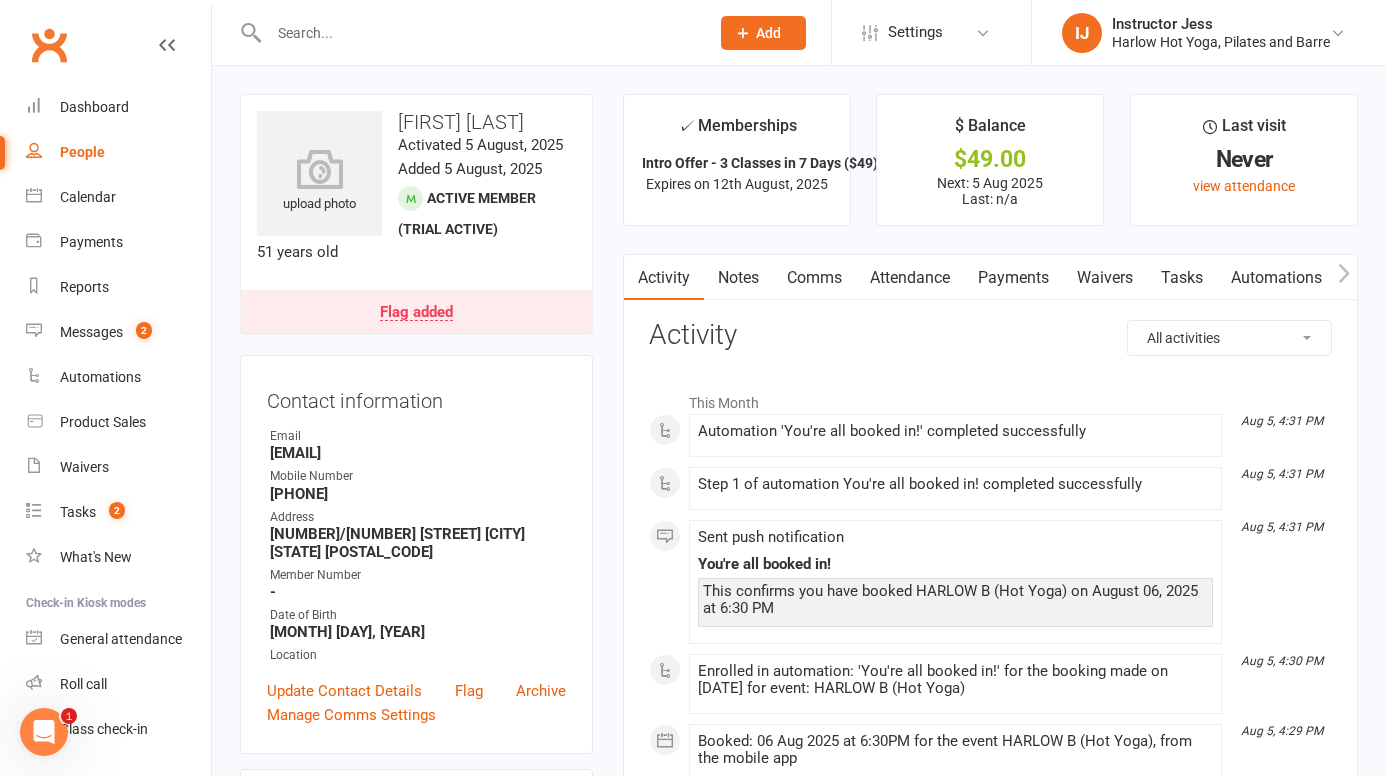 click on "Notes" at bounding box center [738, 278] 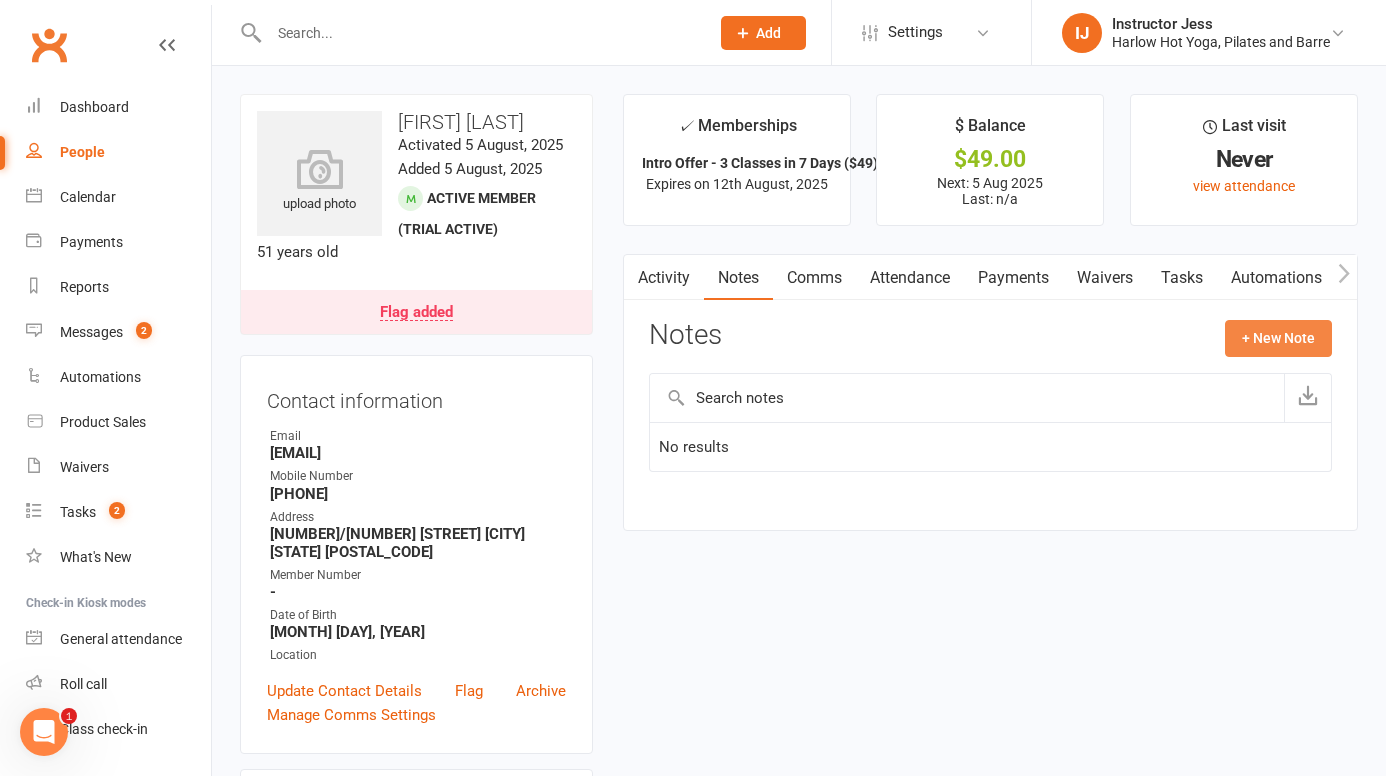 click on "+ New Note" at bounding box center (1278, 338) 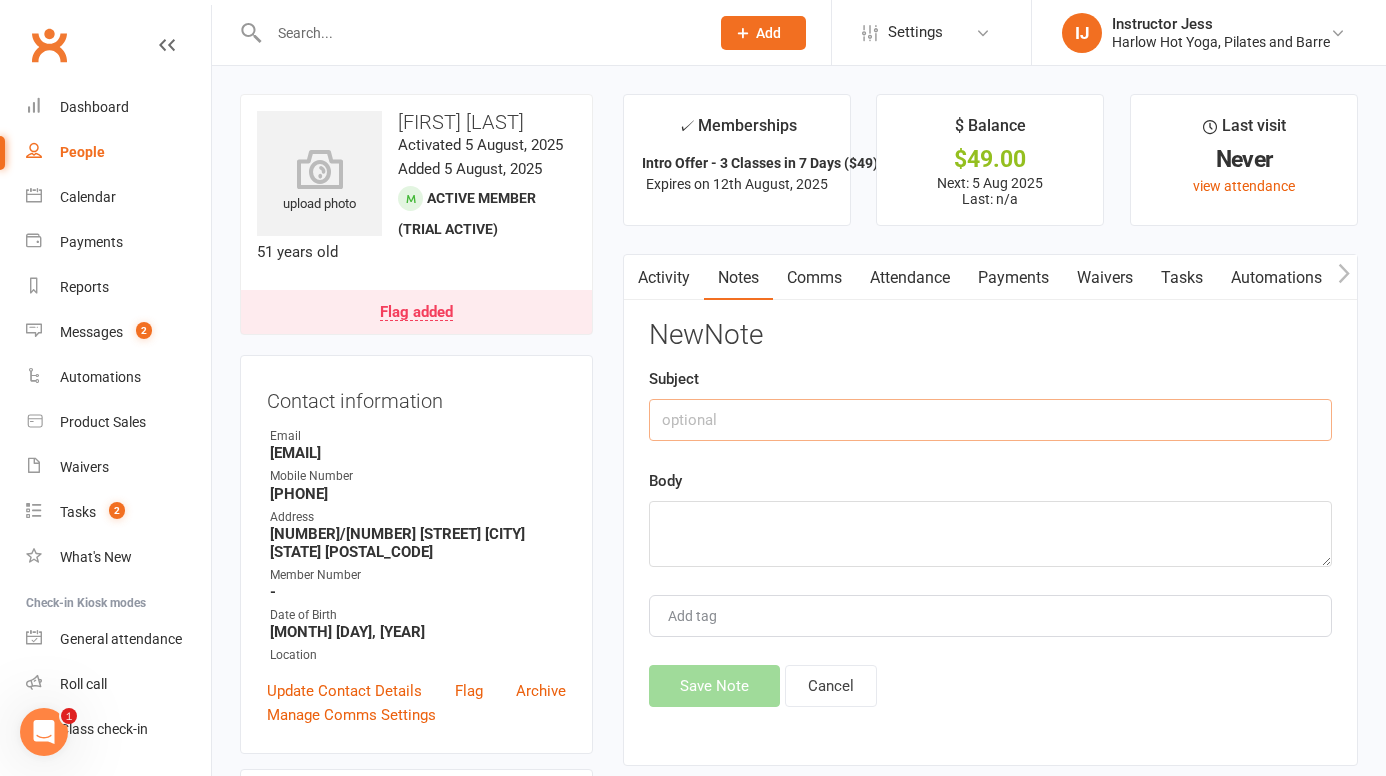 click at bounding box center (990, 420) 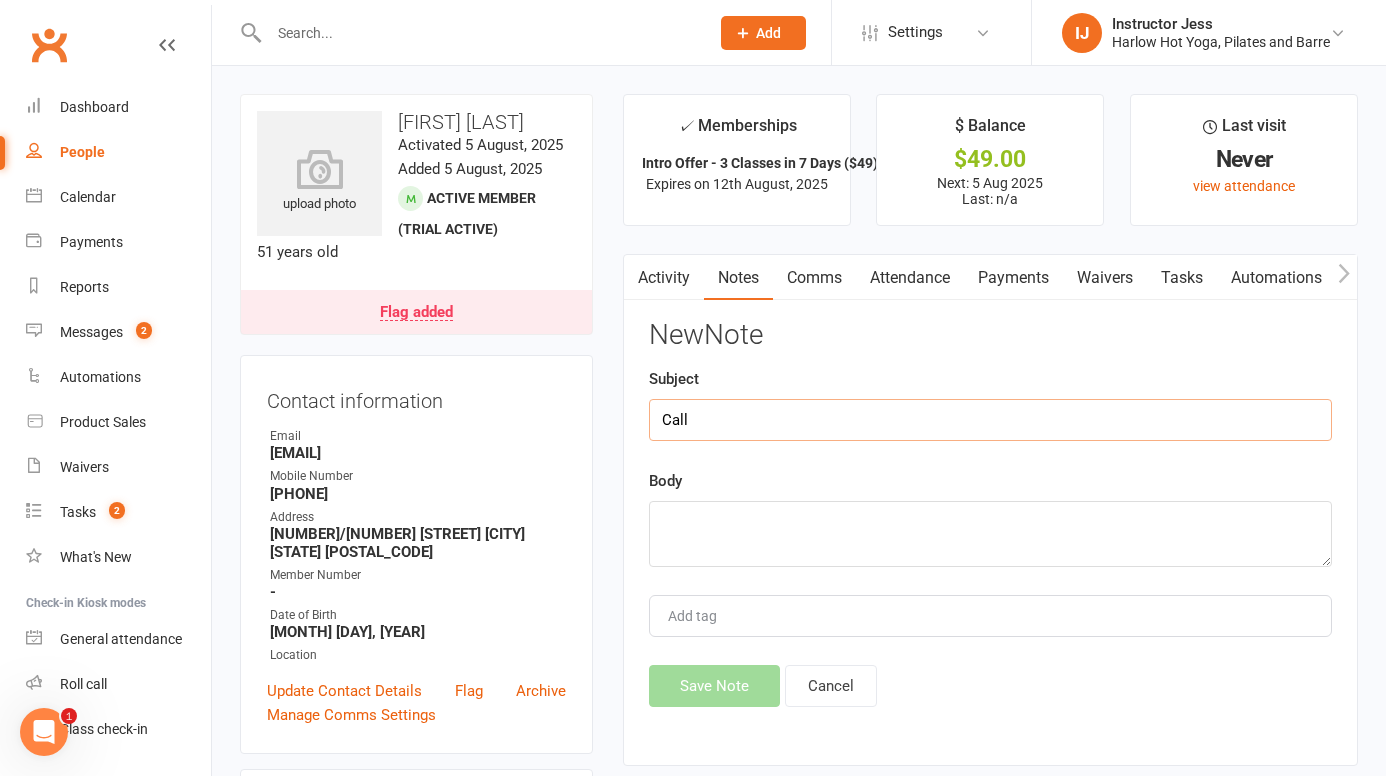 type on "Call" 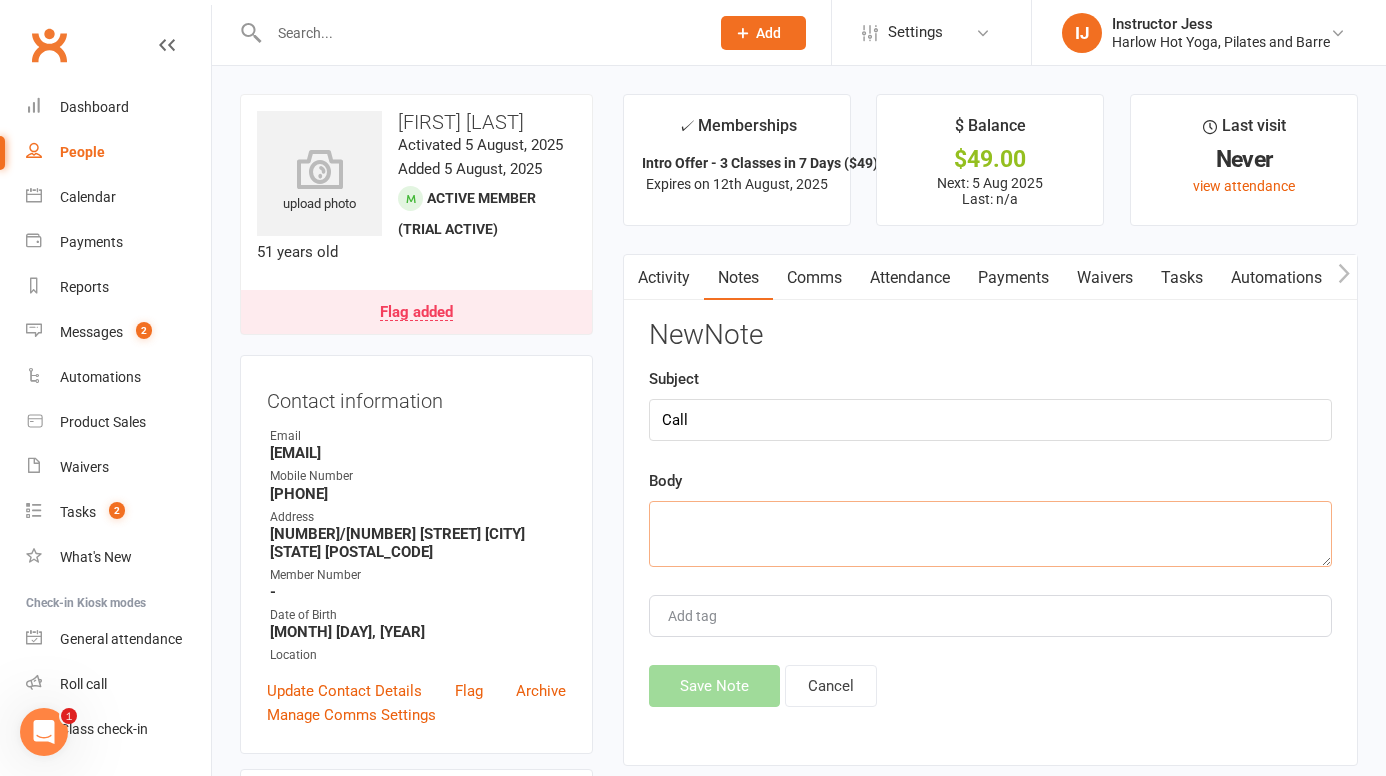 click at bounding box center (990, 534) 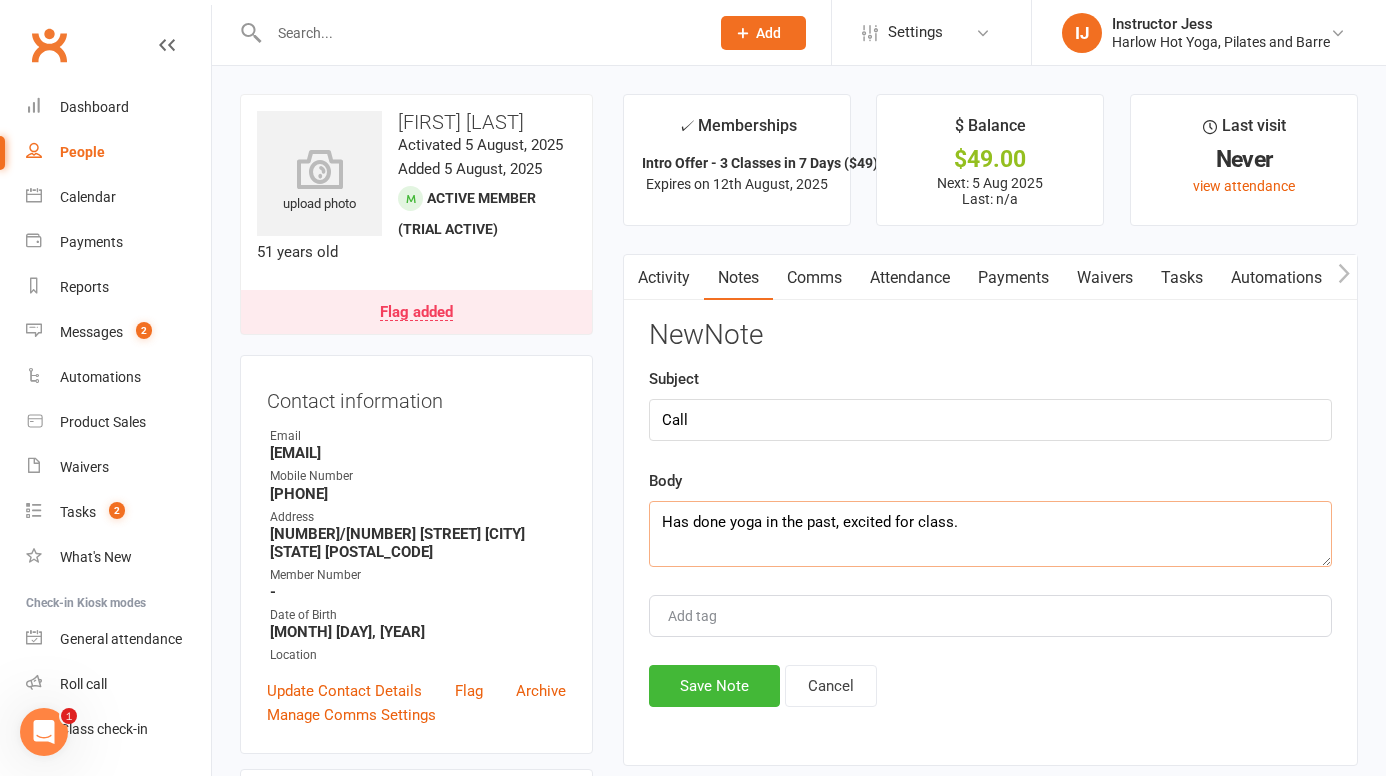 click on "Has done yoga in the past, excited for class." at bounding box center [990, 534] 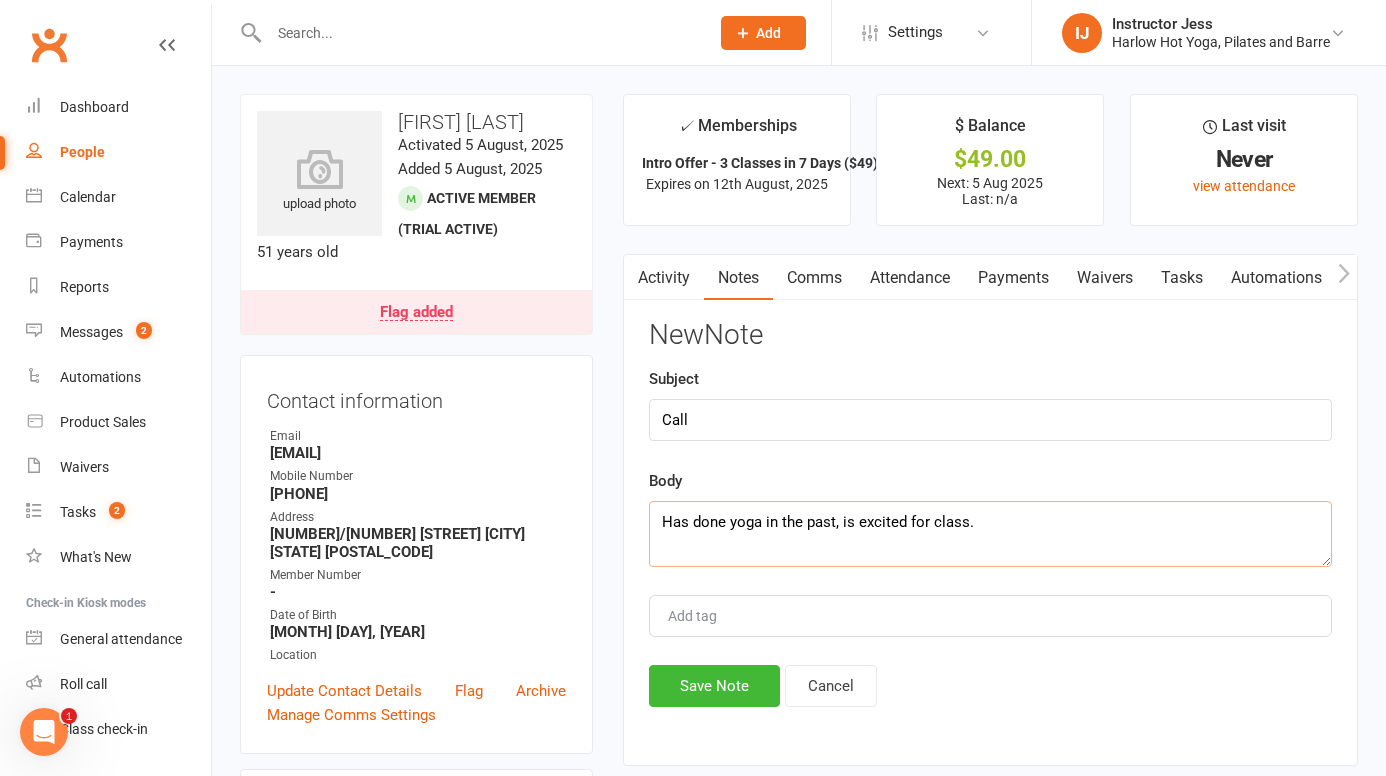 click on "Has done yoga in the past, is excited for class." at bounding box center (990, 534) 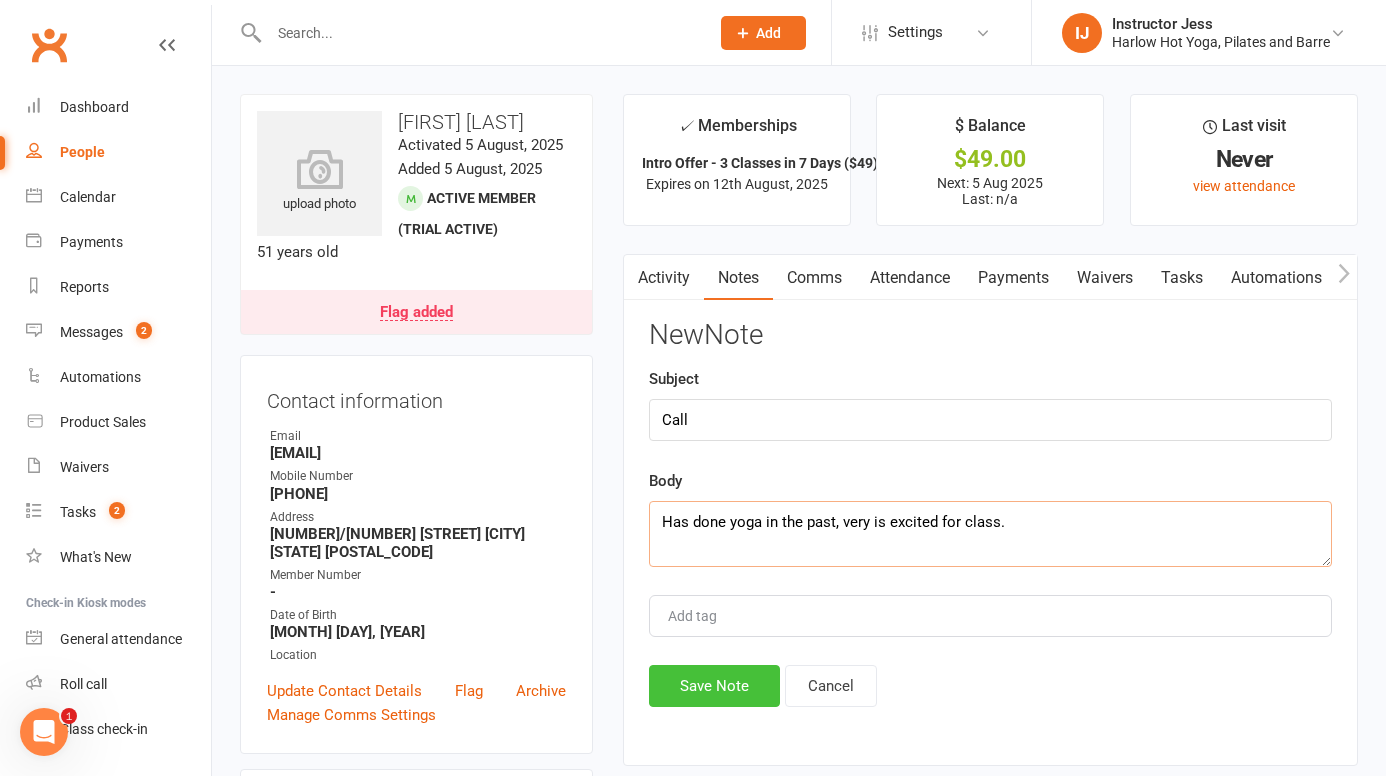 type on "Has done yoga in the past, very is excited for class." 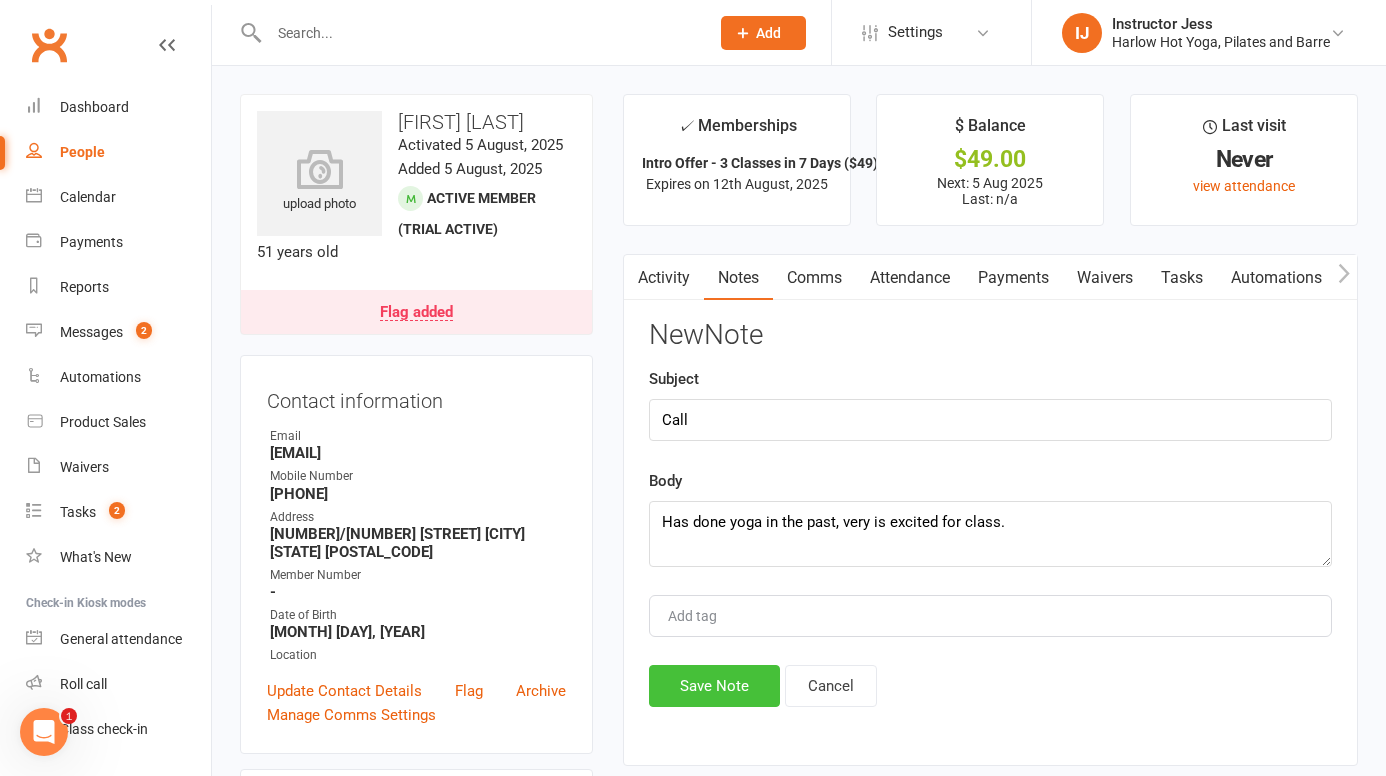 click on "Save Note" at bounding box center (714, 686) 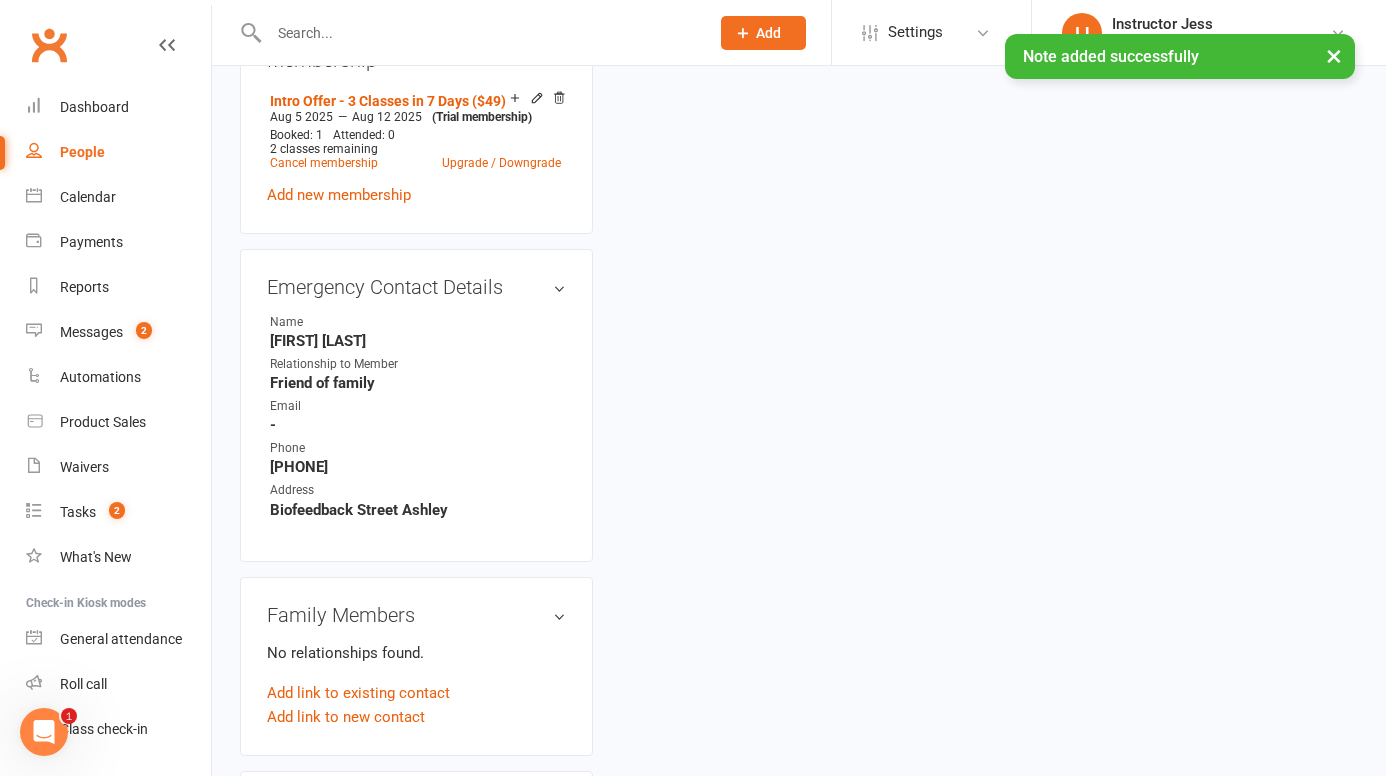 scroll, scrollTop: 974, scrollLeft: 0, axis: vertical 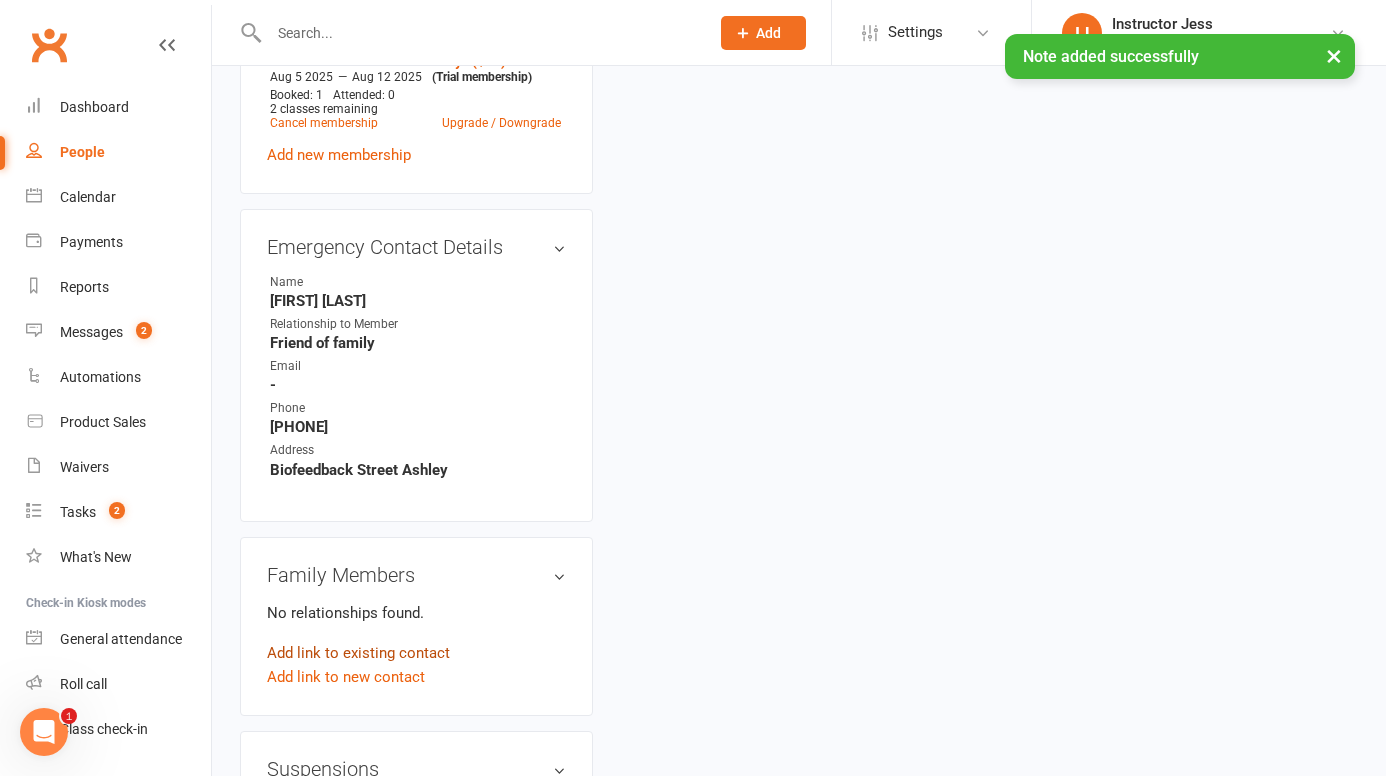 click on "Add link to existing contact" at bounding box center (358, 653) 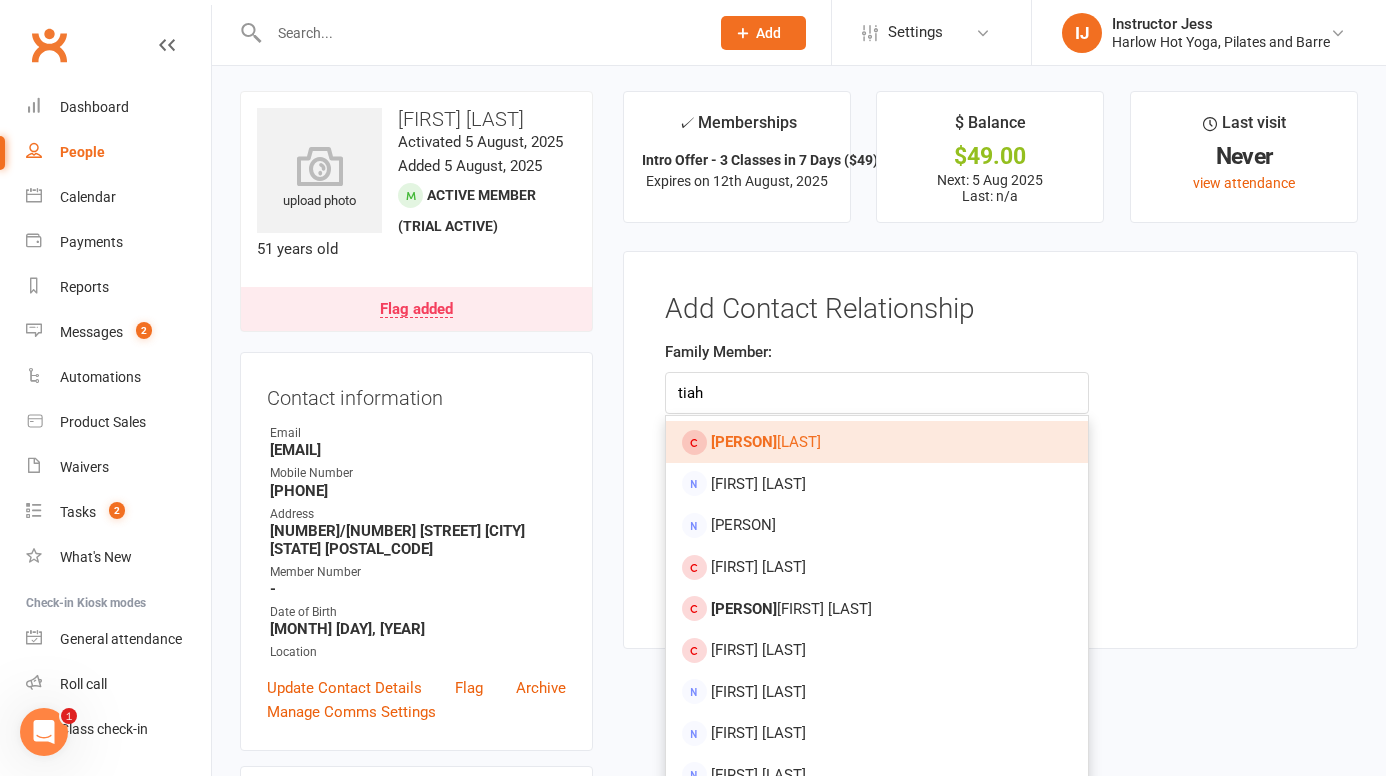 click on "Tiah  Dionysius" at bounding box center (877, 442) 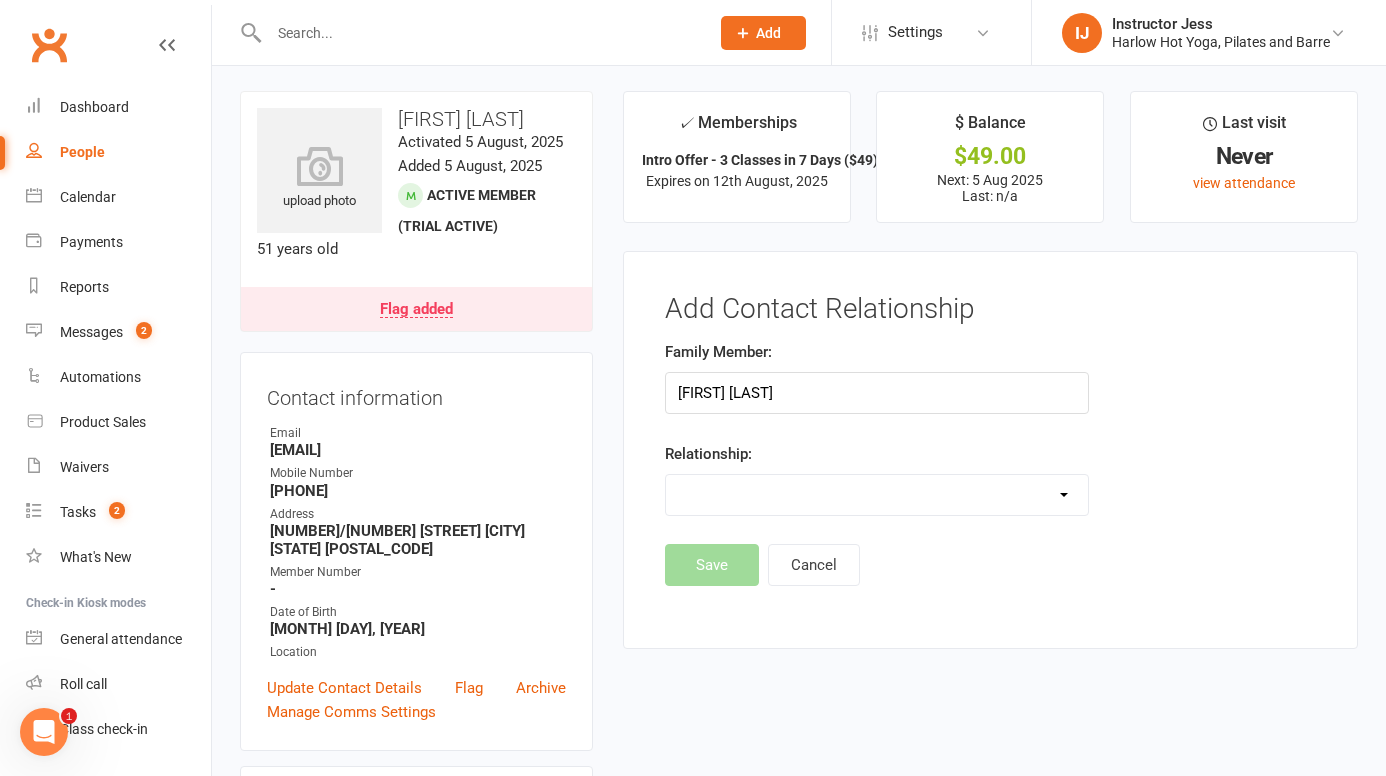 click on "Parent / Guardian Child Sibling (parent not in system) Spouse / Partner Cousin / Other Family Friend Other" at bounding box center [877, 495] 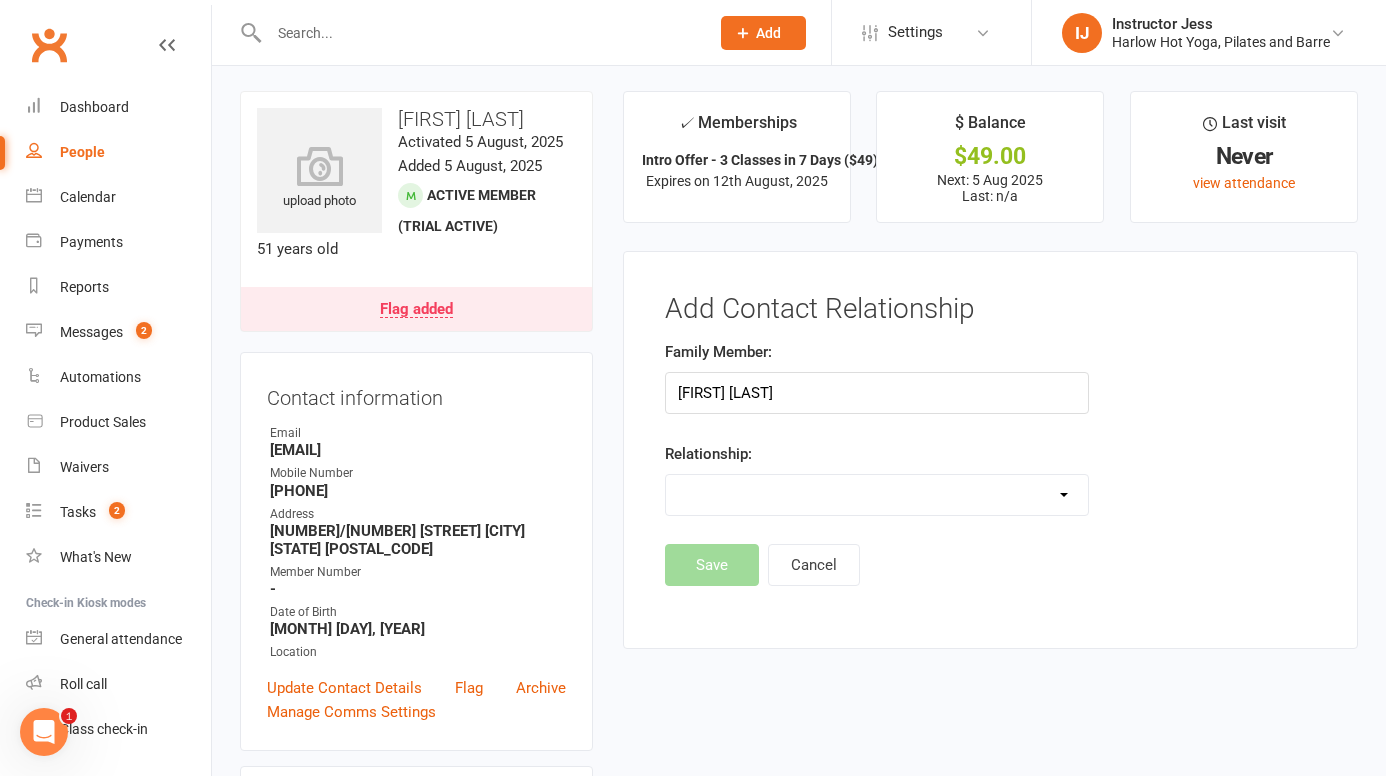 select on "5" 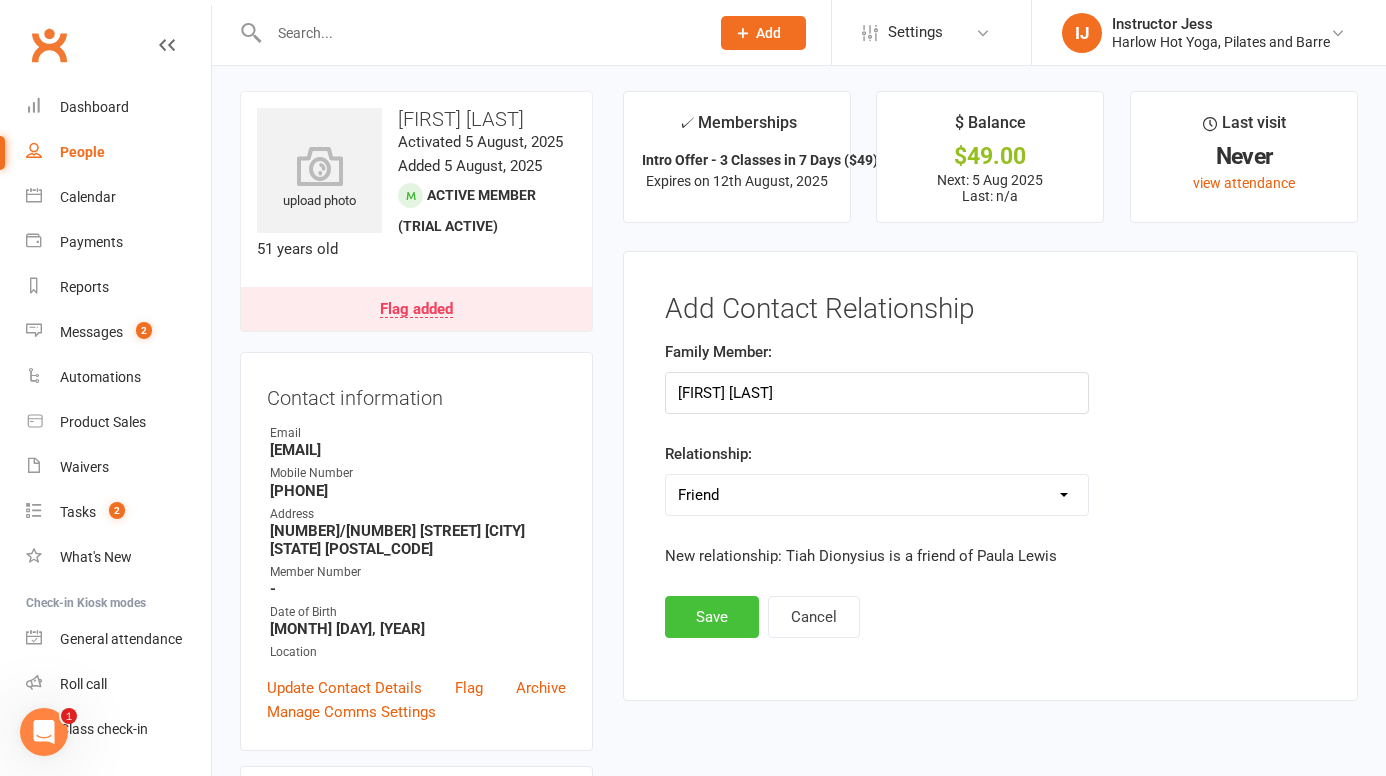 click on "Save" at bounding box center [712, 617] 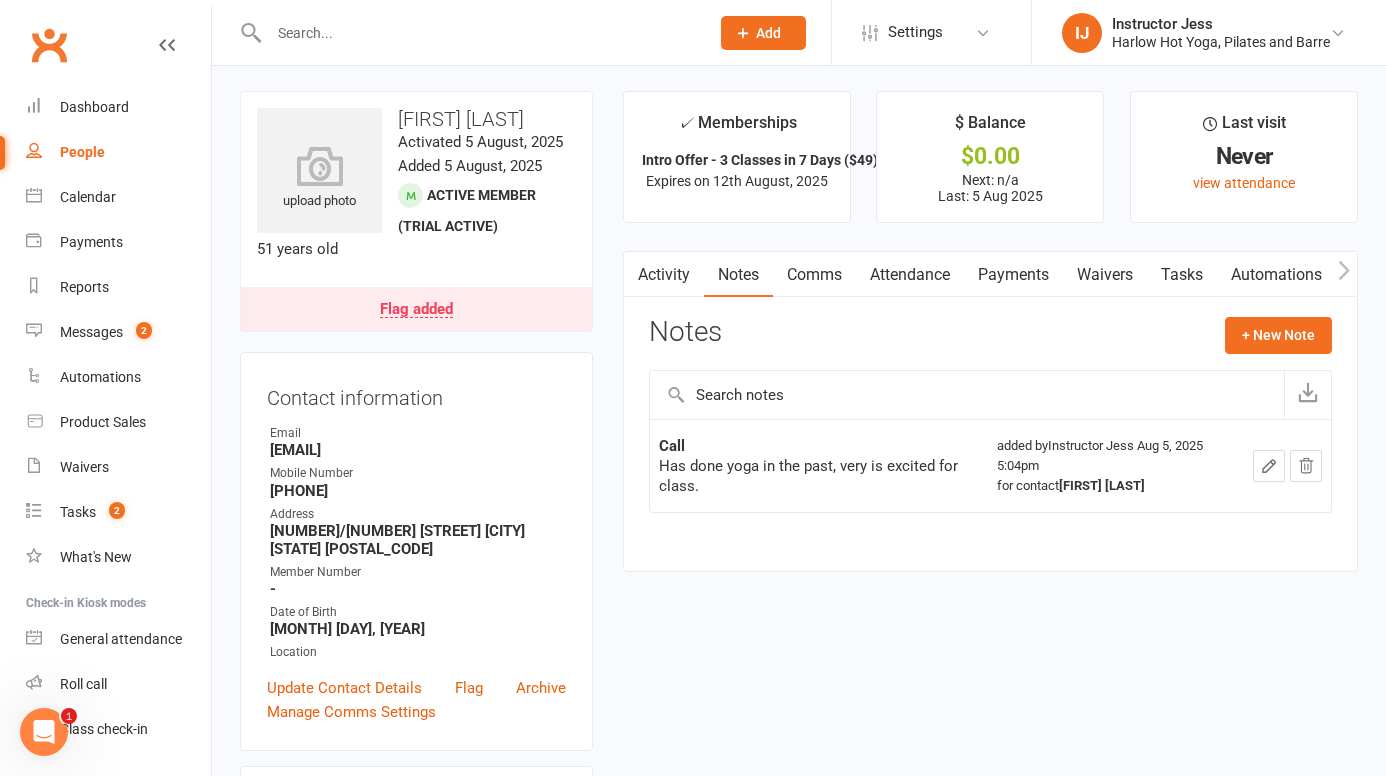 click 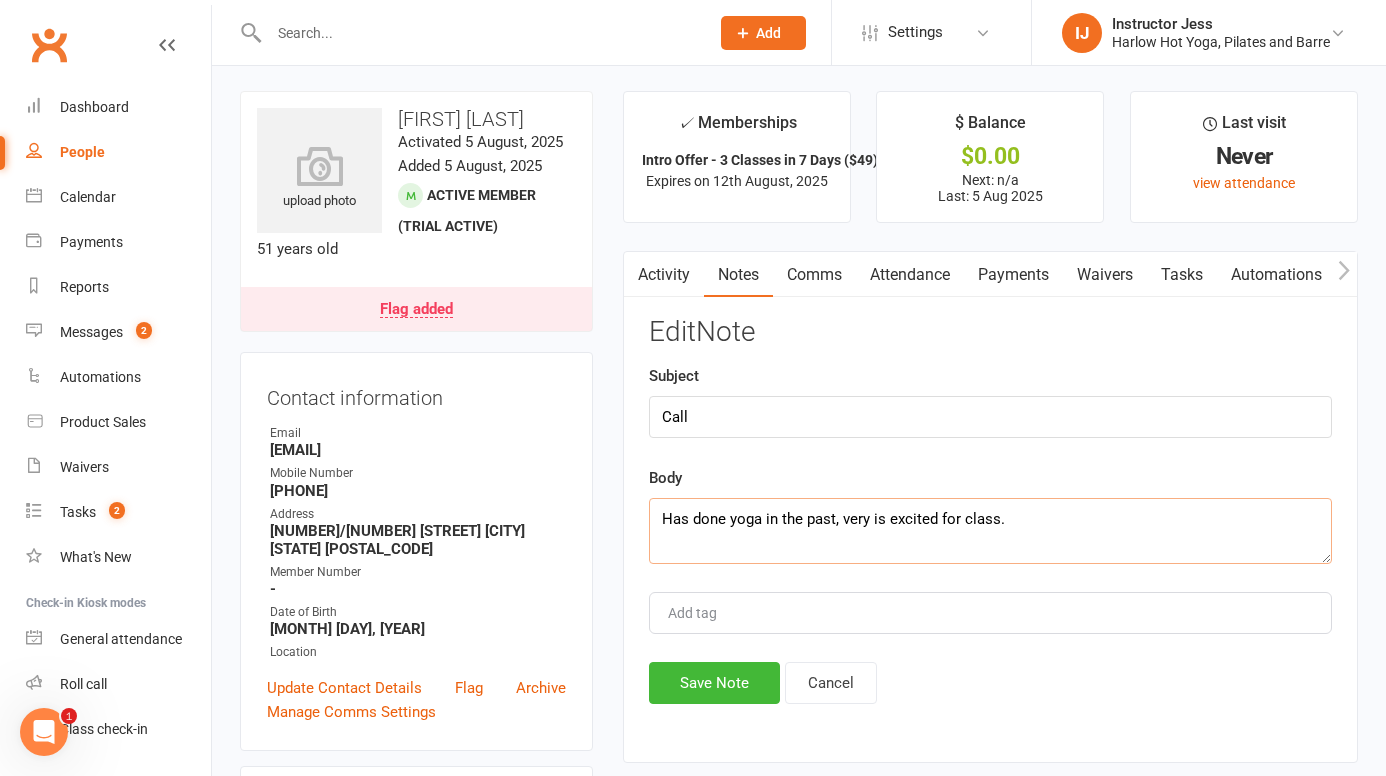 click on "Has done yoga in the past, very is excited for class." at bounding box center (990, 531) 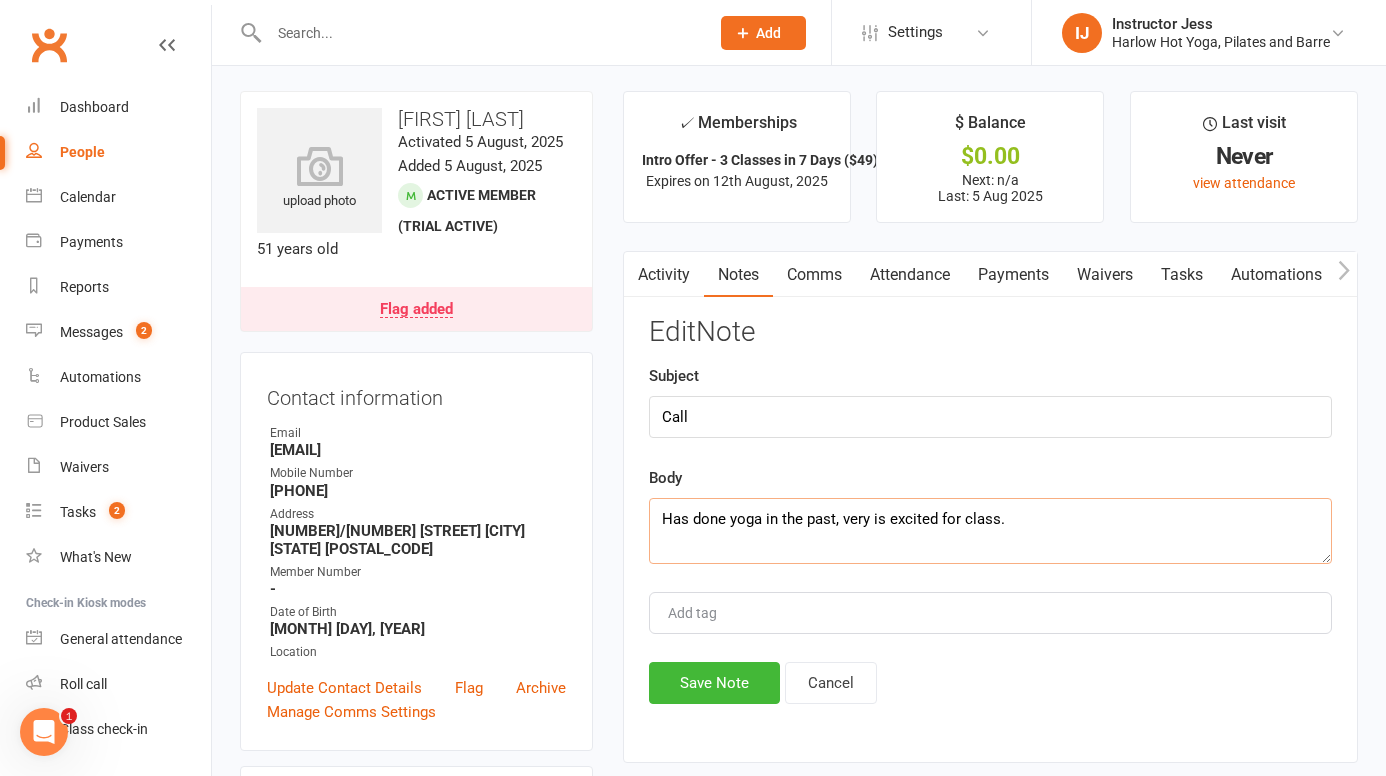 drag, startPoint x: 1027, startPoint y: 522, endPoint x: 1002, endPoint y: 521, distance: 25.019993 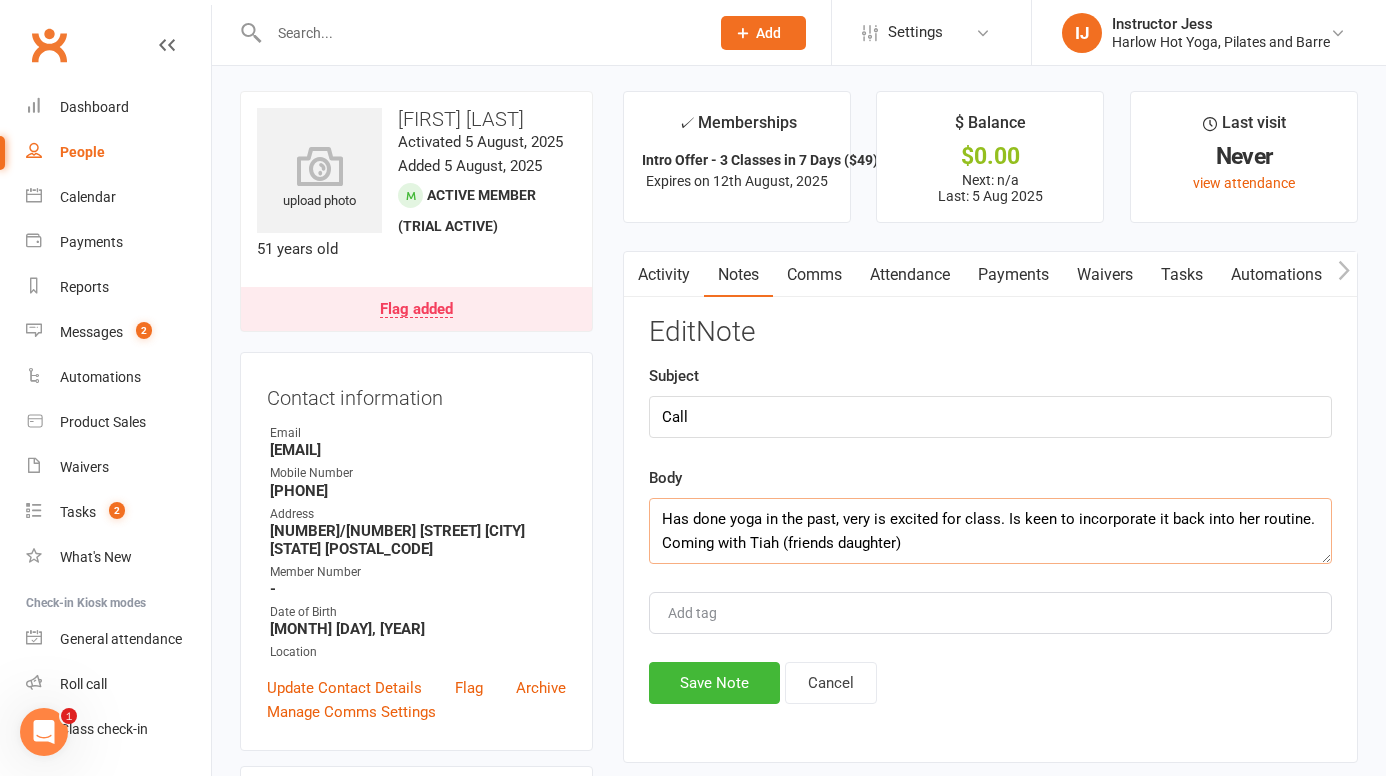 click on "Has done yoga in the past, very is excited for class. Is keen to incorporate it back into her routine. Coming with Tiah (friends daughter)" at bounding box center (990, 531) 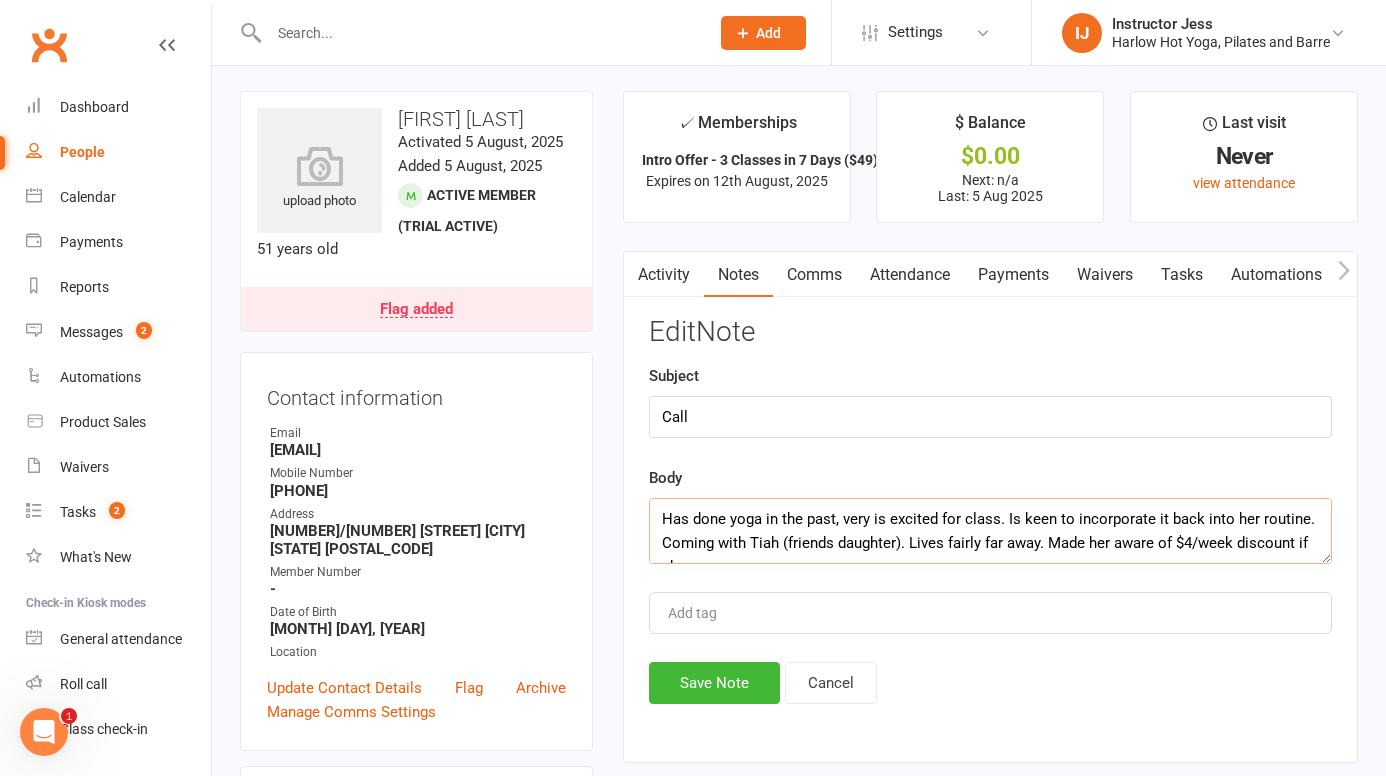 scroll, scrollTop: 12, scrollLeft: 0, axis: vertical 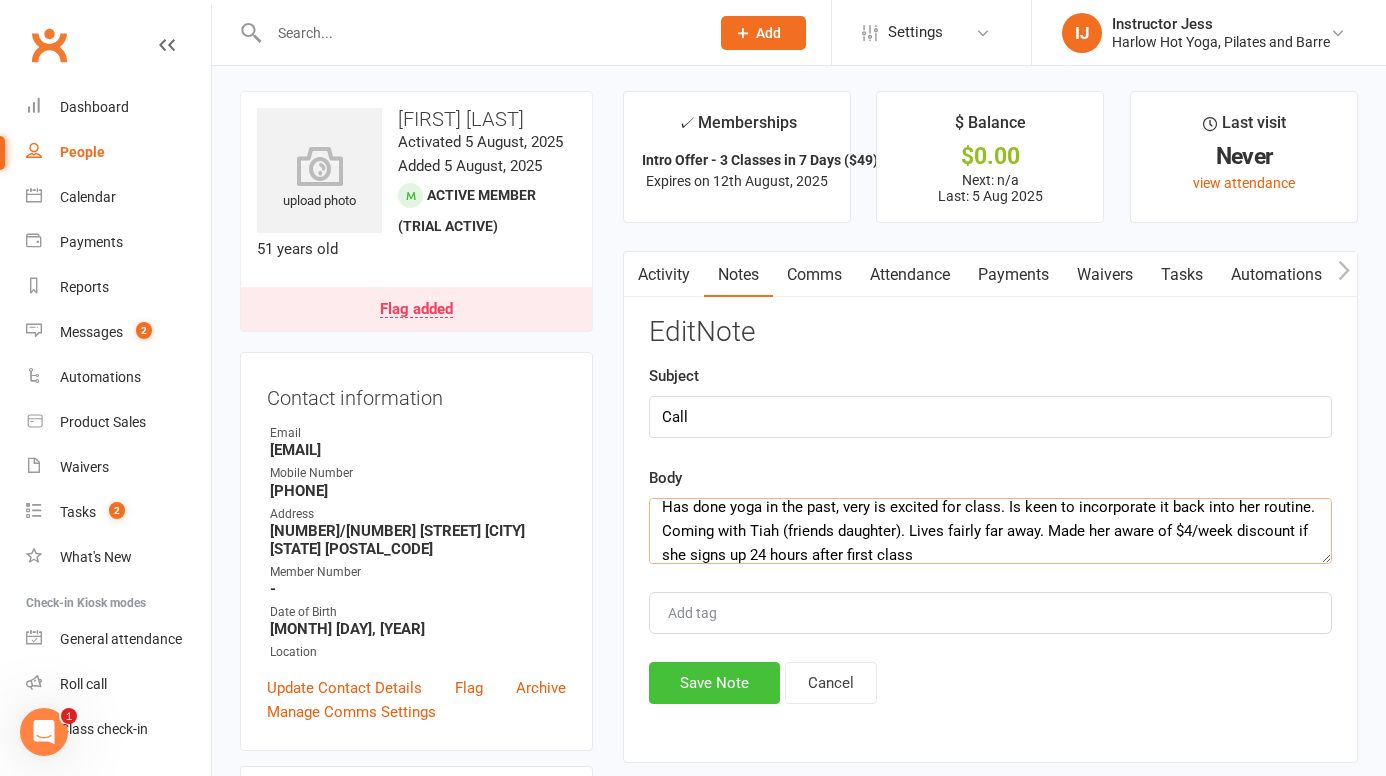 type on "Has done yoga in the past, very is excited for class. Is keen to incorporate it back into her routine. Coming with Tiah (friends daughter). Lives fairly far away. Made her aware of $4/week discount if she signs up 24 hours after first class" 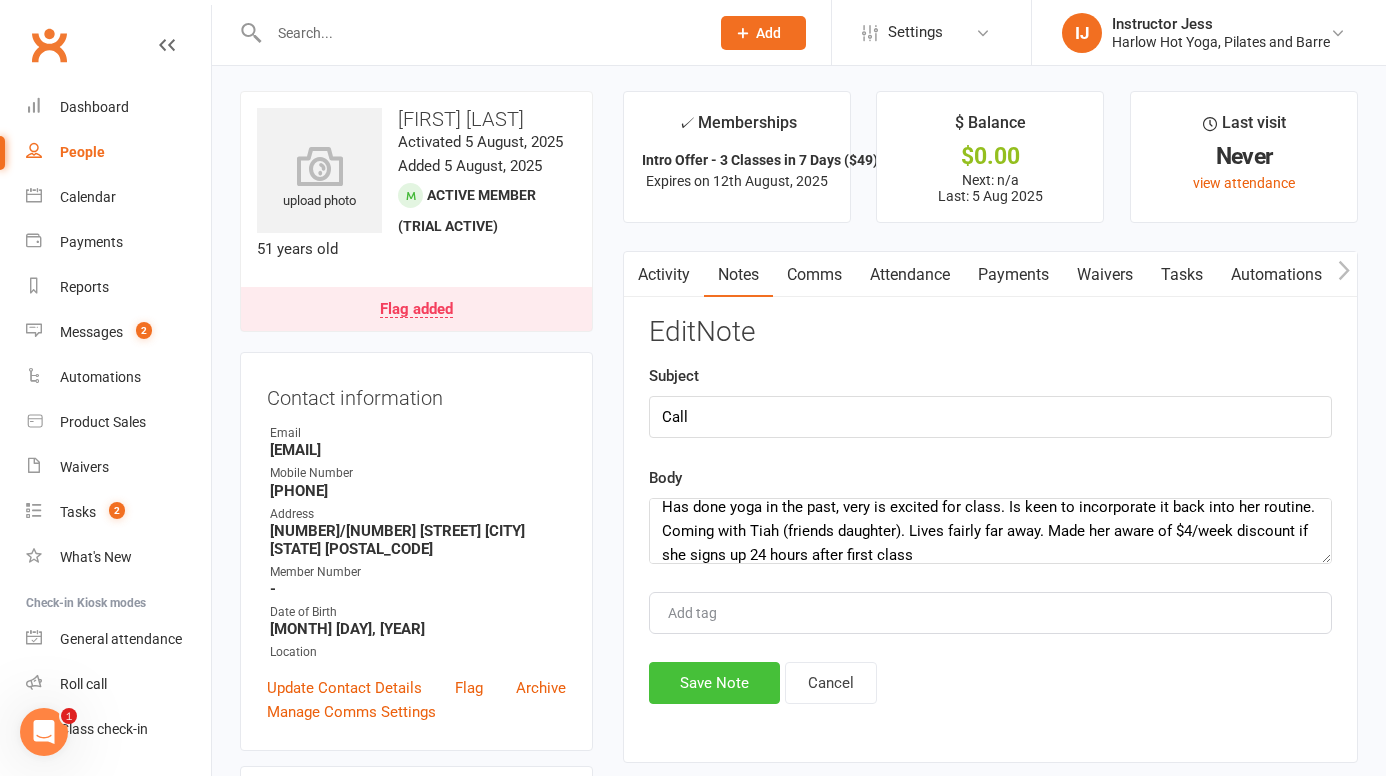 click on "Save Note" at bounding box center (714, 683) 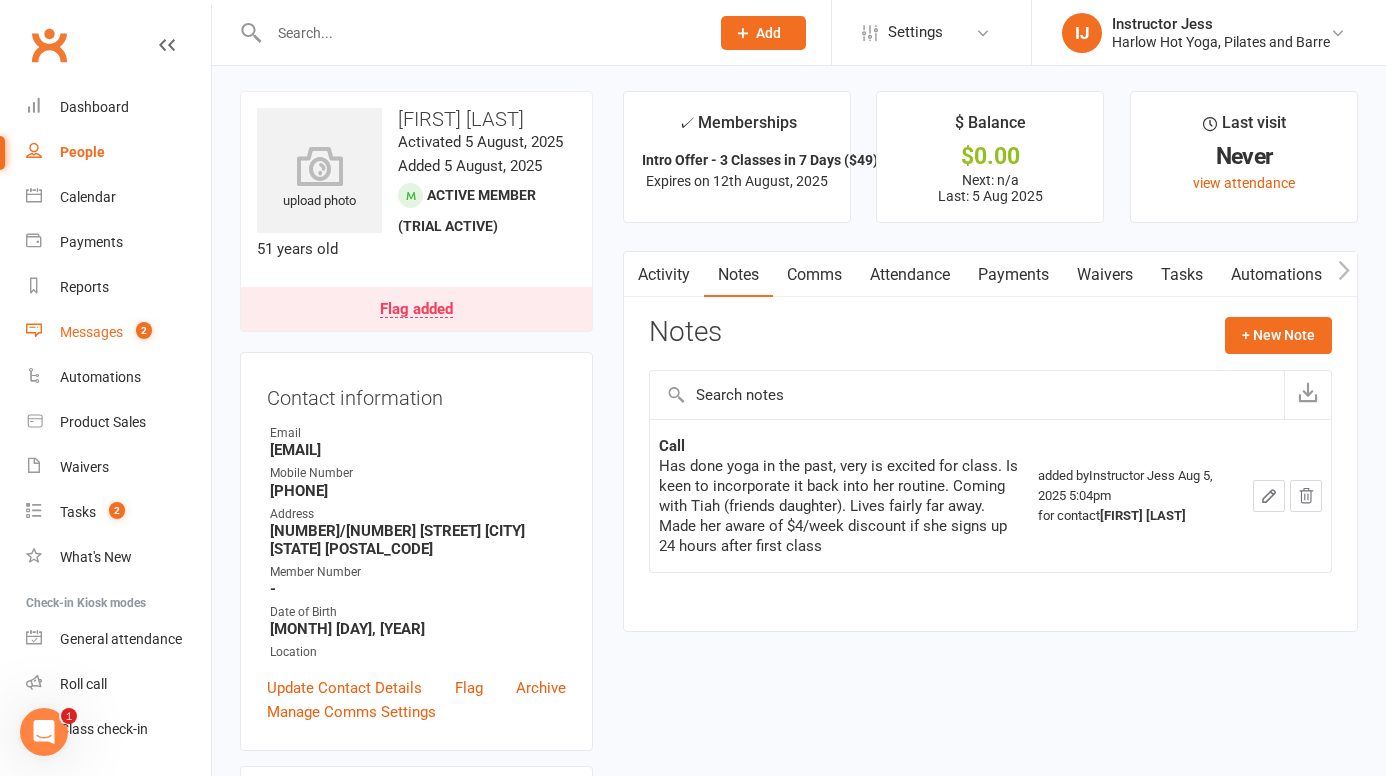 click on "Messages" at bounding box center [91, 332] 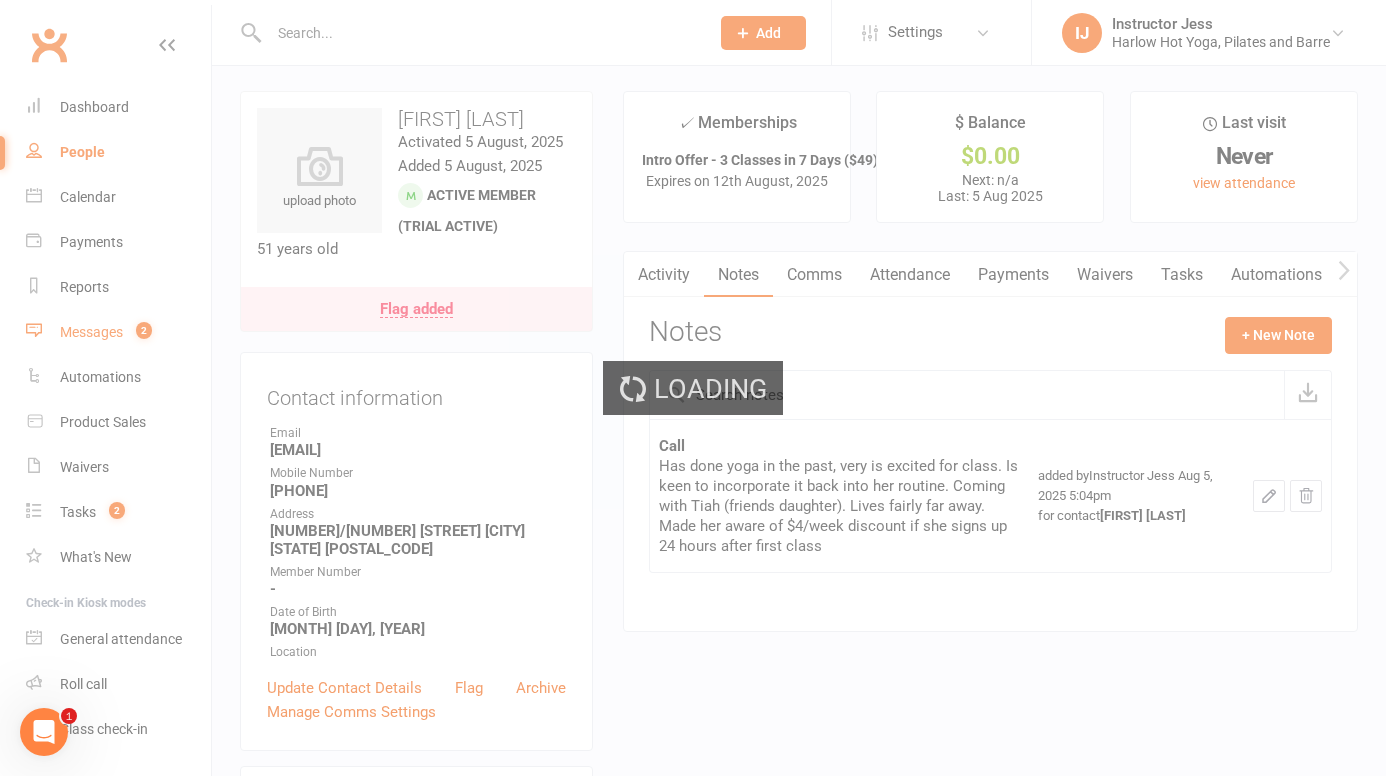 scroll, scrollTop: 0, scrollLeft: 0, axis: both 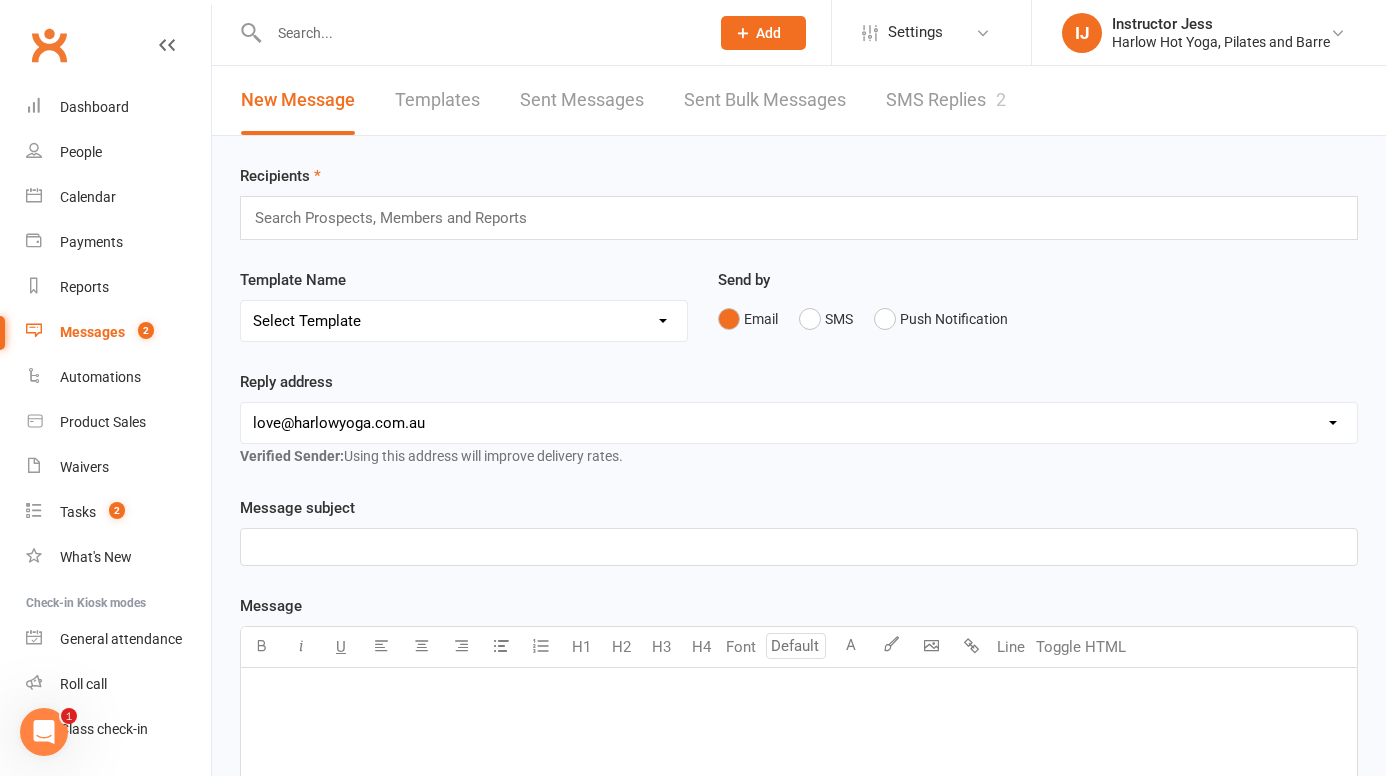 click on "SMS Replies  2" at bounding box center (946, 100) 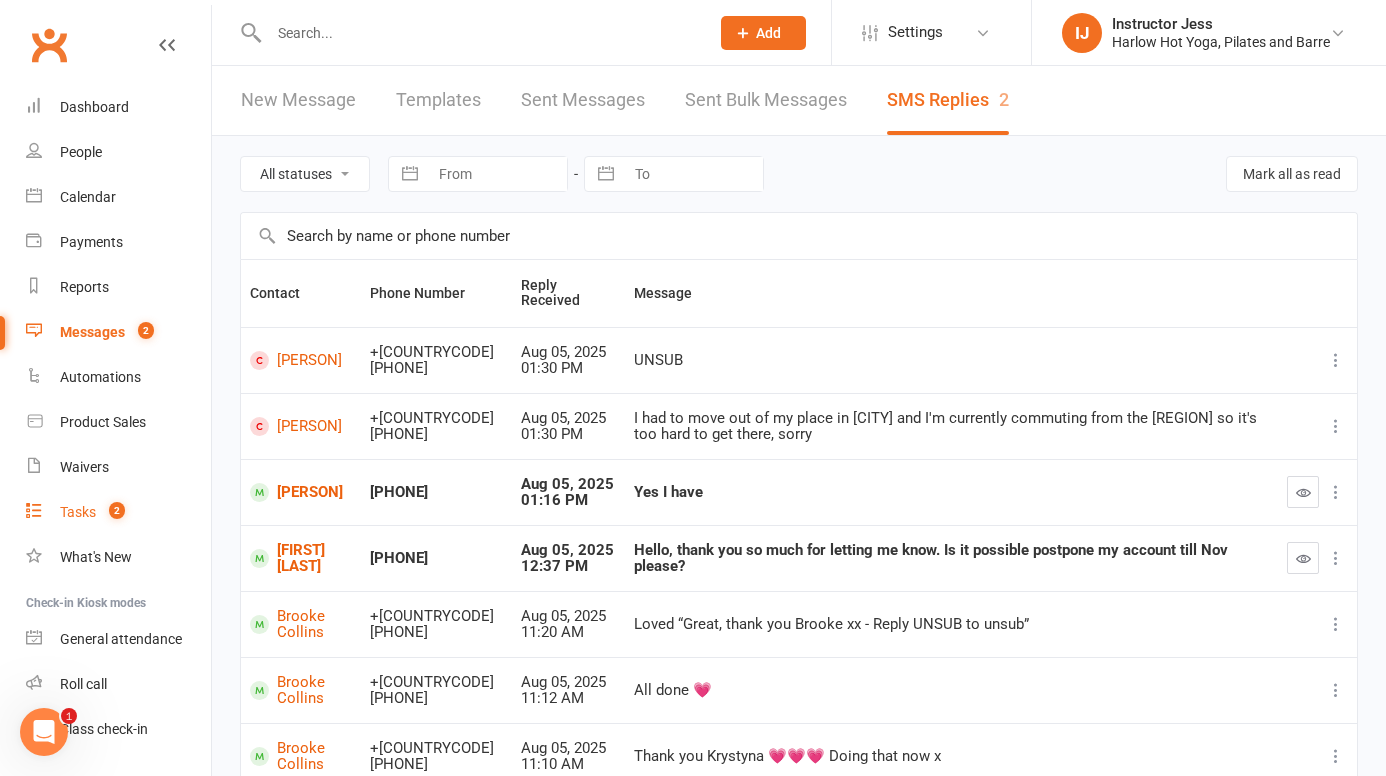 click on "Tasks" at bounding box center (78, 512) 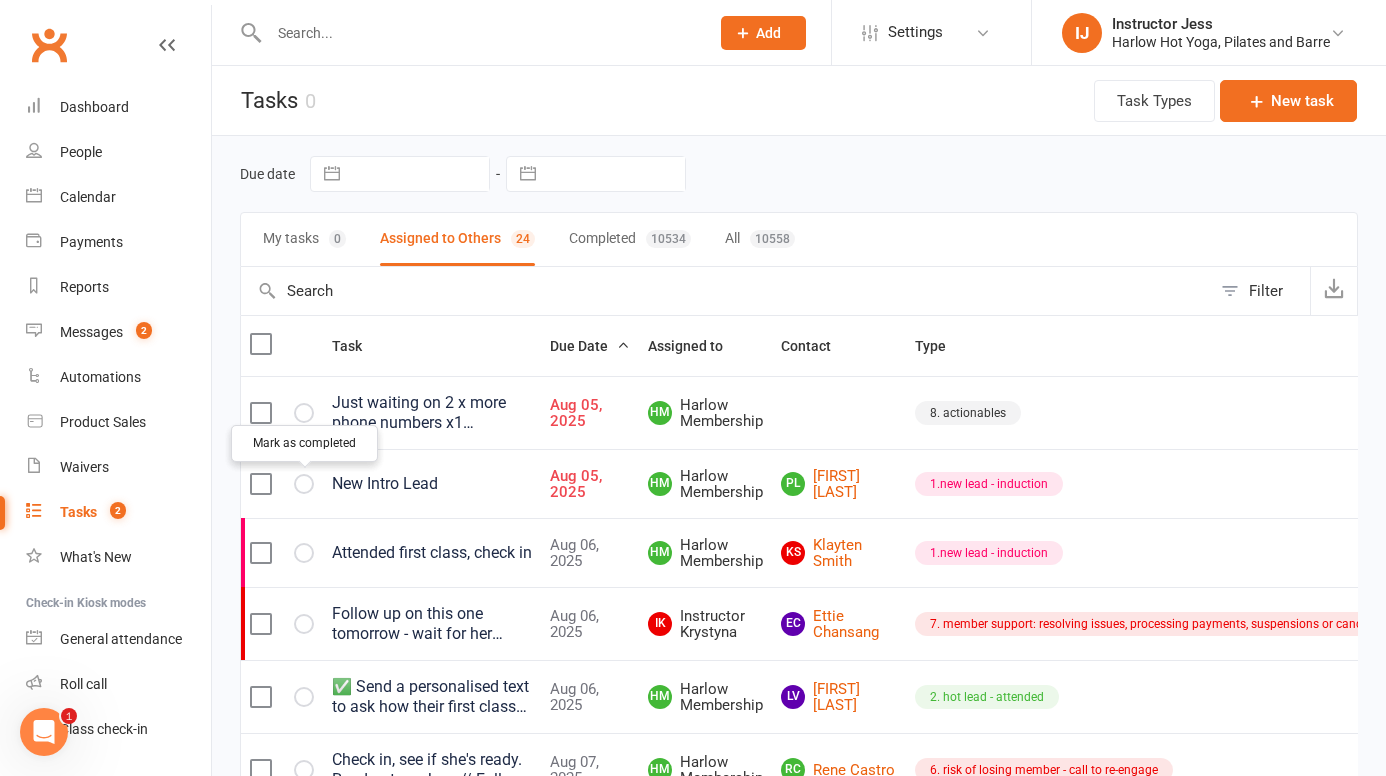 click at bounding box center (0, 0) 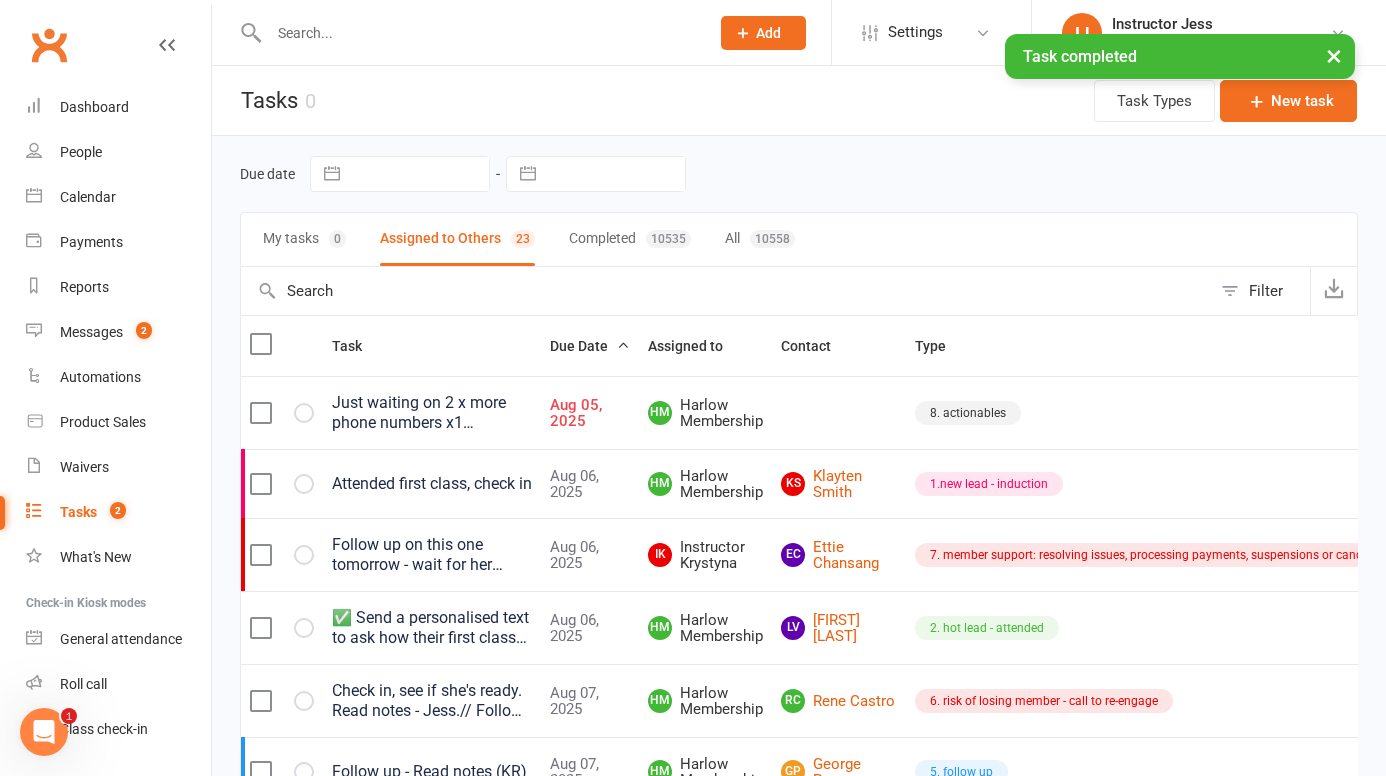 click on "✅ Send a personalised text to ask how their first class went.
(Note: Automations are OFF, so this must be done manually.)
🔍 Check their waiver answers for any personal info you can reference in your message (goals, injuries, preferences, etc).
📞 If no reply to your message within 24 hours, follow up with a phone call.
Your goal is to reconnect, answer any questions, and build excitement for their next visit." at bounding box center [432, 628] 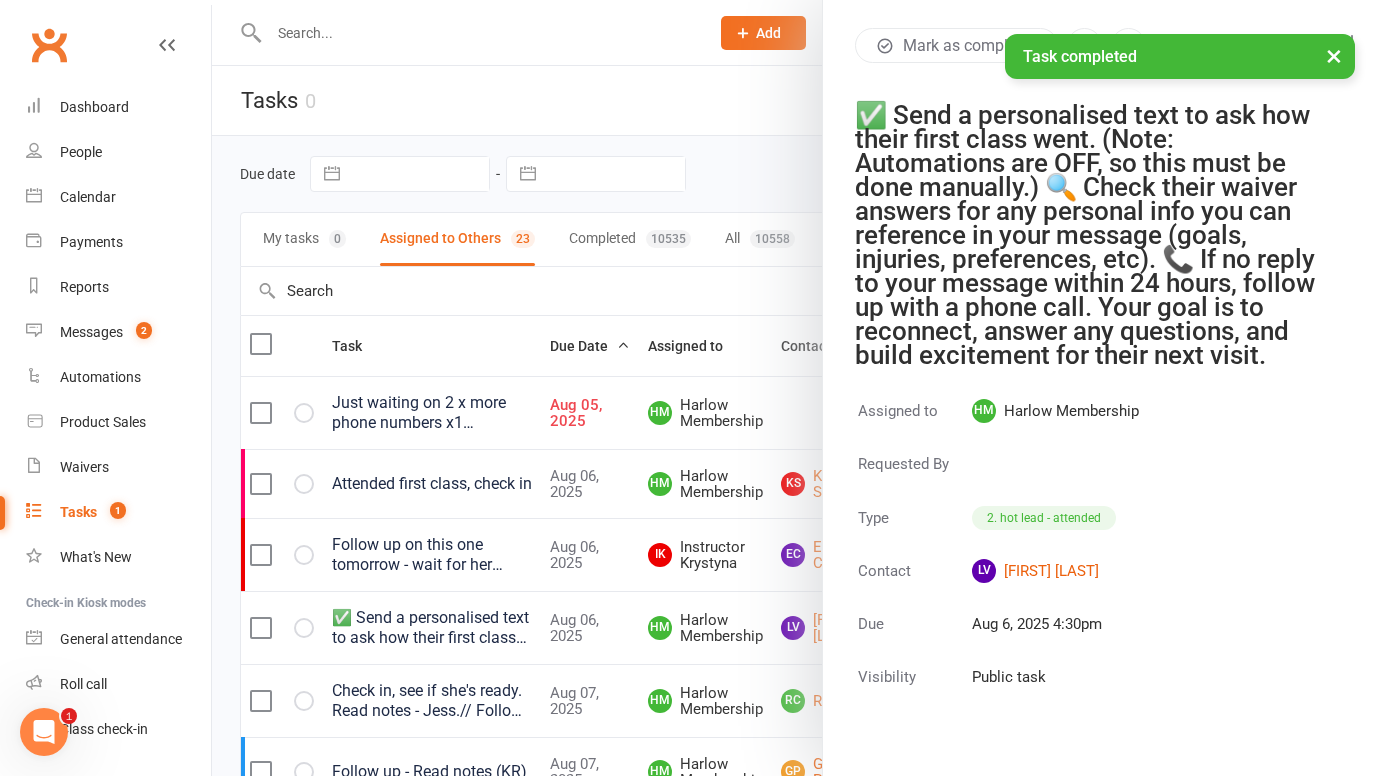 click on "×" at bounding box center [1334, 55] 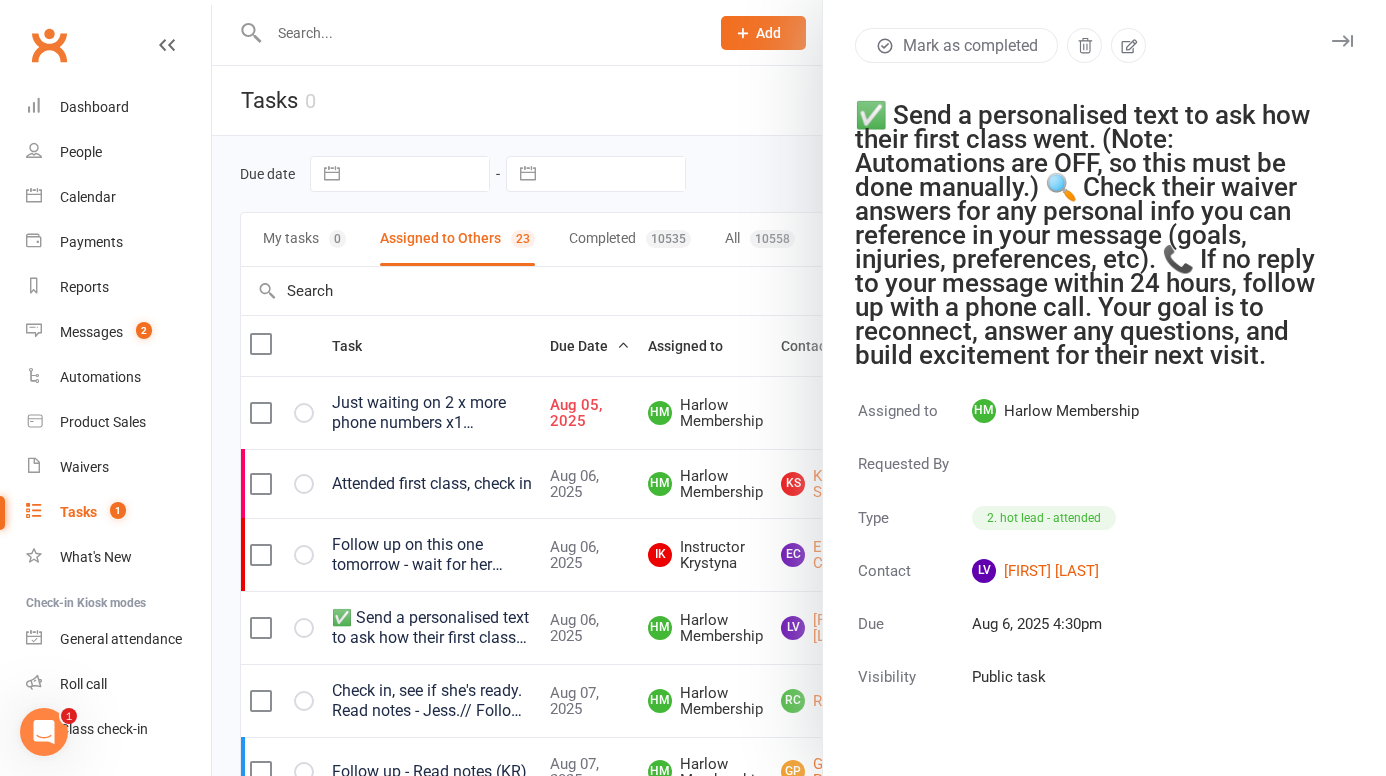 click on "Mark as completed ✅ Send a personalised text to ask how their first class went.
(Note: Automations are OFF, so this must be done manually.)
🔍 Check their waiver answers for any personal info you can reference in your message (goals, injuries, preferences, etc).
📞 If no reply to your message within 24 hours, follow up with a phone call.
Your goal is to reconnect, answer any questions, and build excitement for their next visit." at bounding box center [1104, 197] 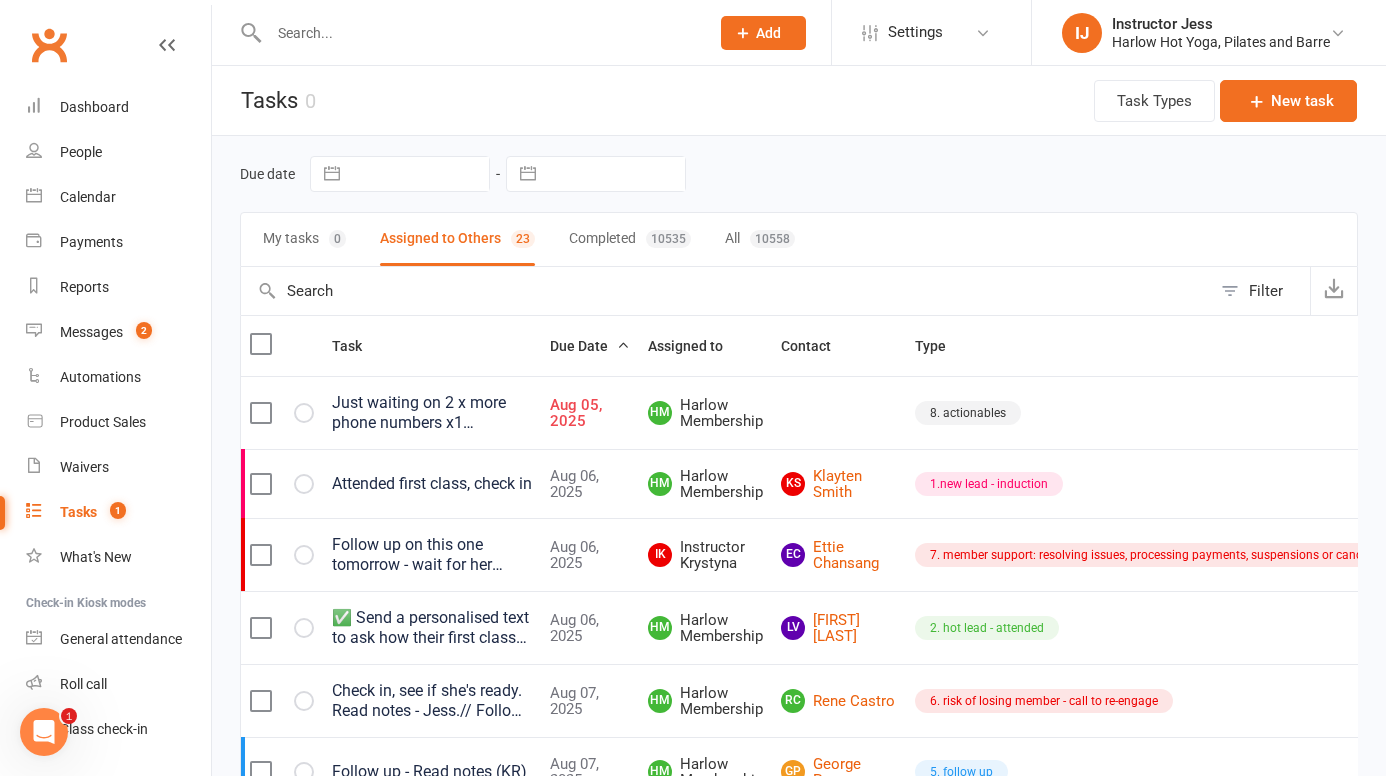 click on "Follow up on this one tomorrow - wait for her email to come through so I can call her again with Bec's instructions //
〰️ For this one... Id just say to her we are happy to do it as just a once off this one time... but that would be the last suspension for the year then just give her a gentle reminder that its only 4 weeks suspension in year... from there just say maybe a 40 class pack would work better for her that way she has 12 months to use them and it wont effect suspensions... (don't do a discount) just give her the option to do a 40 class pass instead if they prefers that say we can as a once off suspend your membership for an extra 4 weeks this year only but then very gently set the expectation going forward with suspensions and make it sound like we are doing her a pretty good favour.. because if you give someone like this way too much wiggle room they will take full advantage and it becomes a lot.. 〰️" at bounding box center [432, 555] 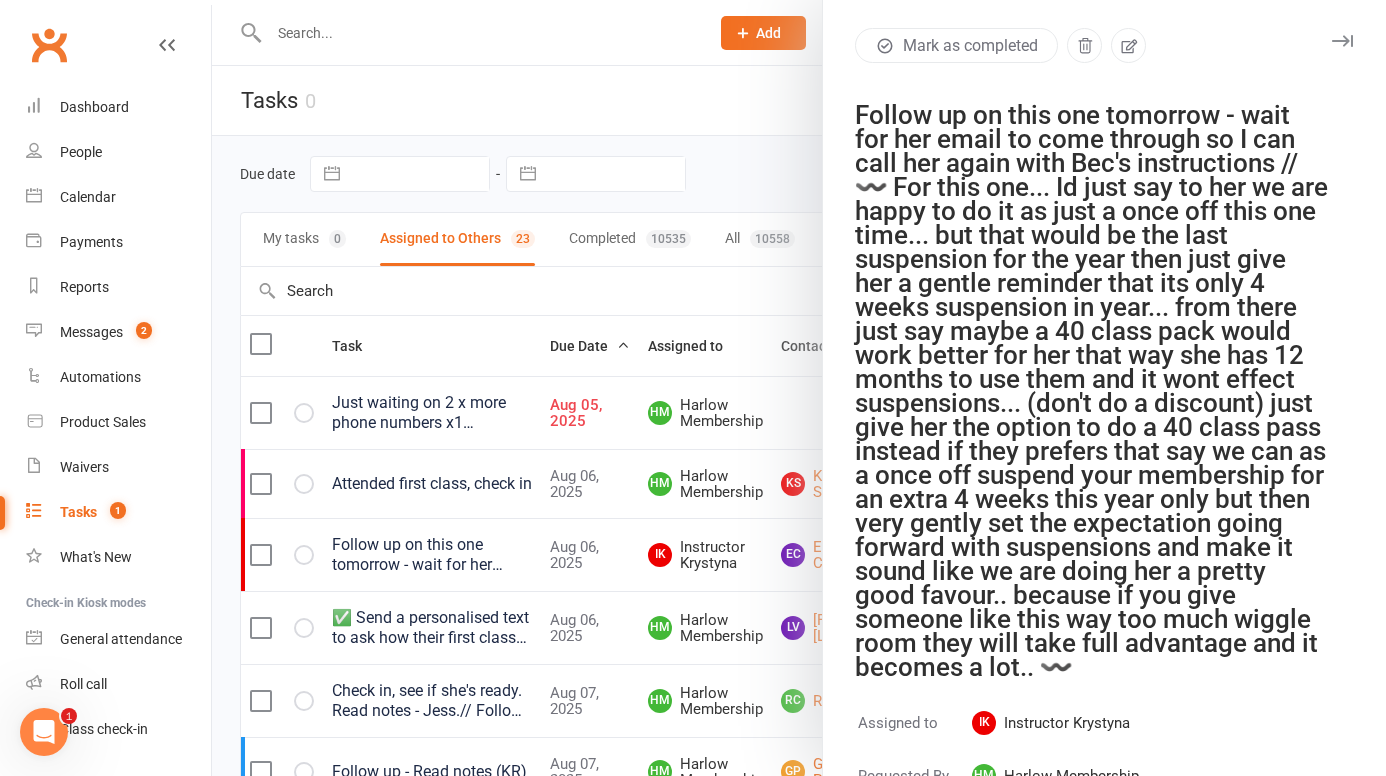 click at bounding box center (1342, 41) 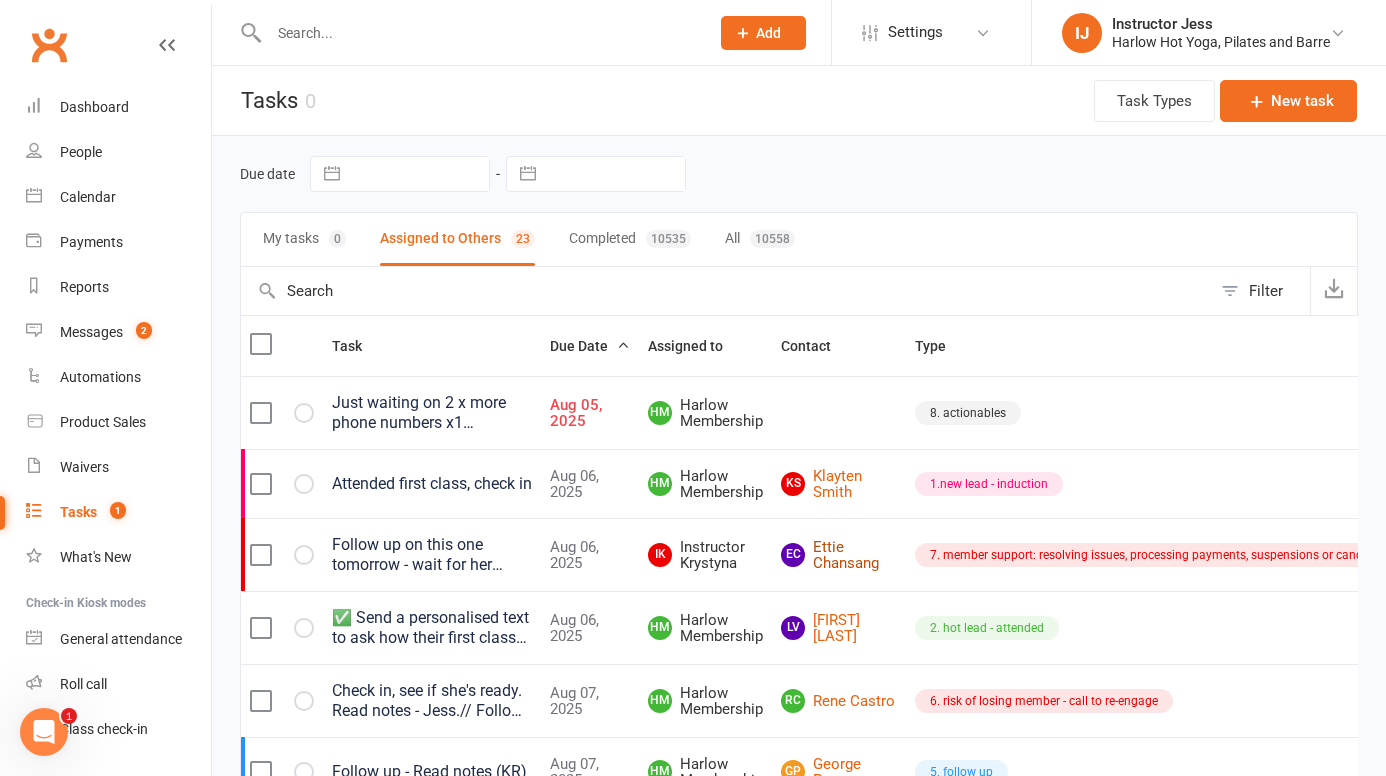 click on "EC Ettie Chansang" at bounding box center (839, 555) 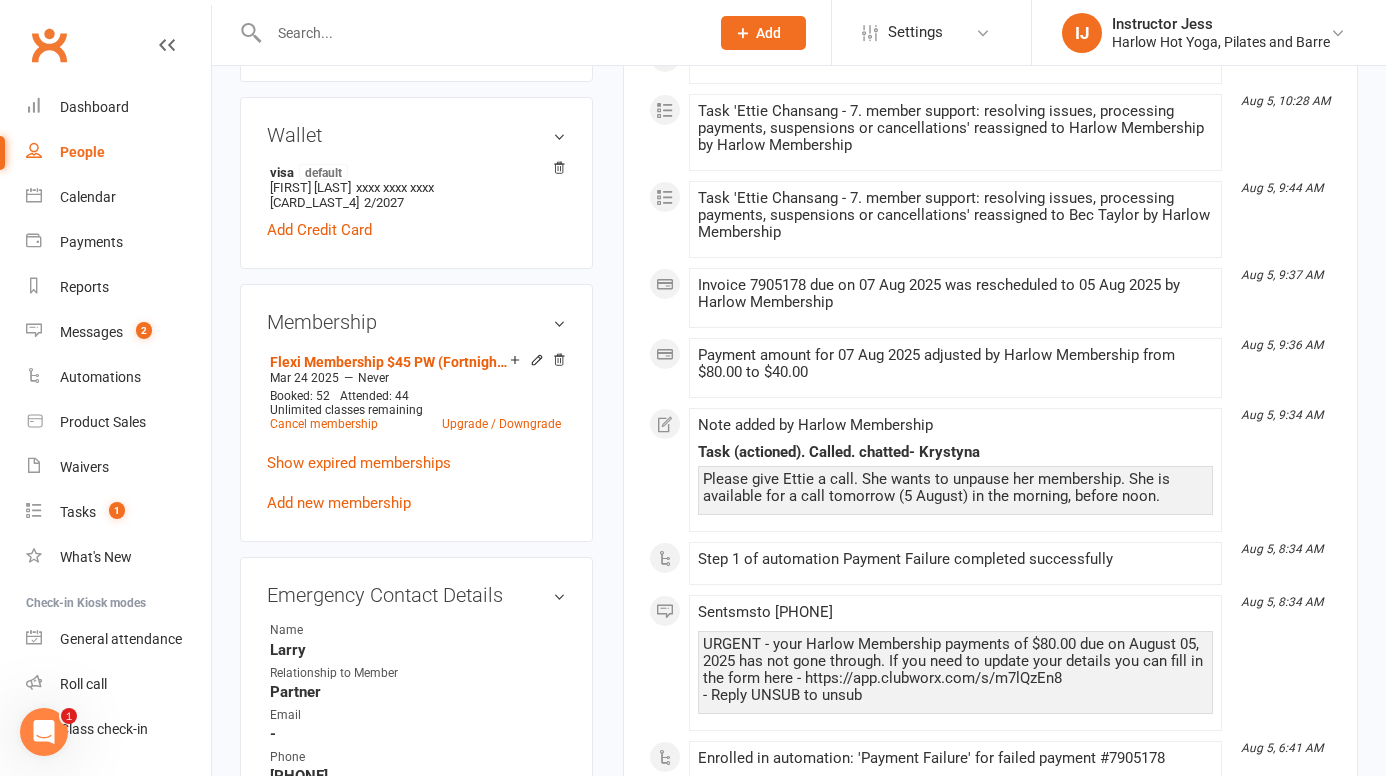 scroll, scrollTop: 0, scrollLeft: 0, axis: both 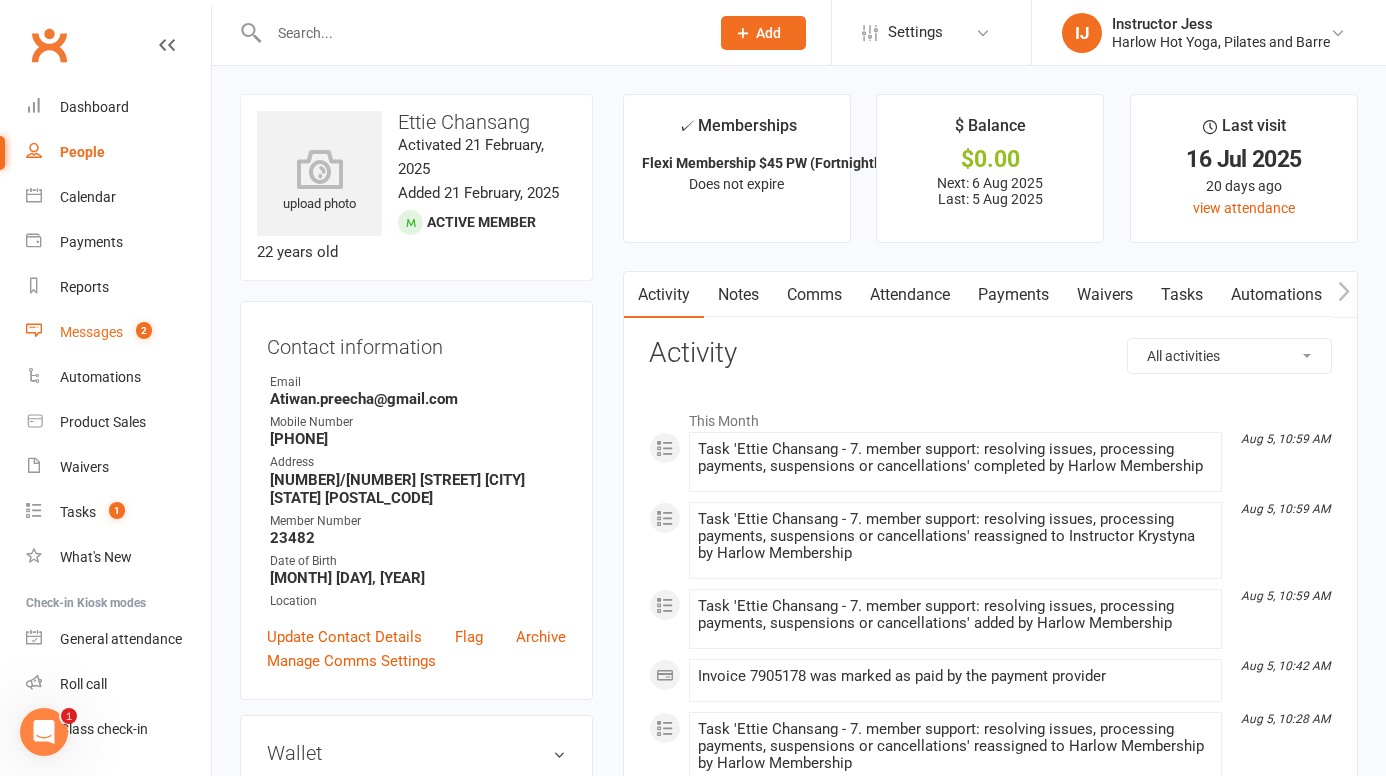 click on "Messages" at bounding box center (91, 332) 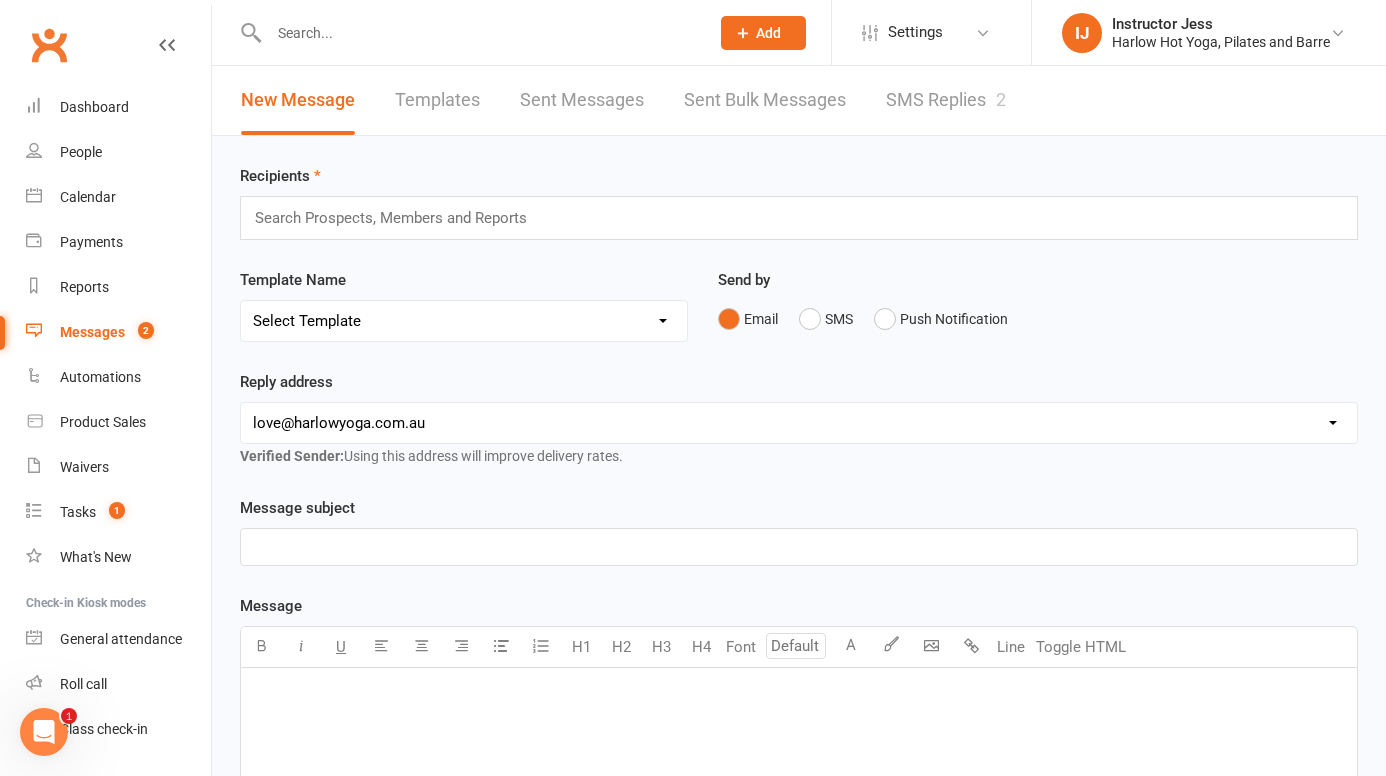 click on "SMS Replies  2" at bounding box center (946, 100) 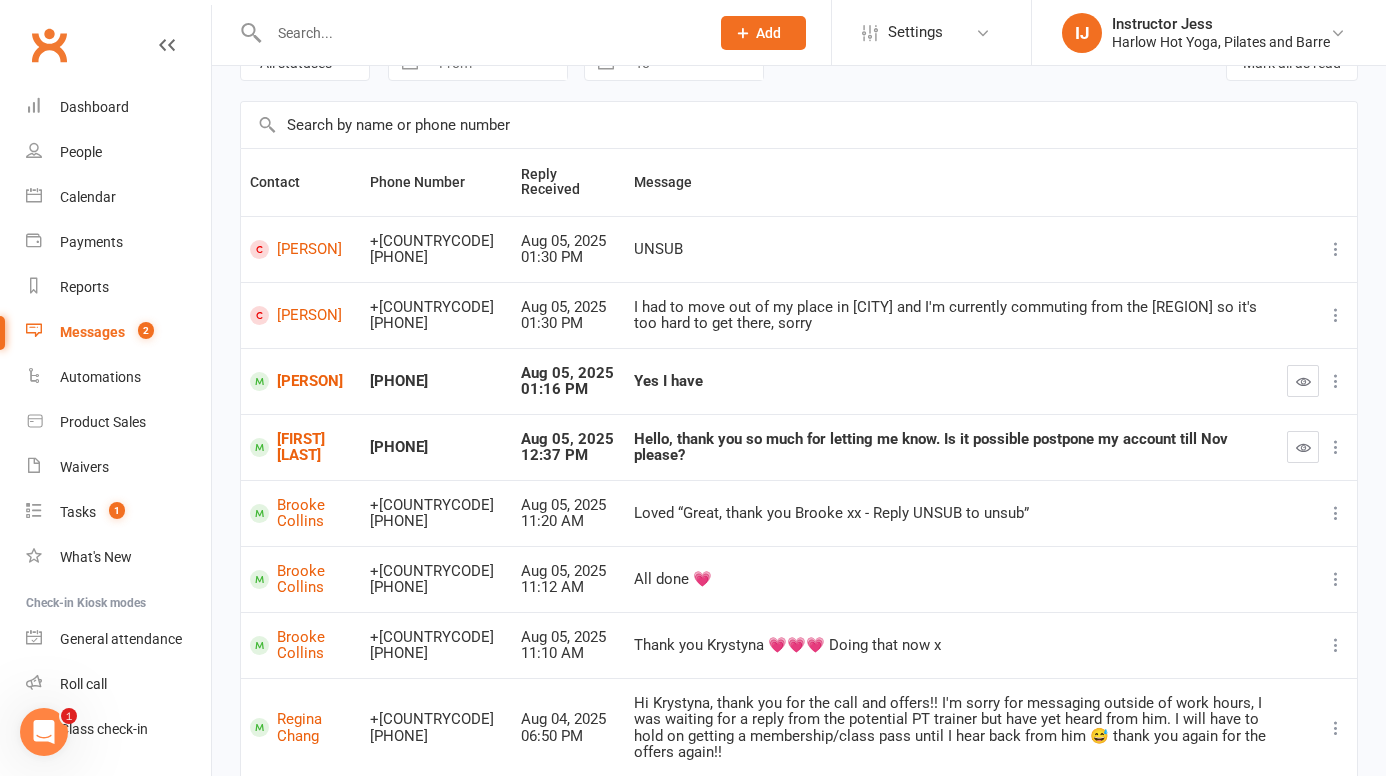 scroll, scrollTop: 112, scrollLeft: 0, axis: vertical 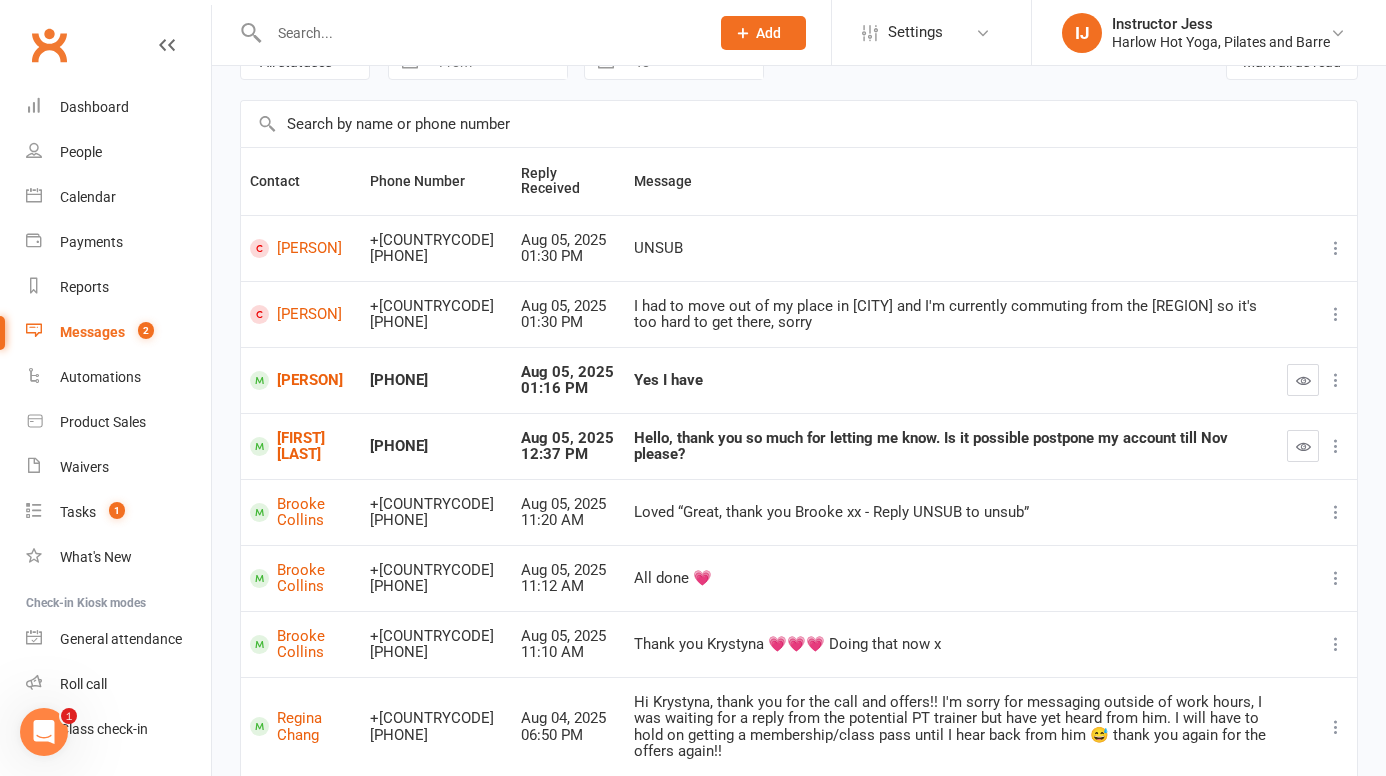 click on "Loved “Great, thank you Brooke xx - Reply UNSUB to unsub”" at bounding box center (951, 512) 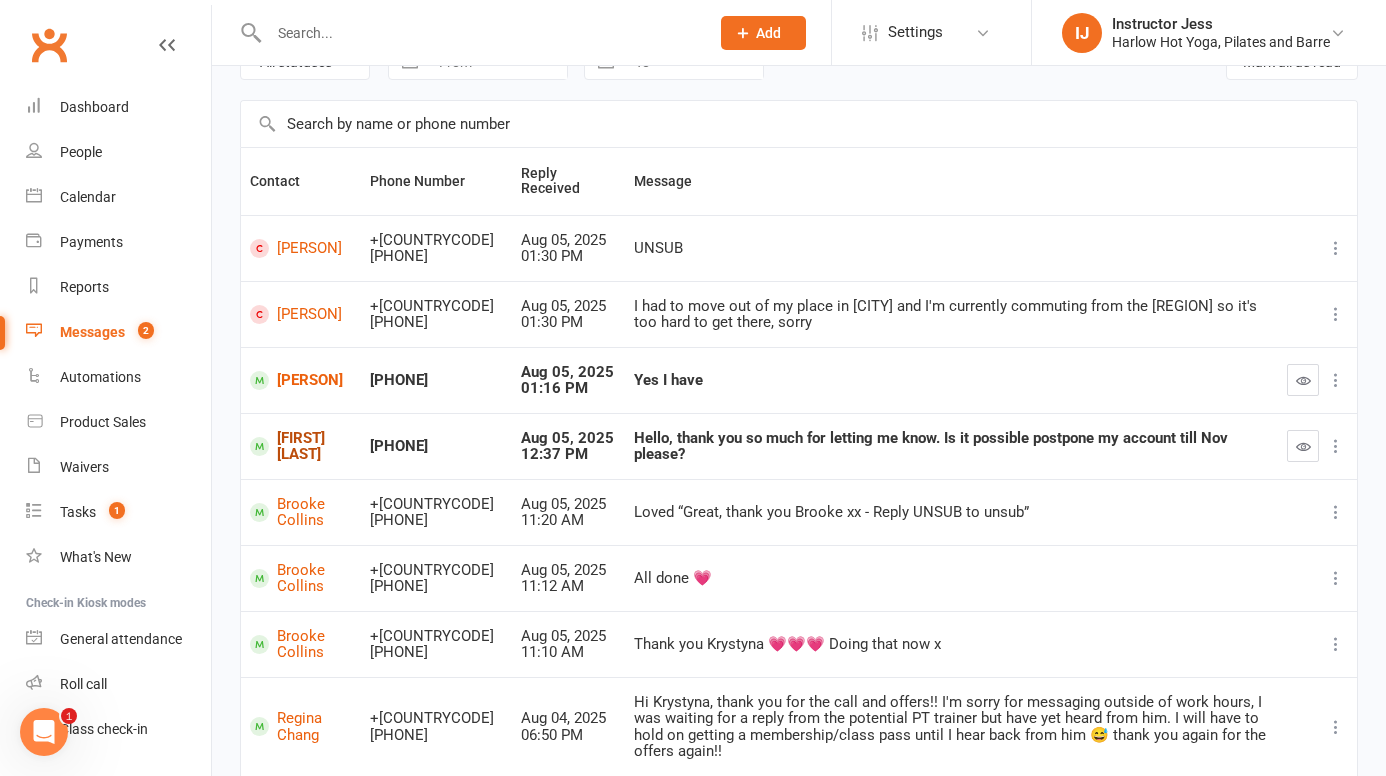 click on "Megan Foster-Greenwood" at bounding box center [301, 446] 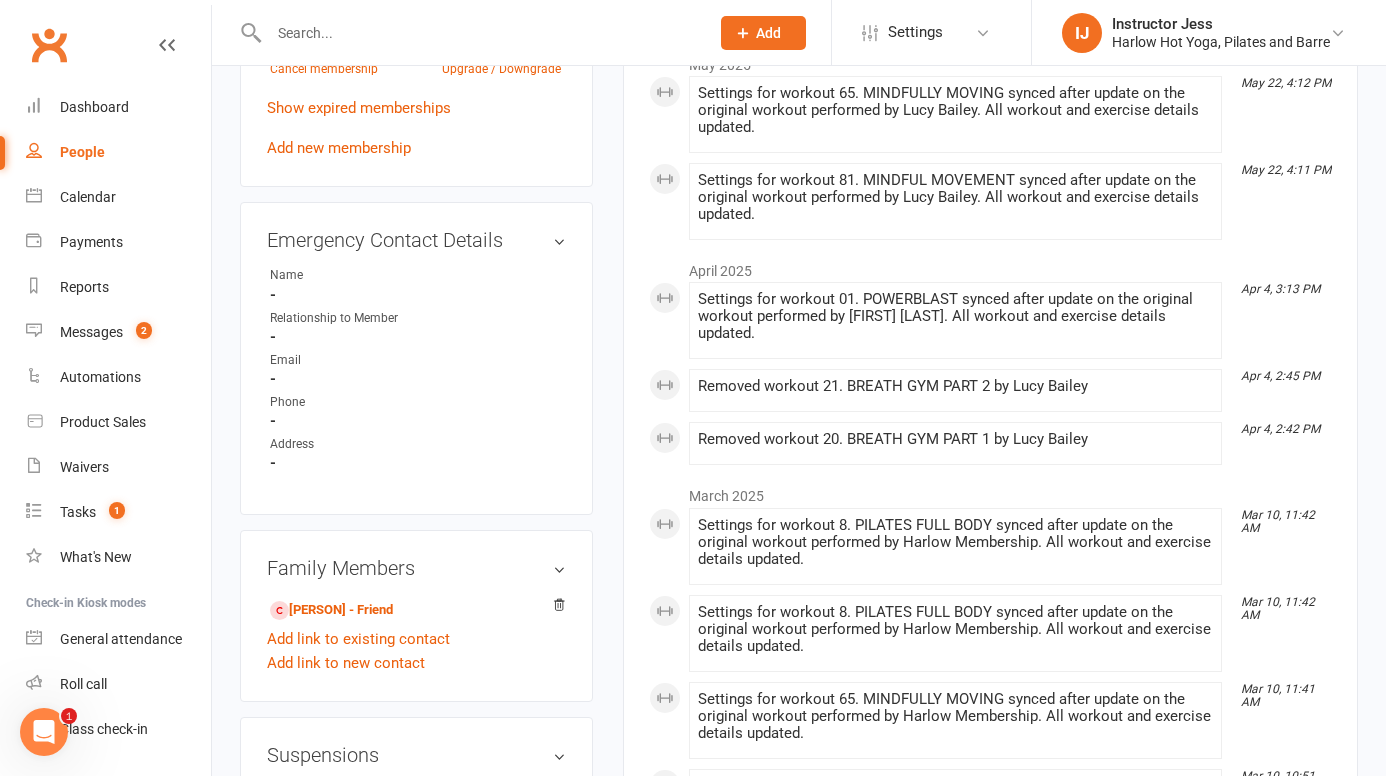 scroll, scrollTop: 1279, scrollLeft: 0, axis: vertical 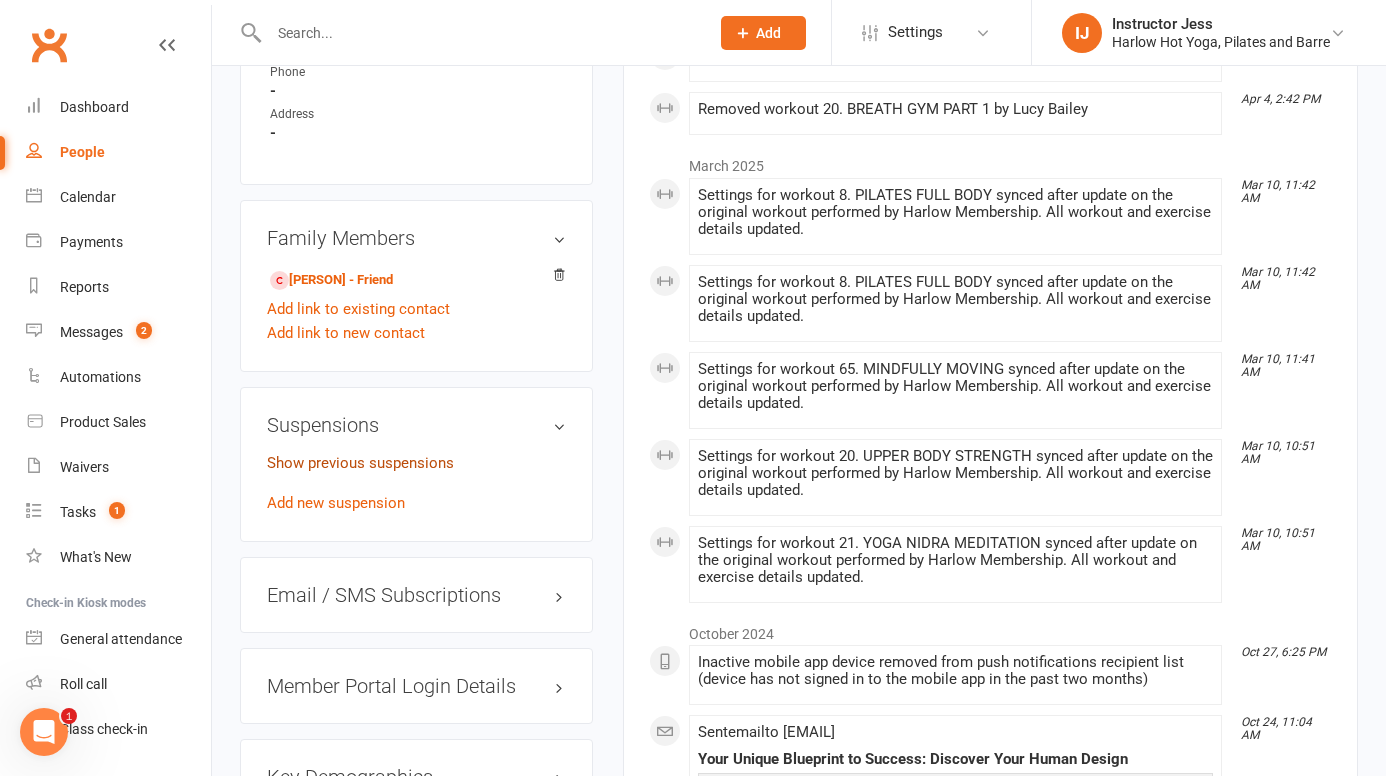 click on "Show previous suspensions" at bounding box center [360, 463] 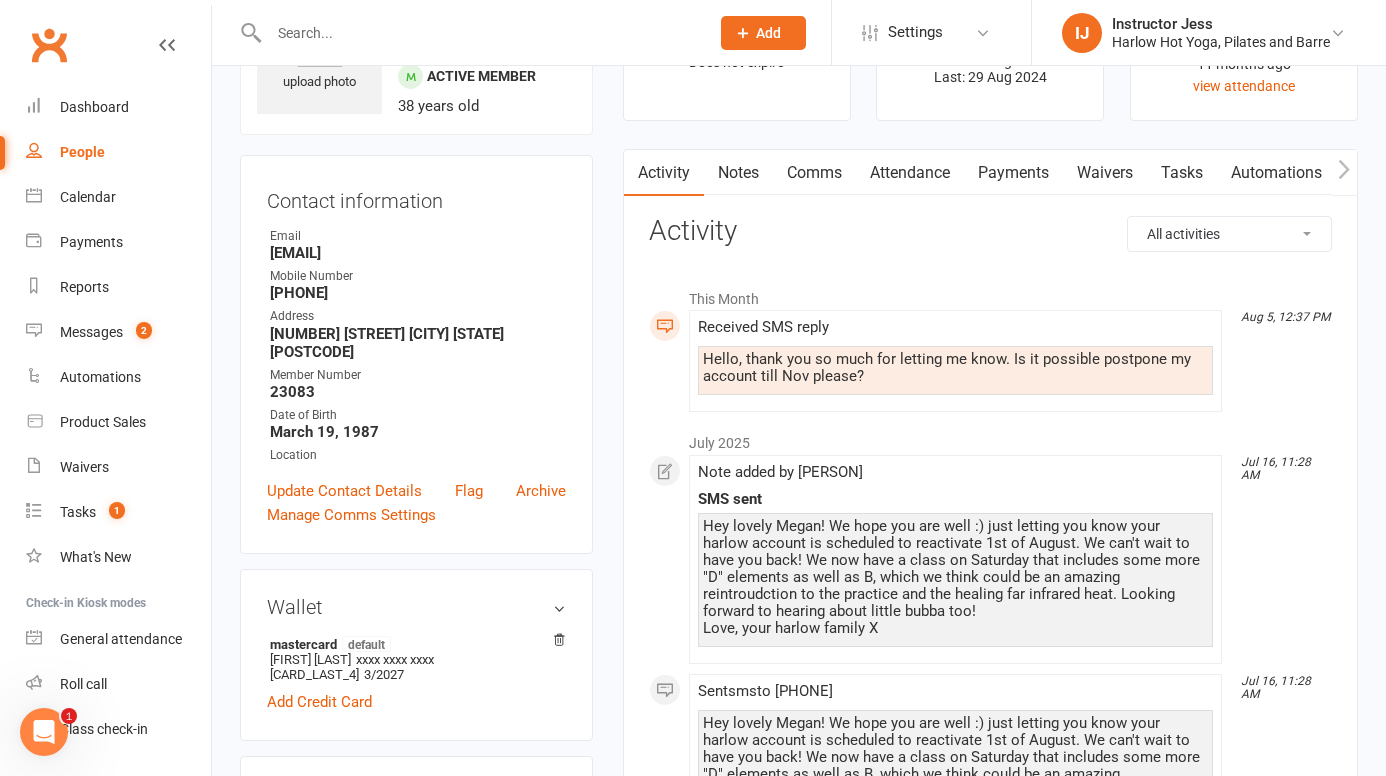 scroll, scrollTop: 76, scrollLeft: 0, axis: vertical 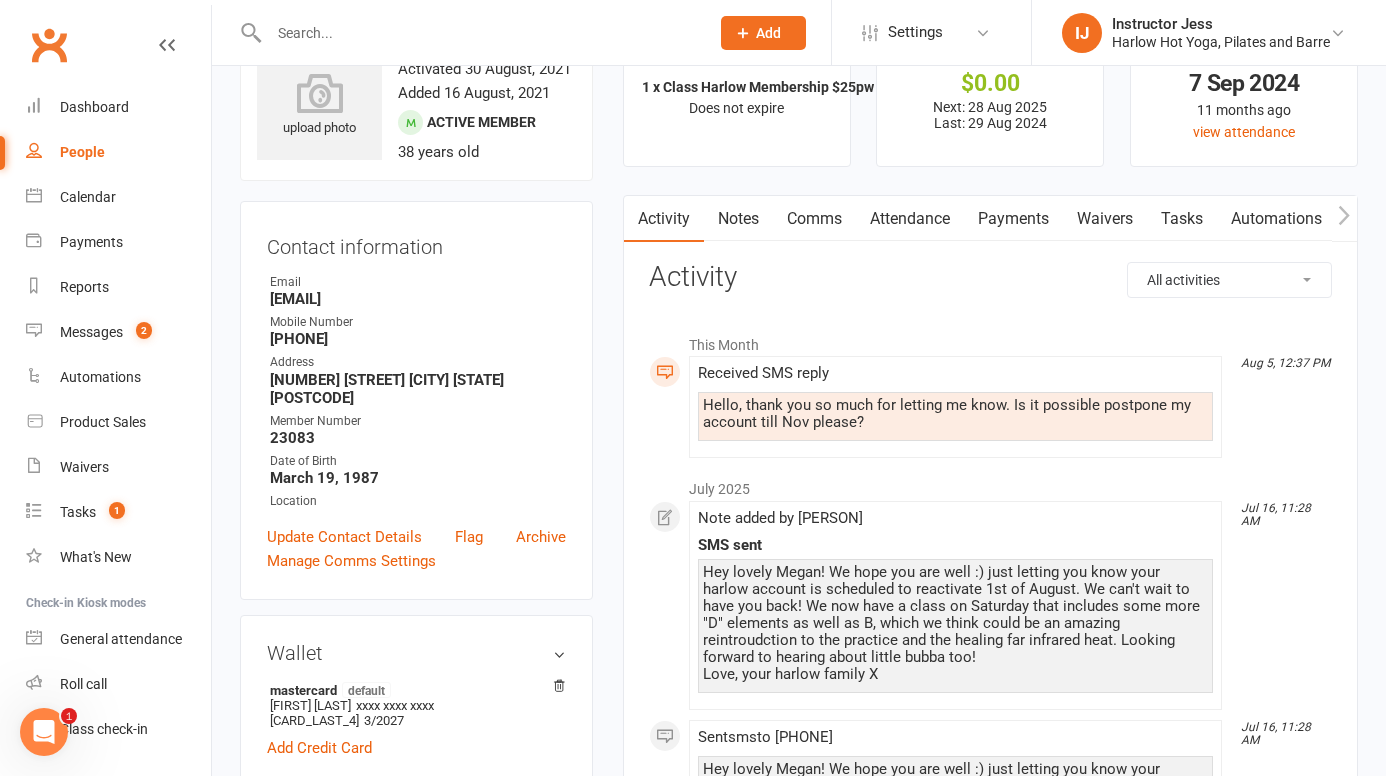 click on "Comms" at bounding box center (814, 219) 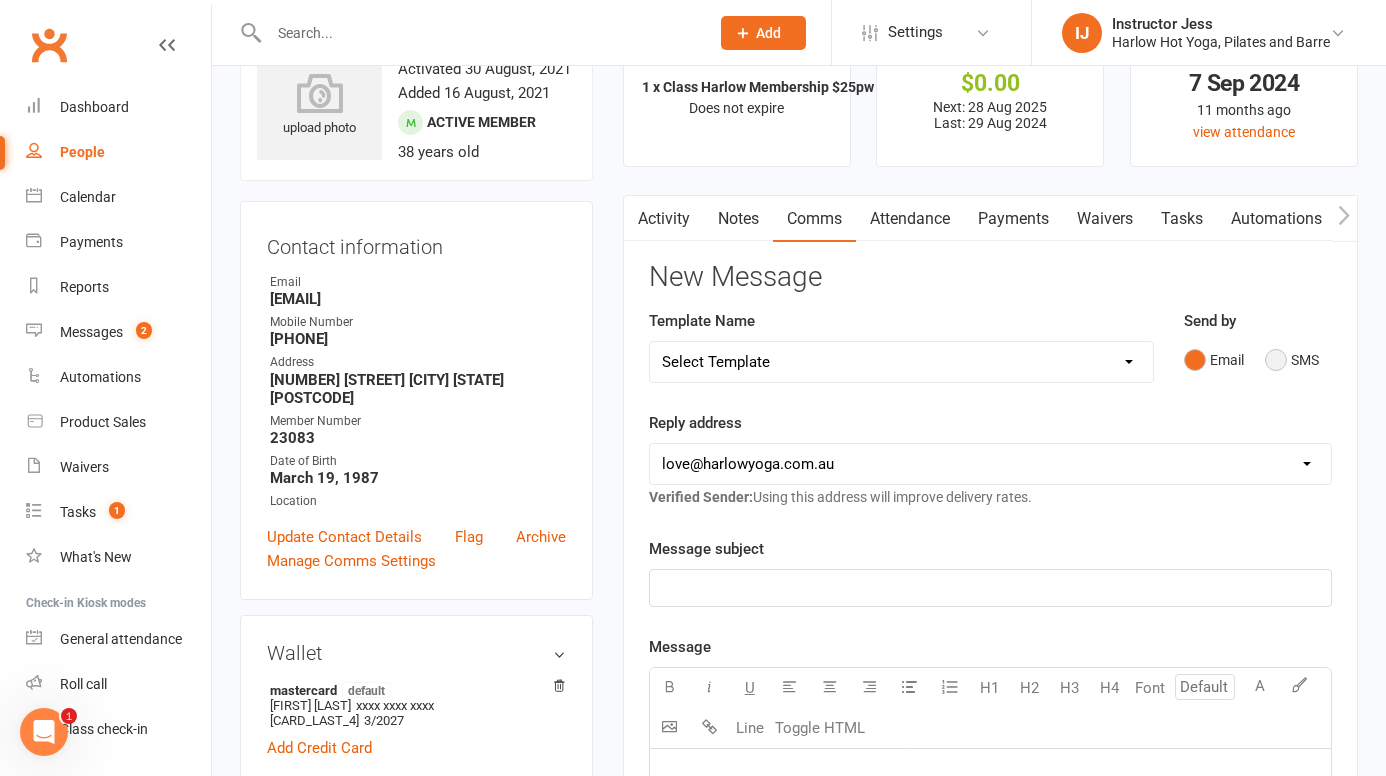 click on "SMS" at bounding box center (1292, 360) 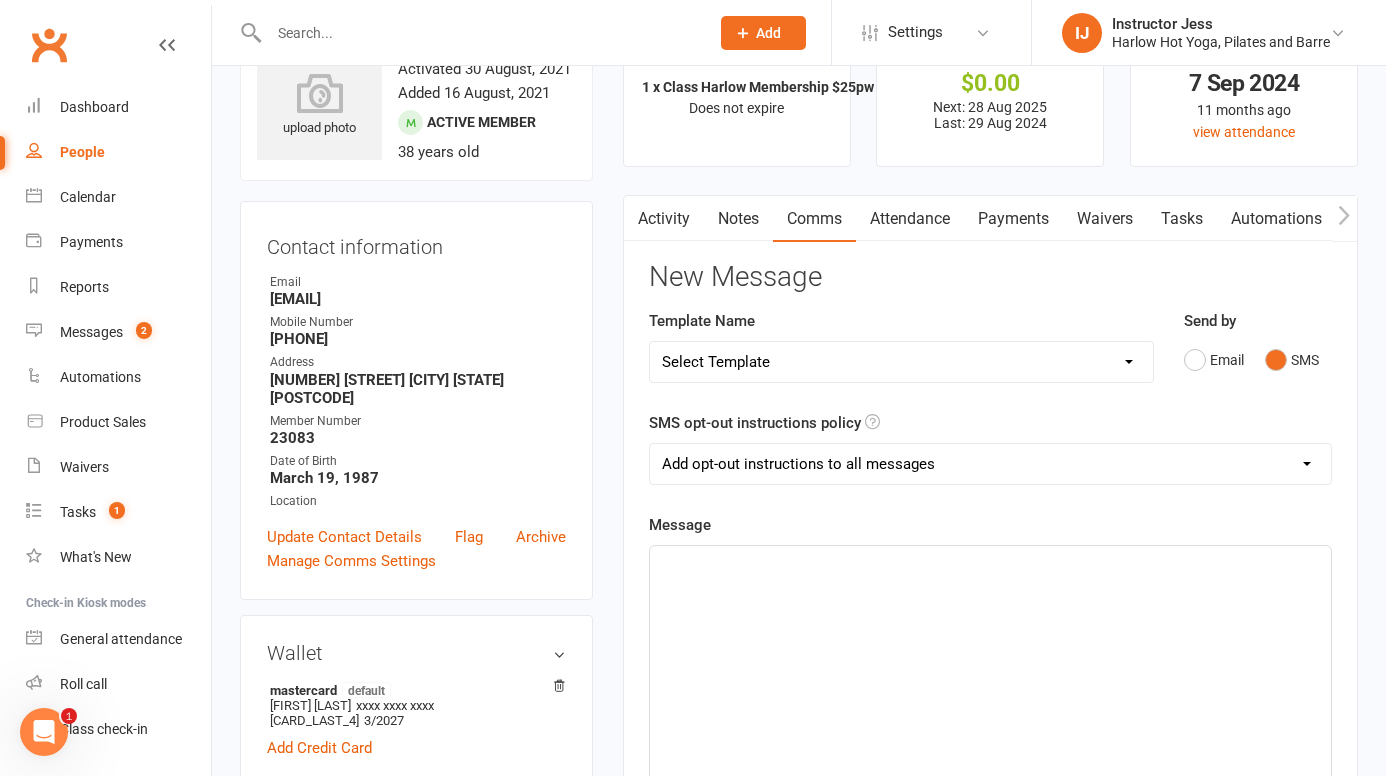 click on "﻿" 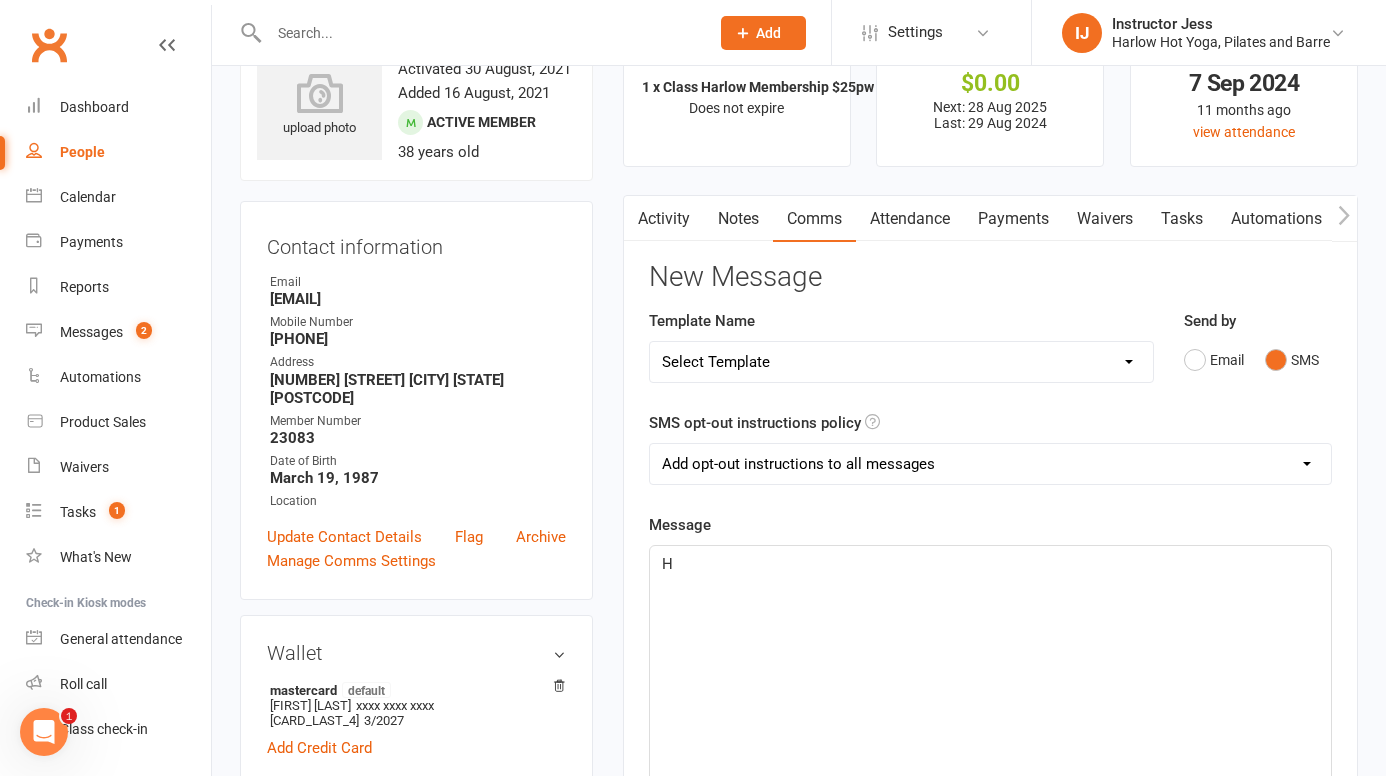 type 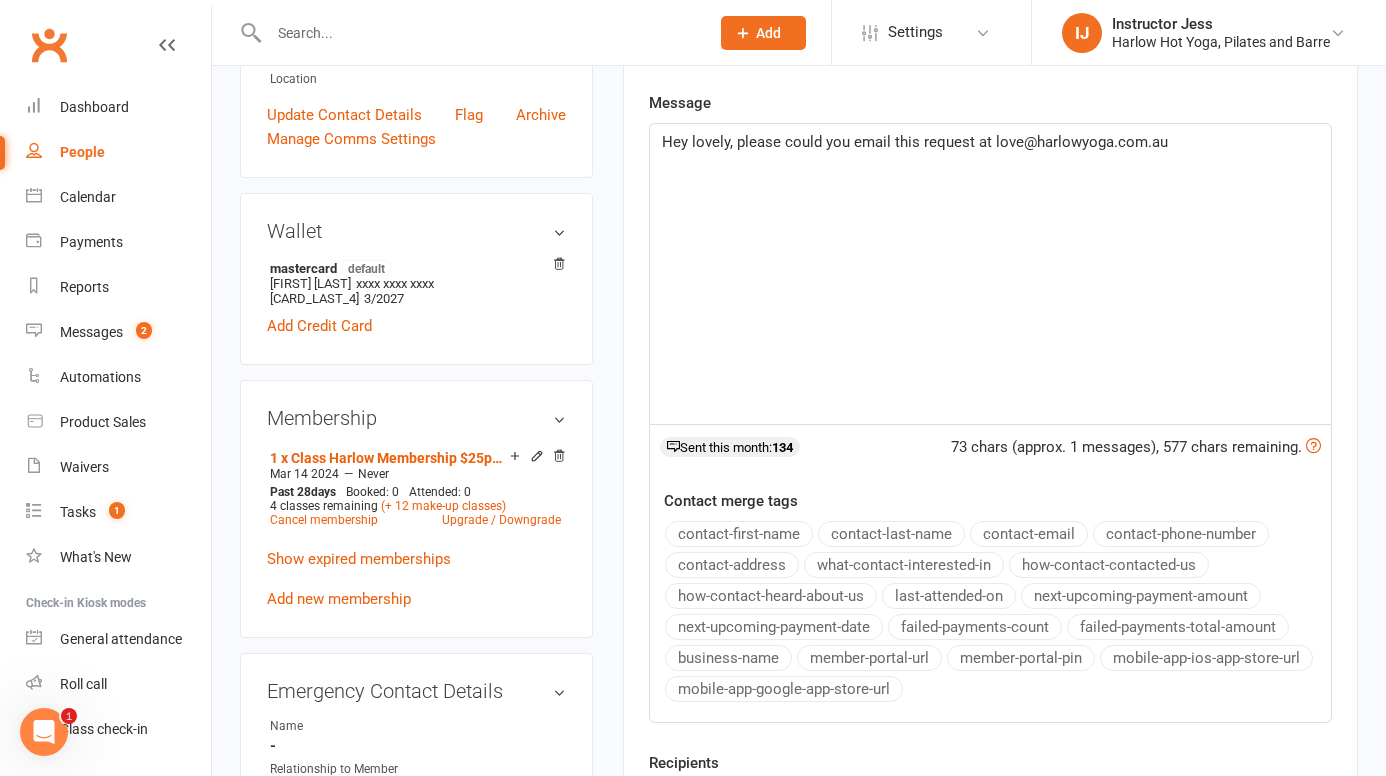 scroll, scrollTop: 495, scrollLeft: 0, axis: vertical 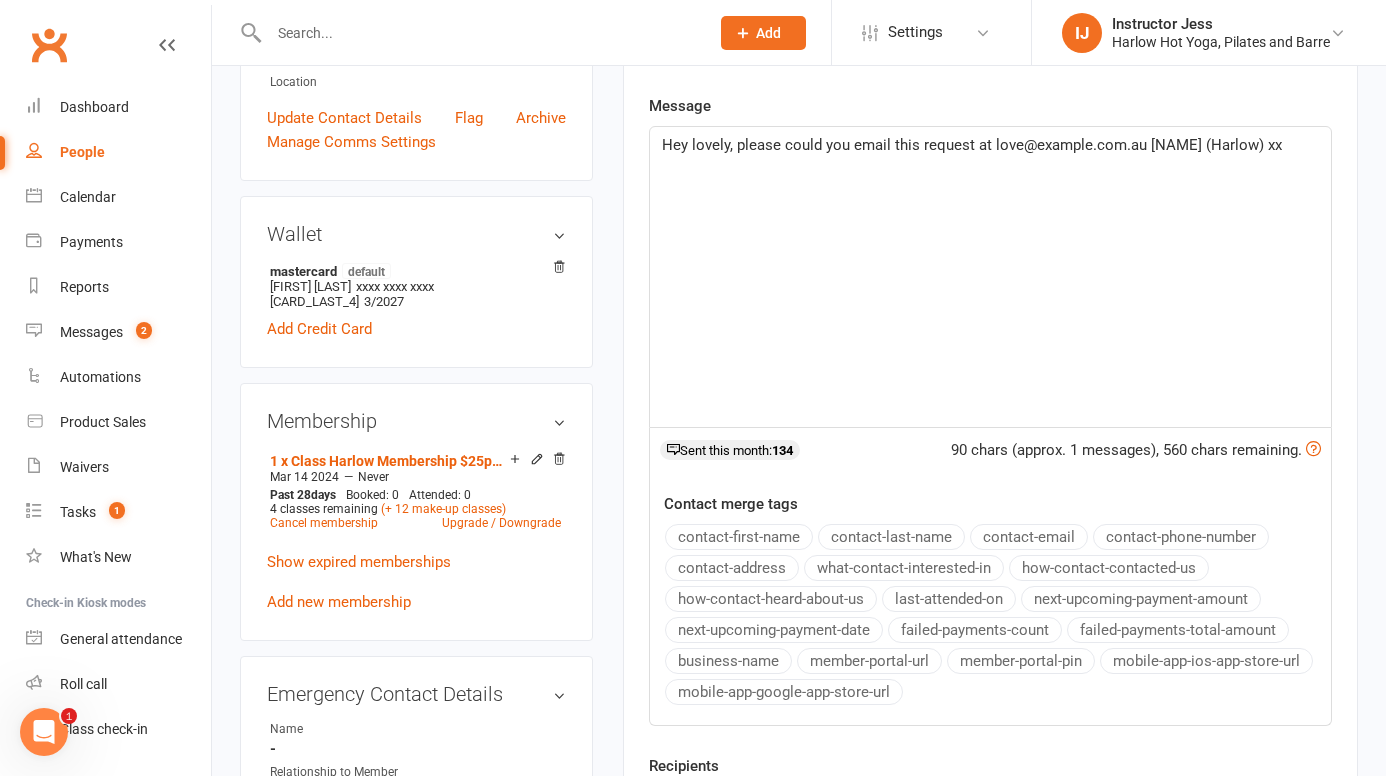 click on "Hey lovely, please could you email this request at love@harlowyoga.com.au  Jess (Harlow) xx" 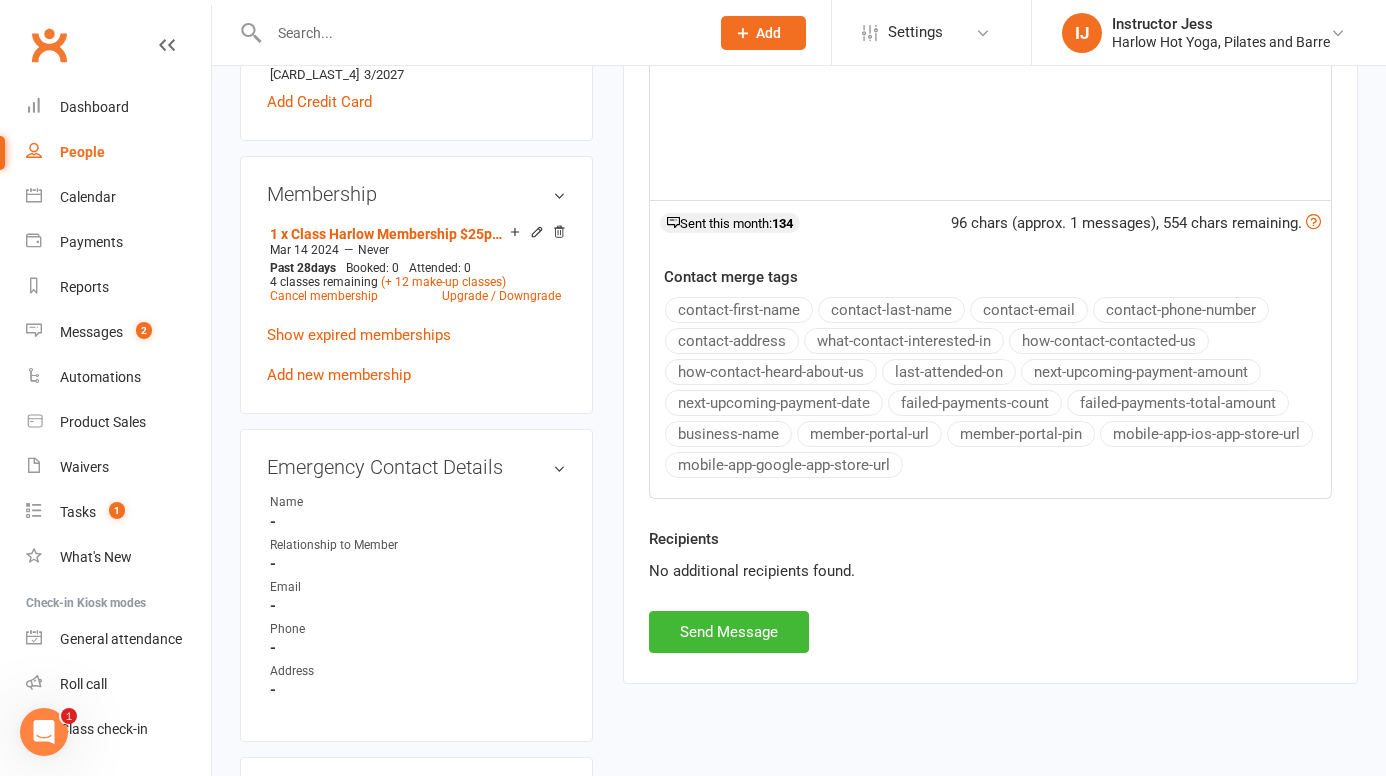 scroll, scrollTop: 818, scrollLeft: 0, axis: vertical 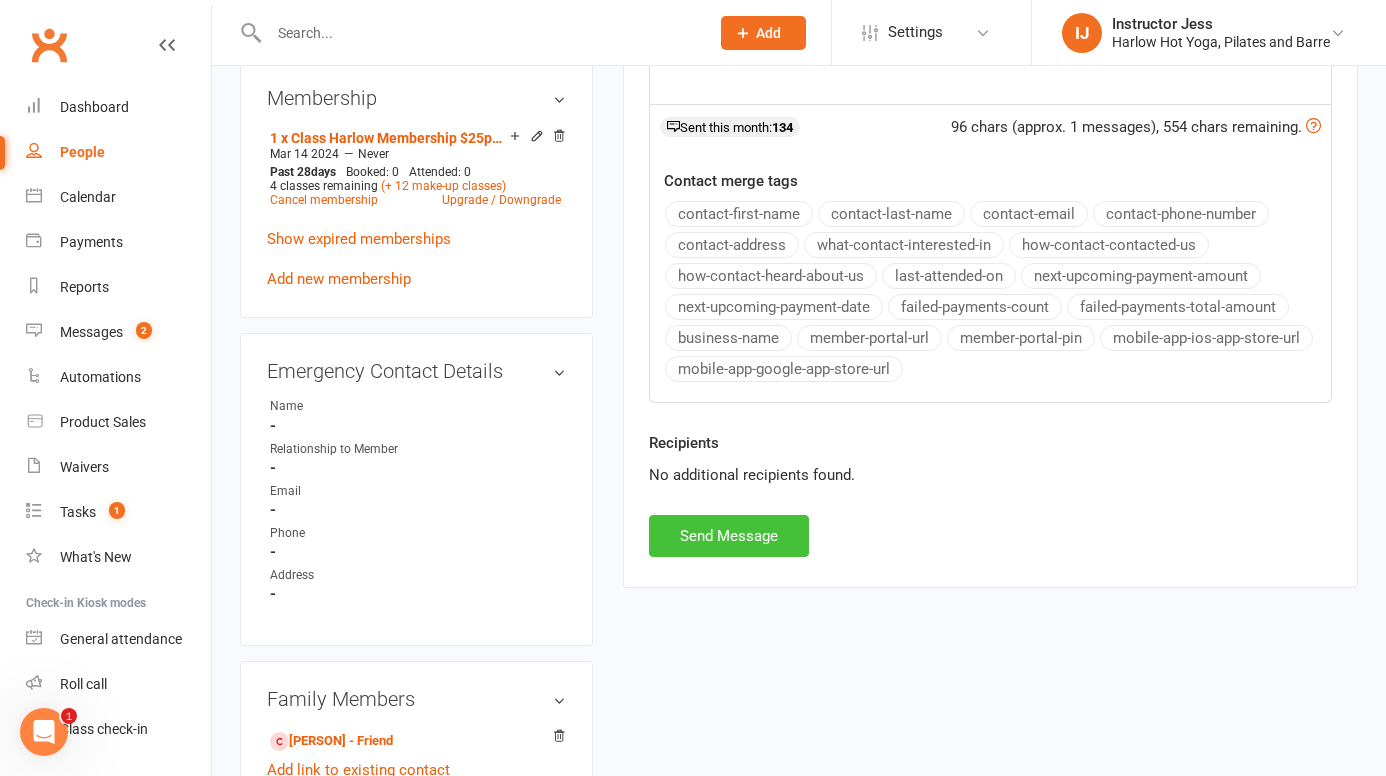 click on "Send Message" at bounding box center [729, 536] 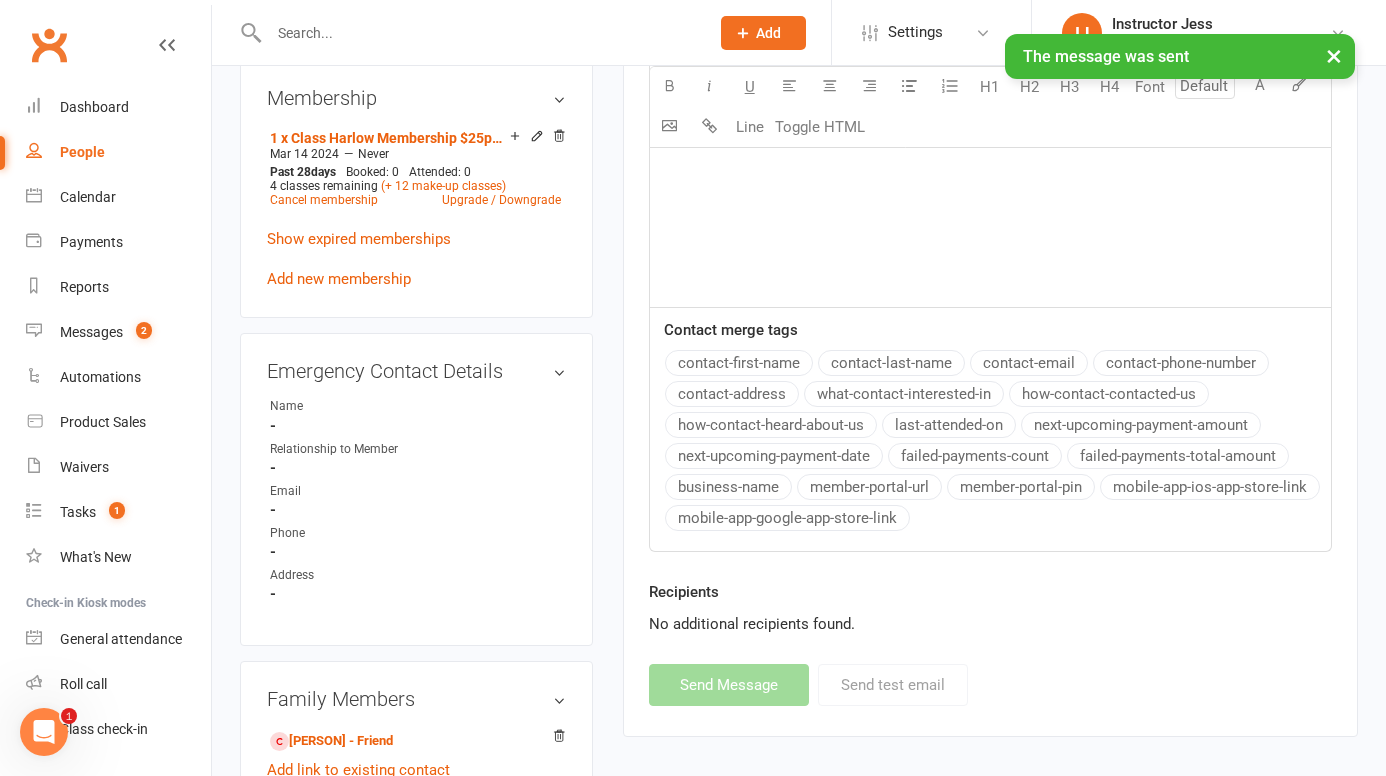 click on "×" at bounding box center [1334, 55] 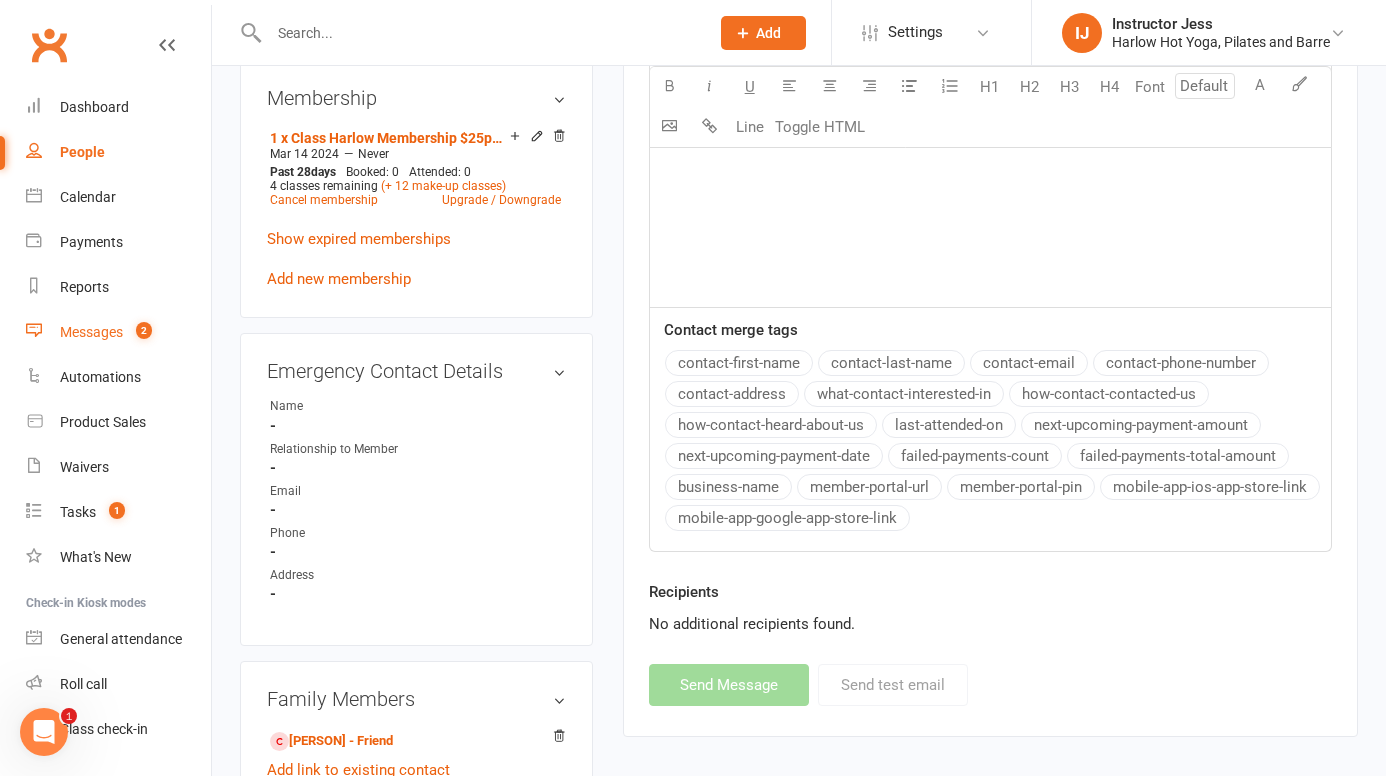 click on "Messages   2" at bounding box center (118, 332) 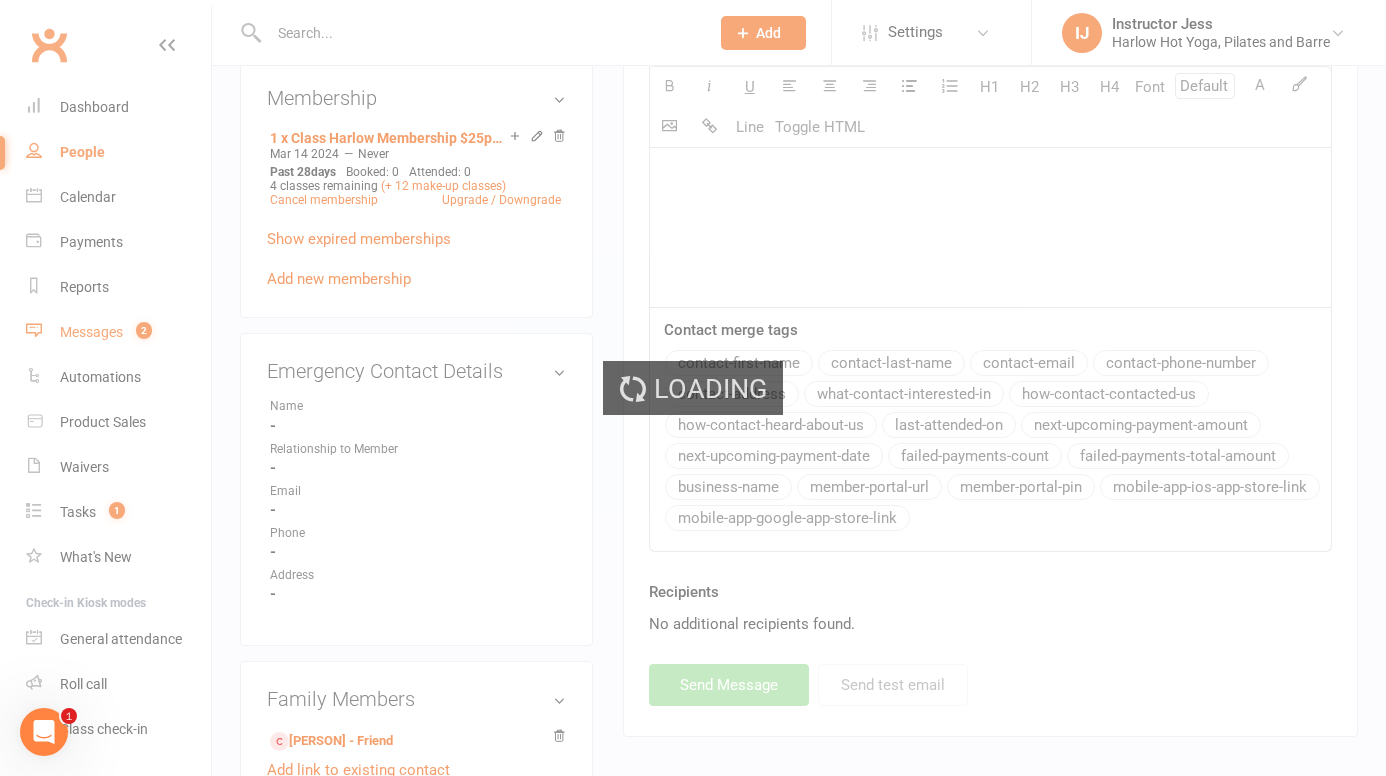 scroll, scrollTop: 0, scrollLeft: 0, axis: both 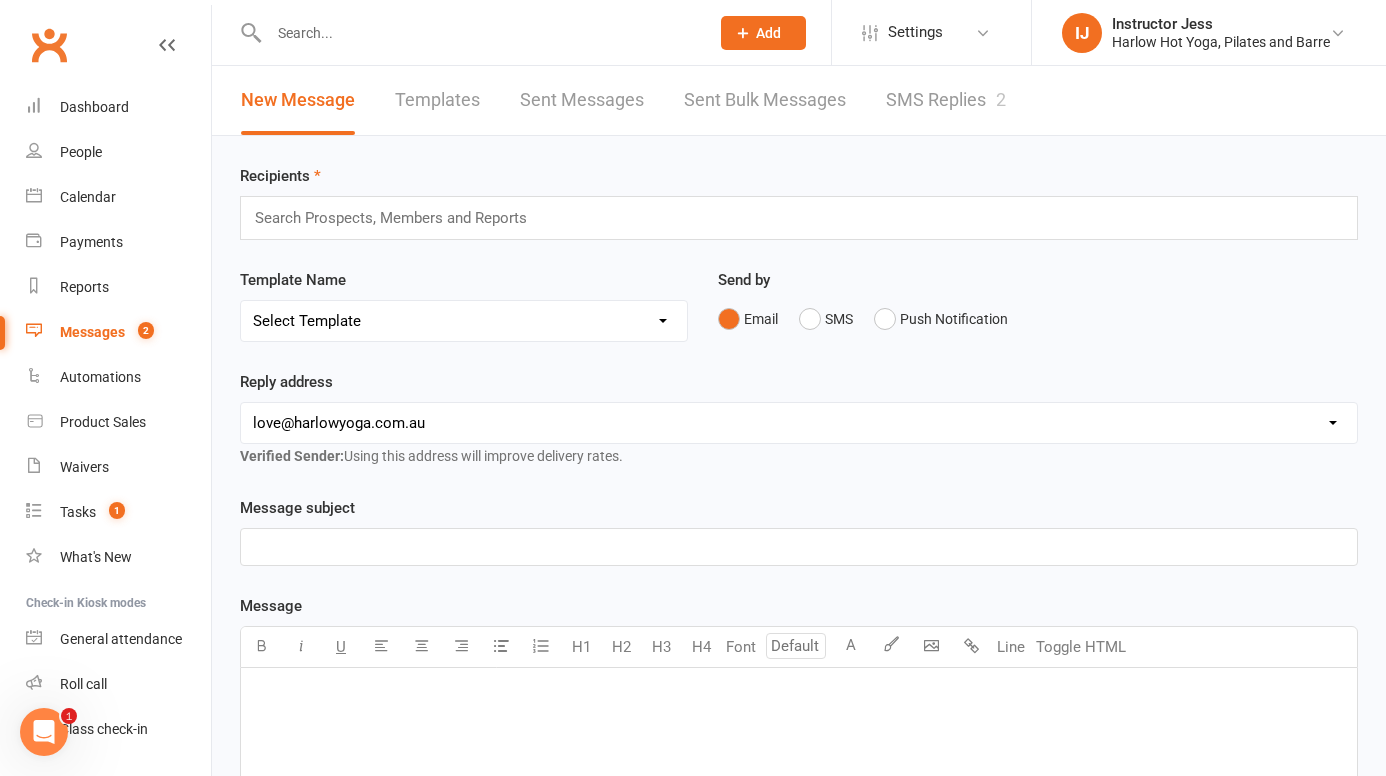 click on "SMS Replies  2" at bounding box center [946, 100] 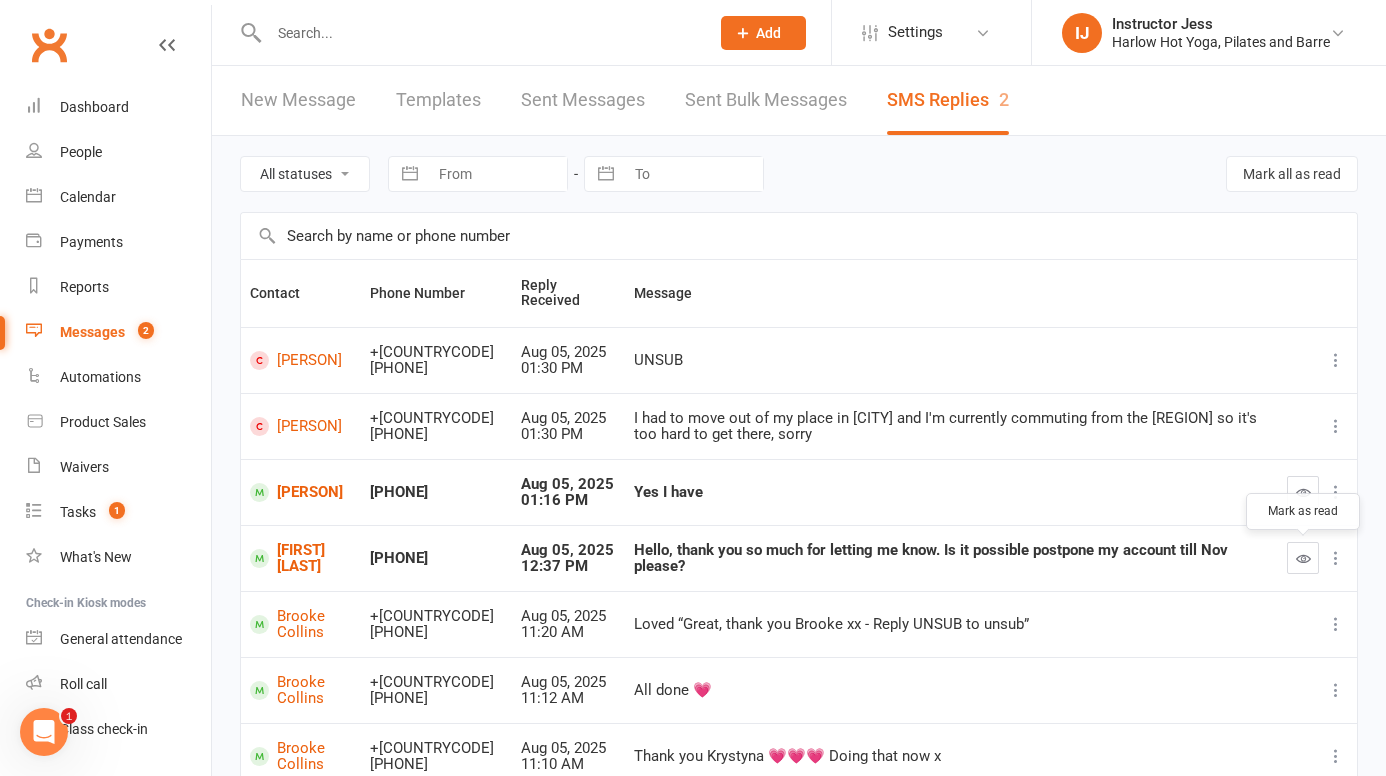 click at bounding box center [1303, 558] 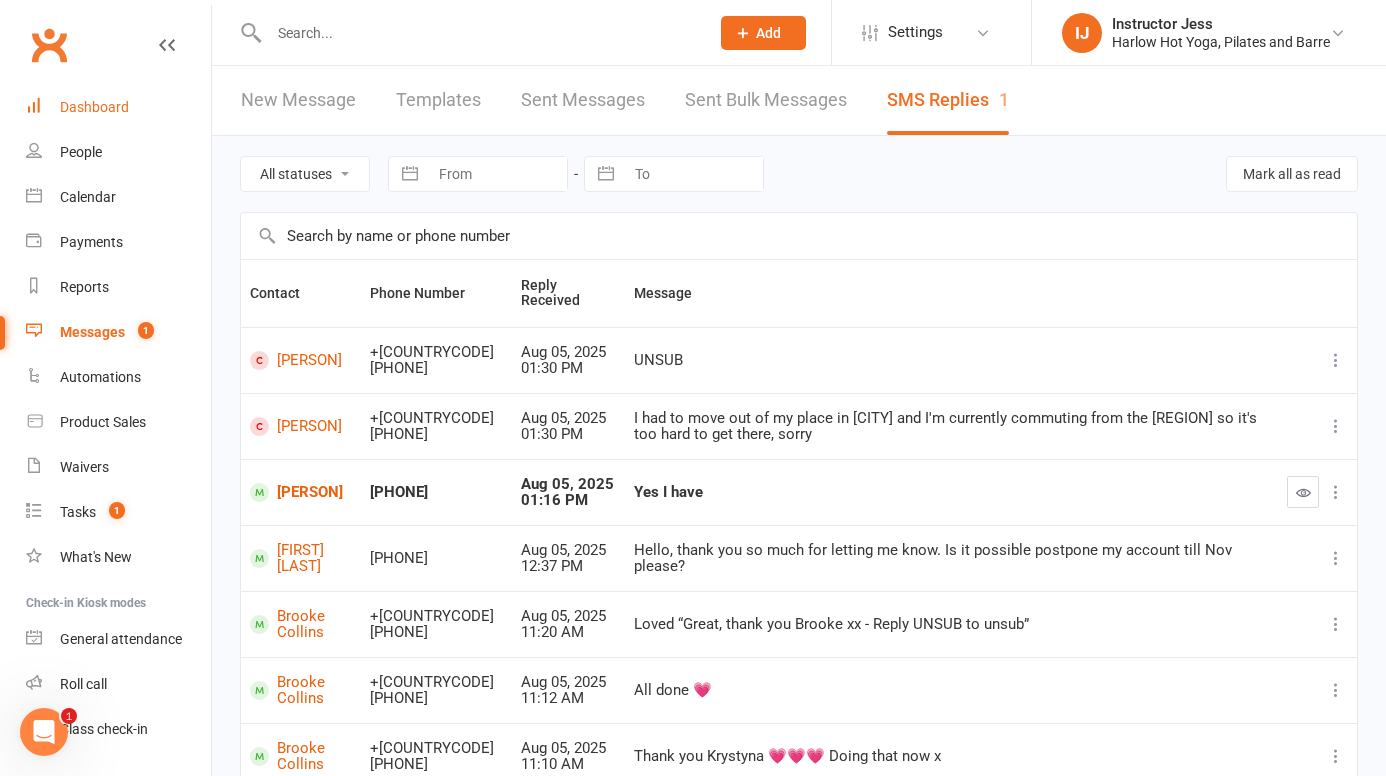 click on "Dashboard" at bounding box center (94, 107) 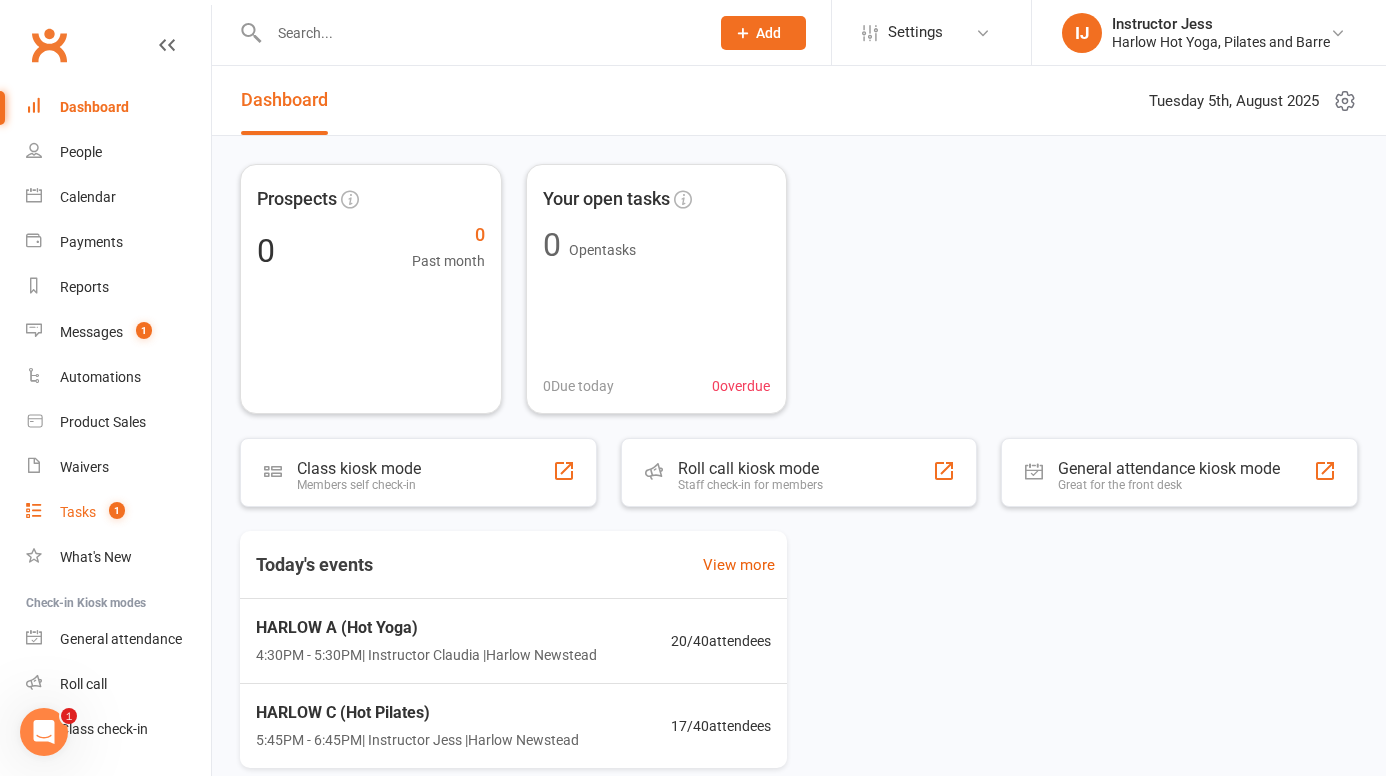 click on "Tasks" at bounding box center (78, 512) 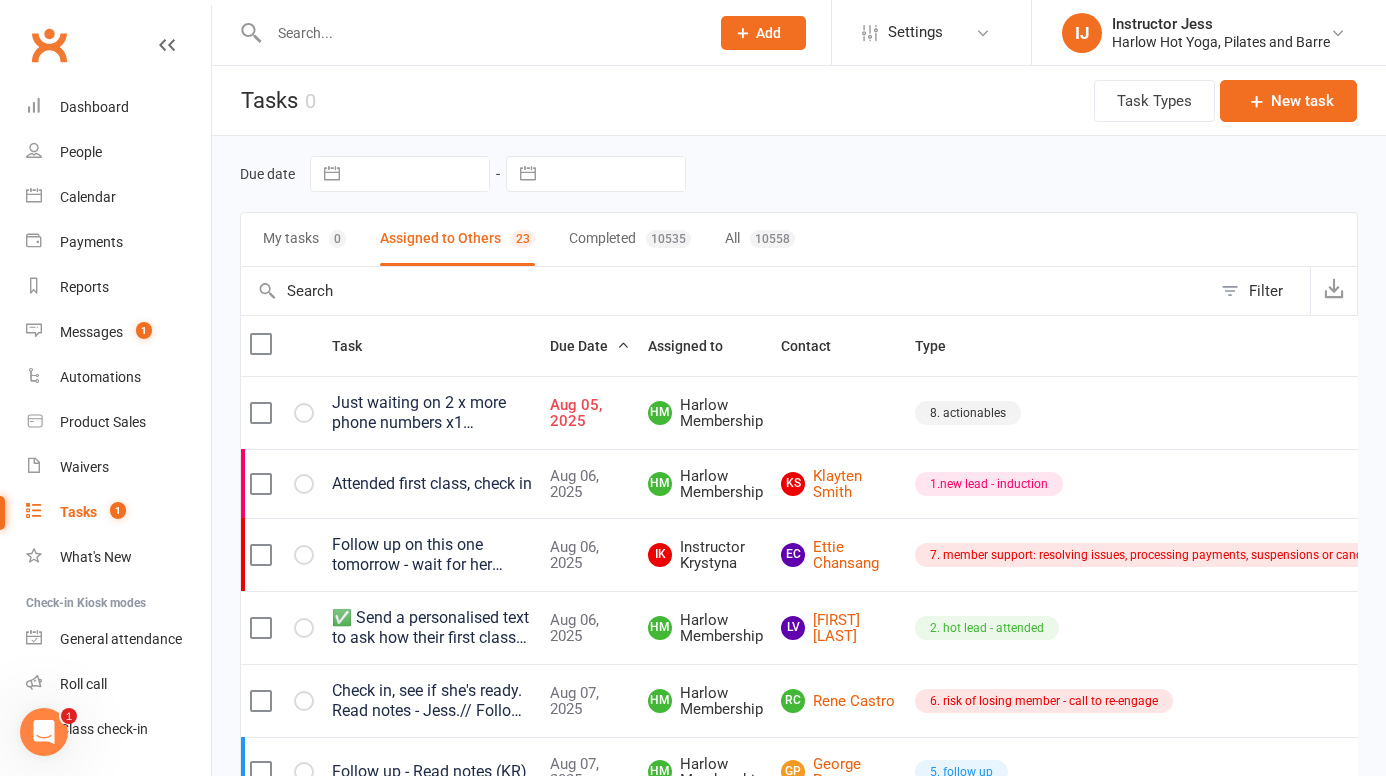 click on "Just waiting on 2 x more phone numbers
x1 Shaunagh Murphy murphyshaunagh@gmail.com
x1 Bronte Stevenson bronteshiley@gmail.com
// I'll get you to follow up with these as they are potential leads... reply to ebony and set each one up with a pass and welcome them and get them booked in and add to pipeline as a lead ♡https://mail.google.com/mail/u/0/#inbox/FMfcgzQbgJRrjJTSldWdPxTHBCBznZdM" at bounding box center [432, 413] 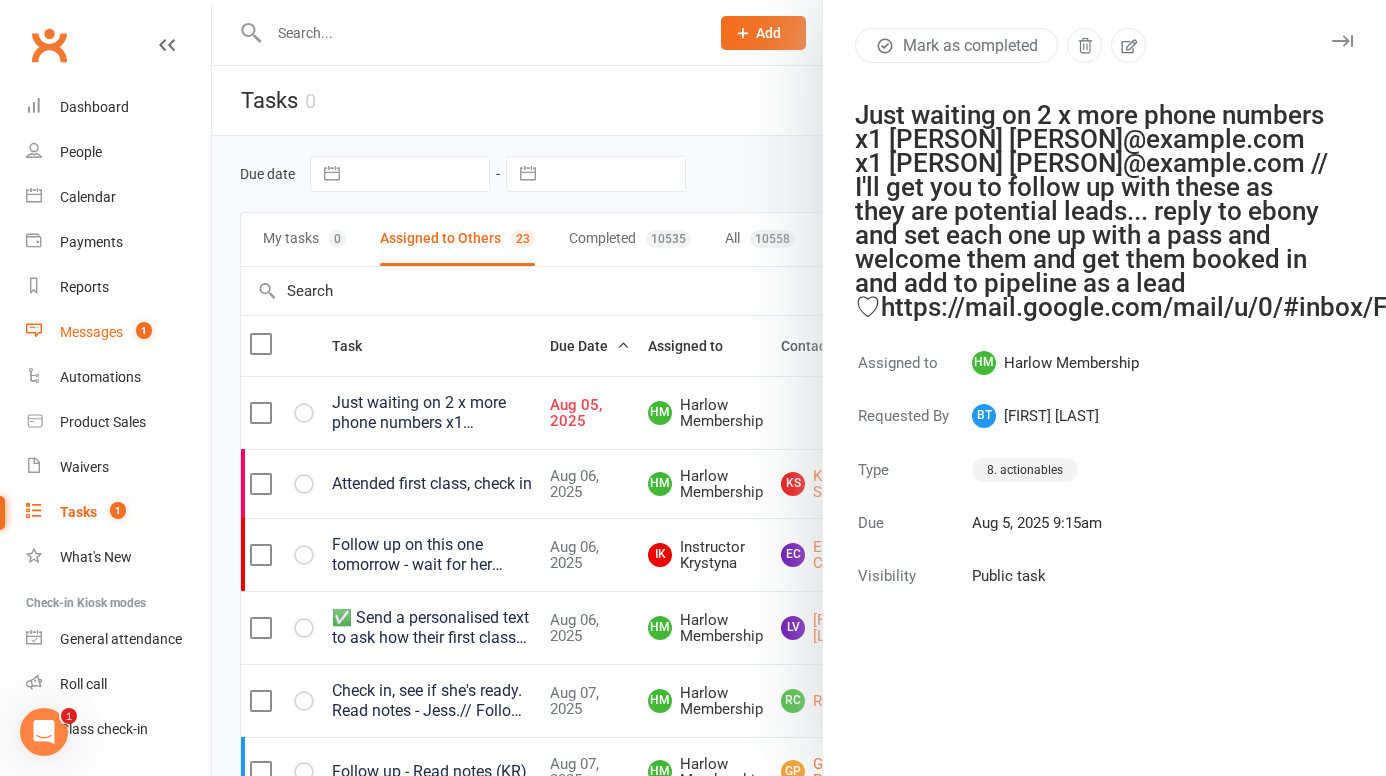 click on "Messages" at bounding box center (91, 332) 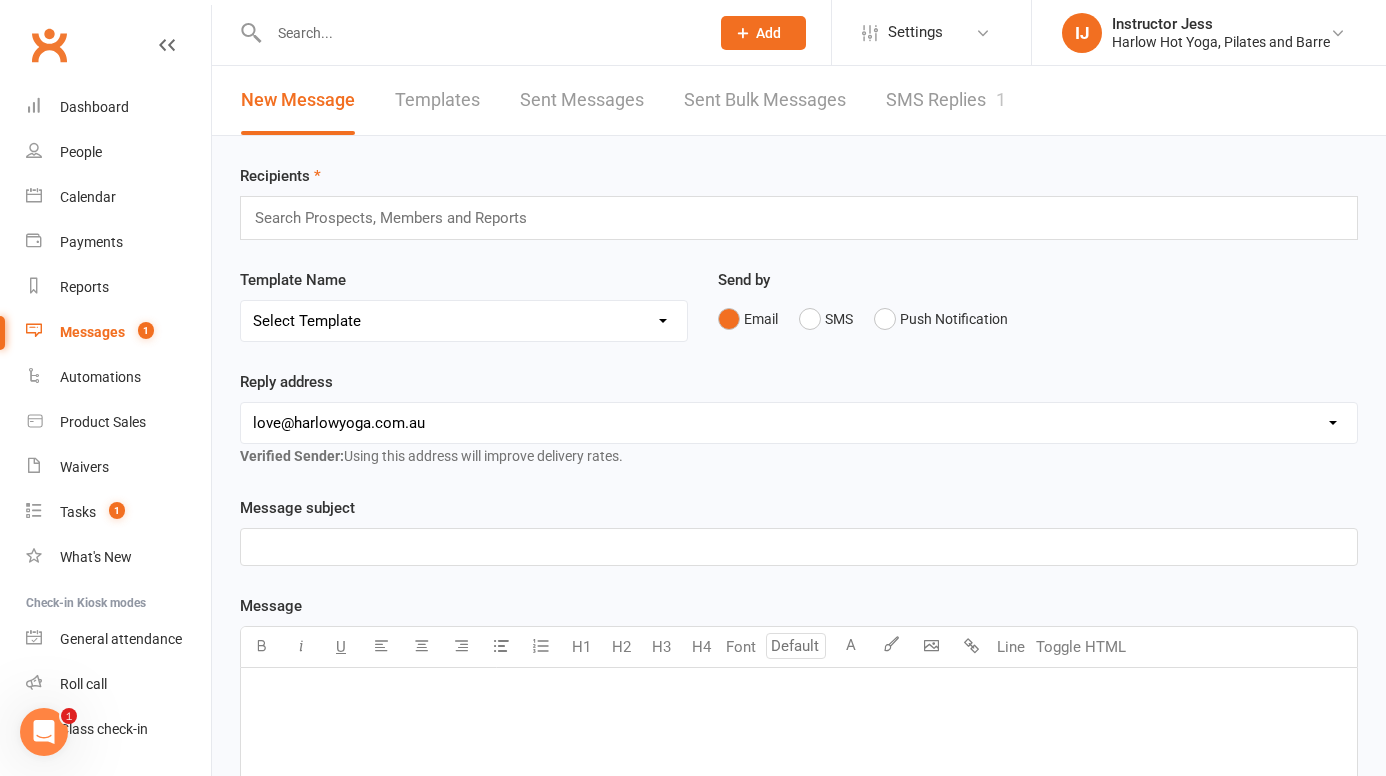 click on "SMS Replies  1" at bounding box center (946, 100) 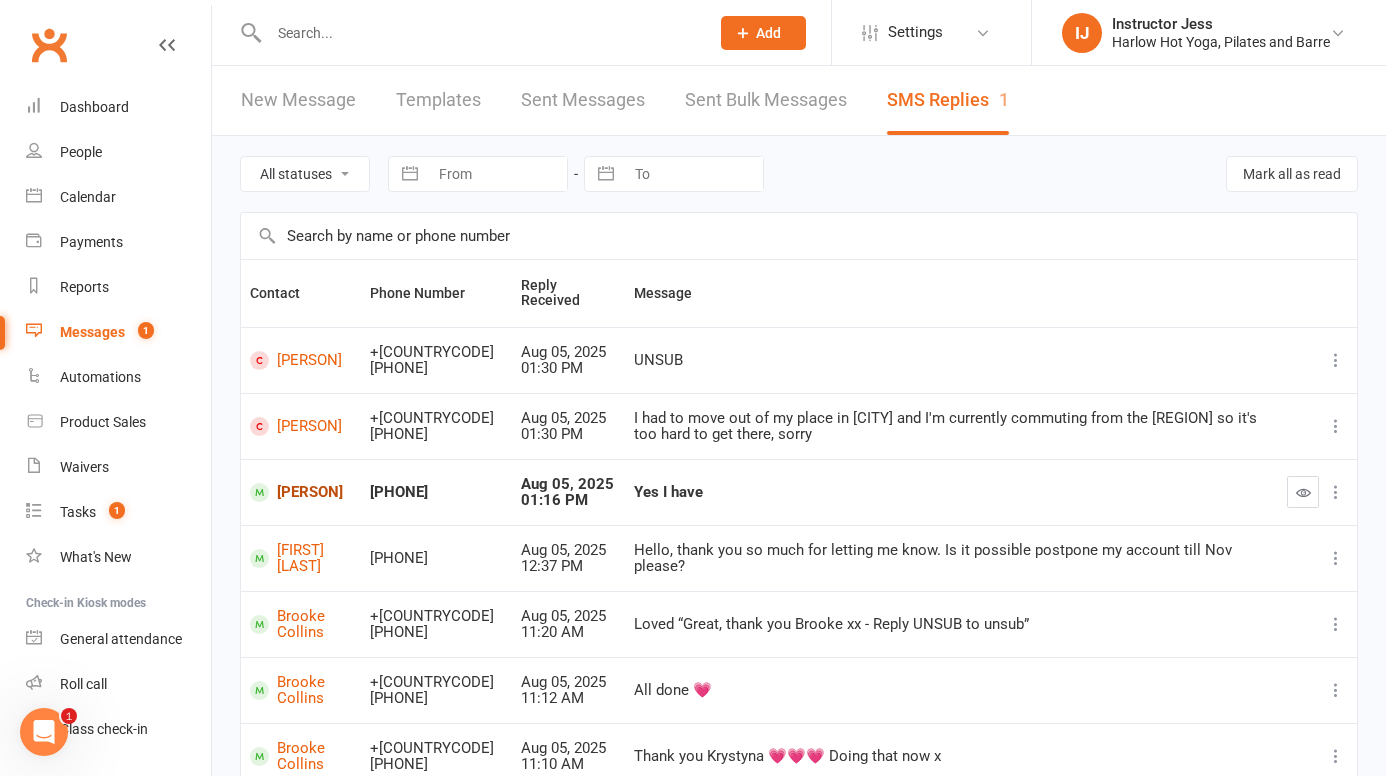 click on "Karen Boorer" at bounding box center [301, 492] 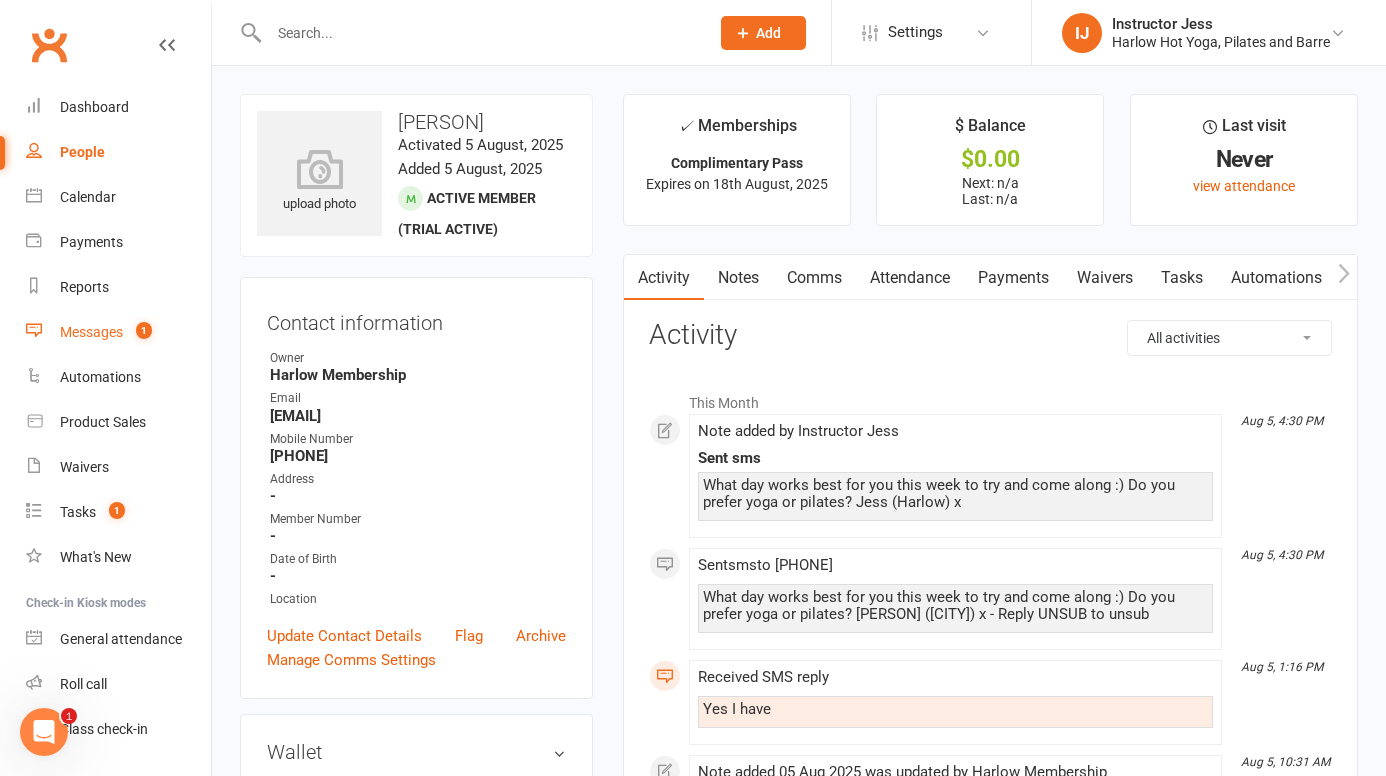 click on "Messages" at bounding box center (91, 332) 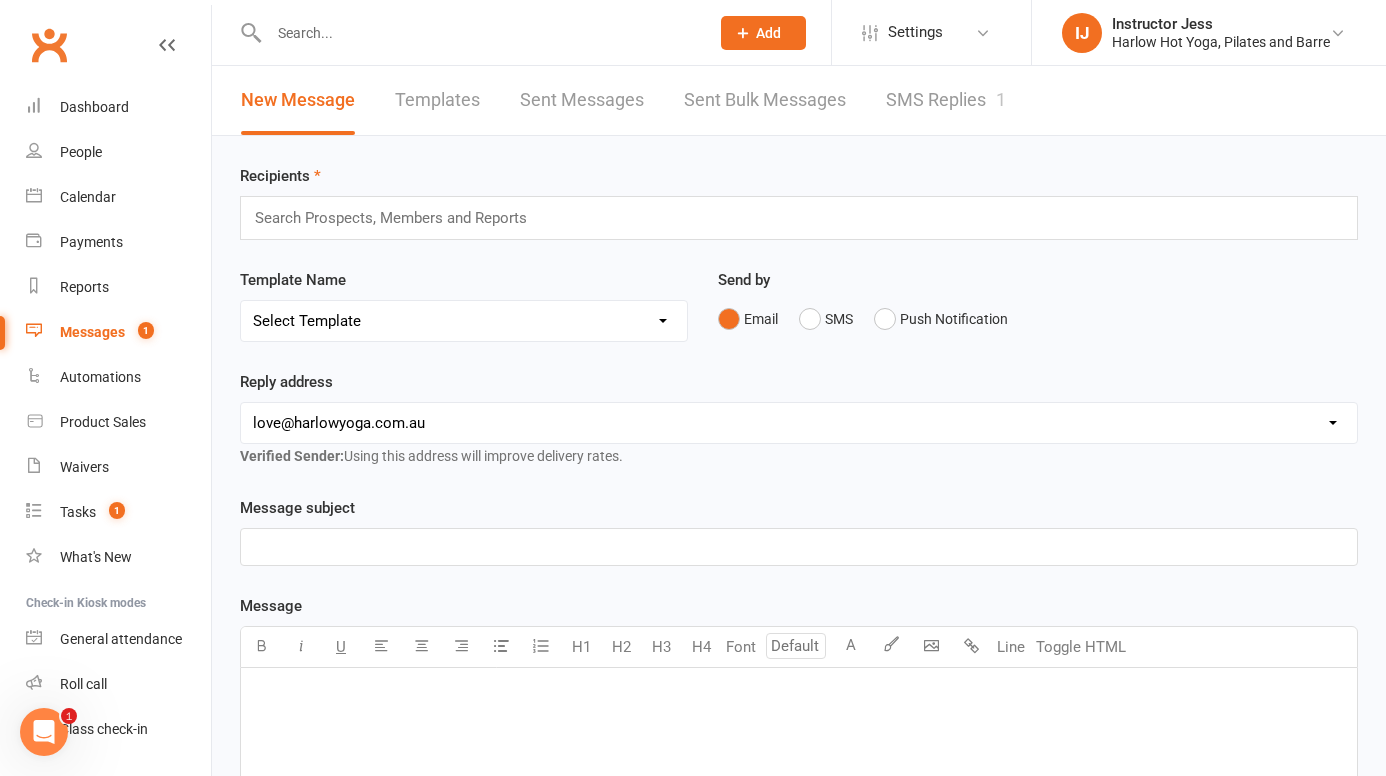click on "SMS Replies  1" at bounding box center (946, 100) 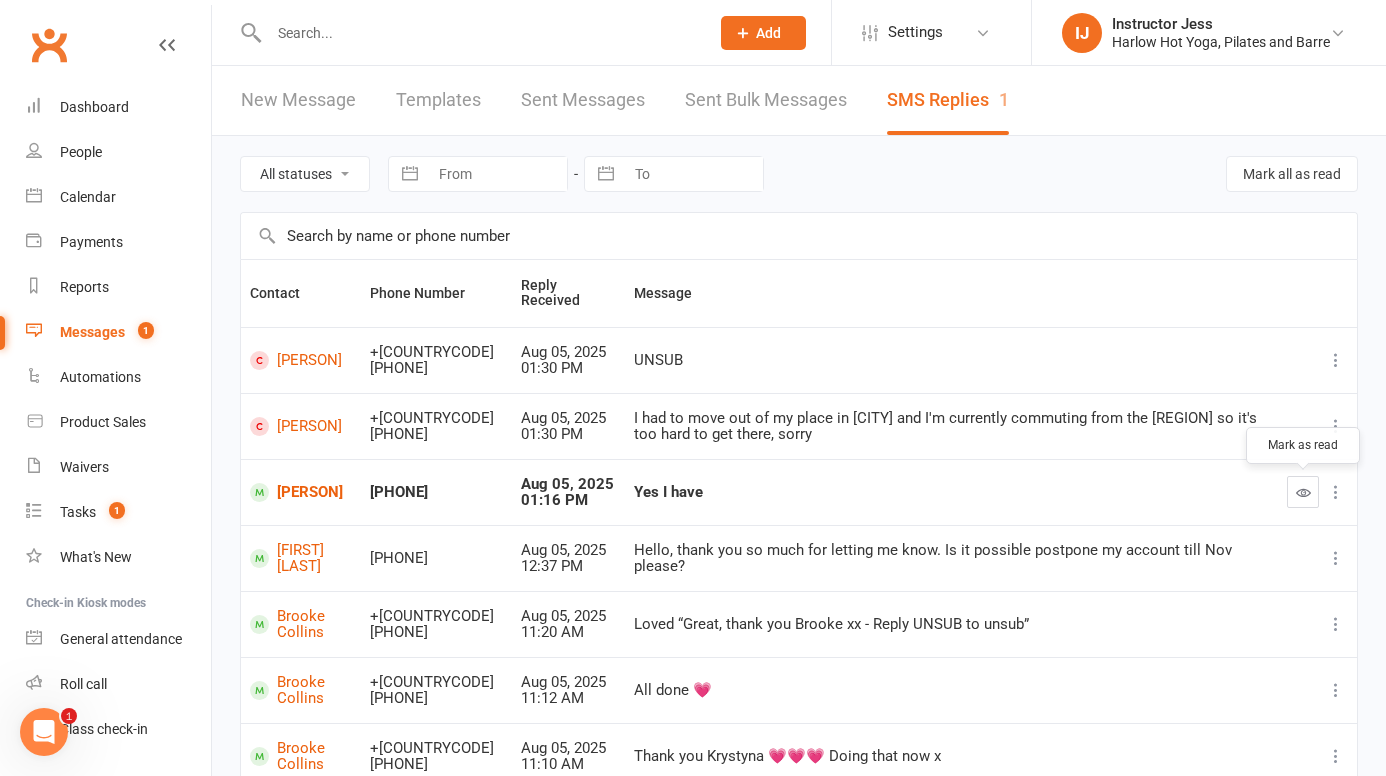 click at bounding box center [1303, 492] 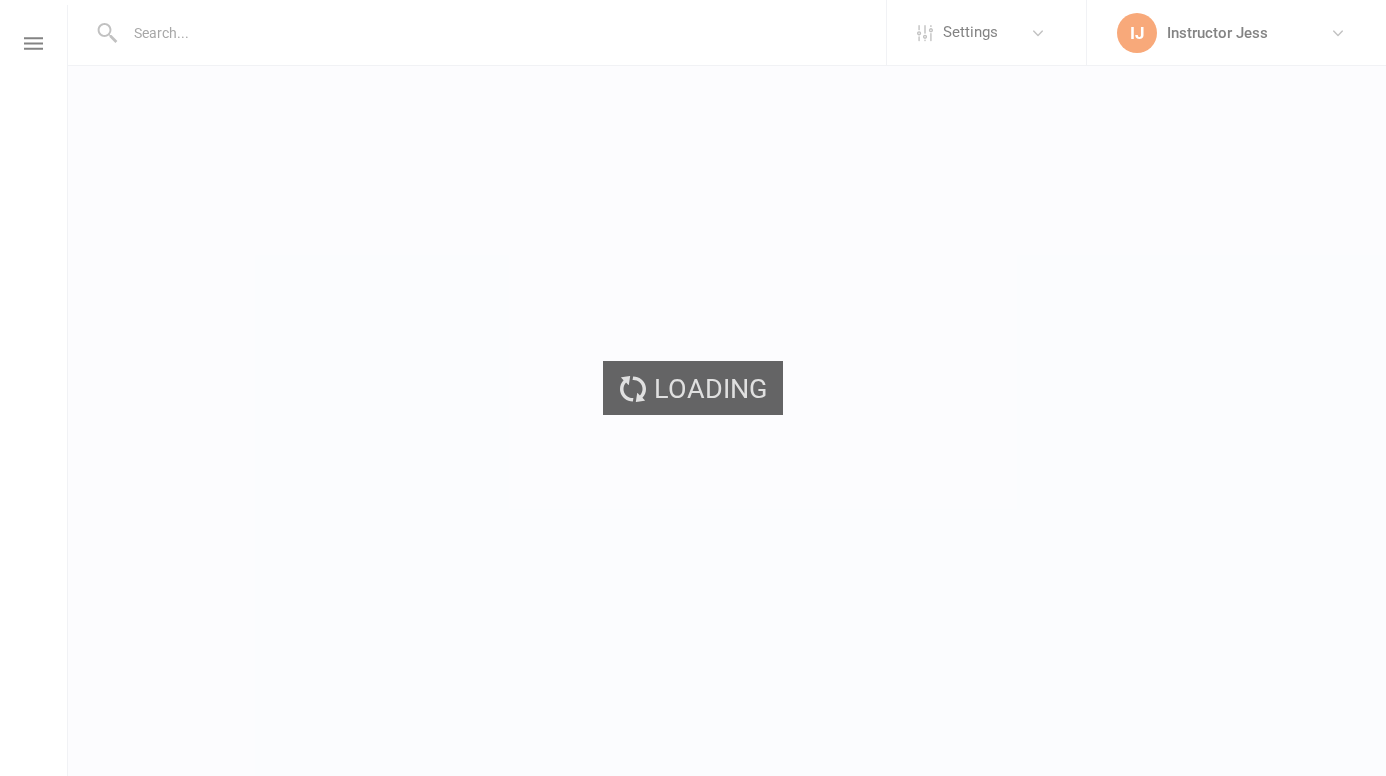 scroll, scrollTop: 0, scrollLeft: 0, axis: both 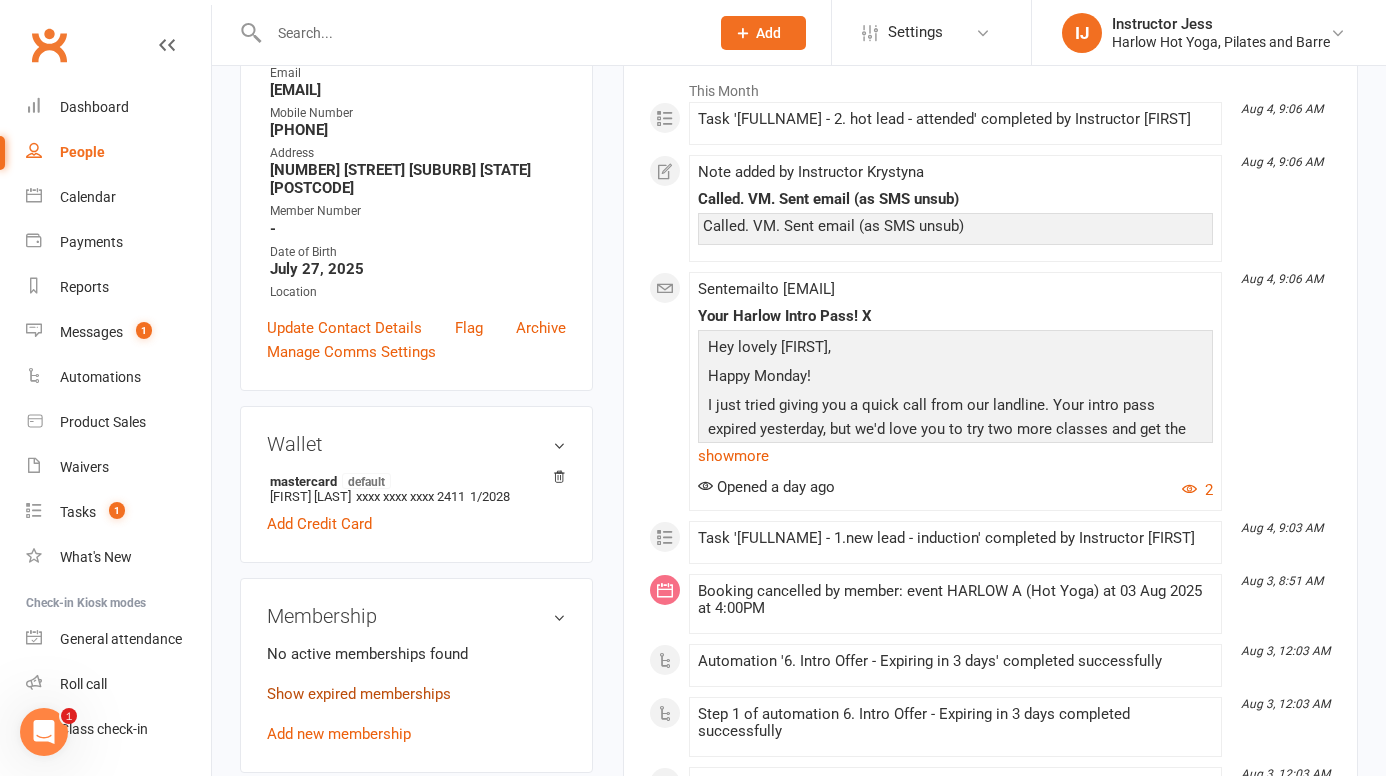 click on "Show expired memberships" at bounding box center (359, 694) 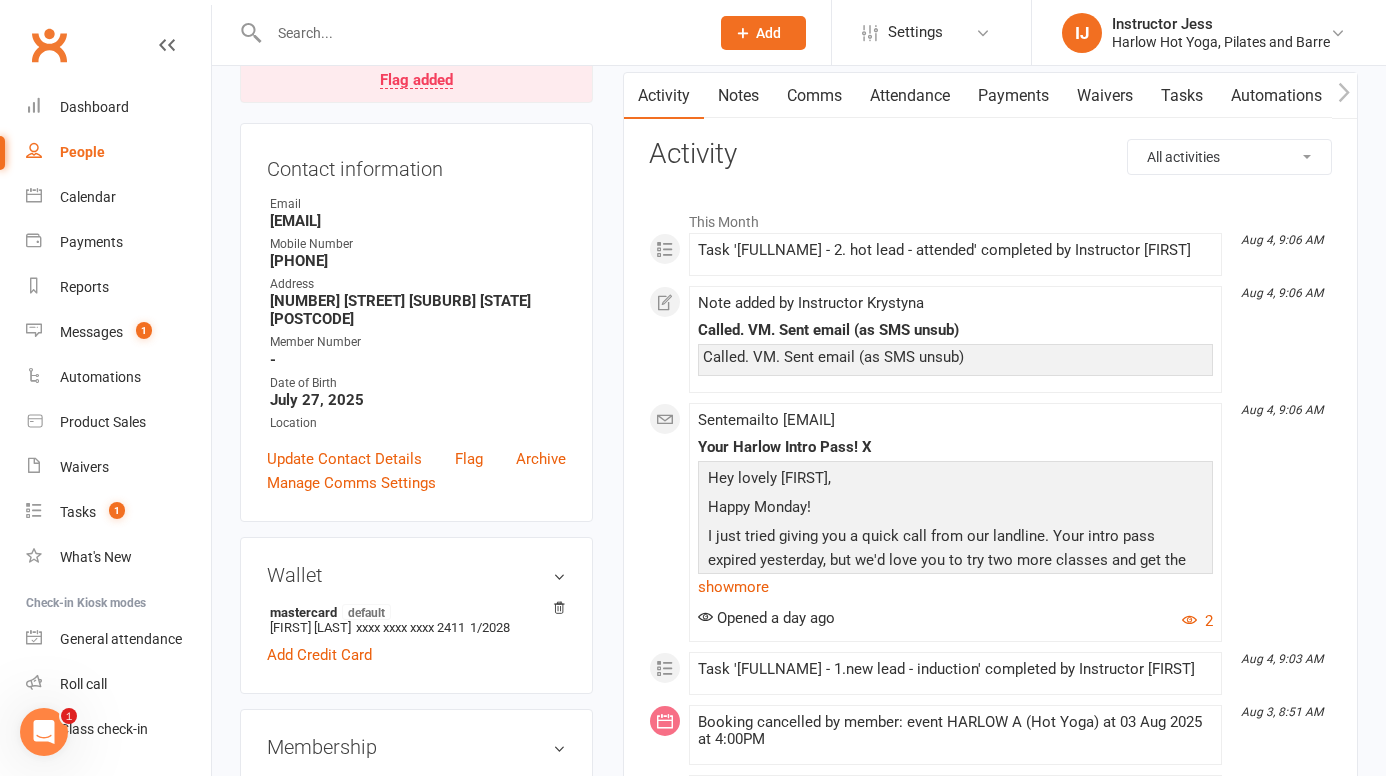 scroll, scrollTop: 0, scrollLeft: 0, axis: both 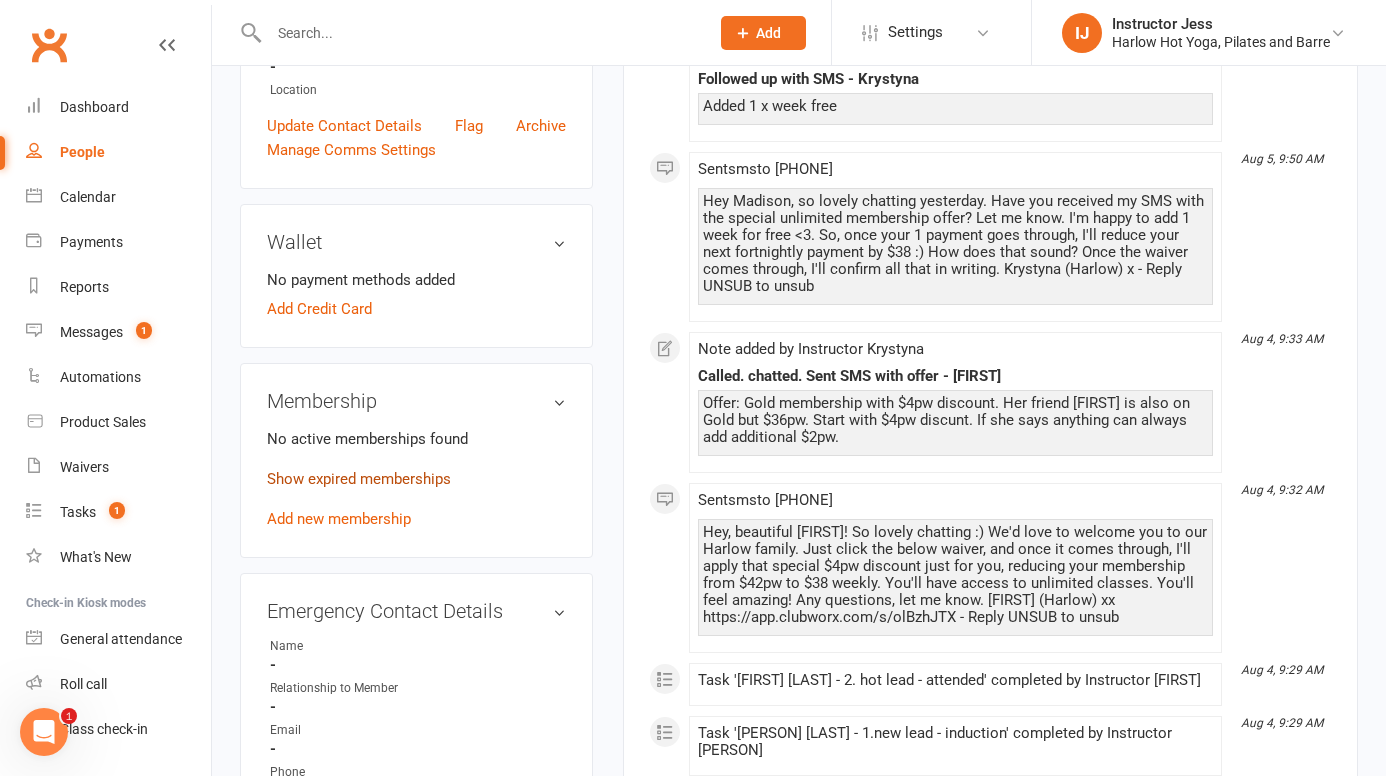 click on "Show expired memberships" at bounding box center (359, 479) 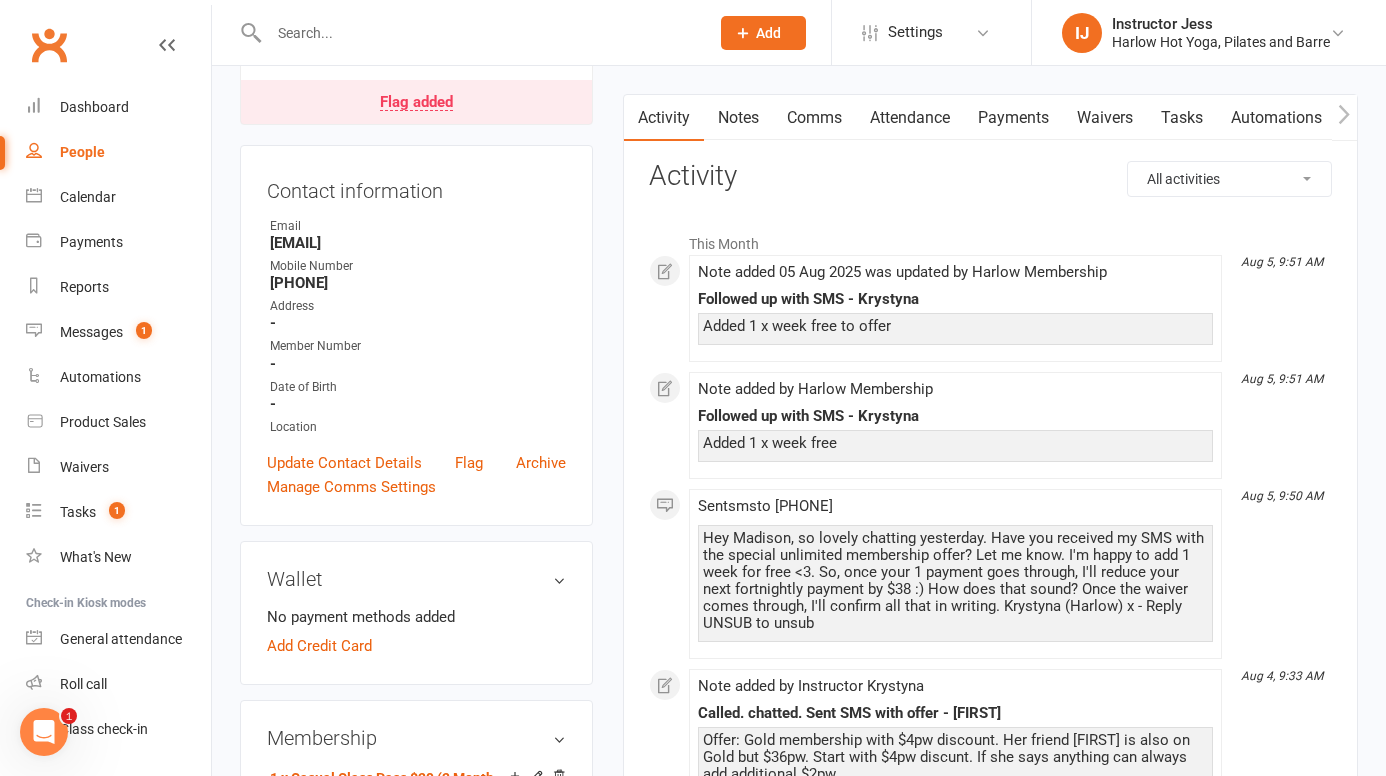 scroll, scrollTop: 0, scrollLeft: 0, axis: both 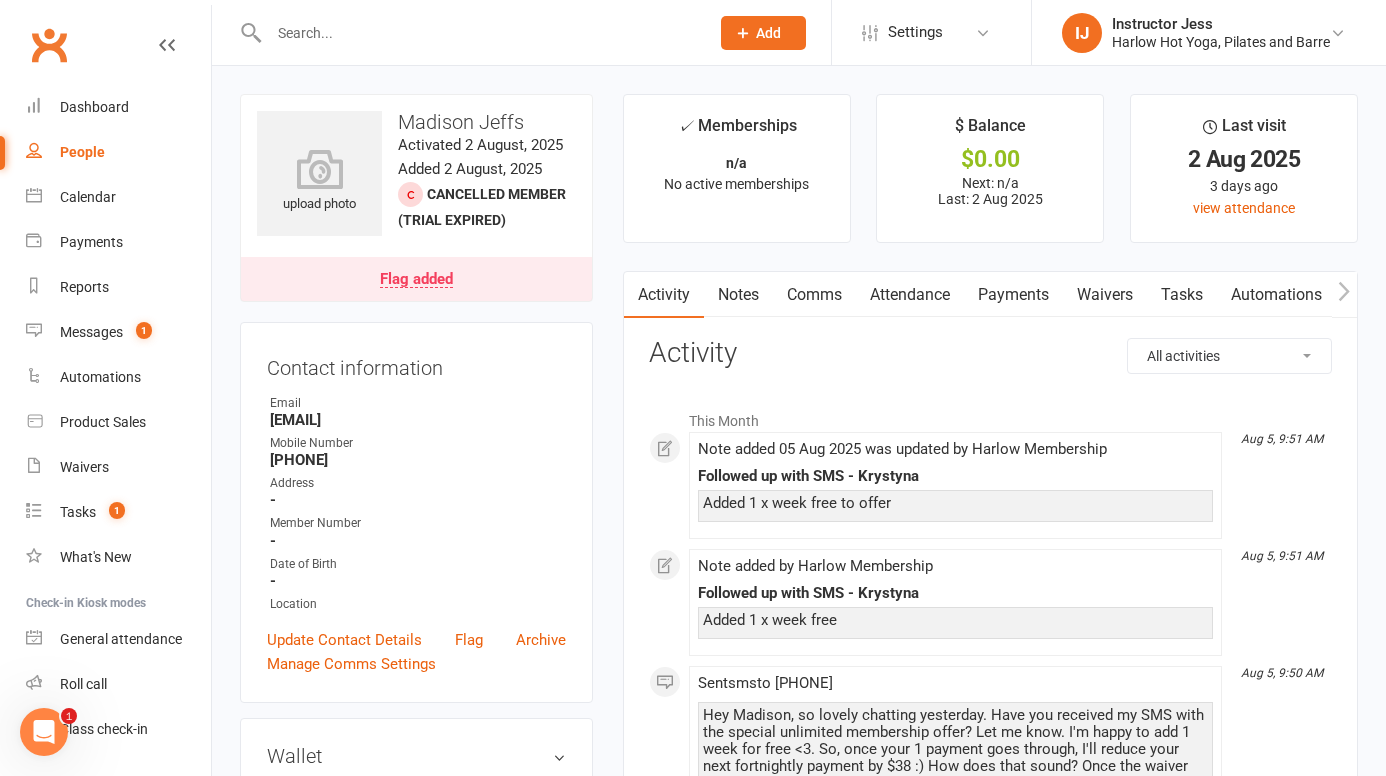 click on "Comms" at bounding box center [814, 295] 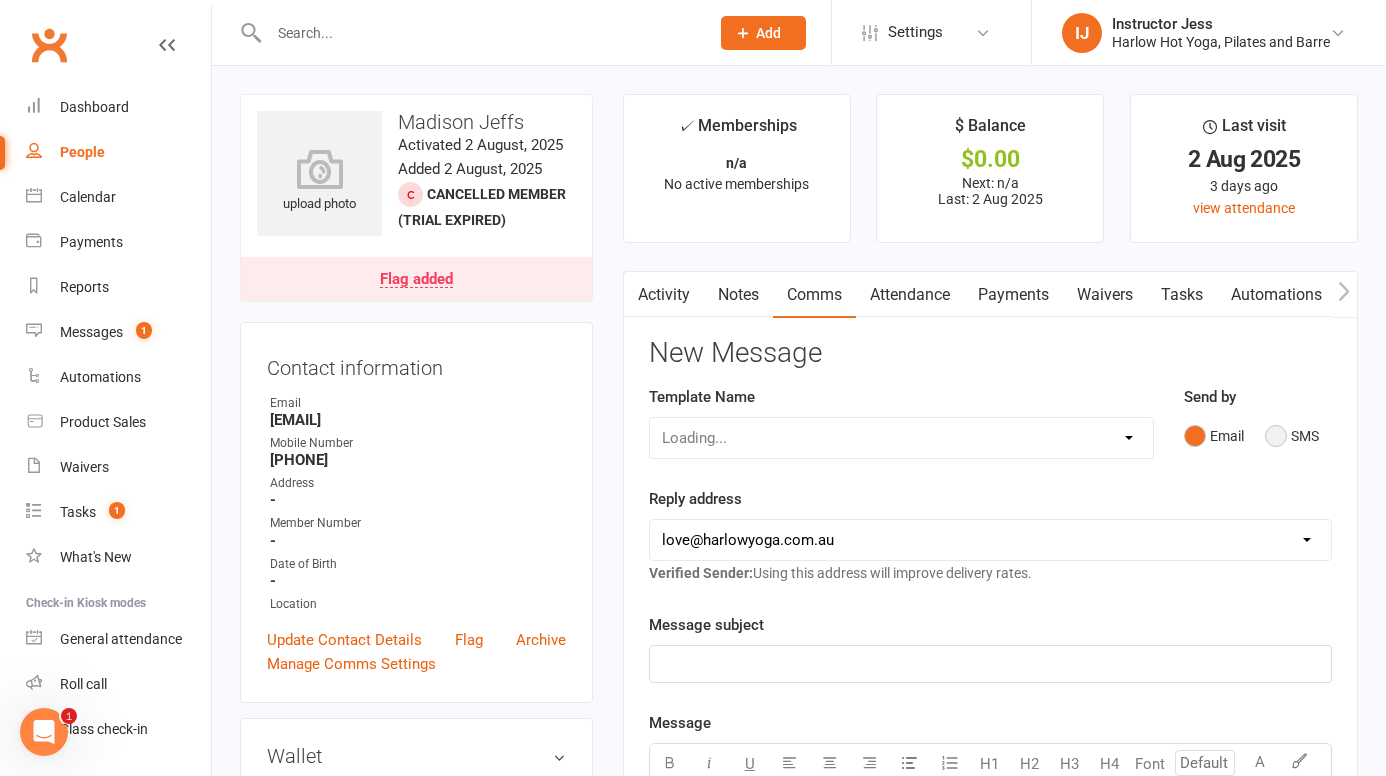 click on "SMS" at bounding box center (1292, 436) 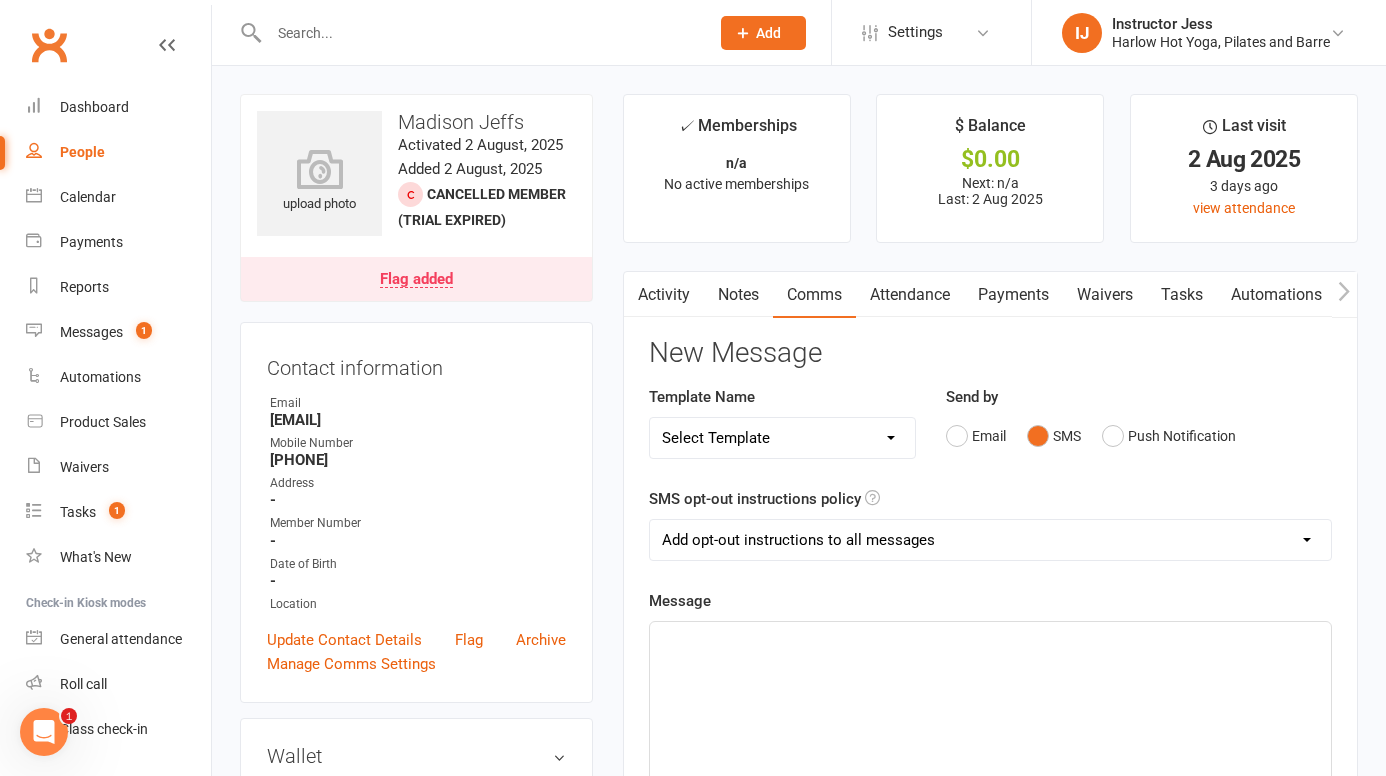 click on "Activity" at bounding box center (664, 295) 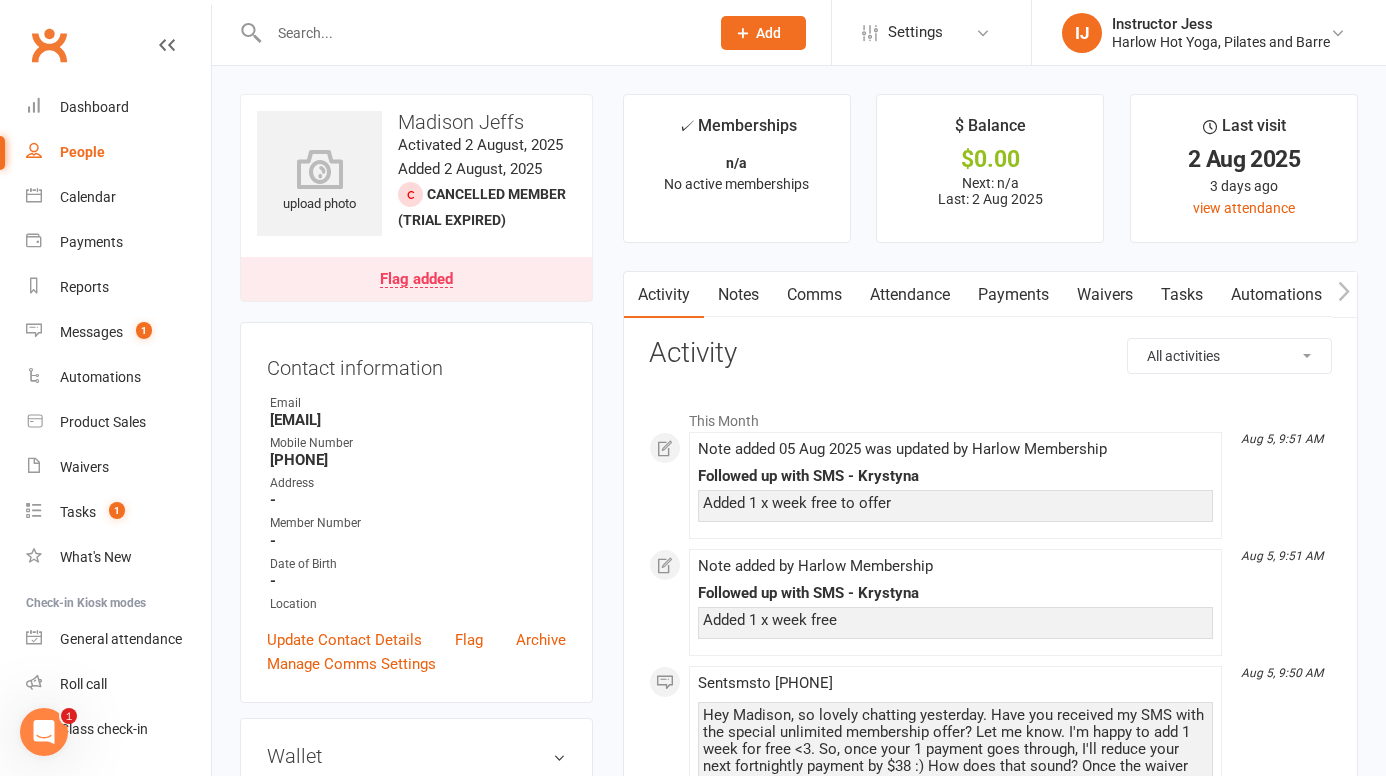click on "Notes" at bounding box center [738, 295] 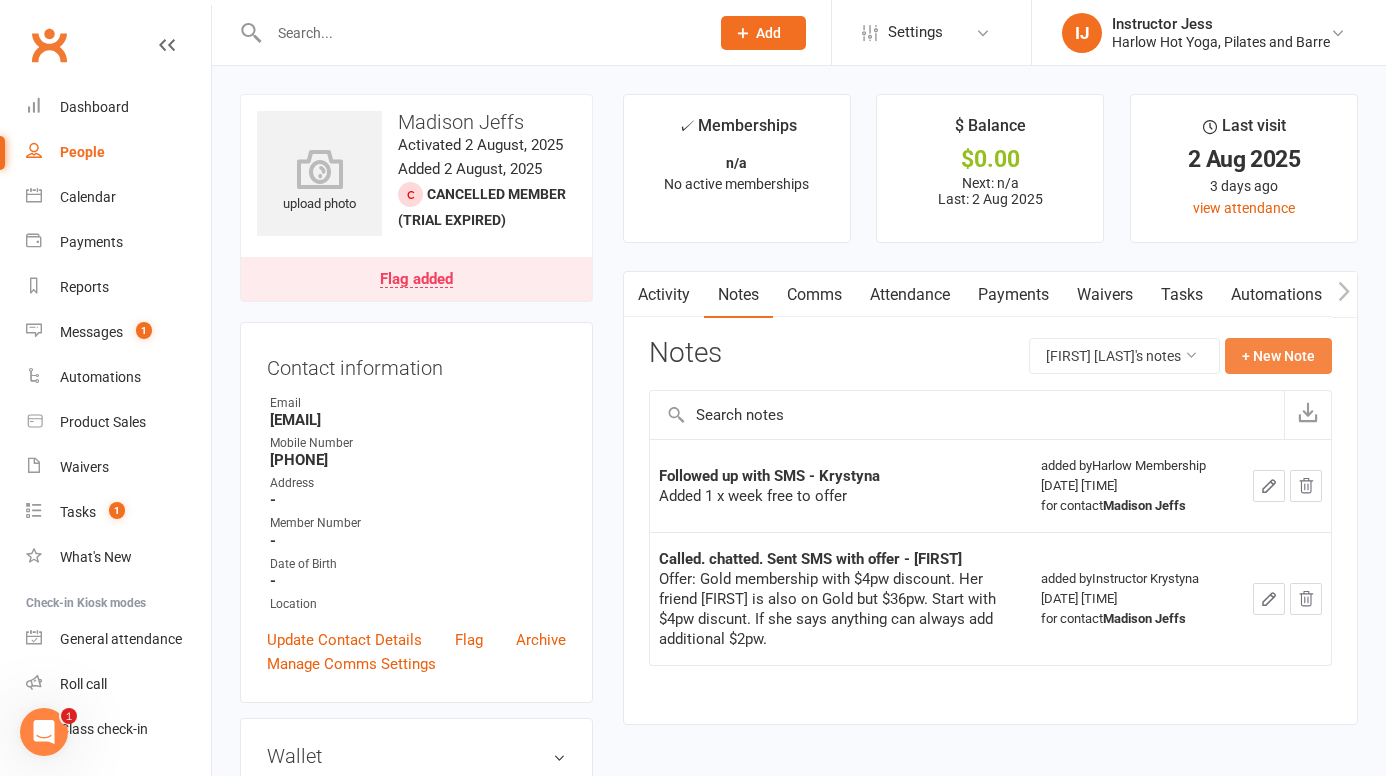 click on "+ New Note" at bounding box center [1278, 356] 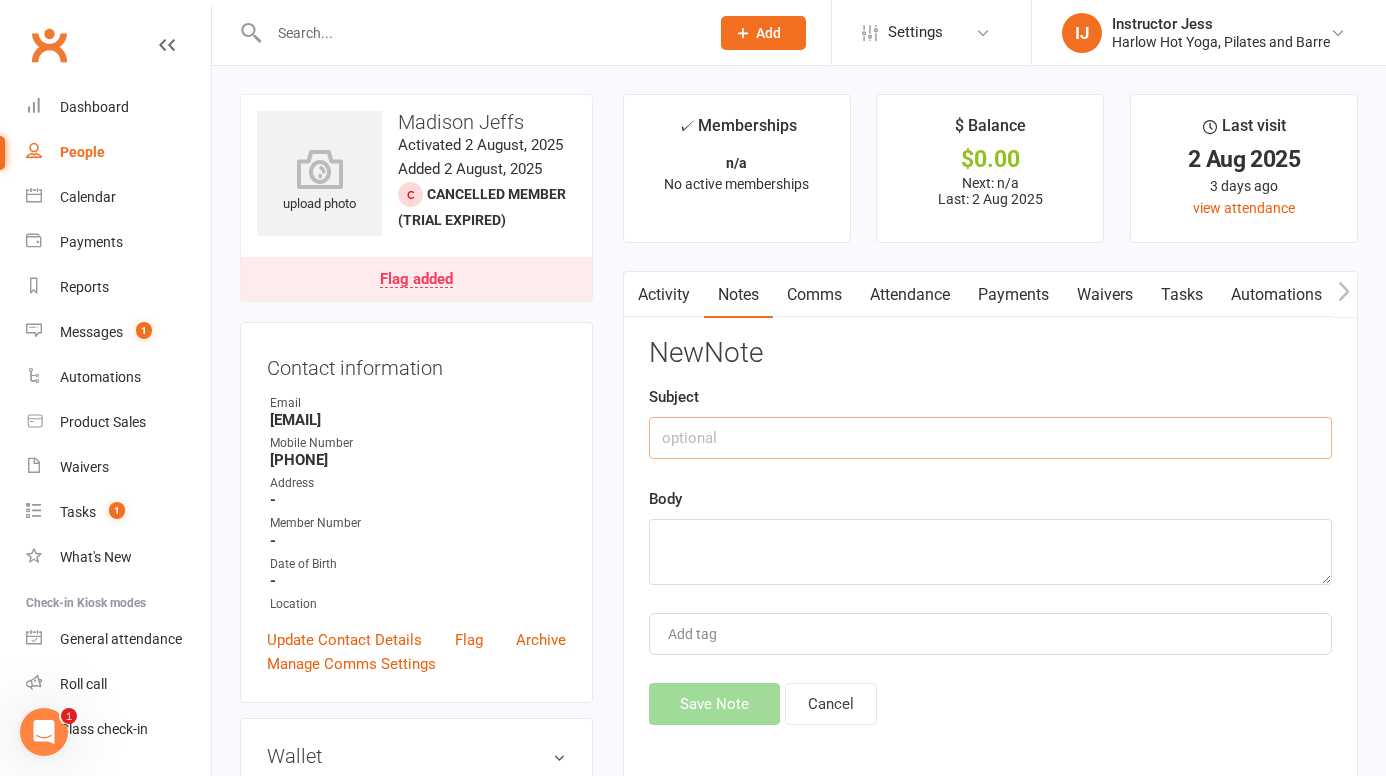 click at bounding box center (990, 438) 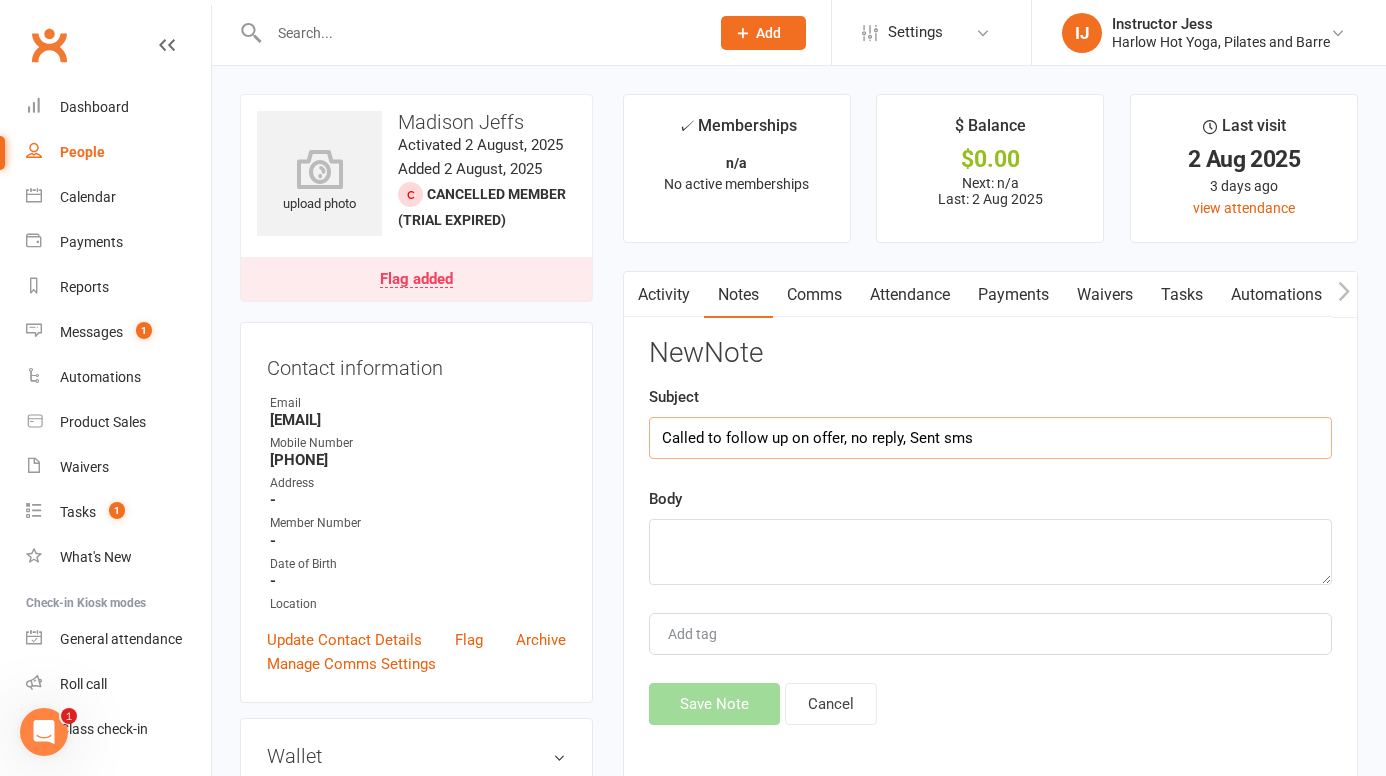 type on "Called to follow up on offer, no reply, Sent sms" 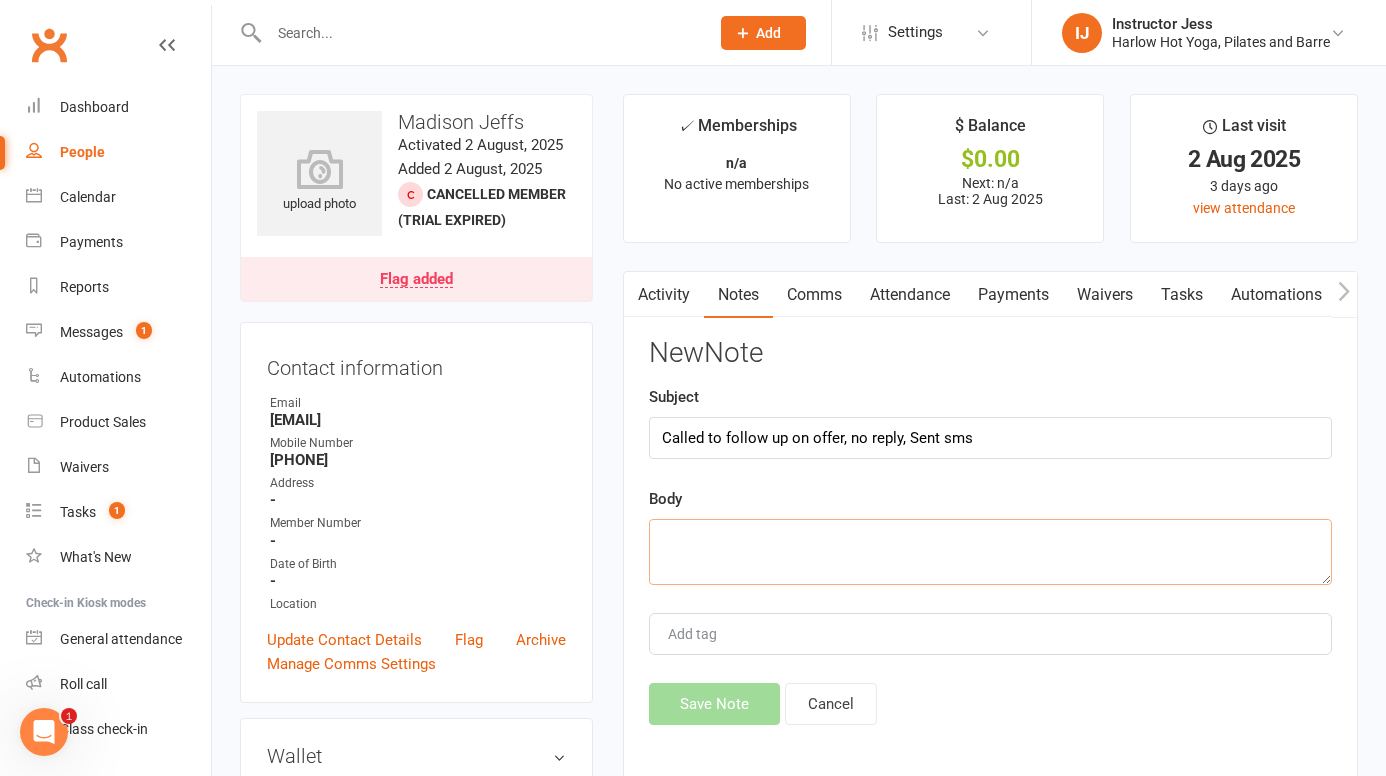 click at bounding box center [990, 552] 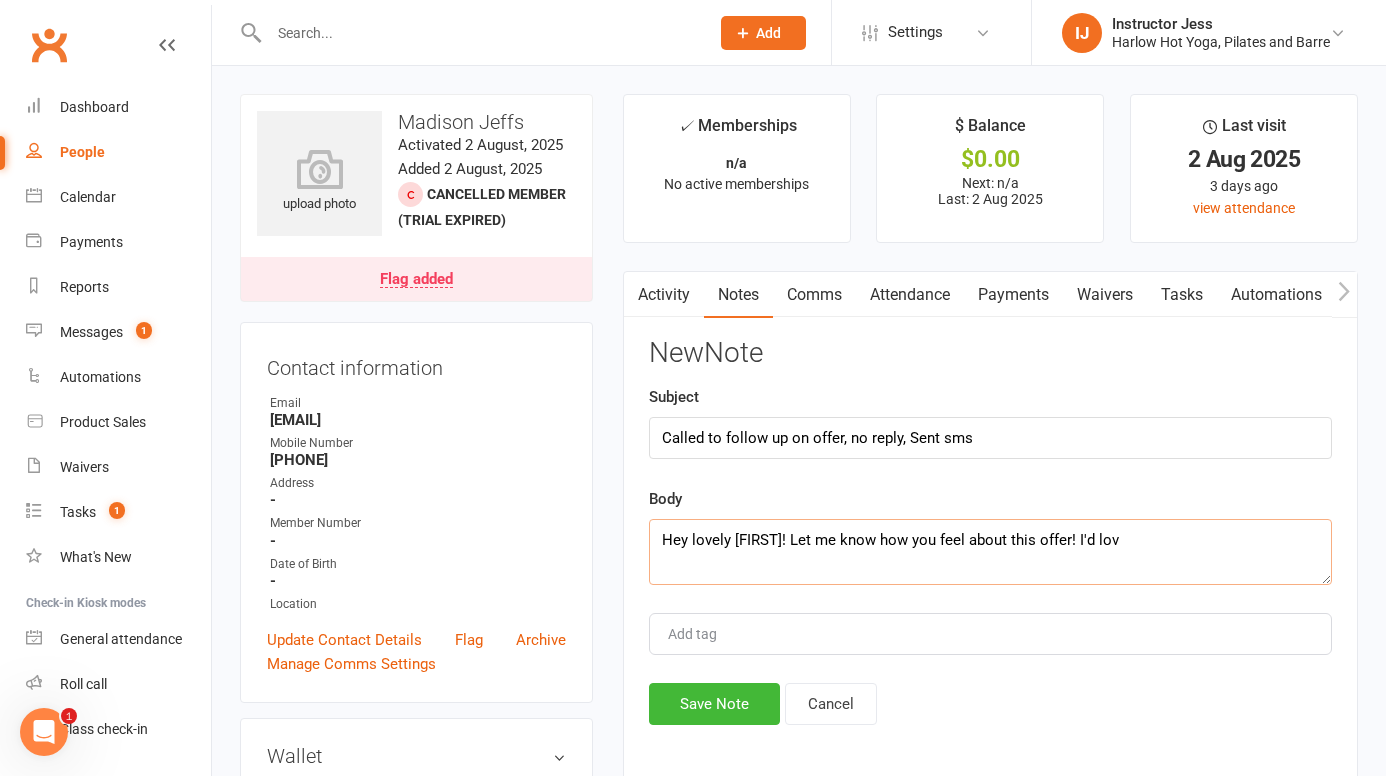 click on "Hey lovely [FIRST]! Let me know how you feel about this offer! I'd lov" at bounding box center [990, 552] 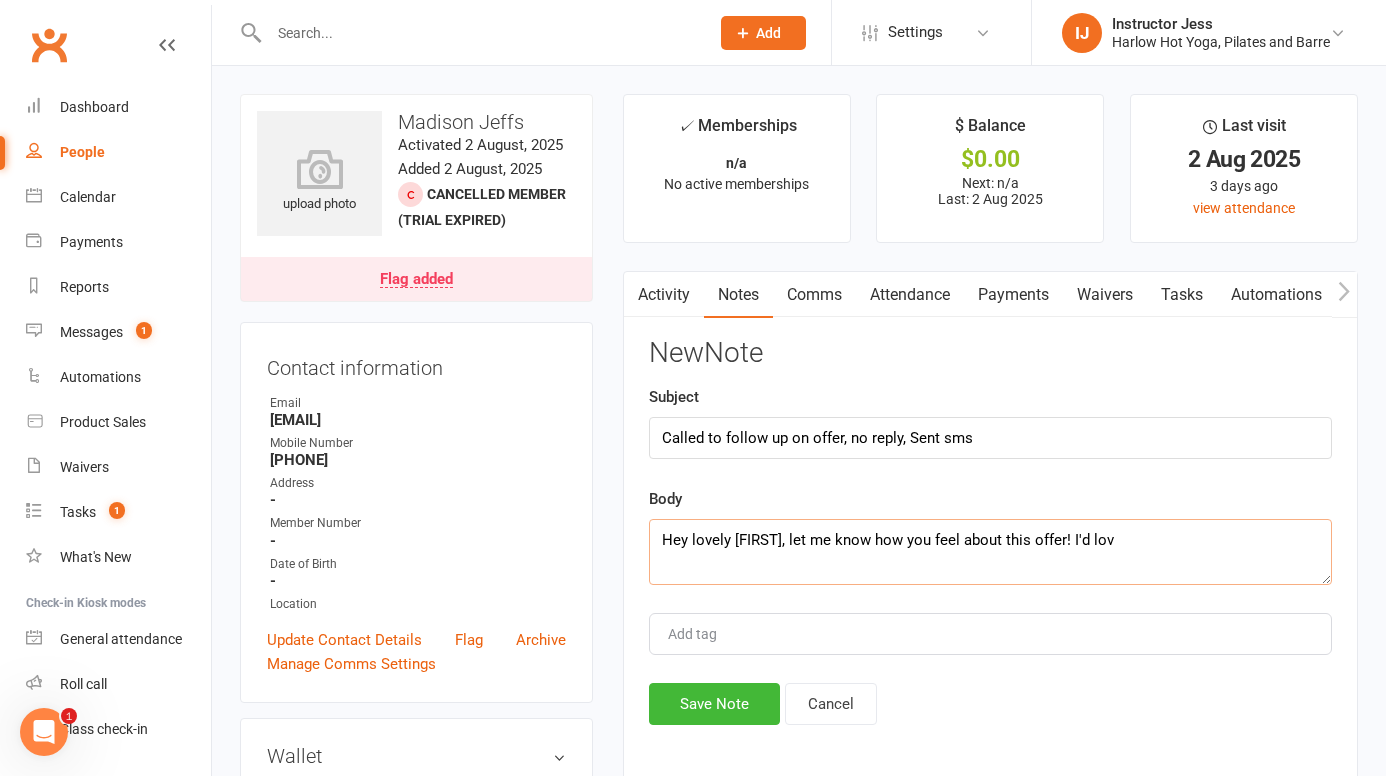 click on "Hey lovely [FIRST], let me know how you feel about this offer! I'd lov" at bounding box center [990, 552] 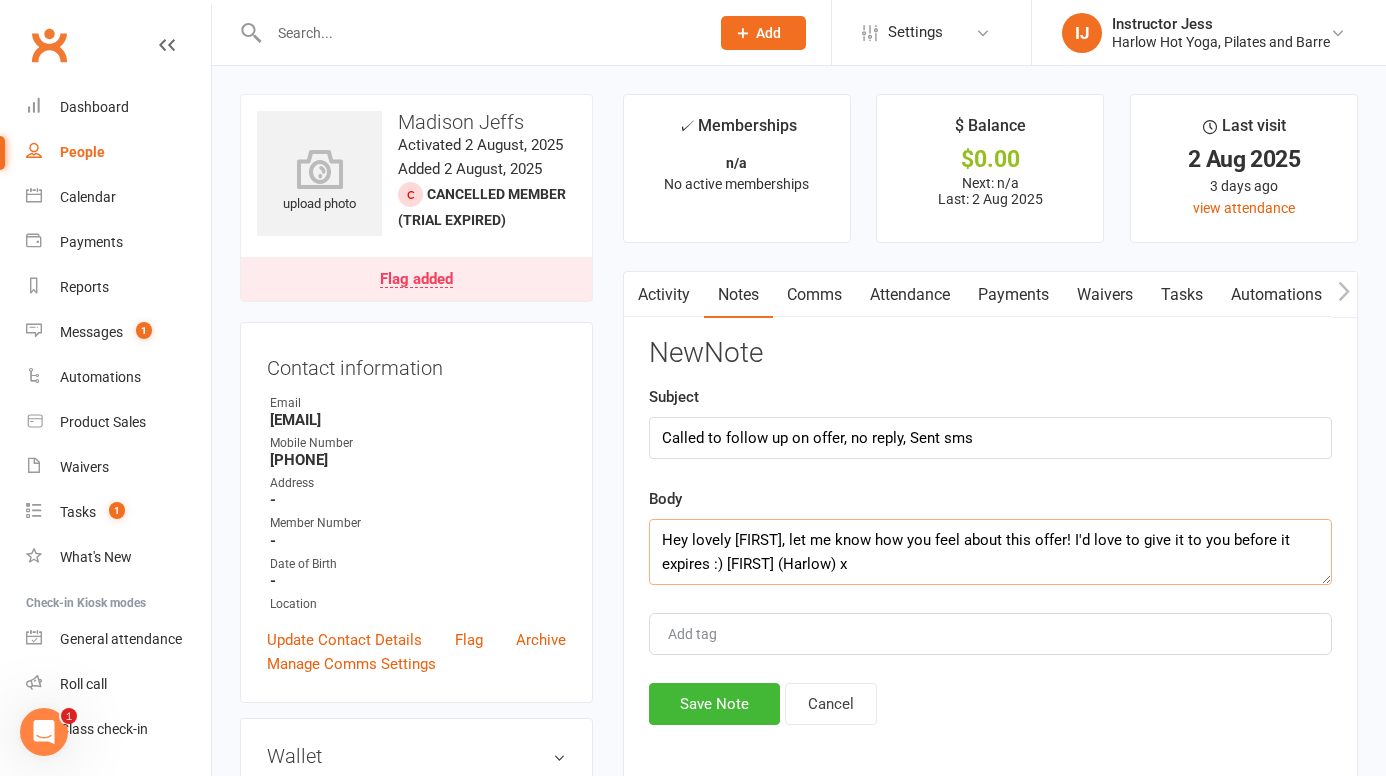 drag, startPoint x: 855, startPoint y: 563, endPoint x: 651, endPoint y: 539, distance: 205.4069 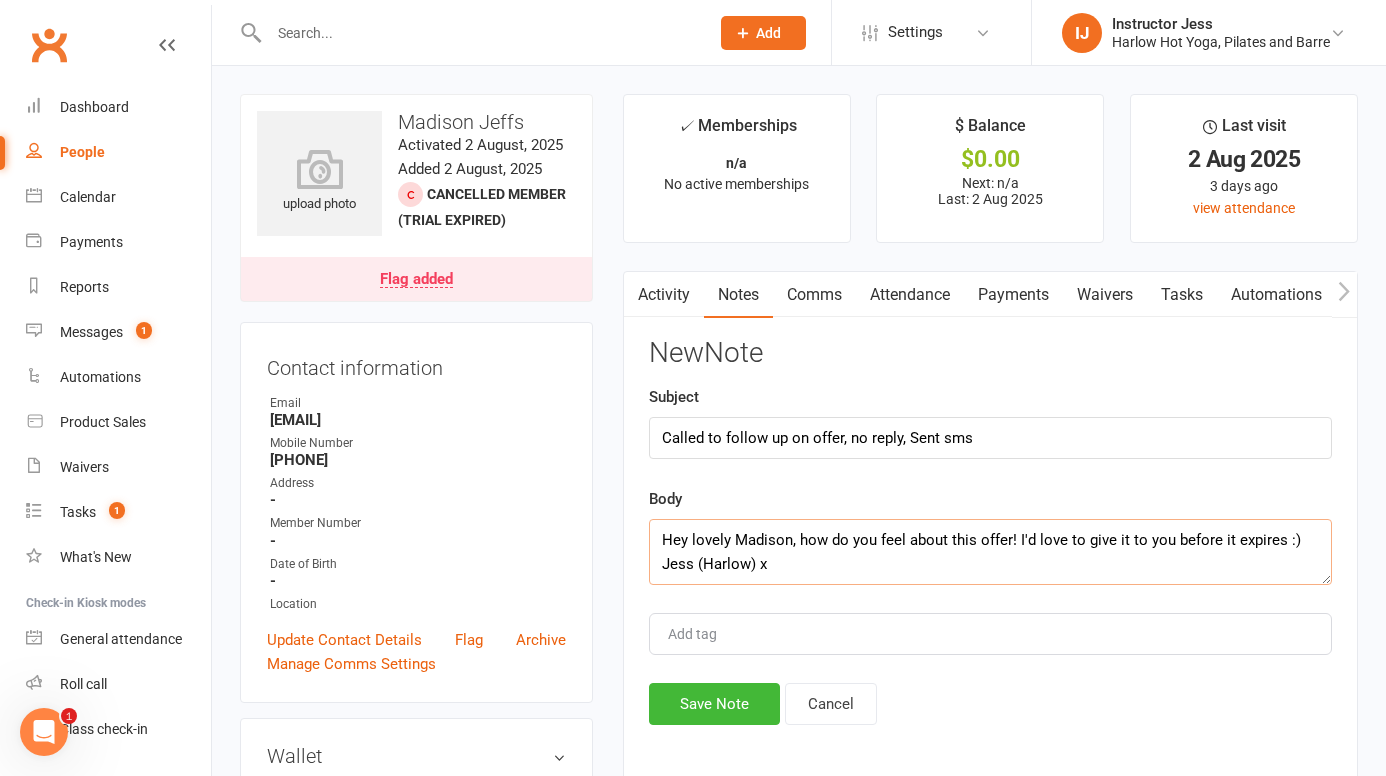 drag, startPoint x: 778, startPoint y: 572, endPoint x: 652, endPoint y: 530, distance: 132.81566 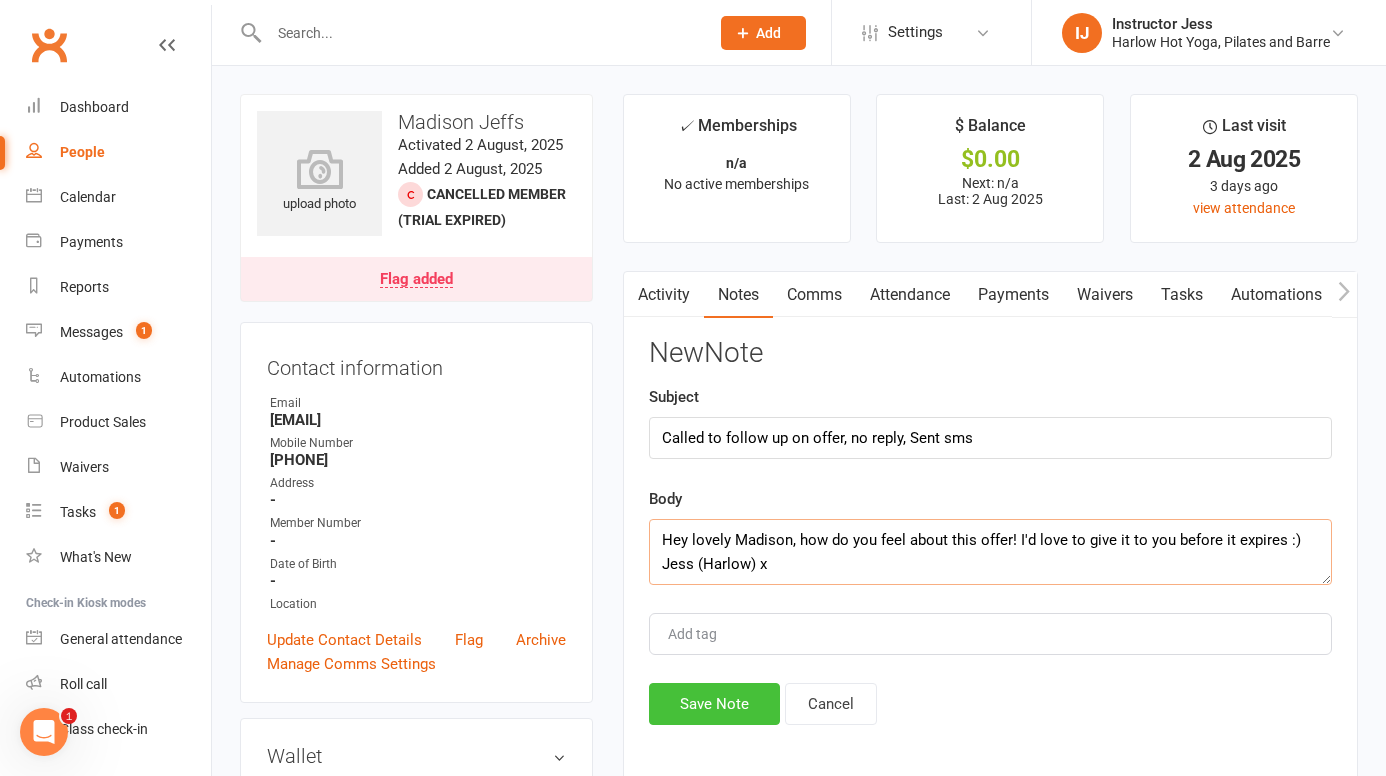type on "Hey lovely Madison, how do you feel about this offer! I'd love to give it to you before it expires :) Jess (Harlow) x" 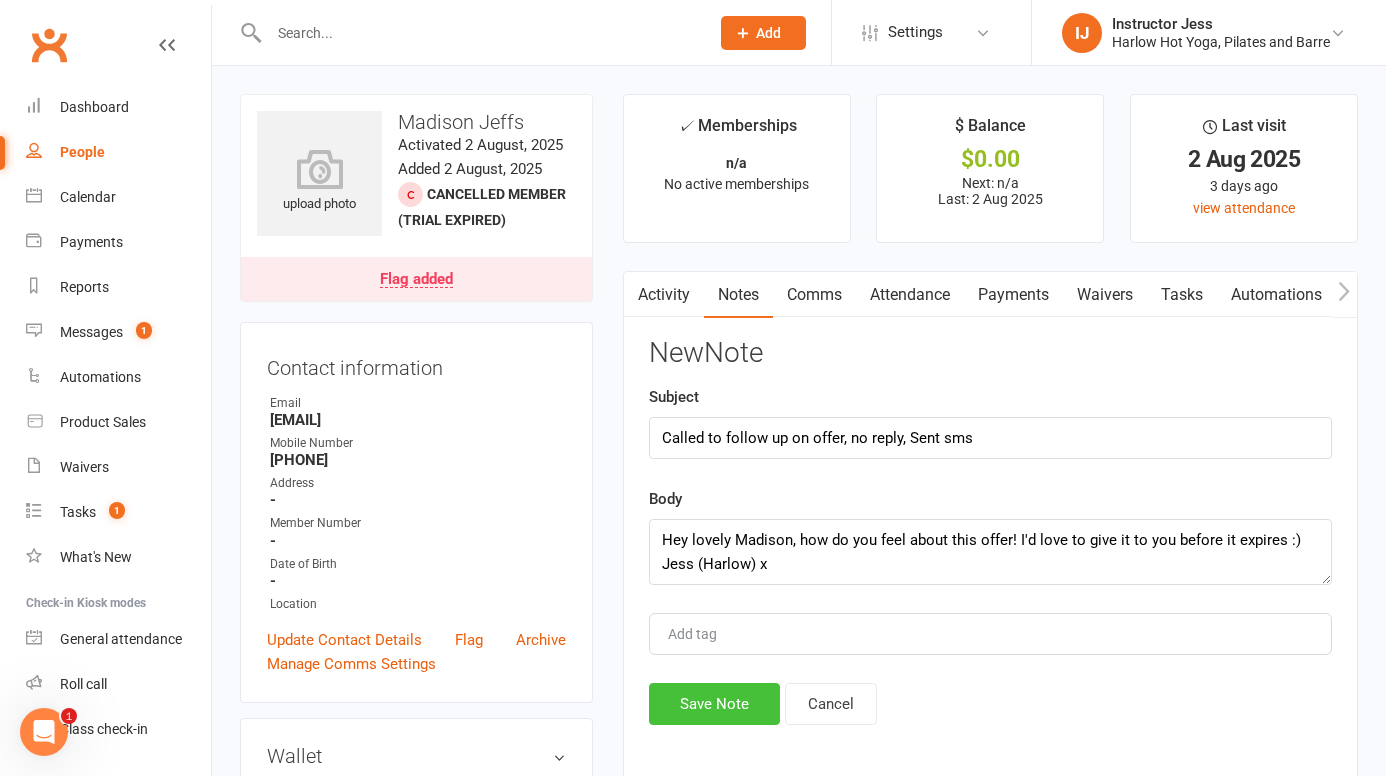 click on "Save Note" at bounding box center (714, 704) 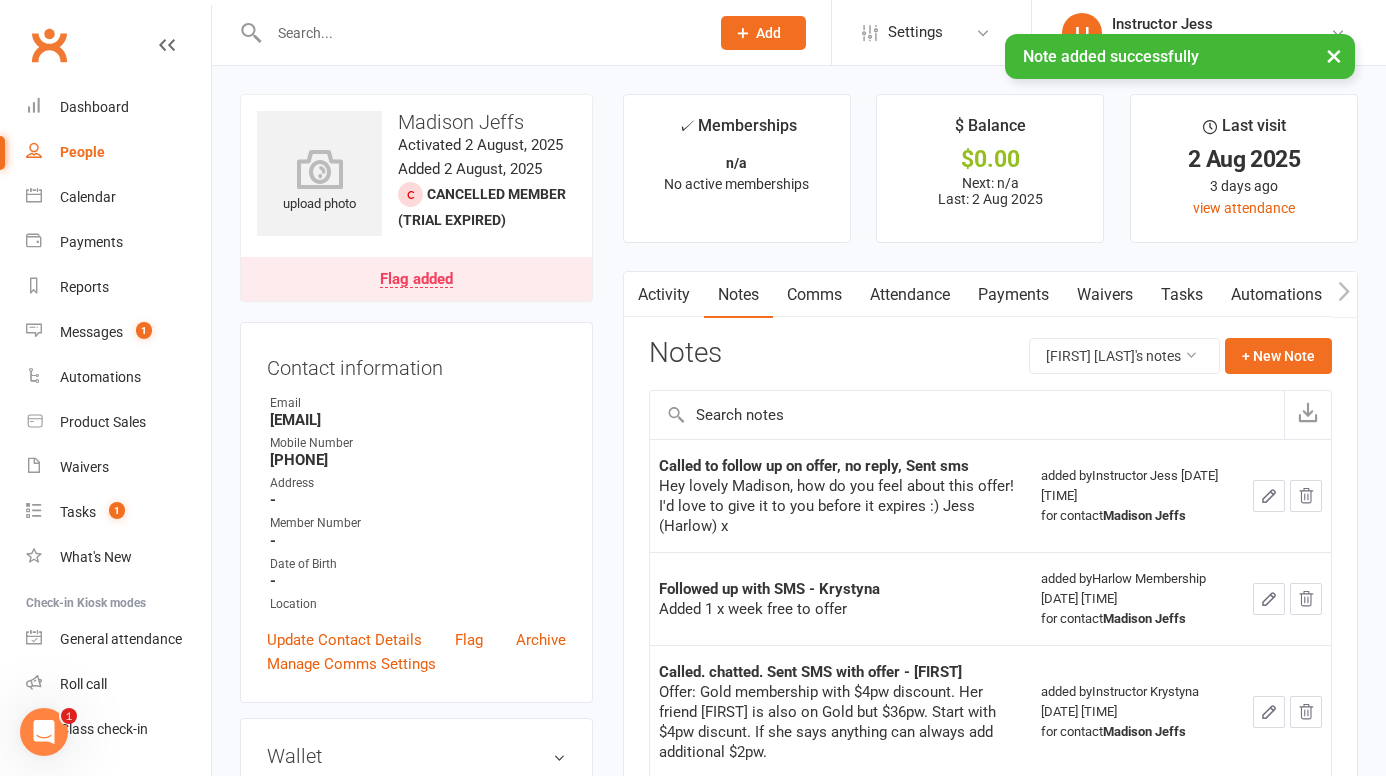 click on "Comms" at bounding box center (814, 295) 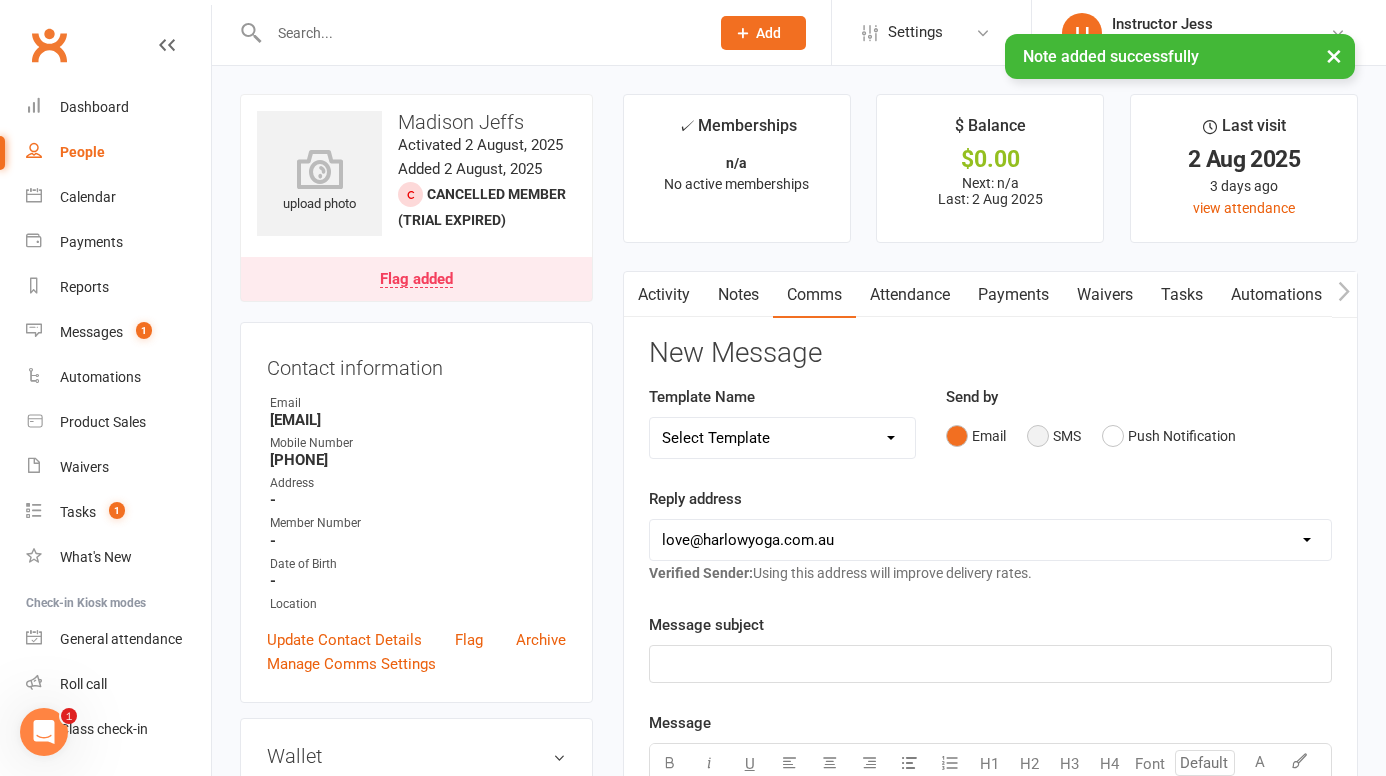 click on "SMS" at bounding box center [1054, 436] 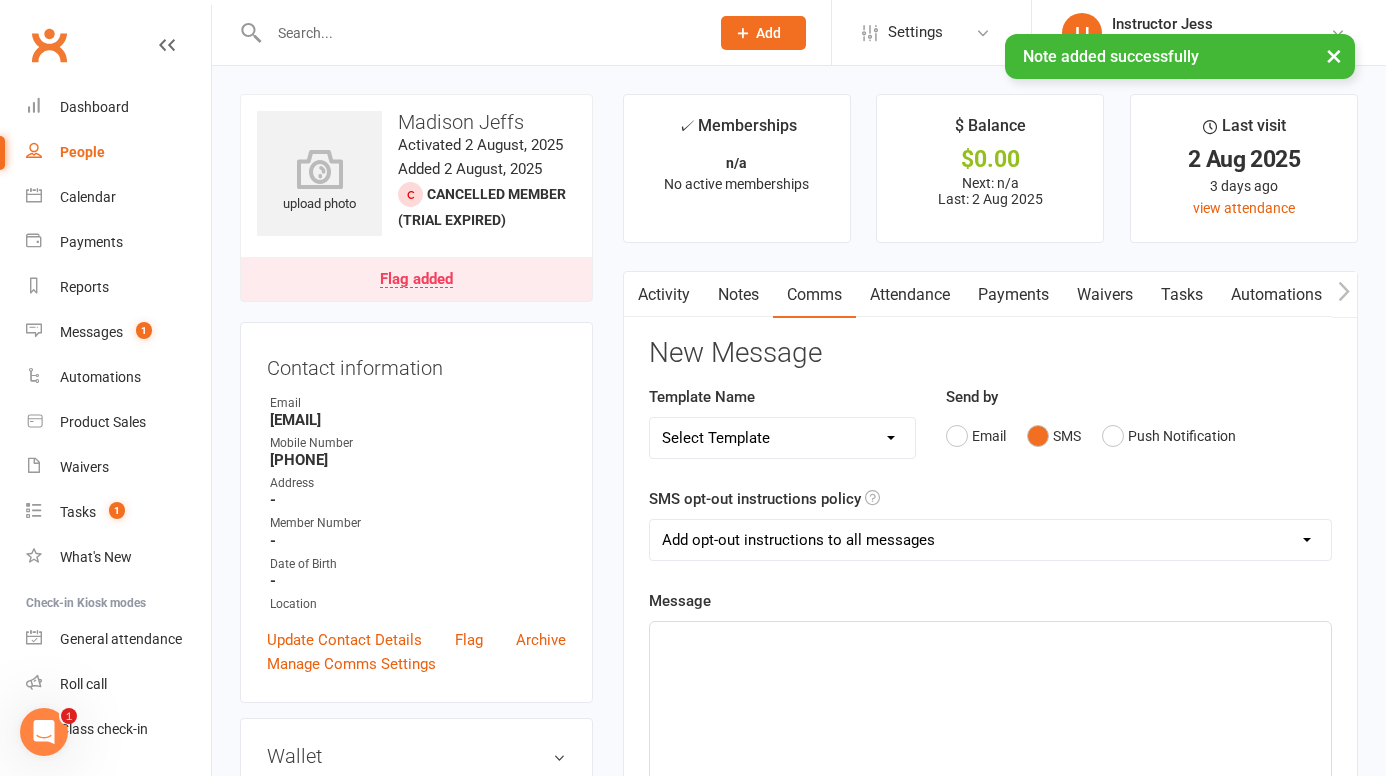 click on "﻿" 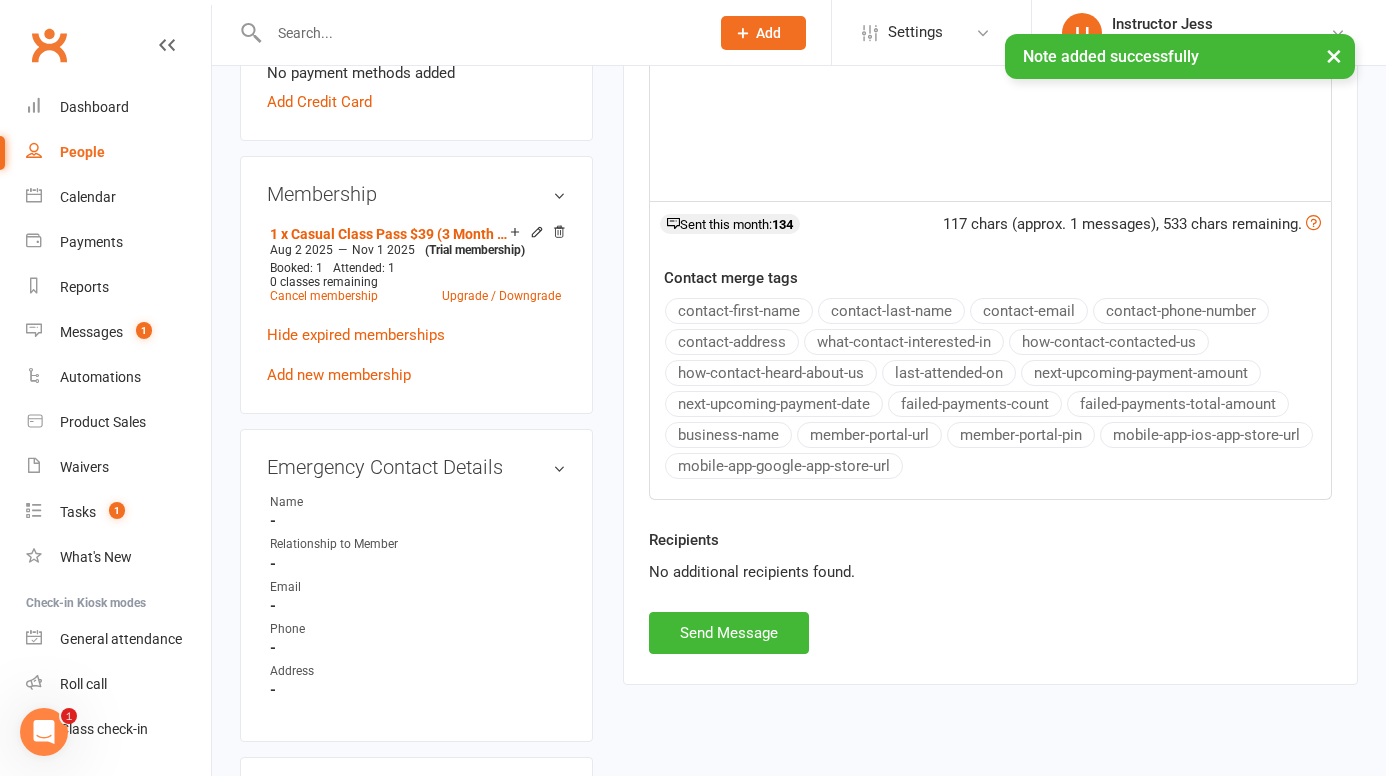 scroll, scrollTop: 730, scrollLeft: 0, axis: vertical 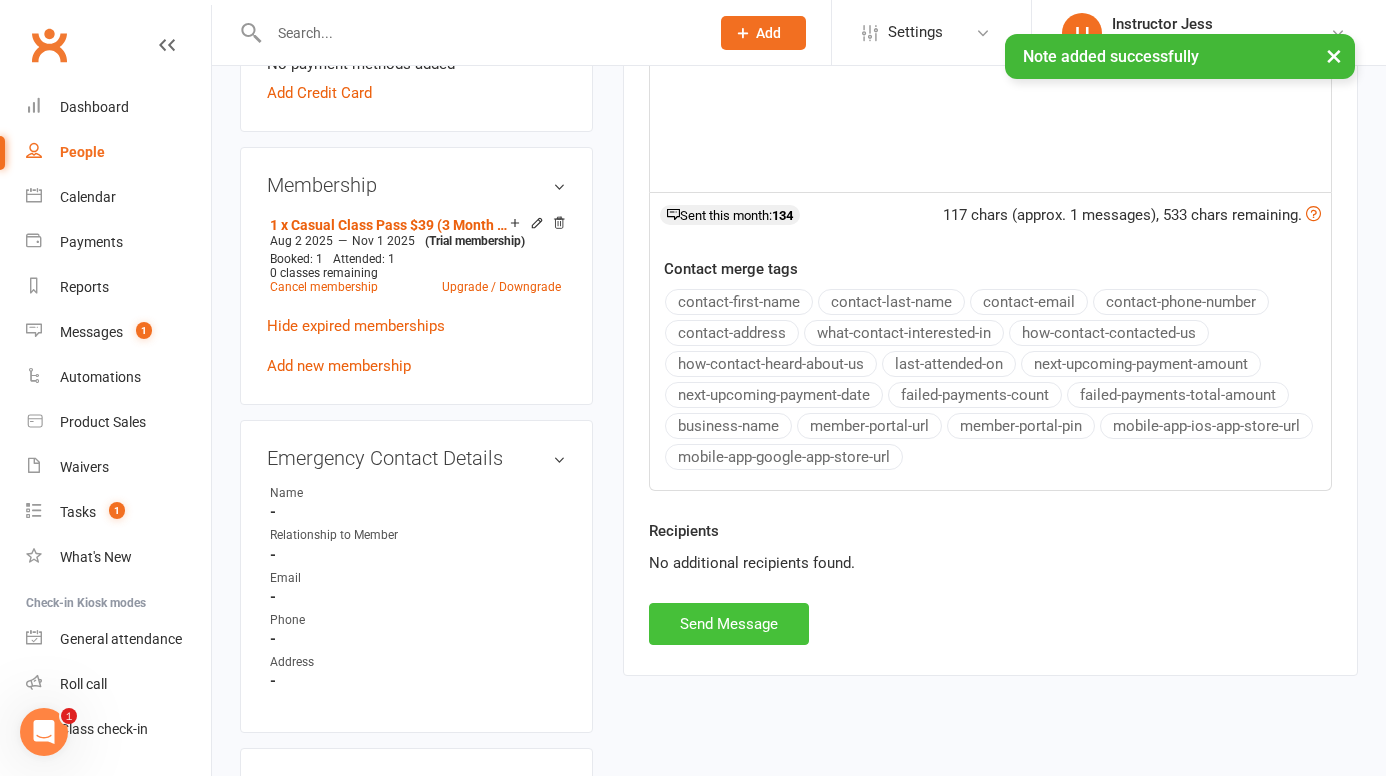click on "Send Message" at bounding box center [729, 624] 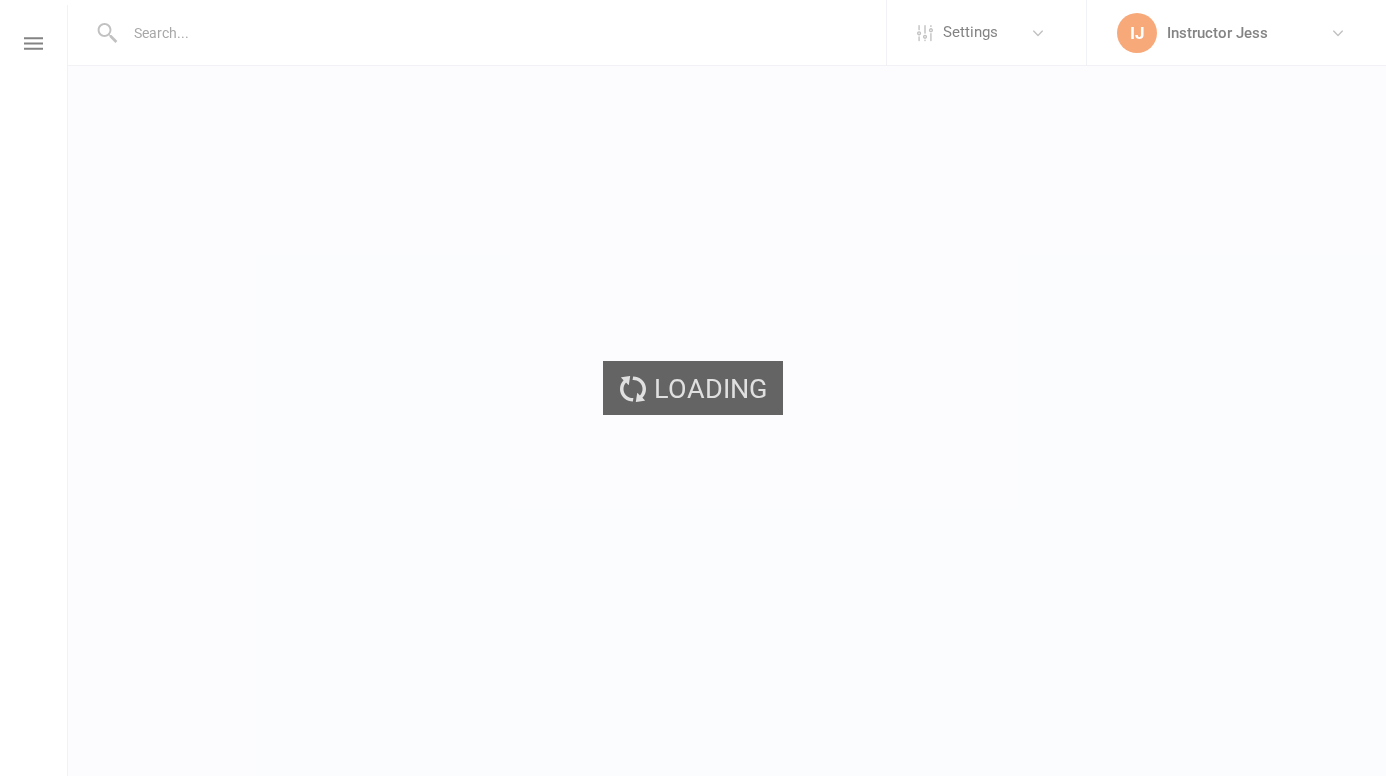 scroll, scrollTop: 0, scrollLeft: 0, axis: both 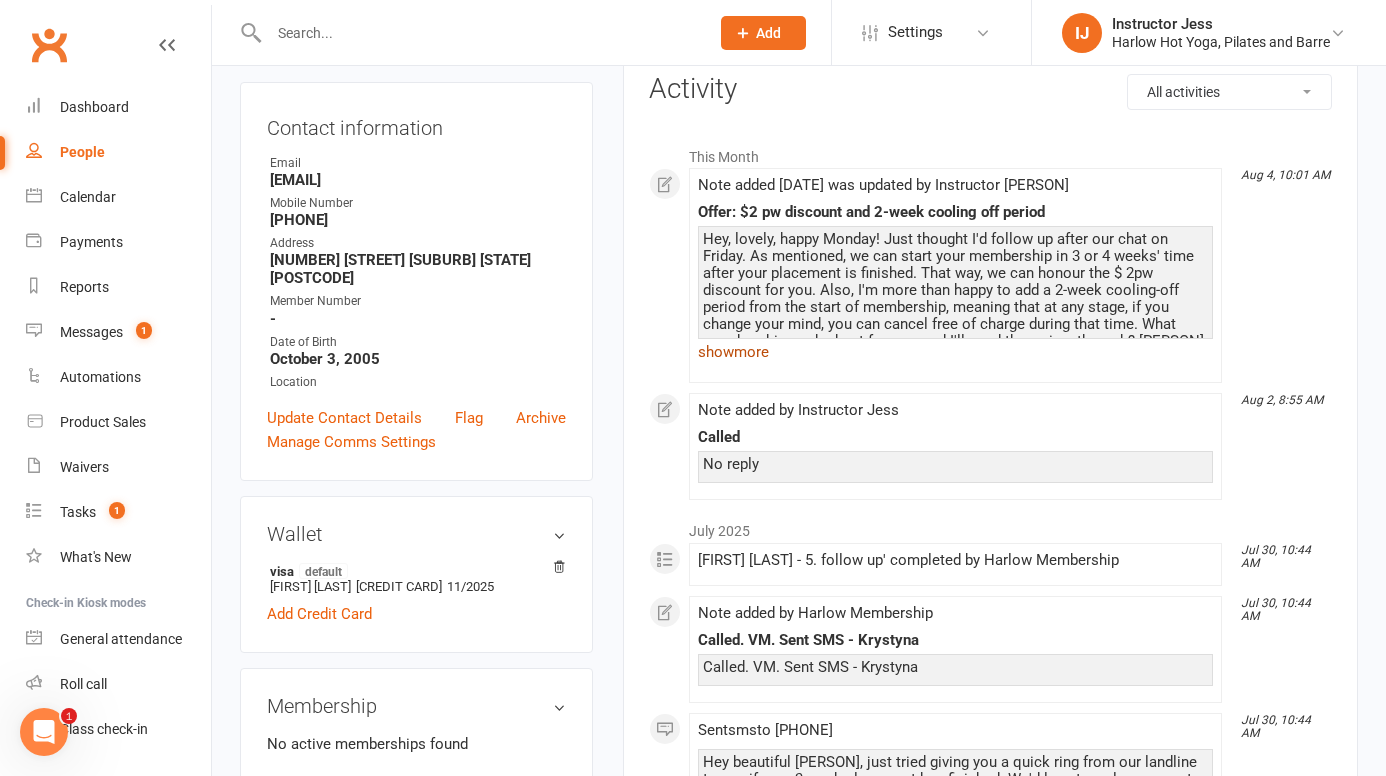 click on "show  more" at bounding box center (955, 352) 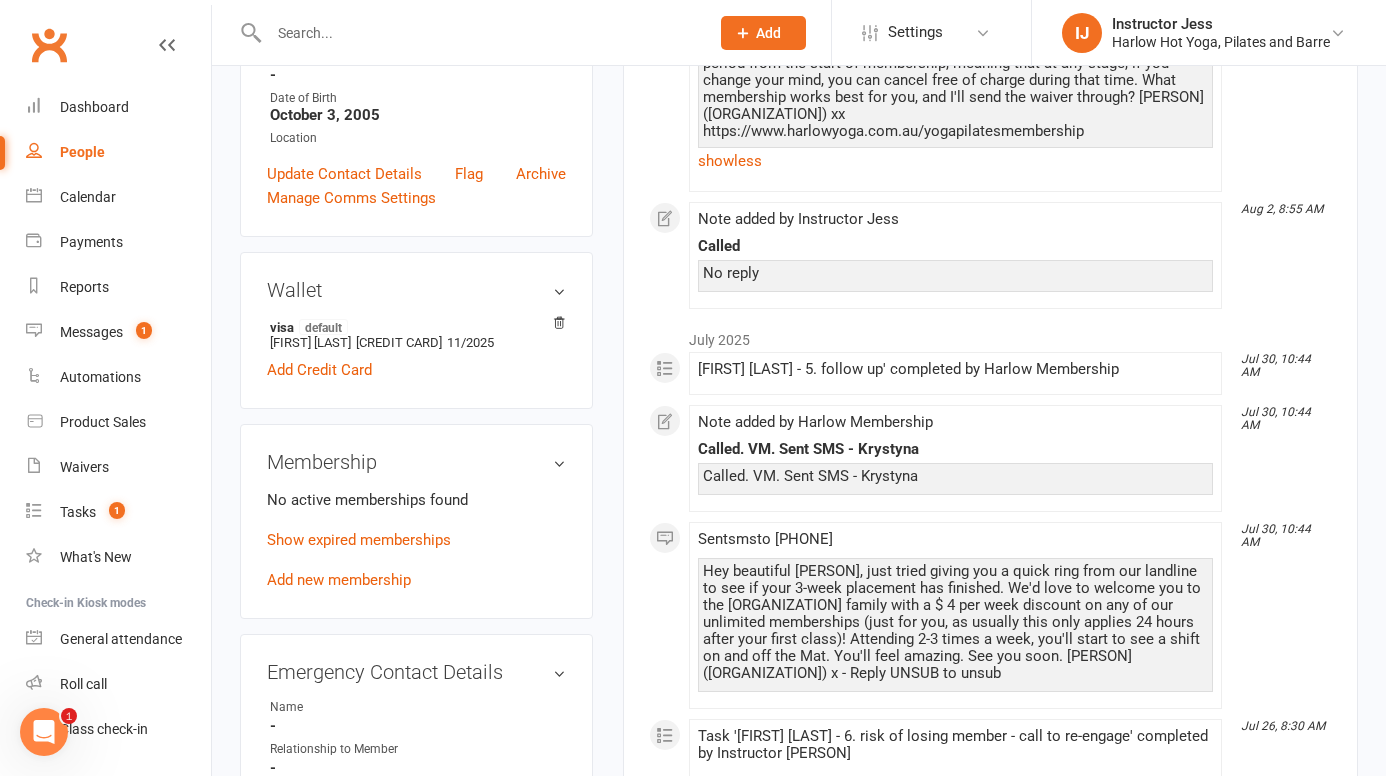 scroll, scrollTop: 520, scrollLeft: 0, axis: vertical 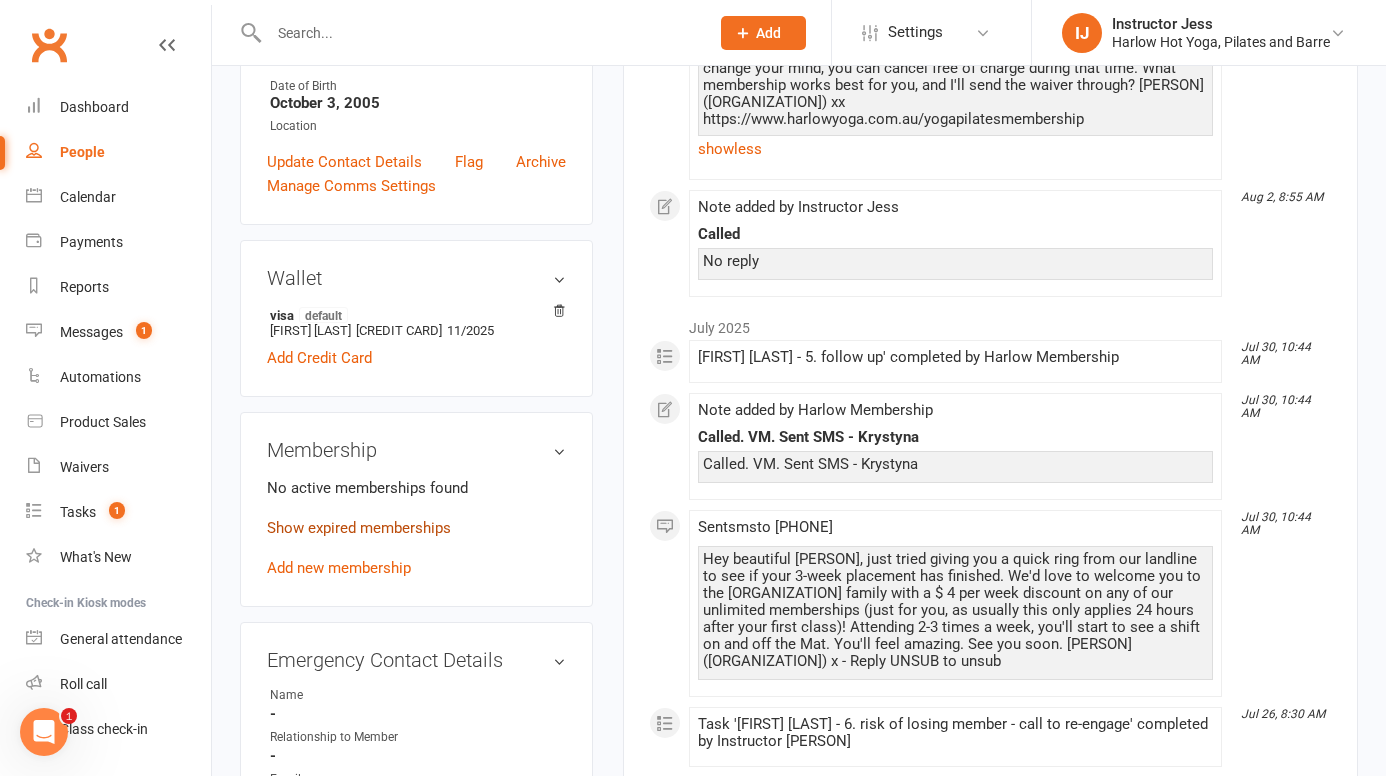 click on "Show expired memberships" at bounding box center [359, 528] 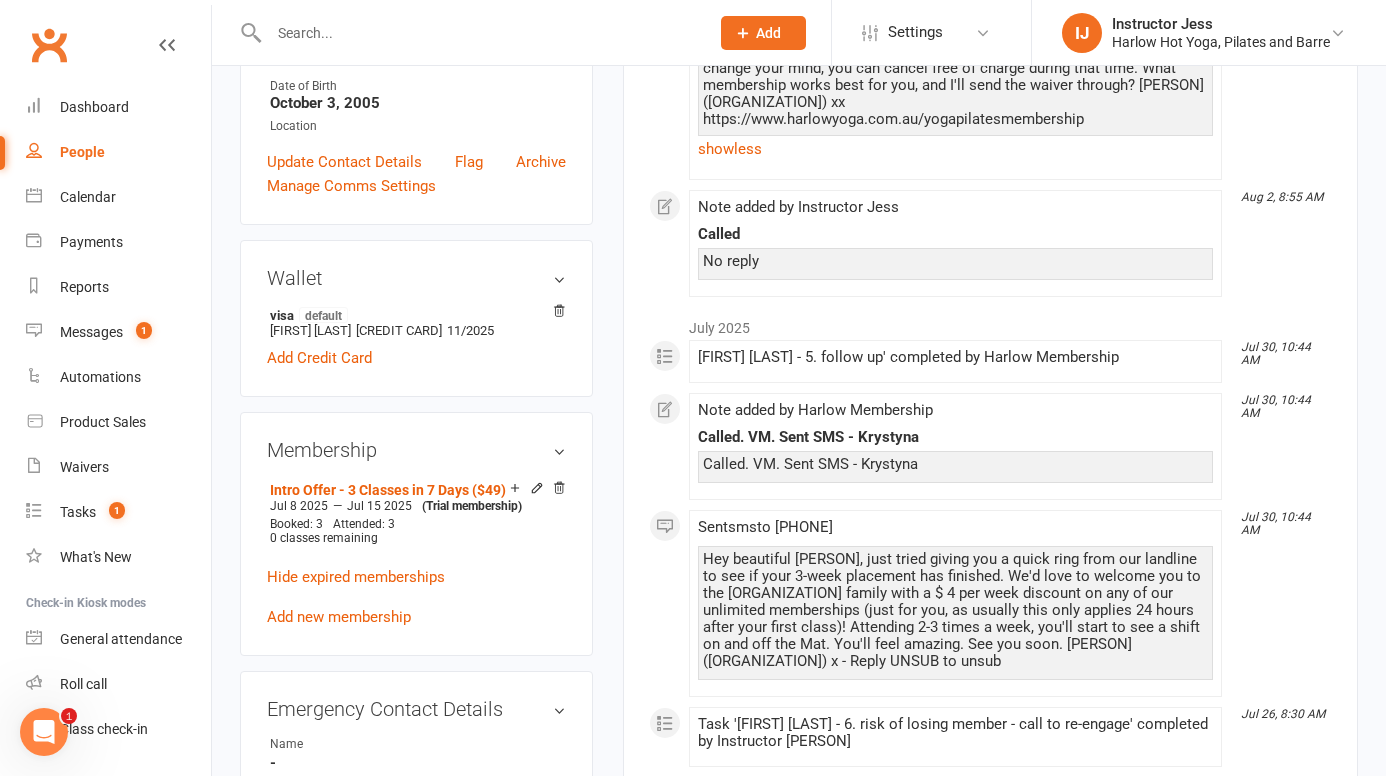 click on "Called. VM. Sent SMS - Krystyna" at bounding box center (955, 437) 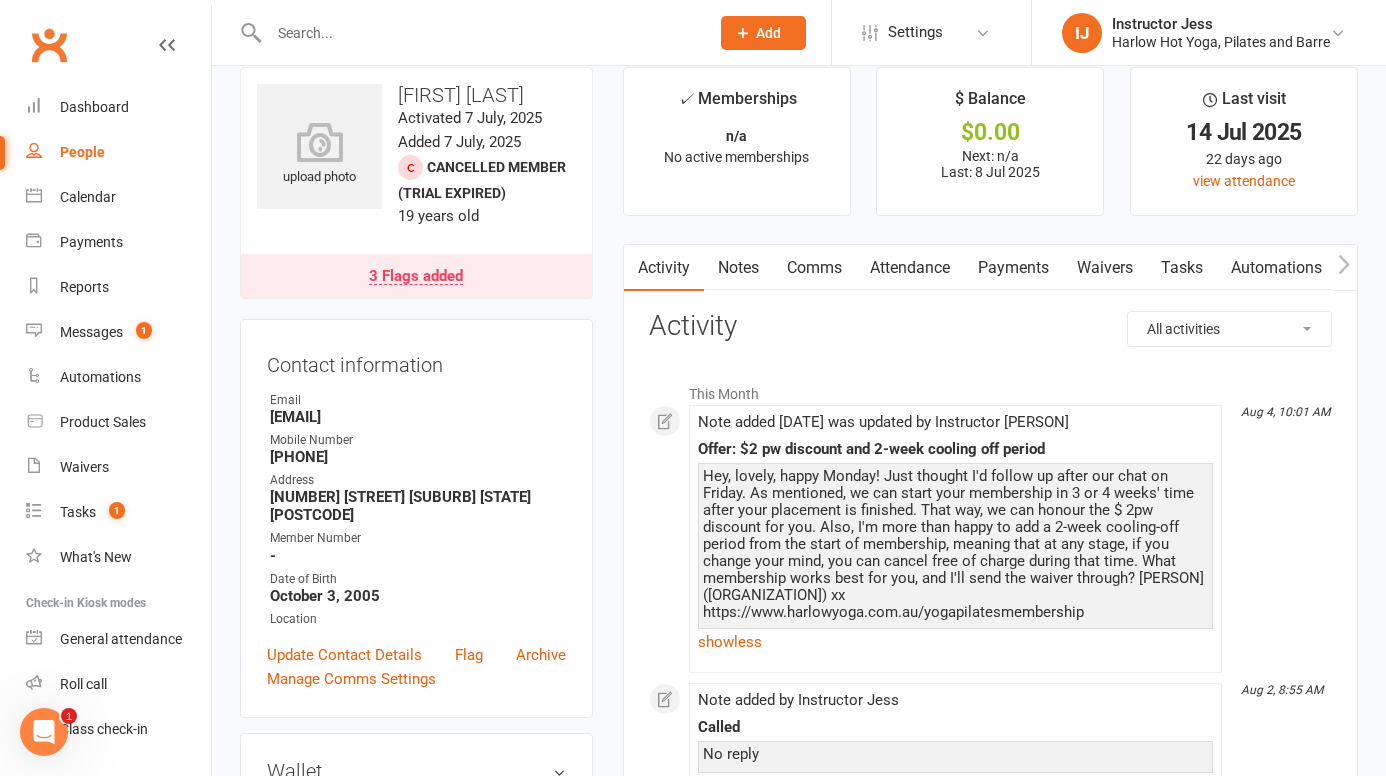 scroll, scrollTop: 0, scrollLeft: 0, axis: both 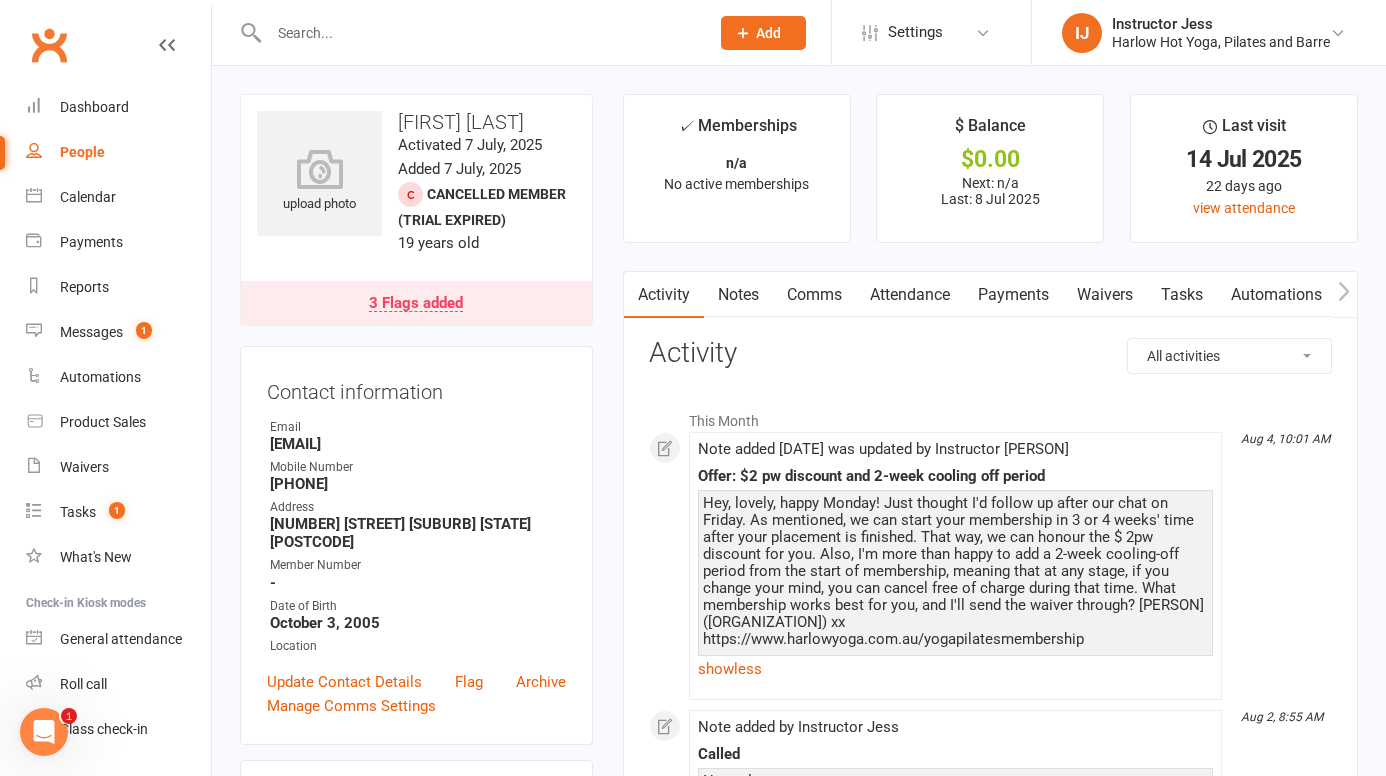 click on "Comms" at bounding box center (814, 295) 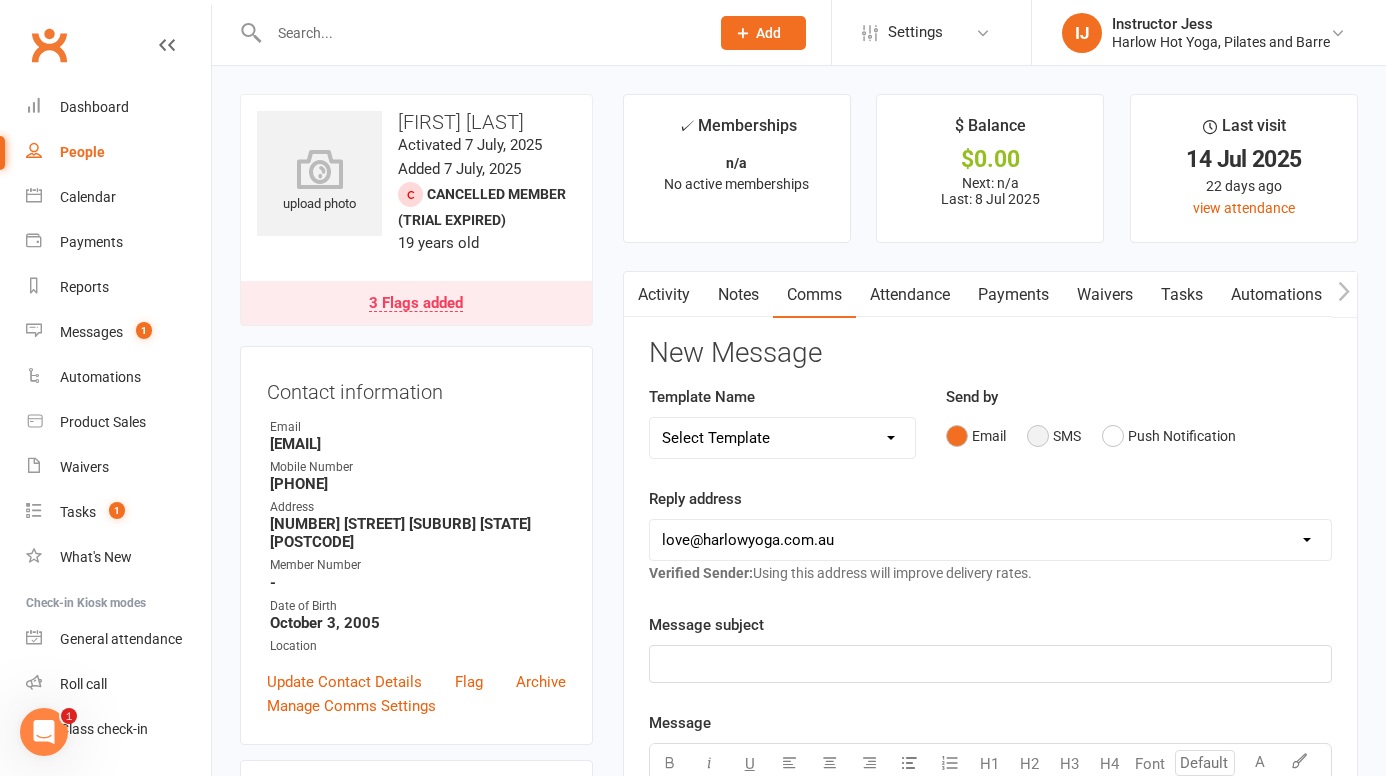 click on "SMS" at bounding box center (1054, 436) 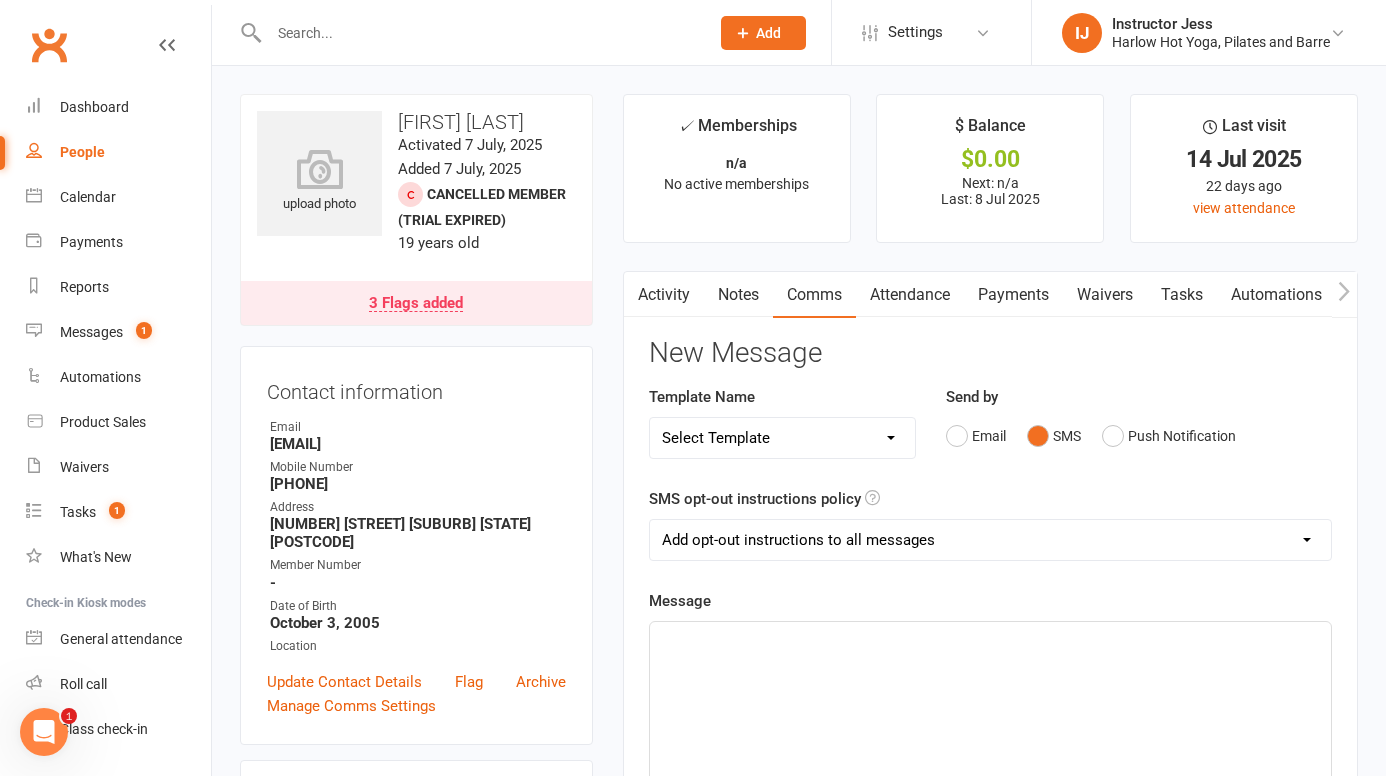 click on "﻿" 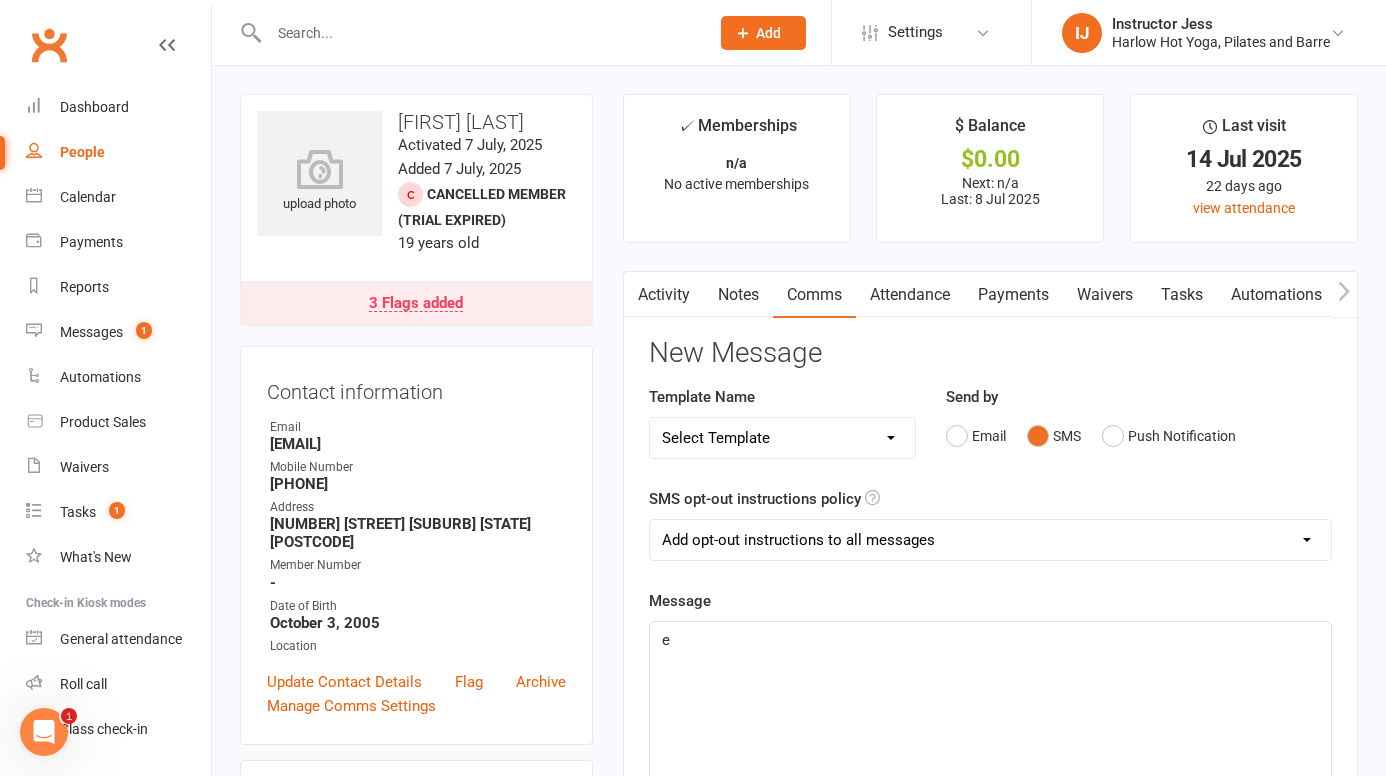 type 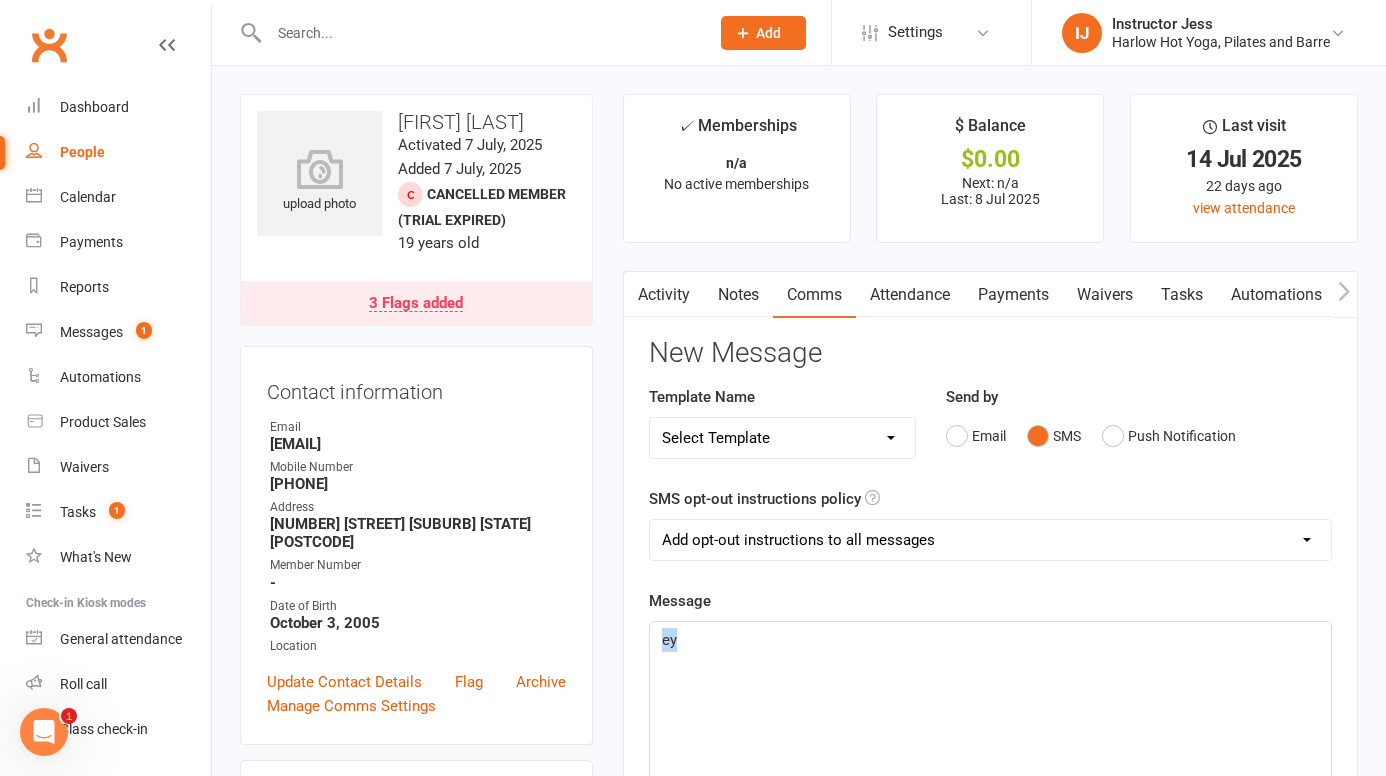 drag, startPoint x: 726, startPoint y: 646, endPoint x: 630, endPoint y: 646, distance: 96 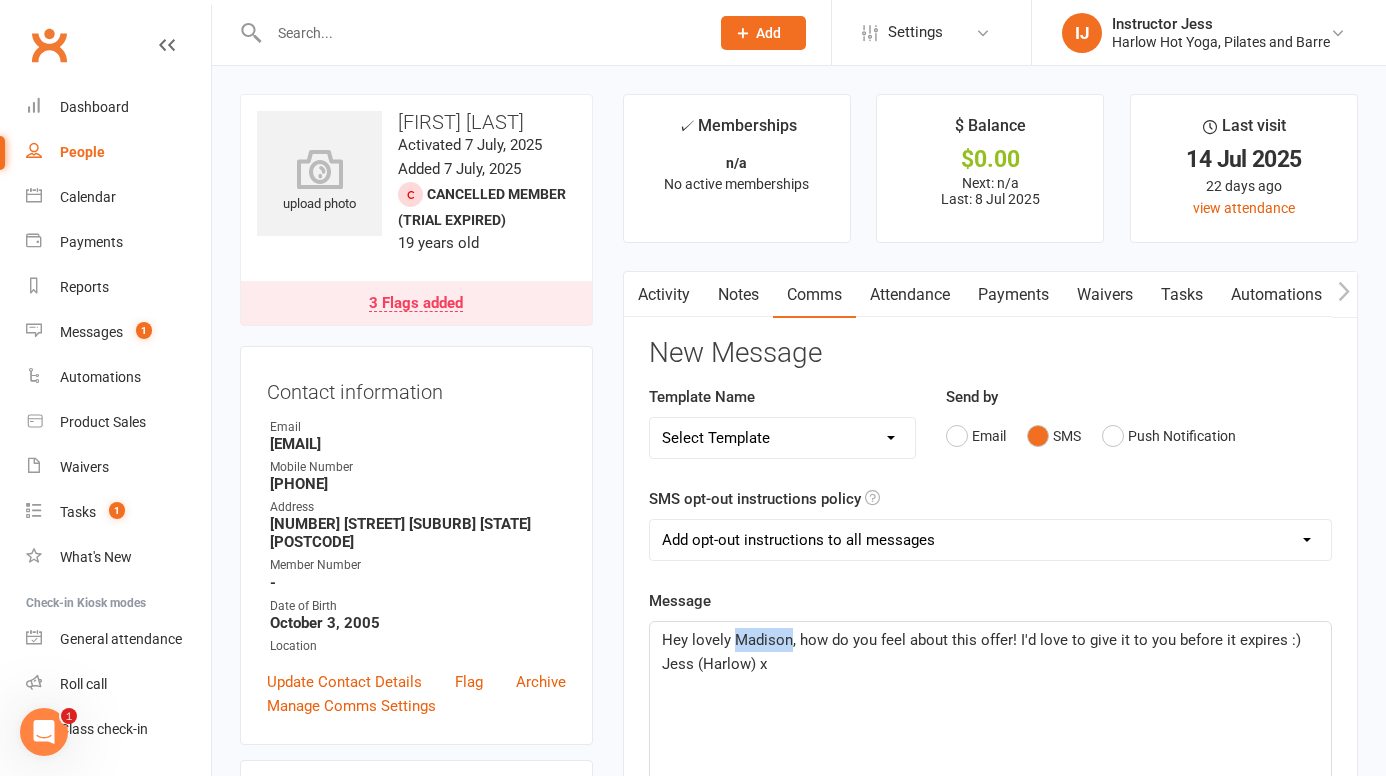 drag, startPoint x: 790, startPoint y: 643, endPoint x: 734, endPoint y: 640, distance: 56.0803 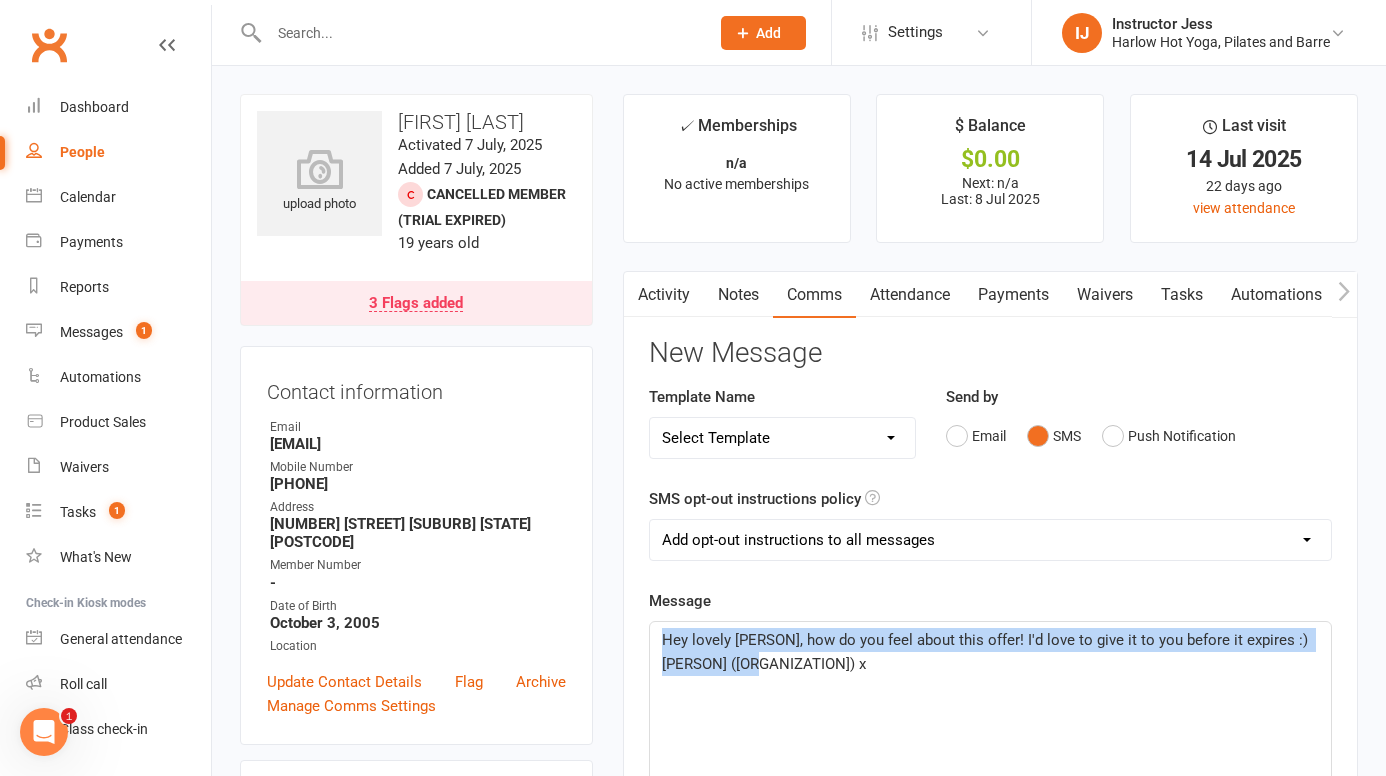 drag, startPoint x: 751, startPoint y: 660, endPoint x: 639, endPoint y: 614, distance: 121.07848 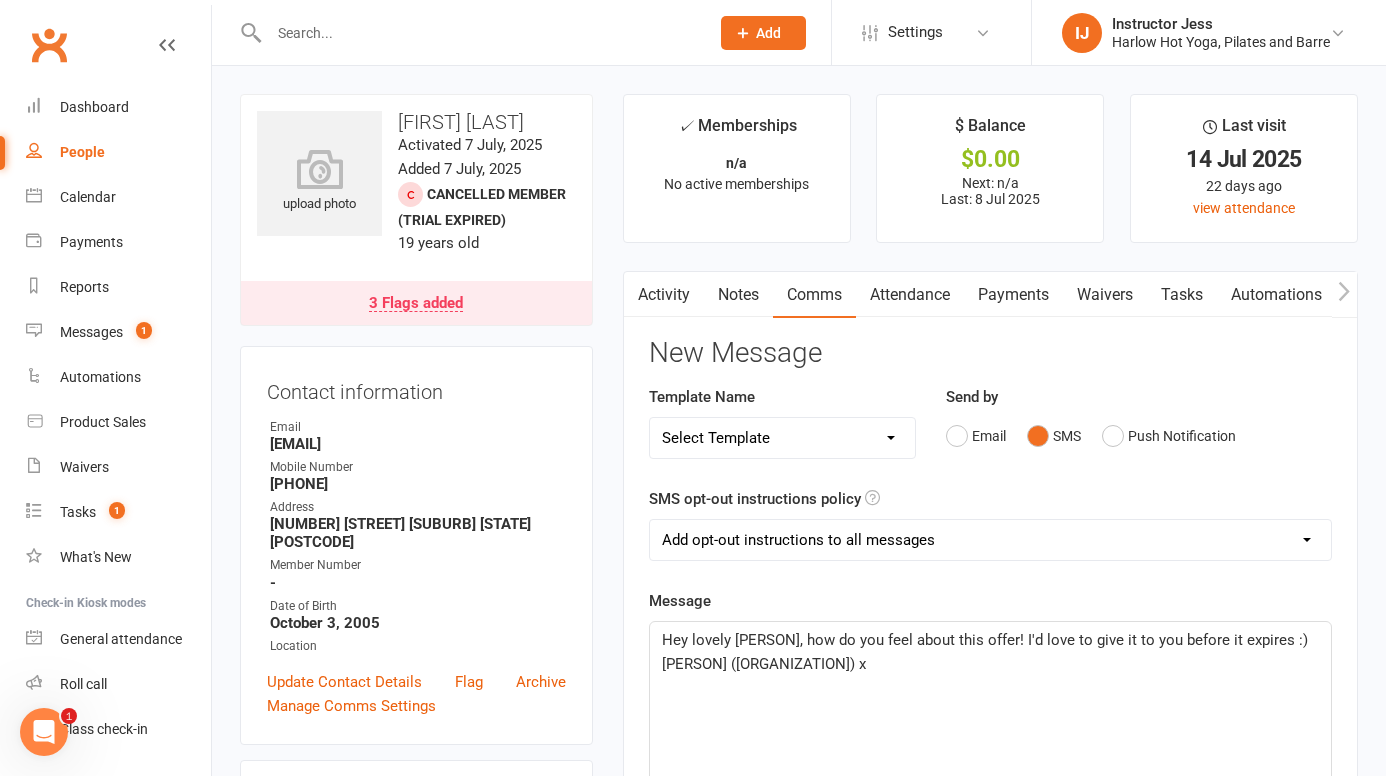 click on "Hey lovely Hayley, how do you feel about this offer! I'd love to give it to you before it expires :) Jess (Harlow) x" 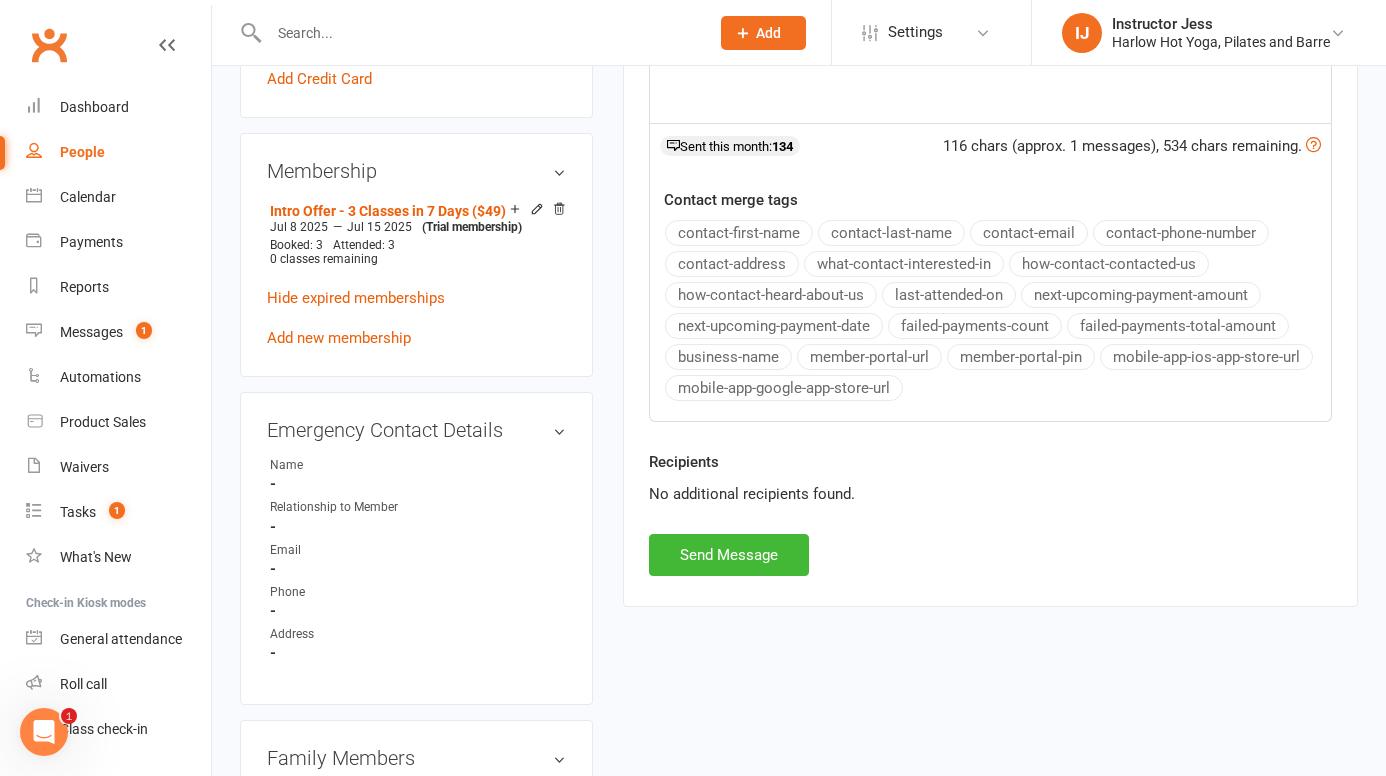 scroll, scrollTop: 805, scrollLeft: 0, axis: vertical 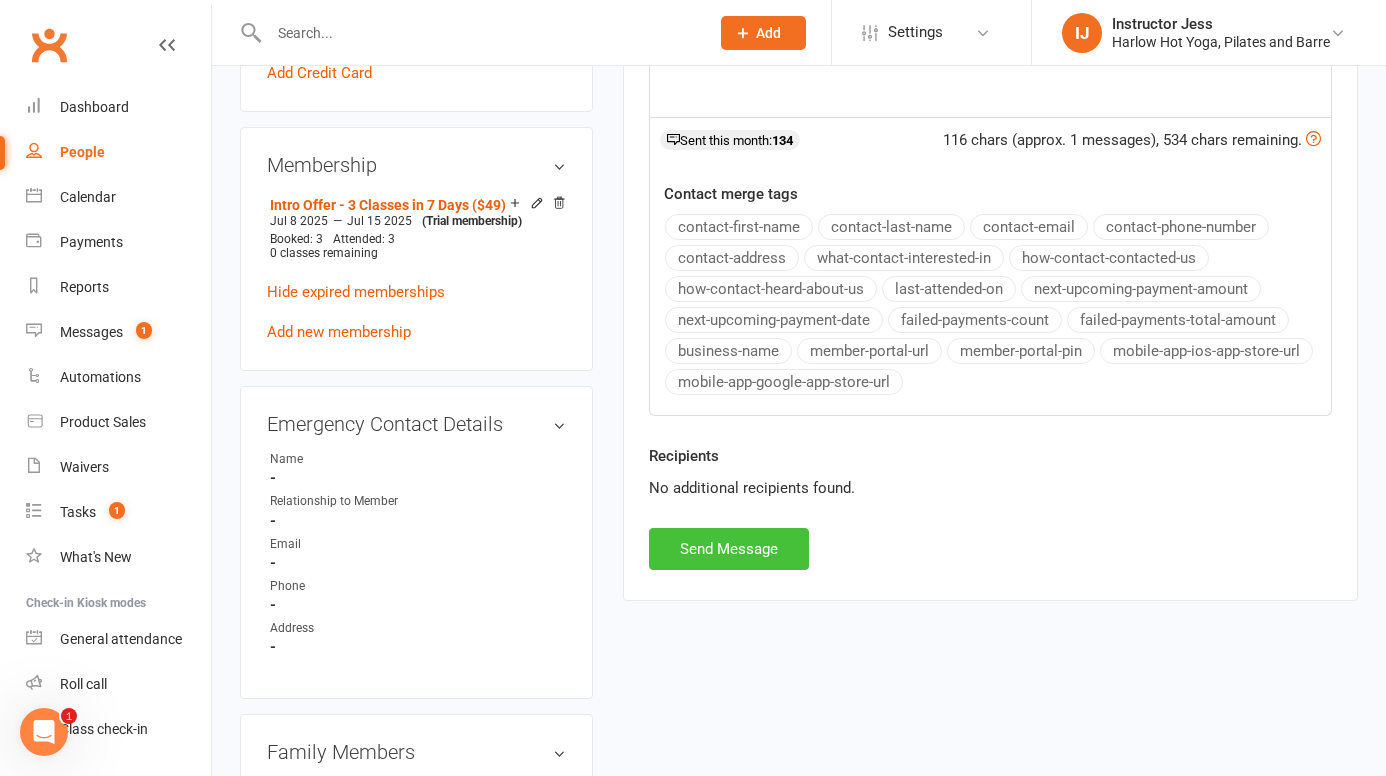 click on "Send Message" at bounding box center [729, 549] 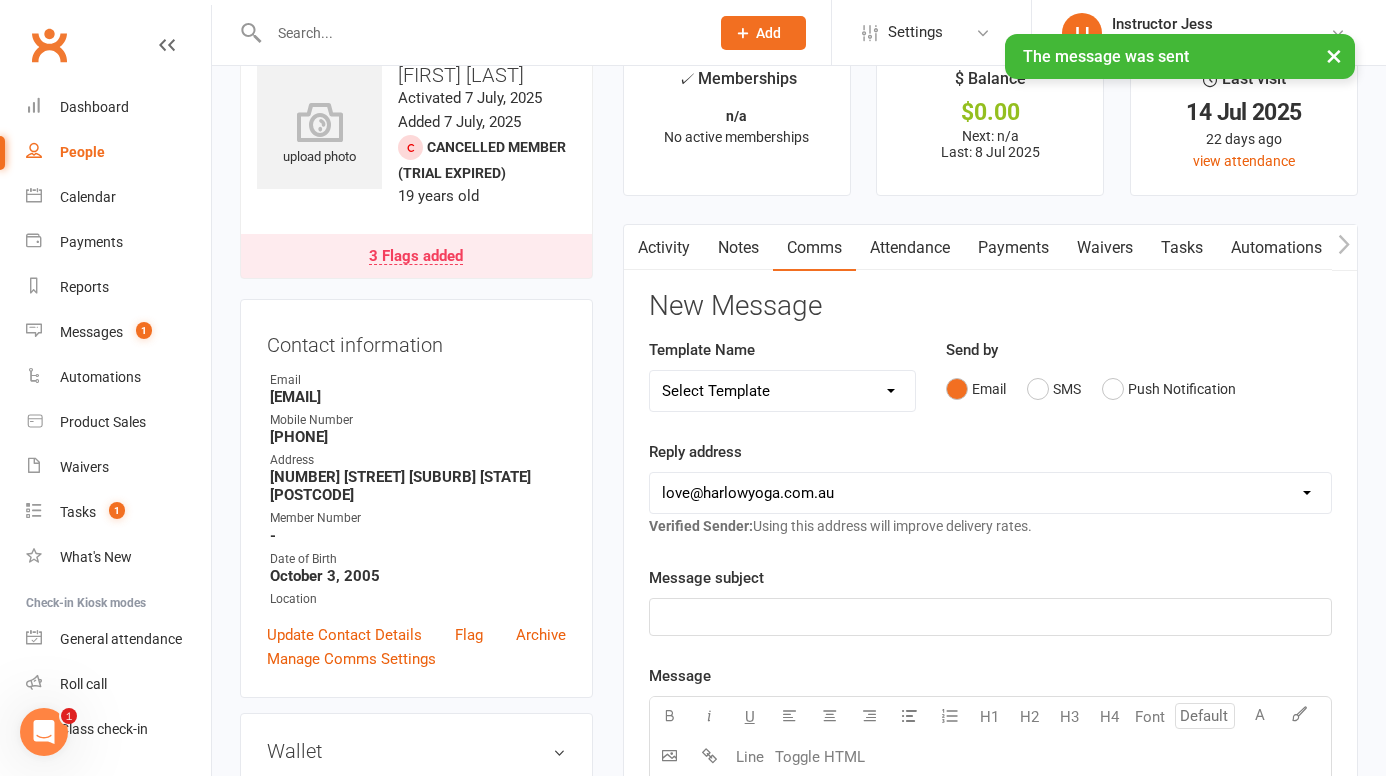 scroll, scrollTop: 0, scrollLeft: 0, axis: both 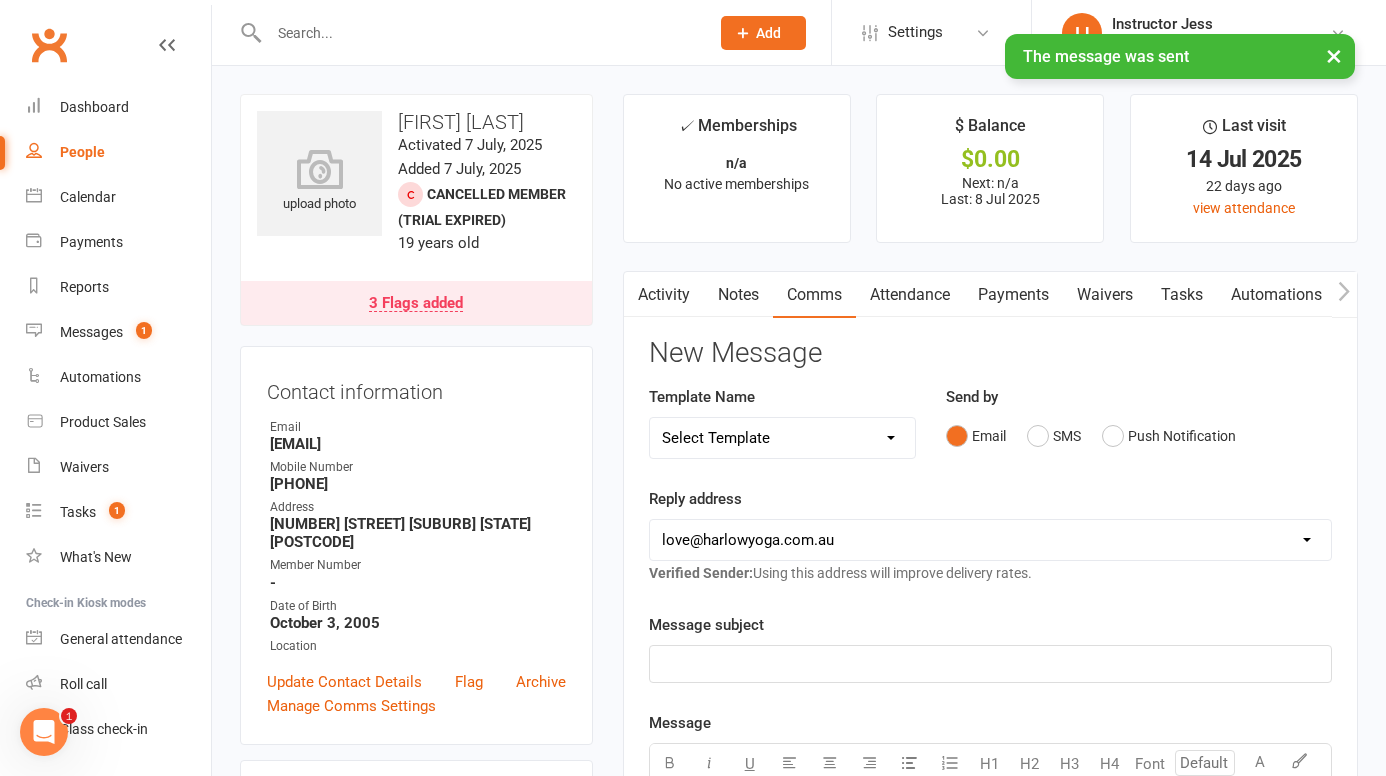 click on "Notes" at bounding box center (738, 295) 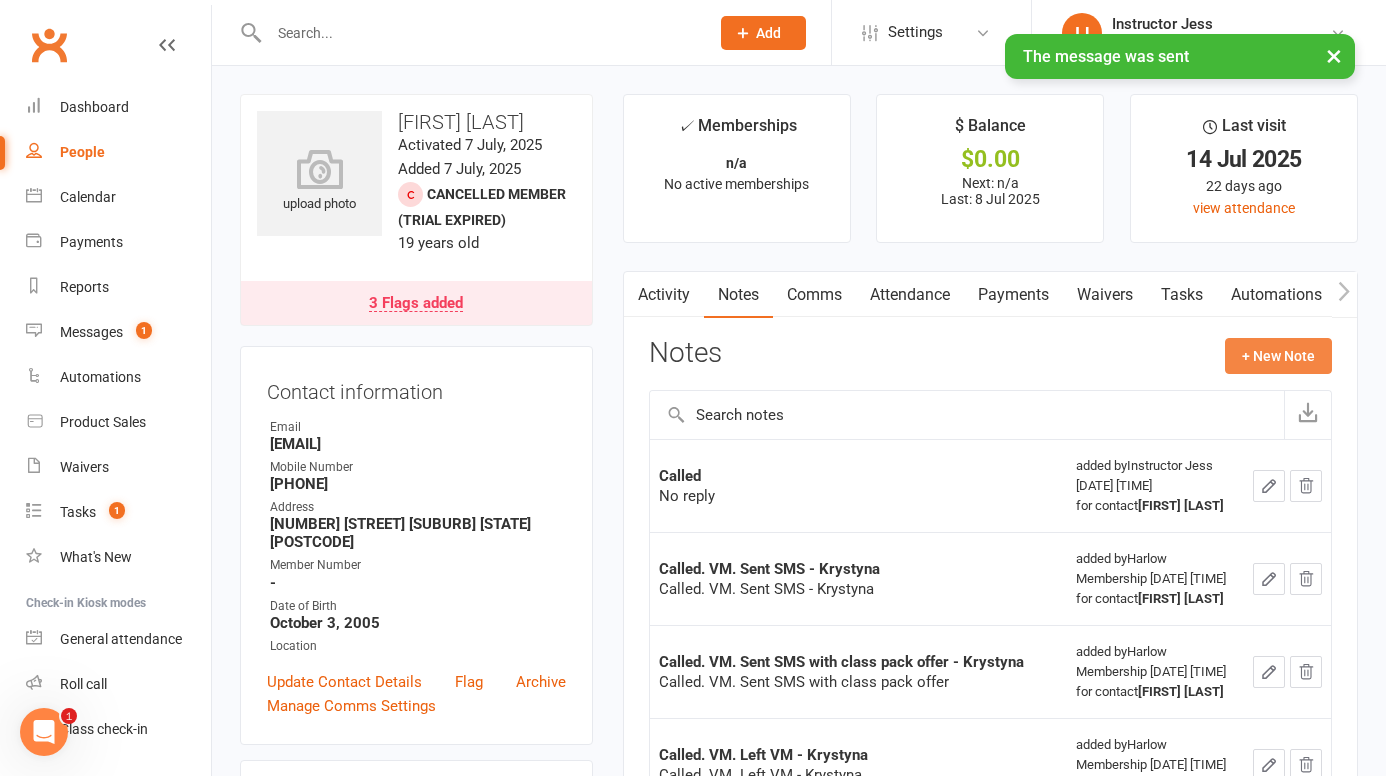 click on "+ New Note" at bounding box center [1278, 356] 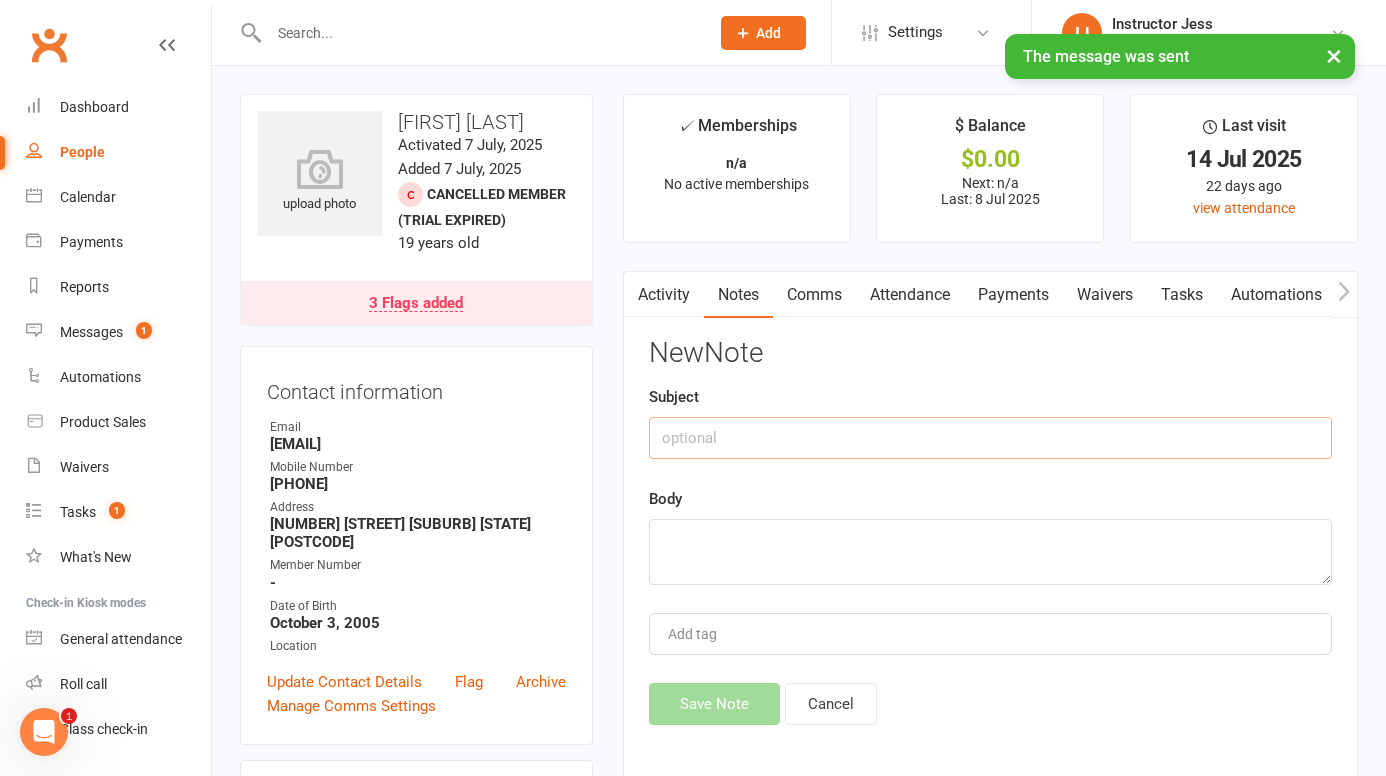 click at bounding box center (990, 438) 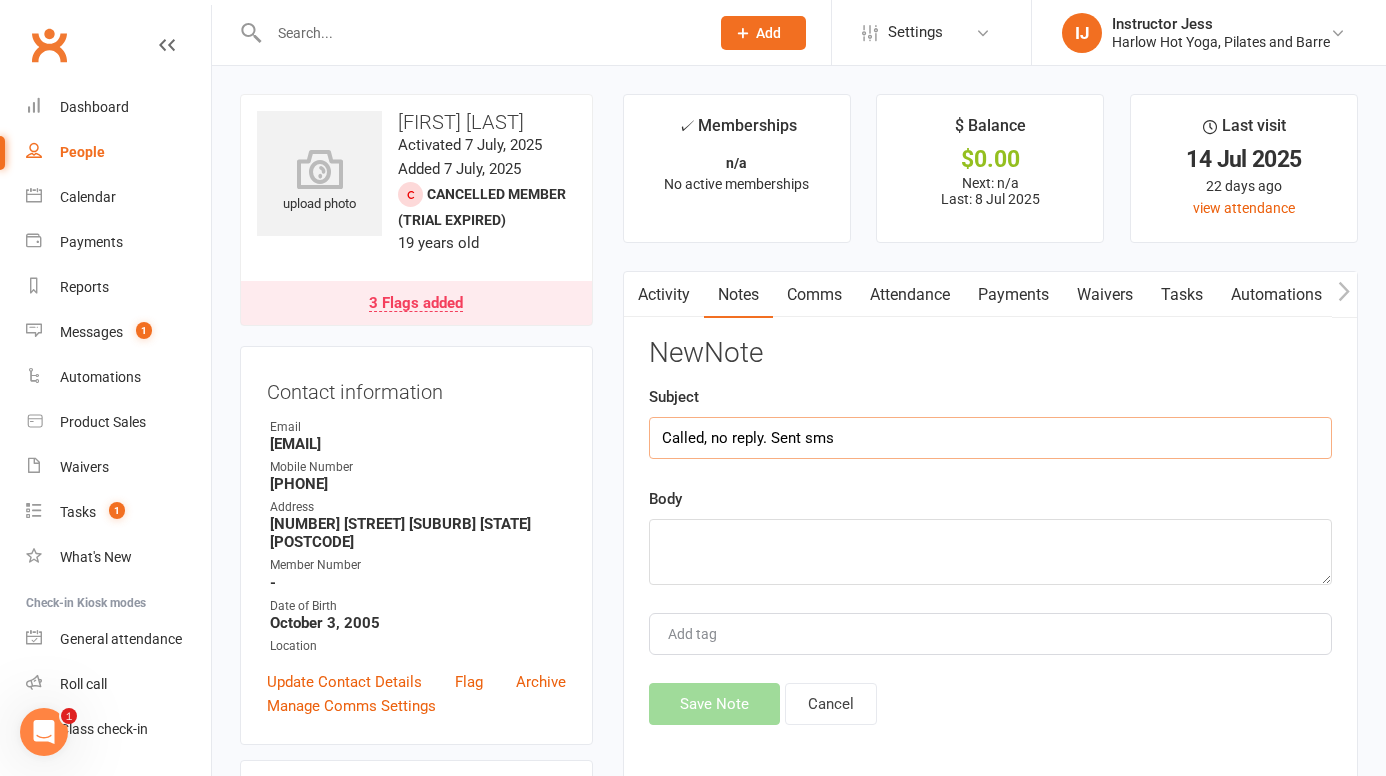 type on "Called, no reply. Sent sms" 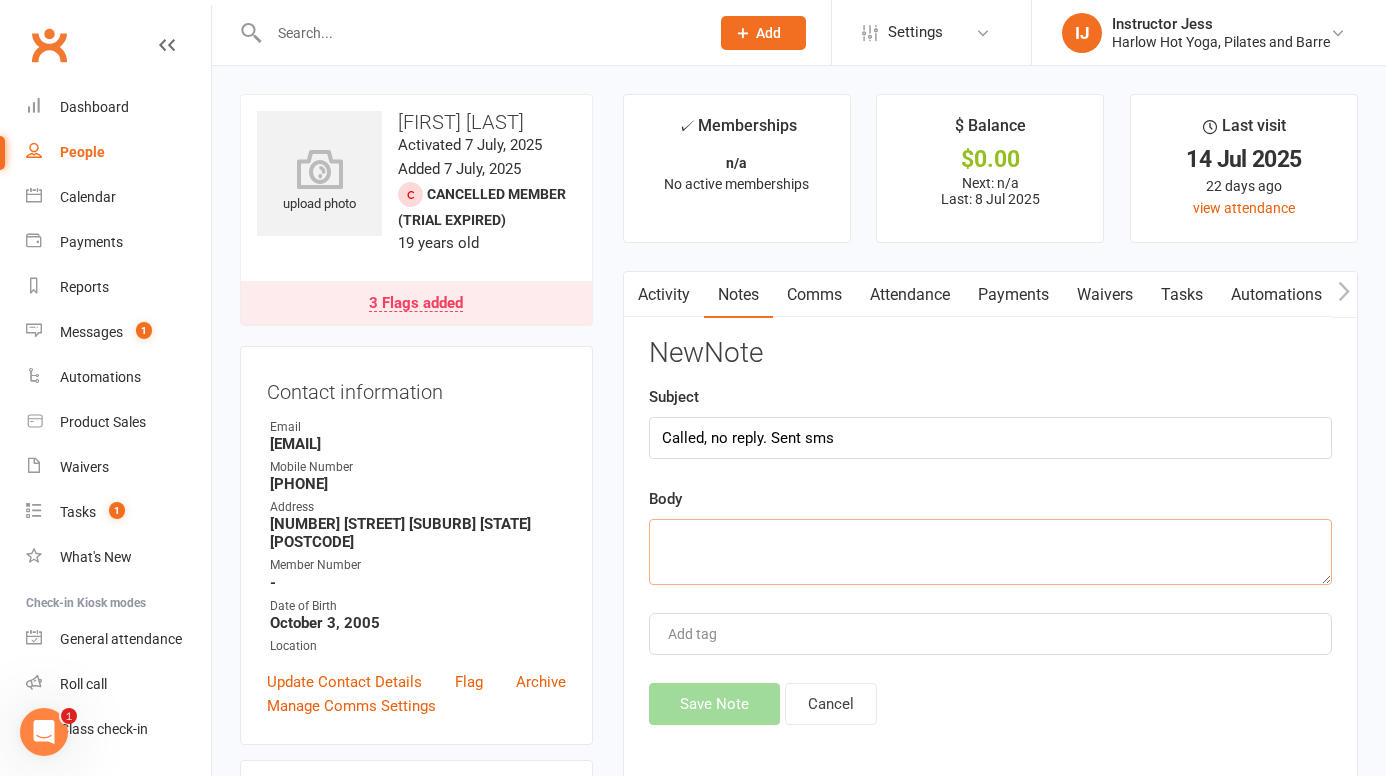 click at bounding box center [990, 552] 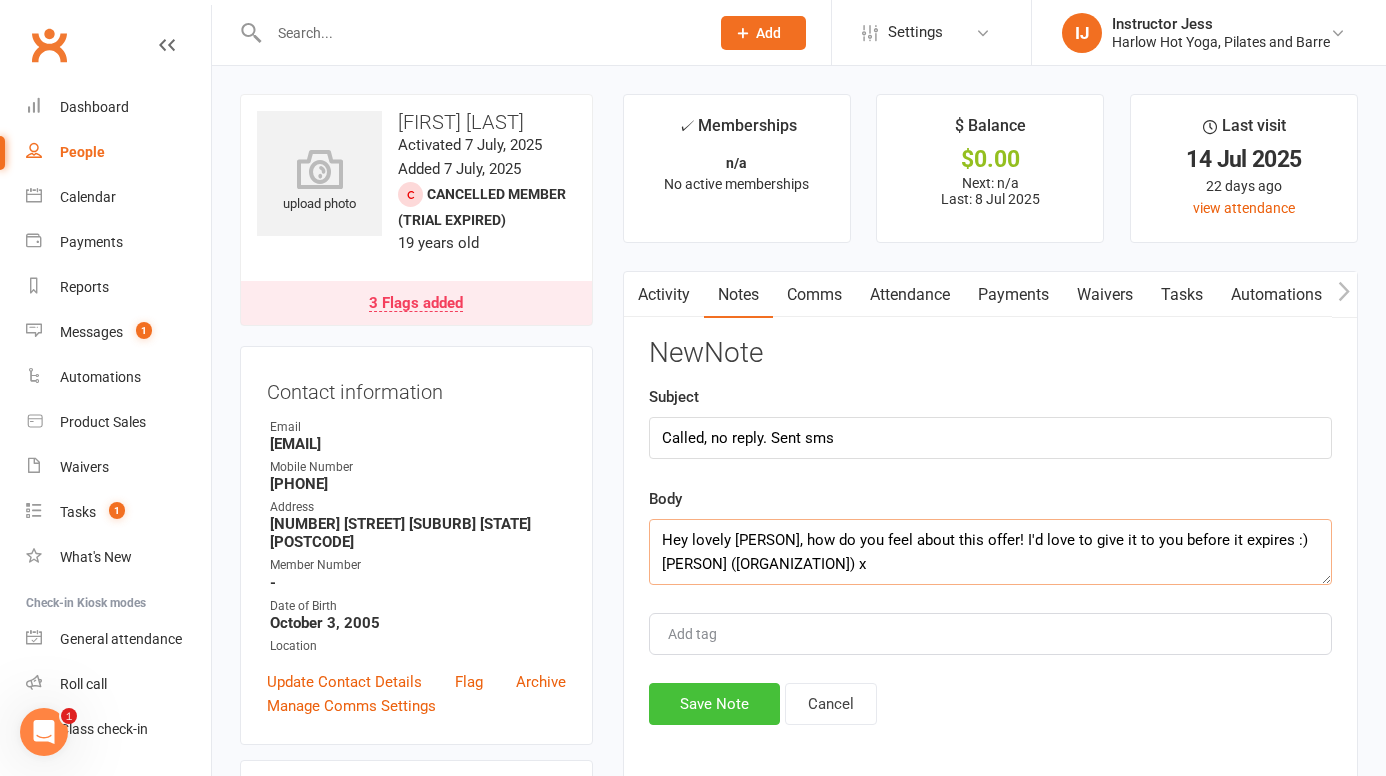 type on "Hey lovely Hayley, how do you feel about this offer! I'd love to give it to you before it expires :) Jess (Harlow) x" 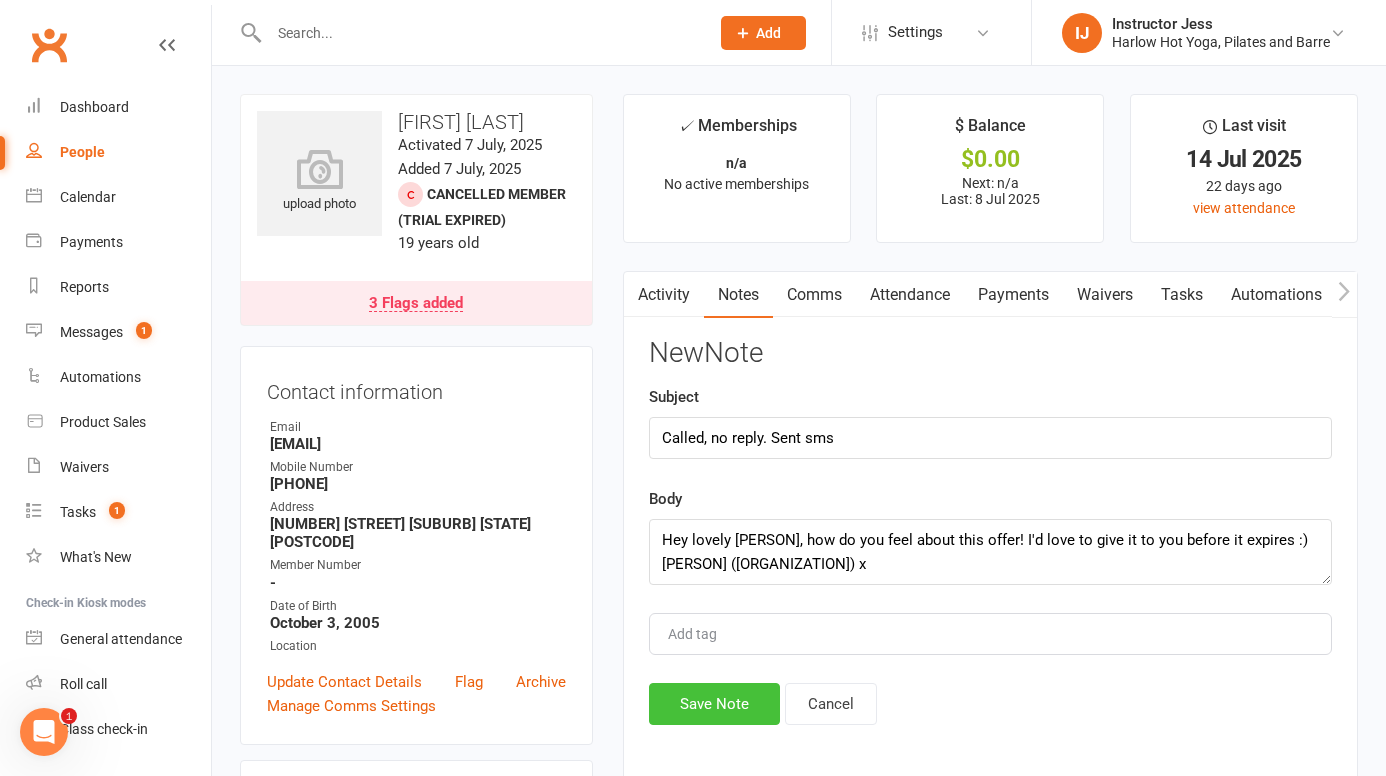 click on "Save Note" at bounding box center (714, 704) 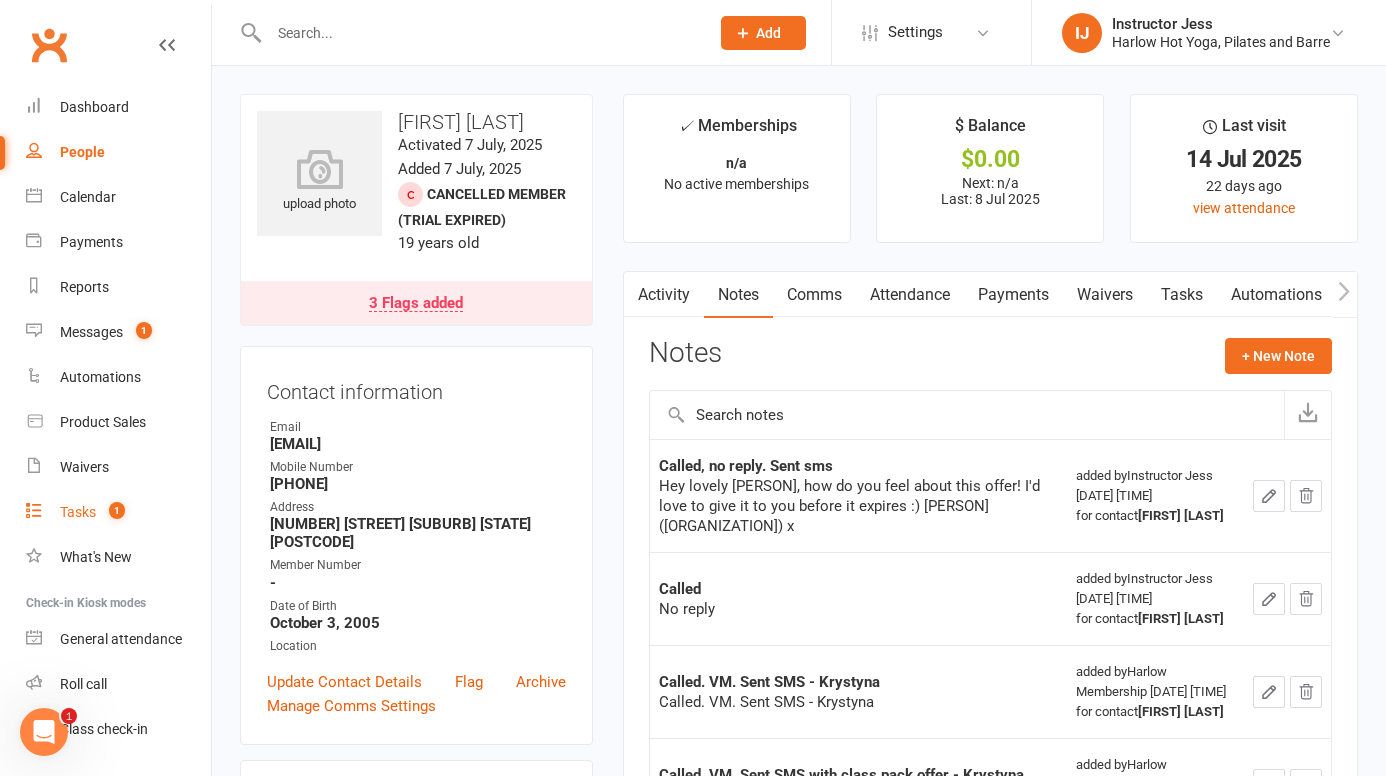click on "Tasks" at bounding box center [78, 512] 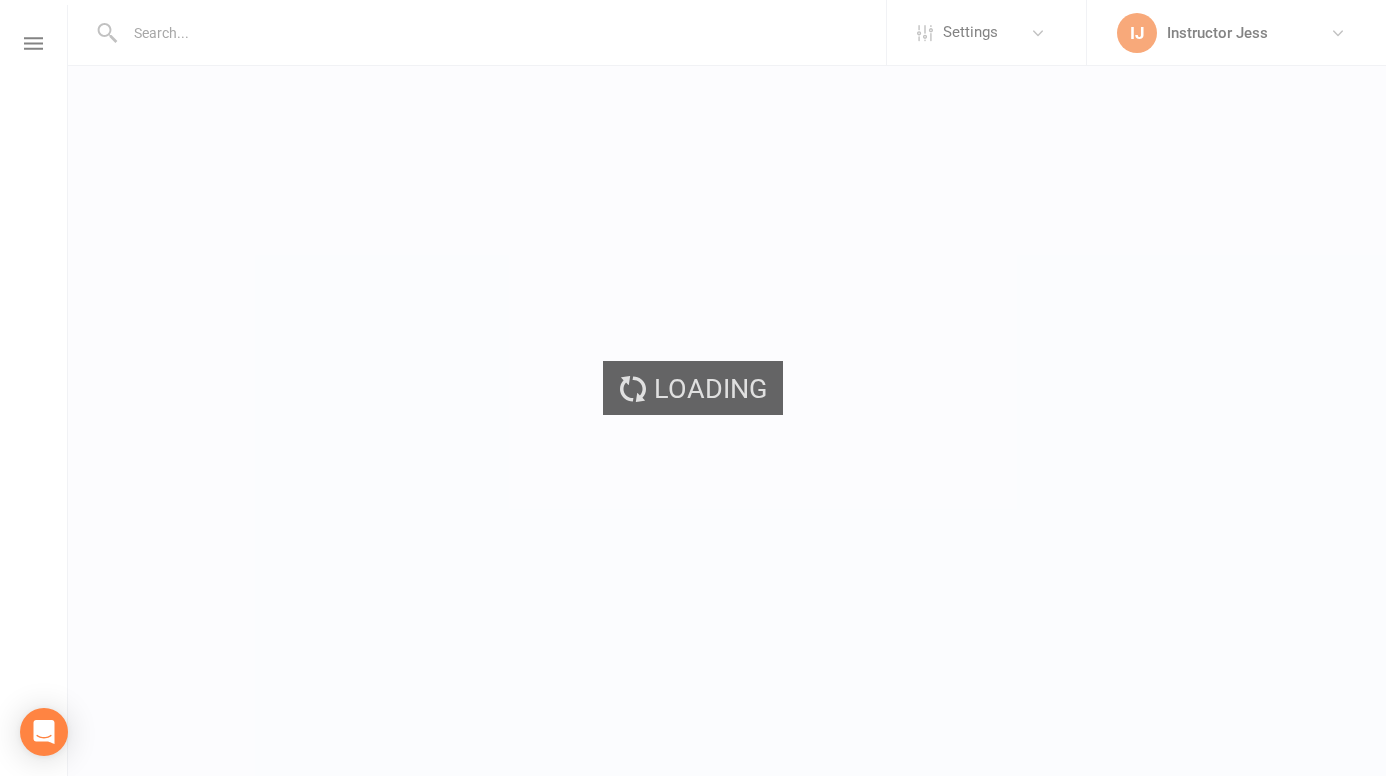 scroll, scrollTop: 0, scrollLeft: 0, axis: both 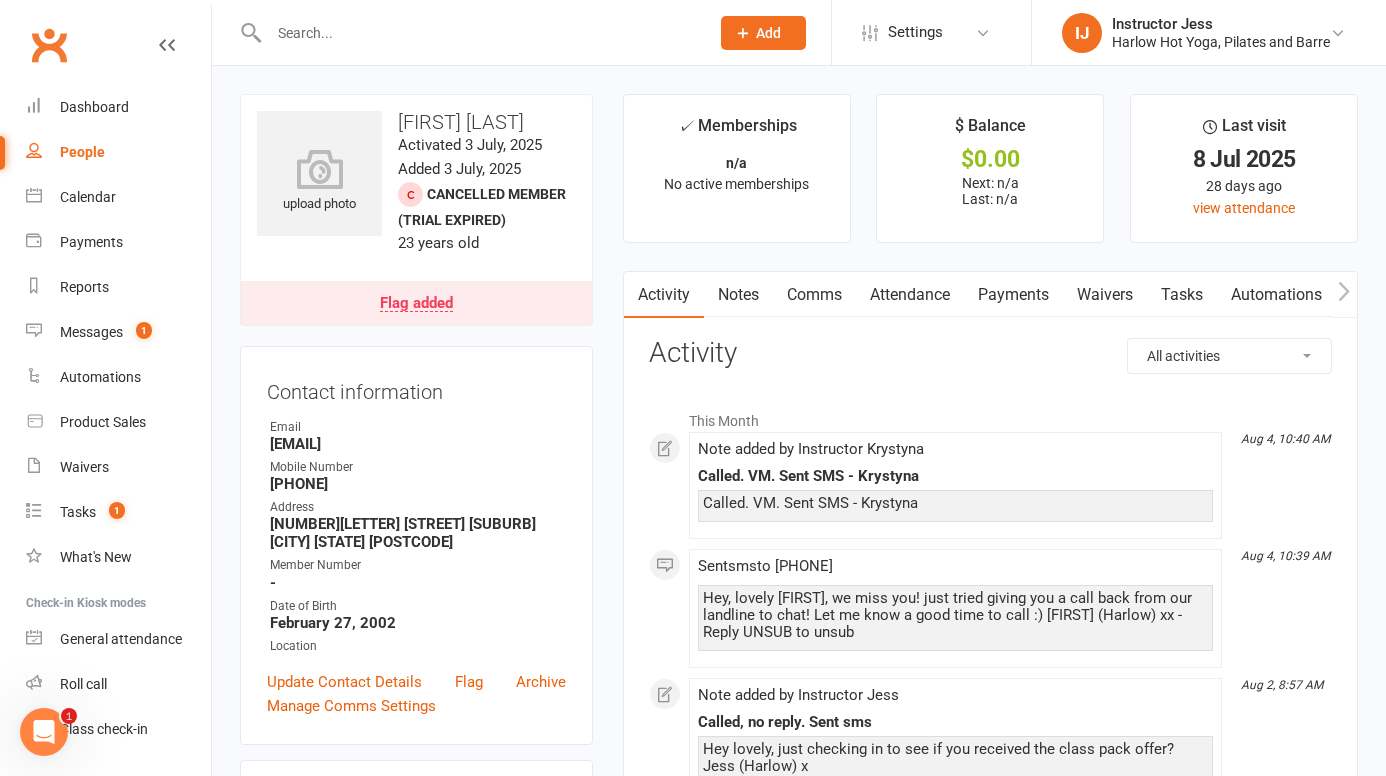 click on "Notes" at bounding box center [738, 295] 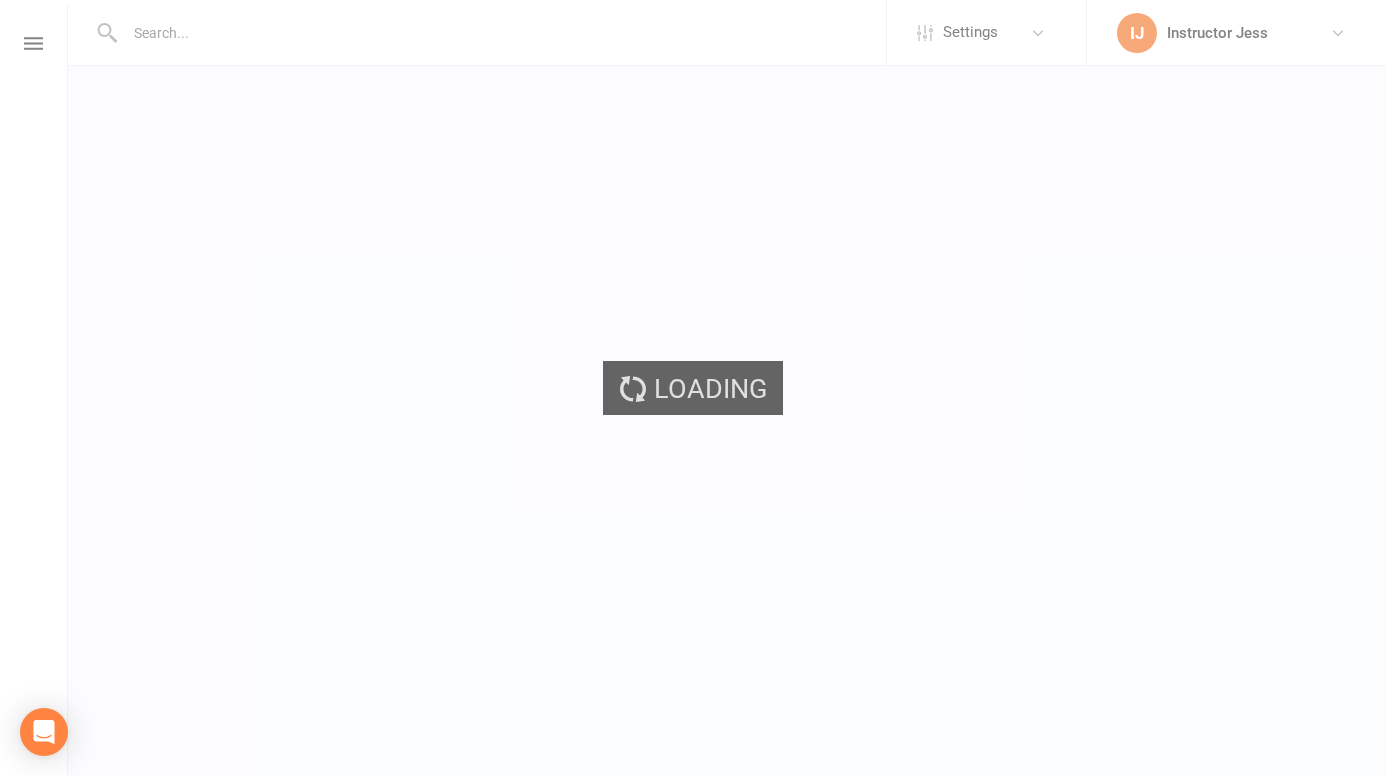 scroll, scrollTop: 0, scrollLeft: 0, axis: both 